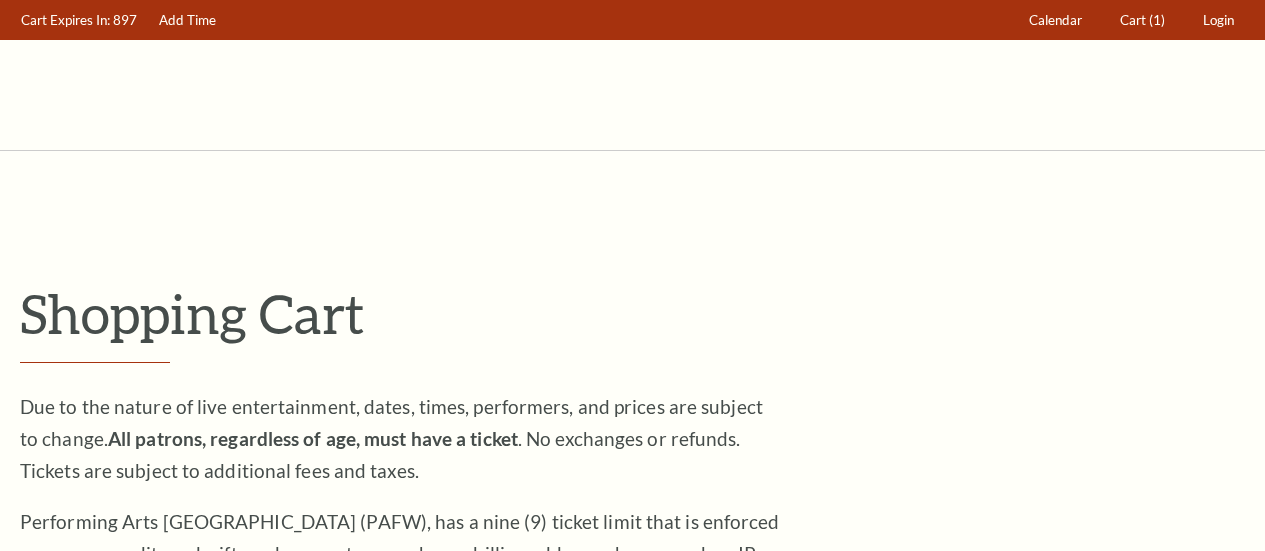 scroll, scrollTop: 0, scrollLeft: 0, axis: both 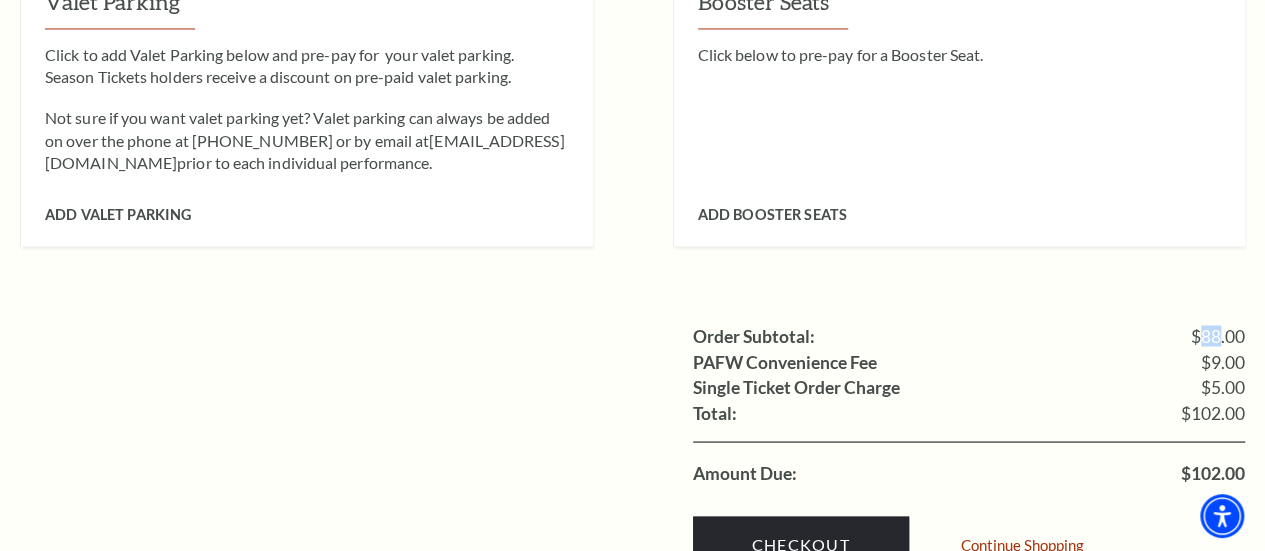 drag, startPoint x: 1220, startPoint y: 302, endPoint x: 1200, endPoint y: 302, distance: 20 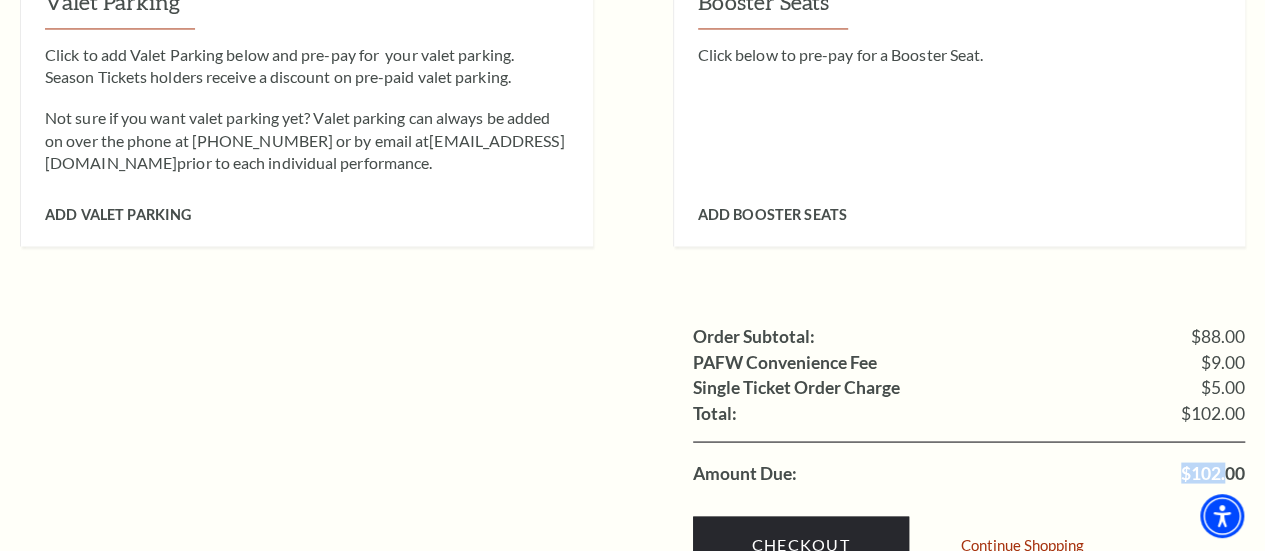 drag, startPoint x: 1226, startPoint y: 433, endPoint x: 1182, endPoint y: 435, distance: 44.04543 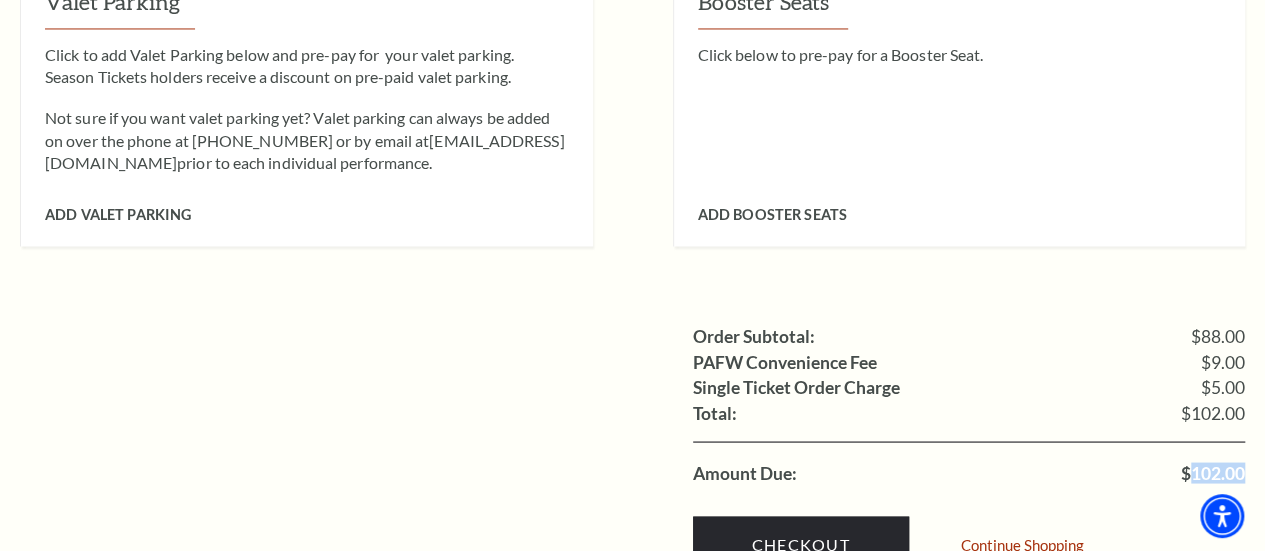 drag, startPoint x: 1215, startPoint y: 445, endPoint x: 1193, endPoint y: 445, distance: 22 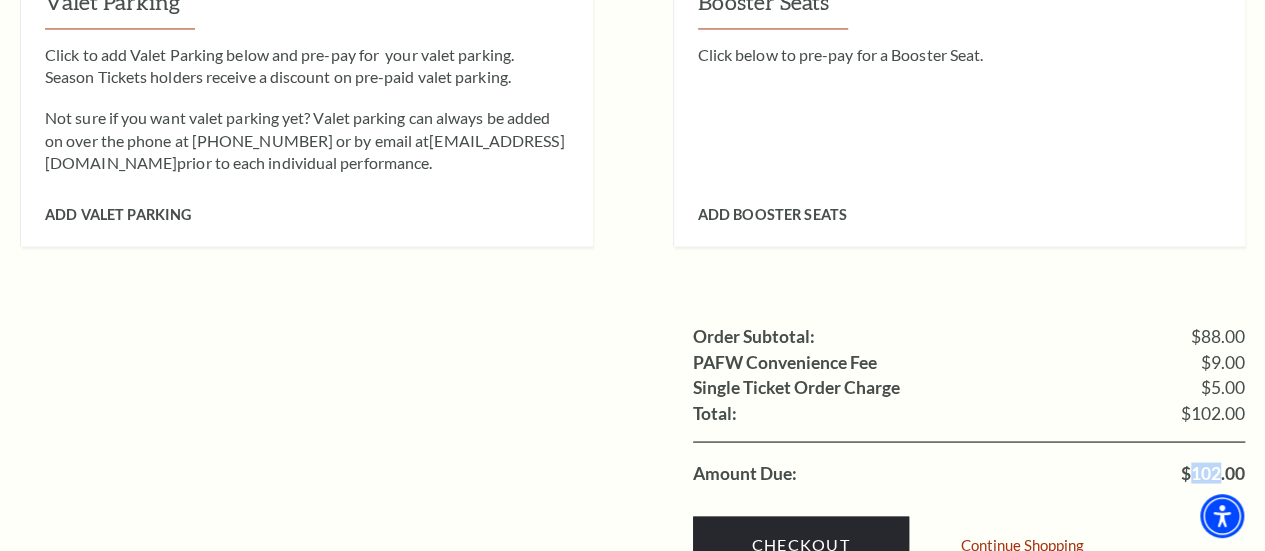 drag, startPoint x: 1190, startPoint y: 441, endPoint x: 1218, endPoint y: 445, distance: 28.284271 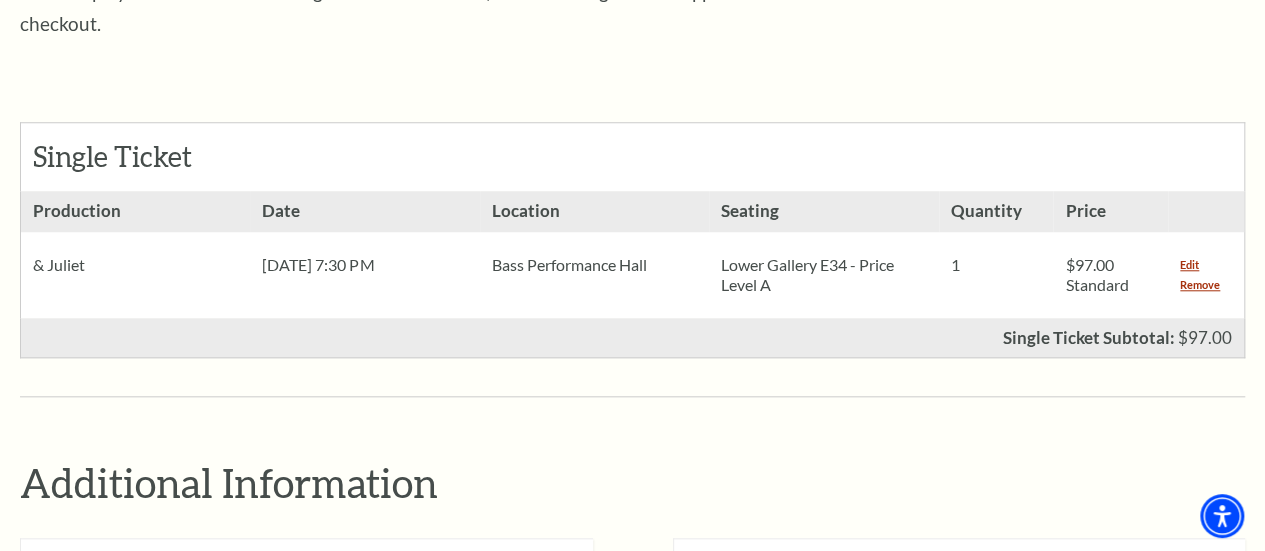 scroll, scrollTop: 700, scrollLeft: 0, axis: vertical 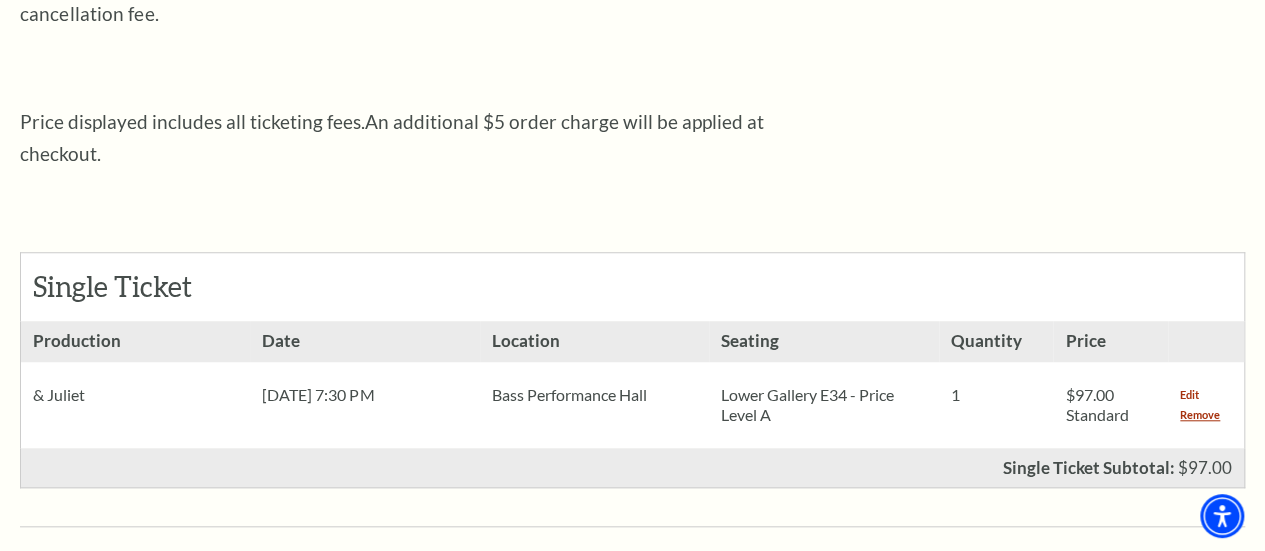 click on "Edit" at bounding box center [1189, 395] 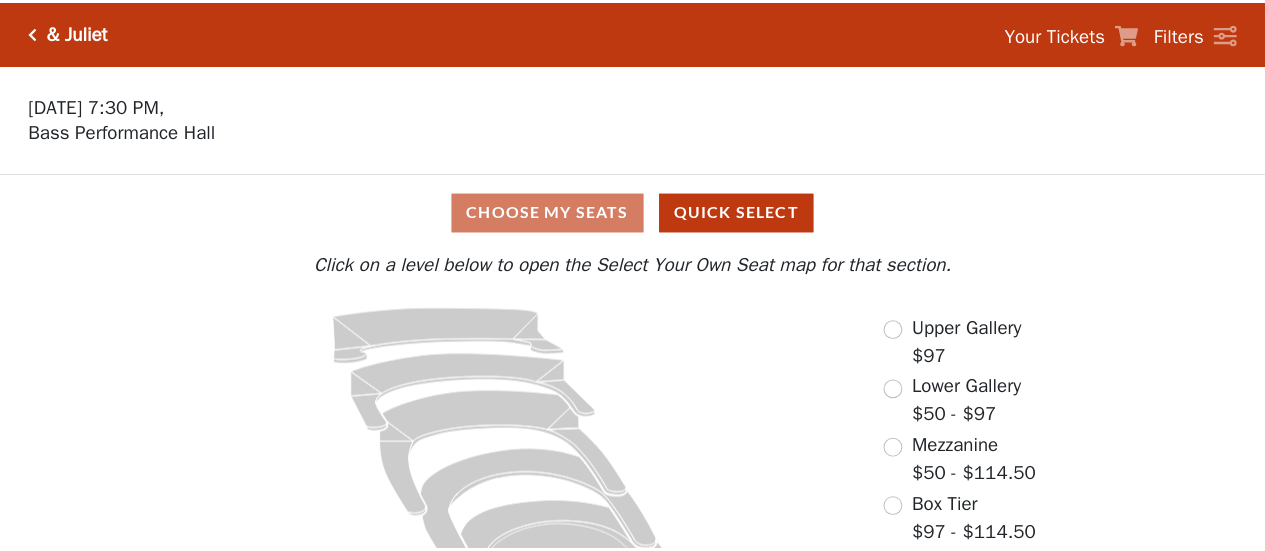 scroll, scrollTop: 0, scrollLeft: 0, axis: both 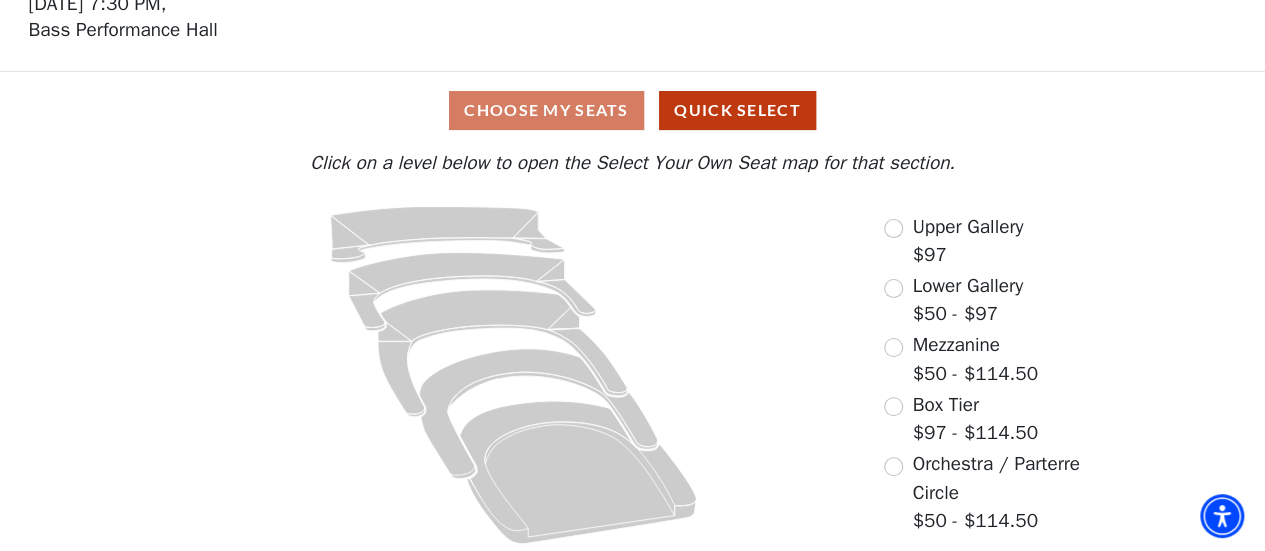 click on "Upper Gallery $97" at bounding box center [953, 241] 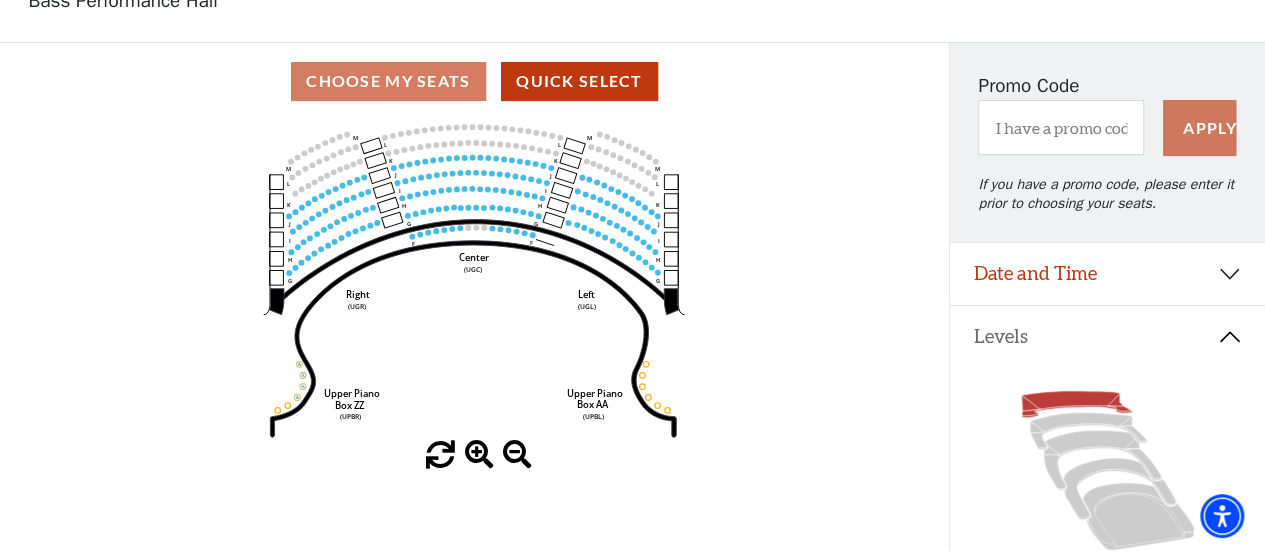 scroll, scrollTop: 100, scrollLeft: 0, axis: vertical 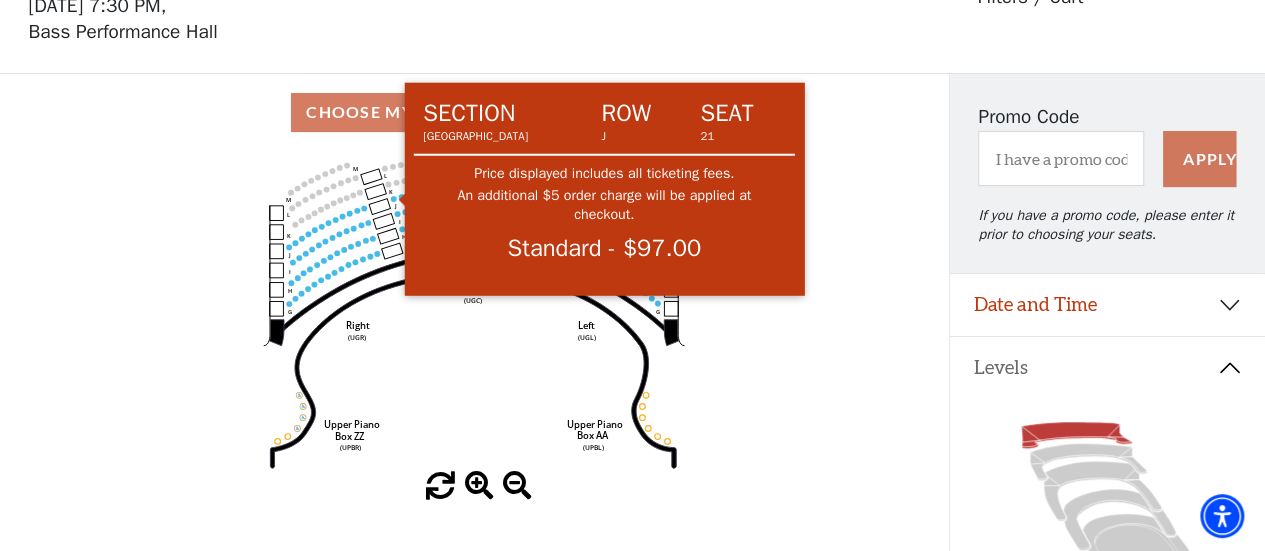 click 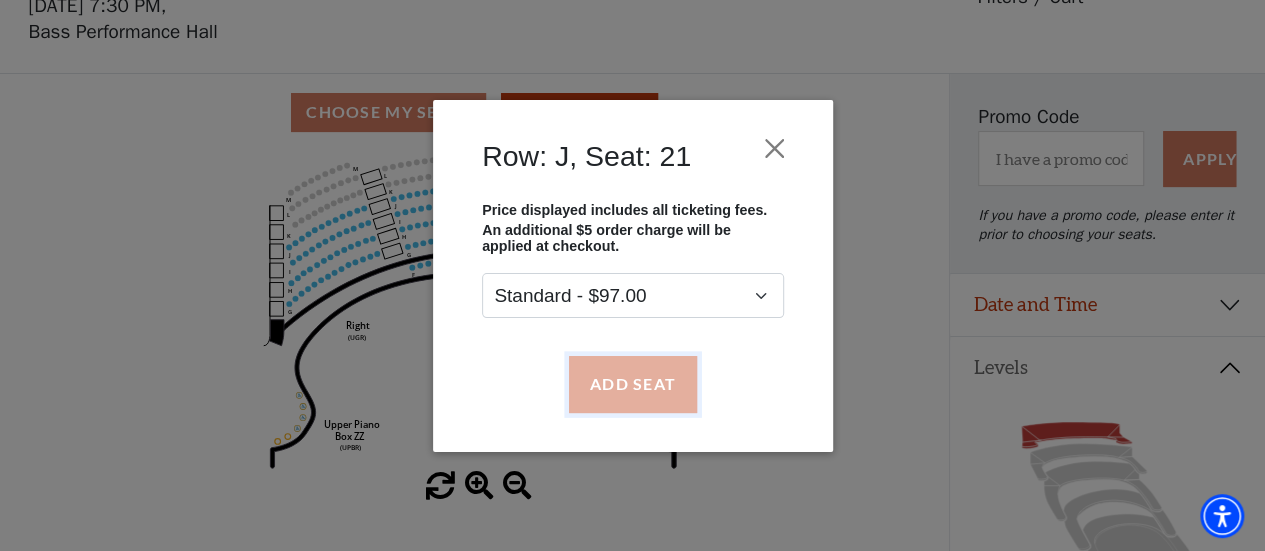 click on "Add Seat" at bounding box center (632, 384) 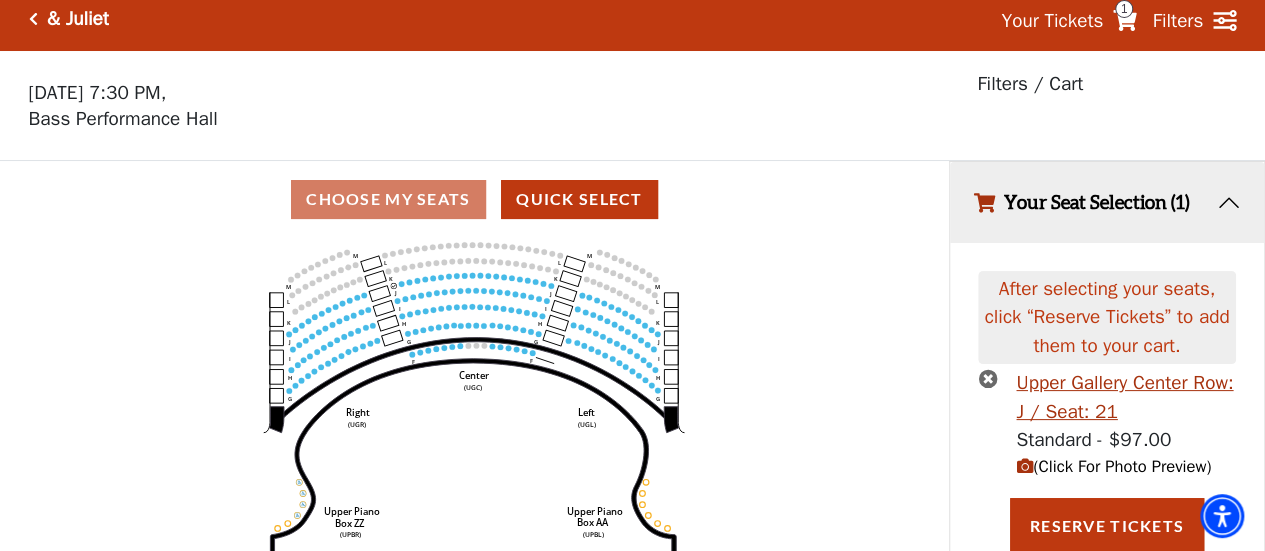 scroll, scrollTop: 61, scrollLeft: 0, axis: vertical 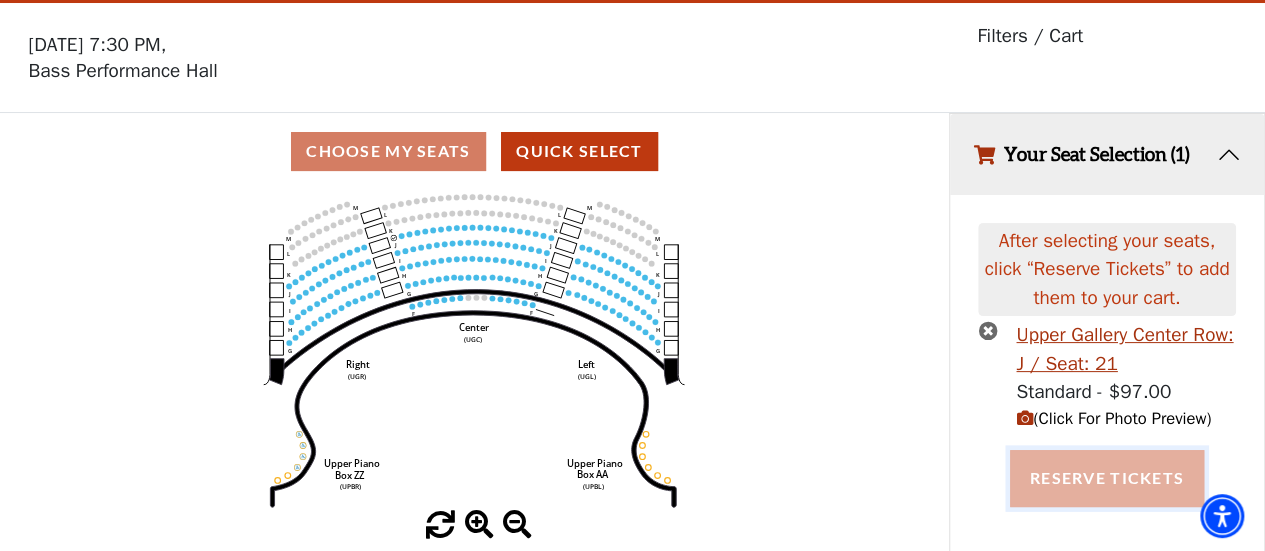 click on "Reserve Tickets" at bounding box center (1107, 478) 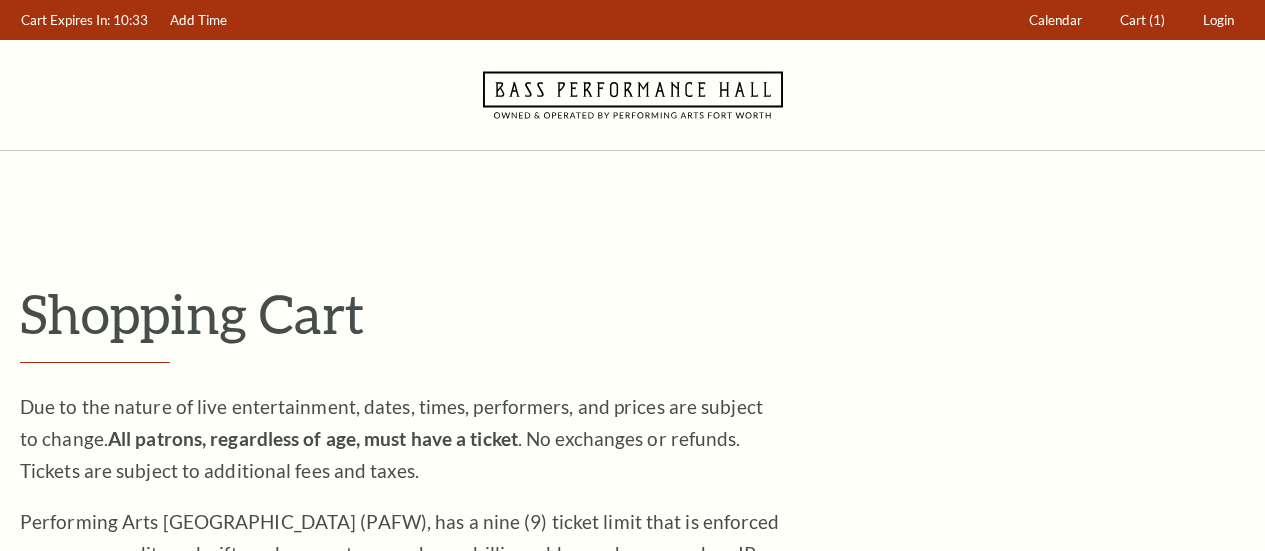 scroll, scrollTop: 0, scrollLeft: 0, axis: both 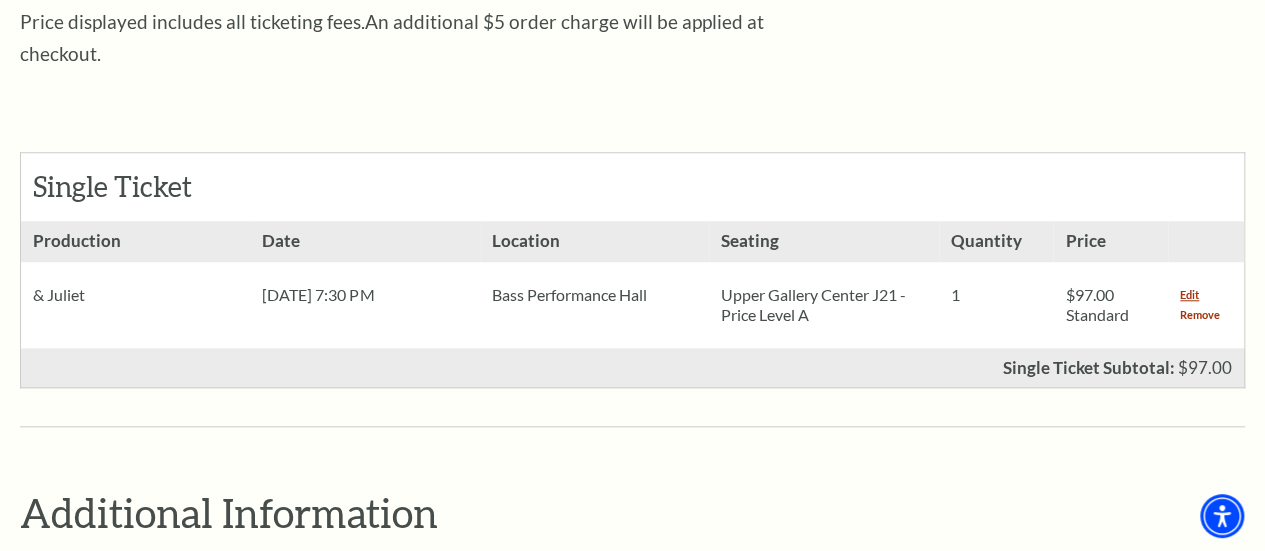 click on "Remove" at bounding box center (1200, 315) 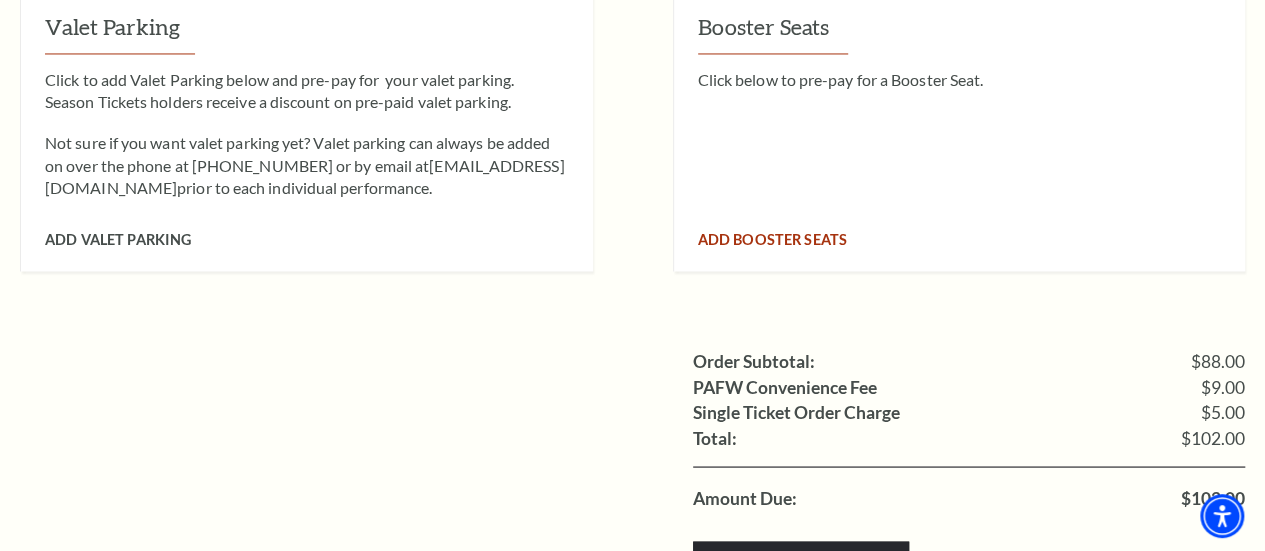 scroll, scrollTop: 1800, scrollLeft: 0, axis: vertical 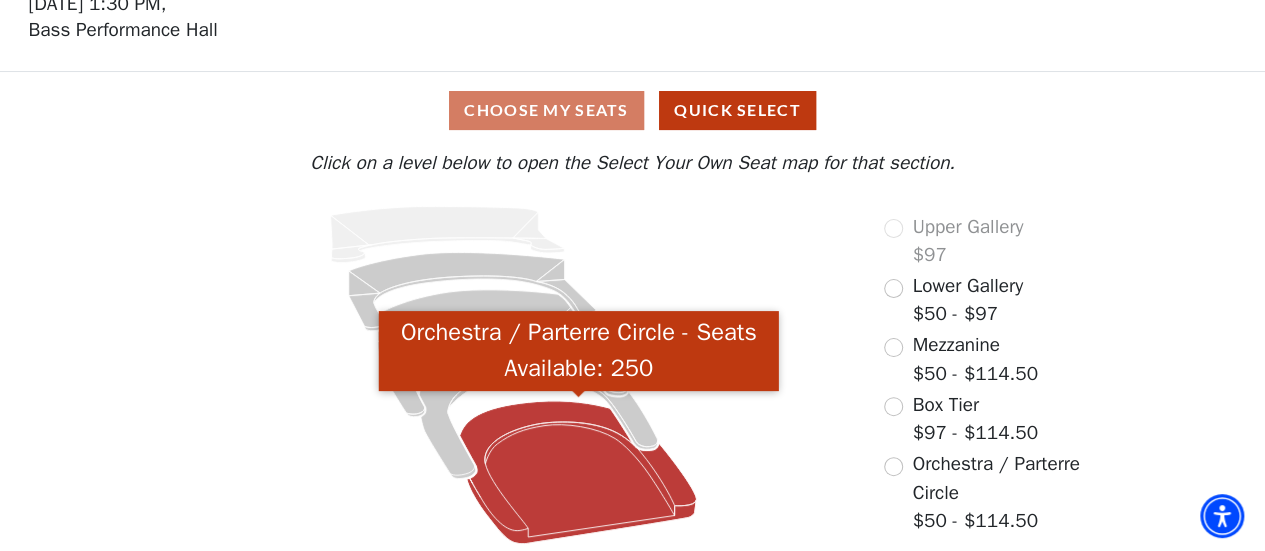 click 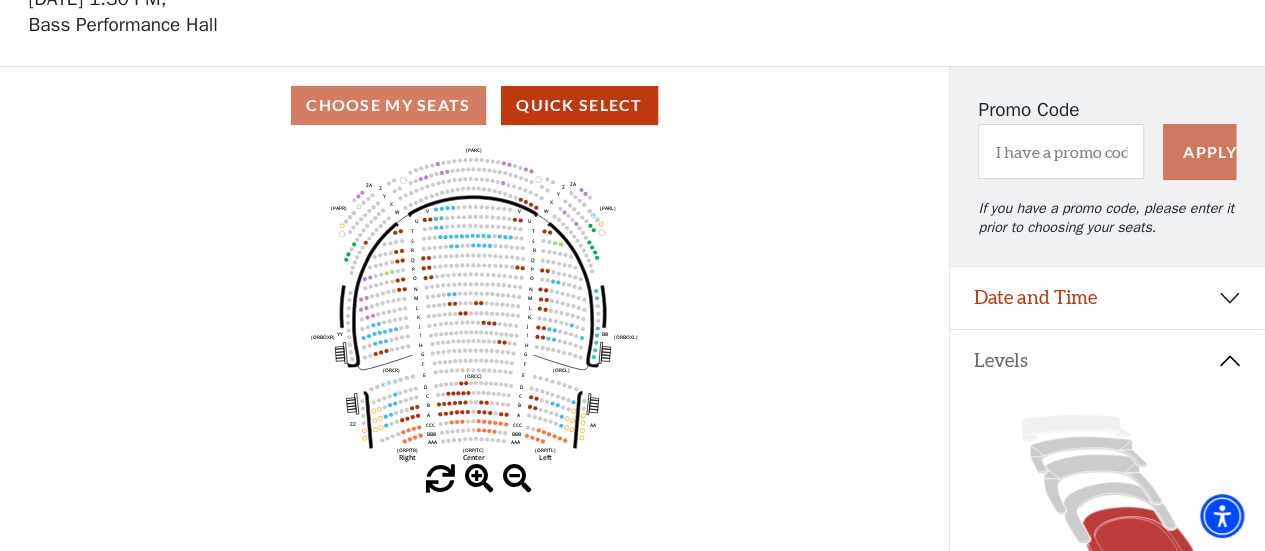scroll, scrollTop: 200, scrollLeft: 0, axis: vertical 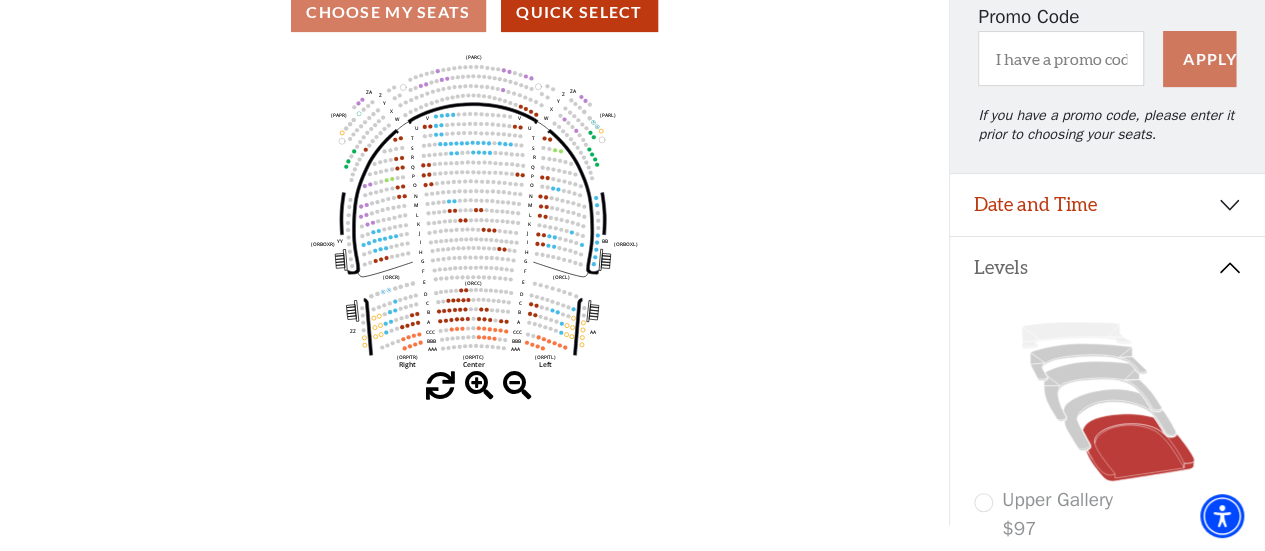 click at bounding box center (479, 386) 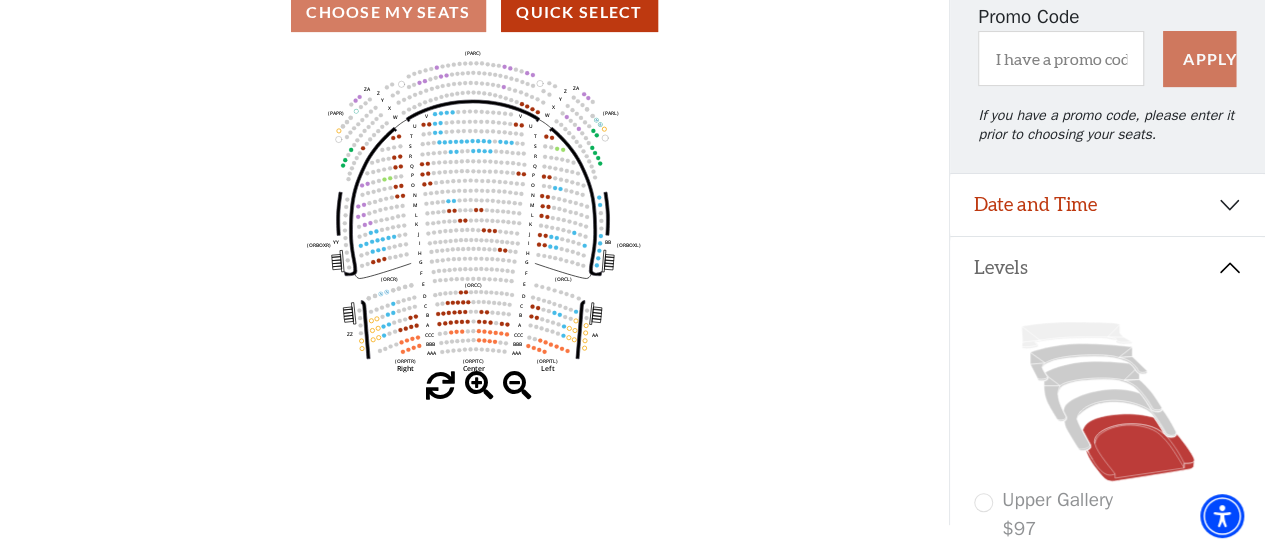 click at bounding box center (479, 386) 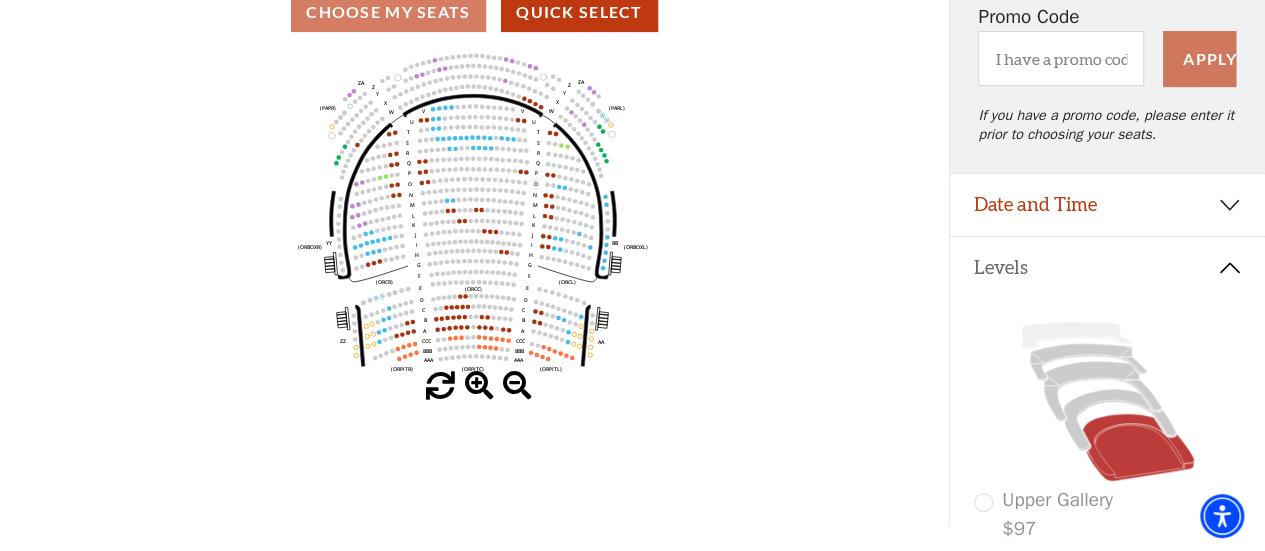 click at bounding box center (479, 386) 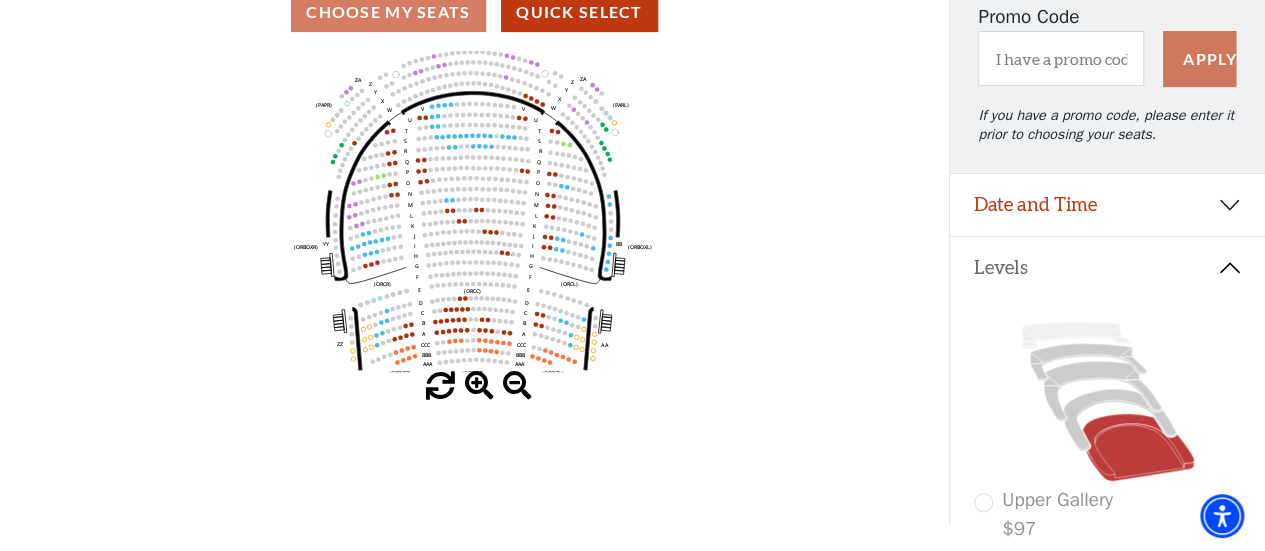 click at bounding box center [479, 386] 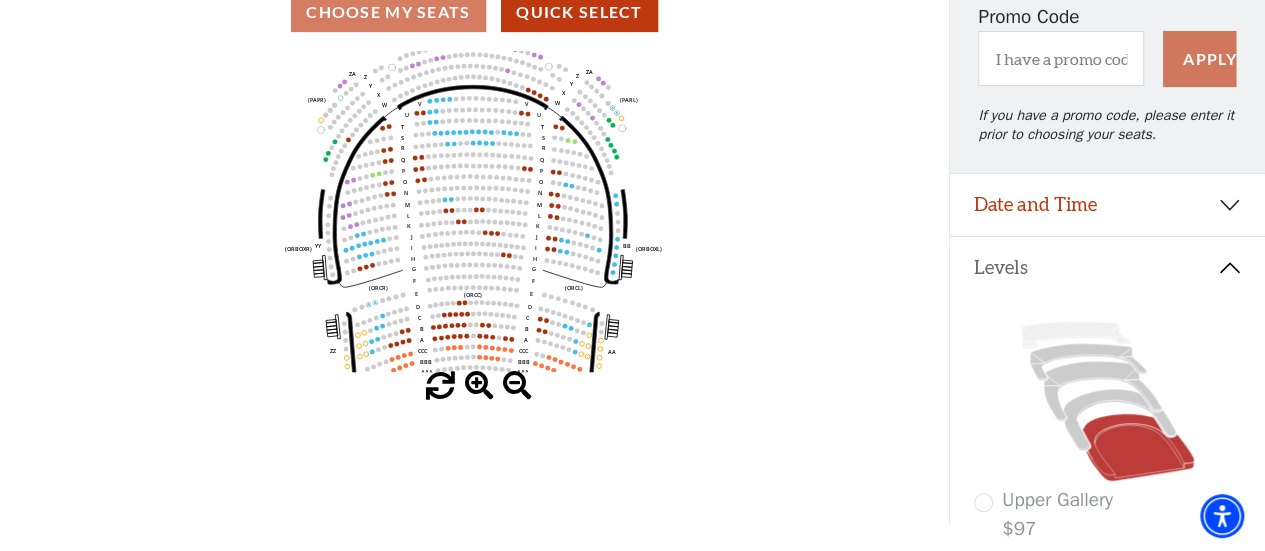 click at bounding box center (479, 386) 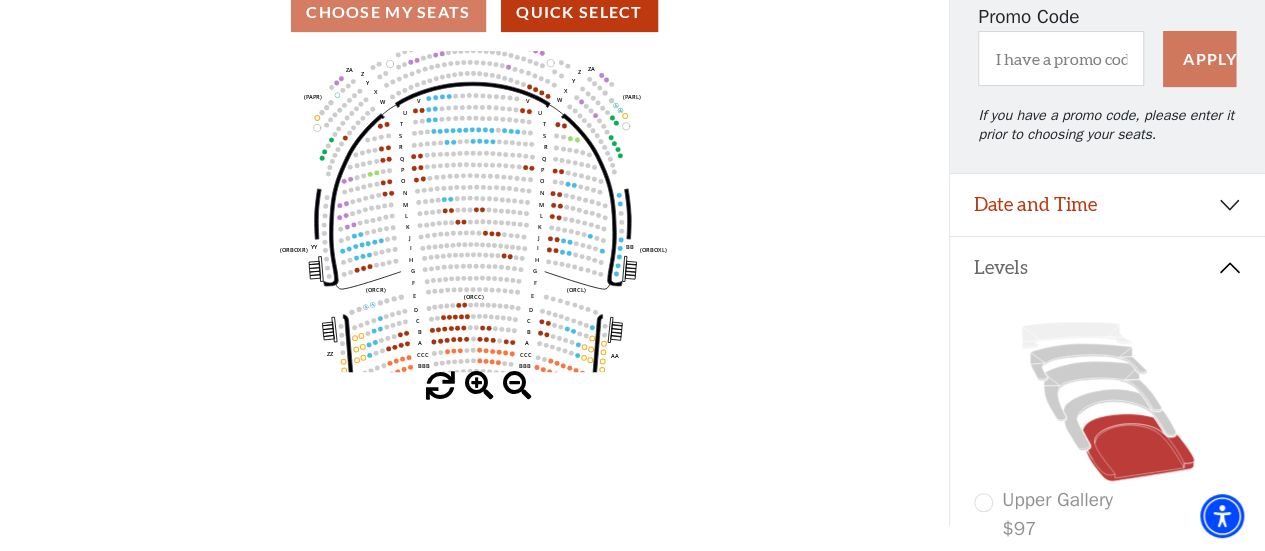 click at bounding box center (479, 386) 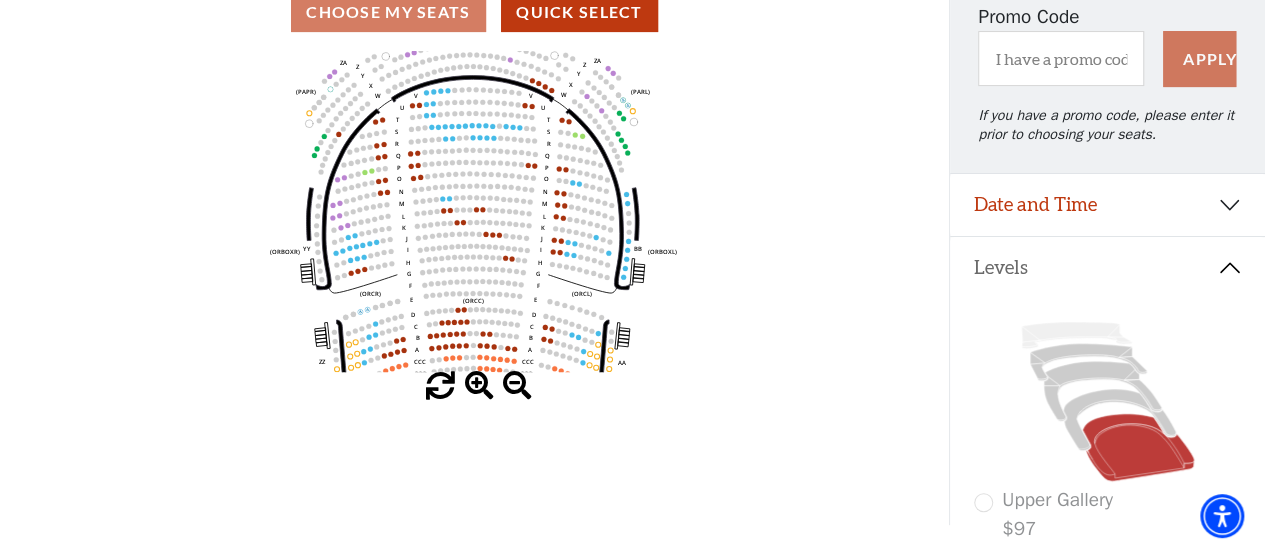 click at bounding box center (479, 386) 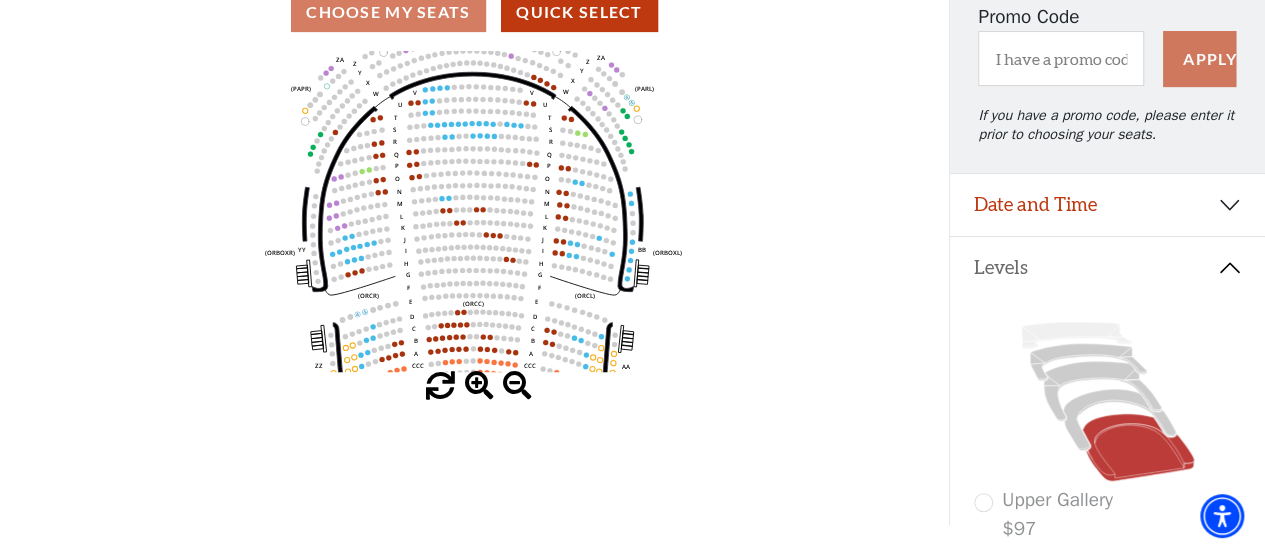 click at bounding box center (479, 386) 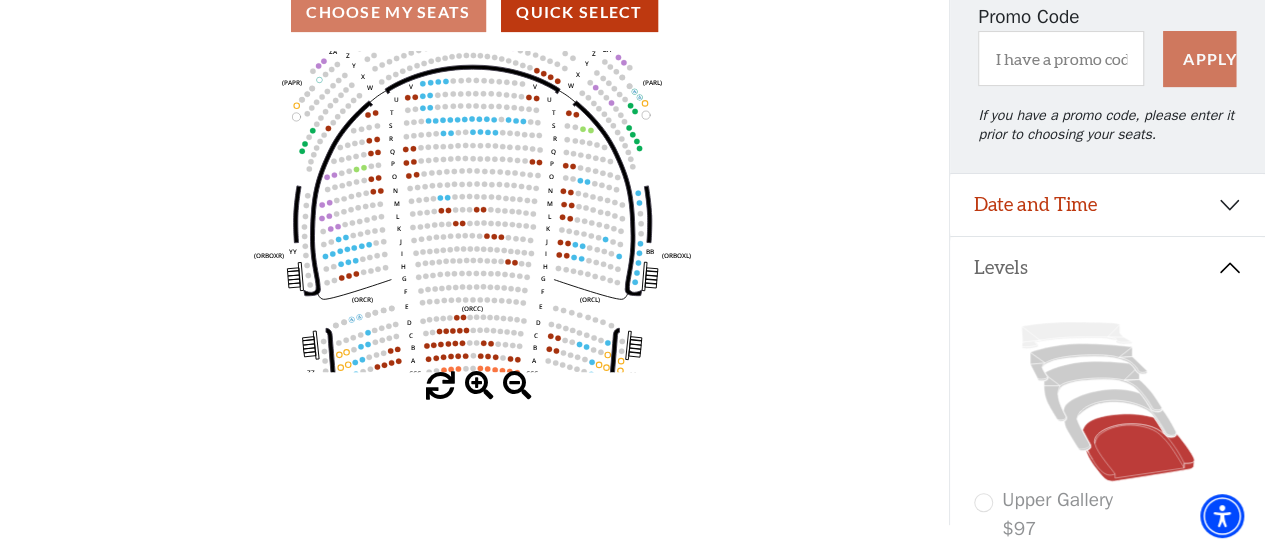 click at bounding box center (479, 386) 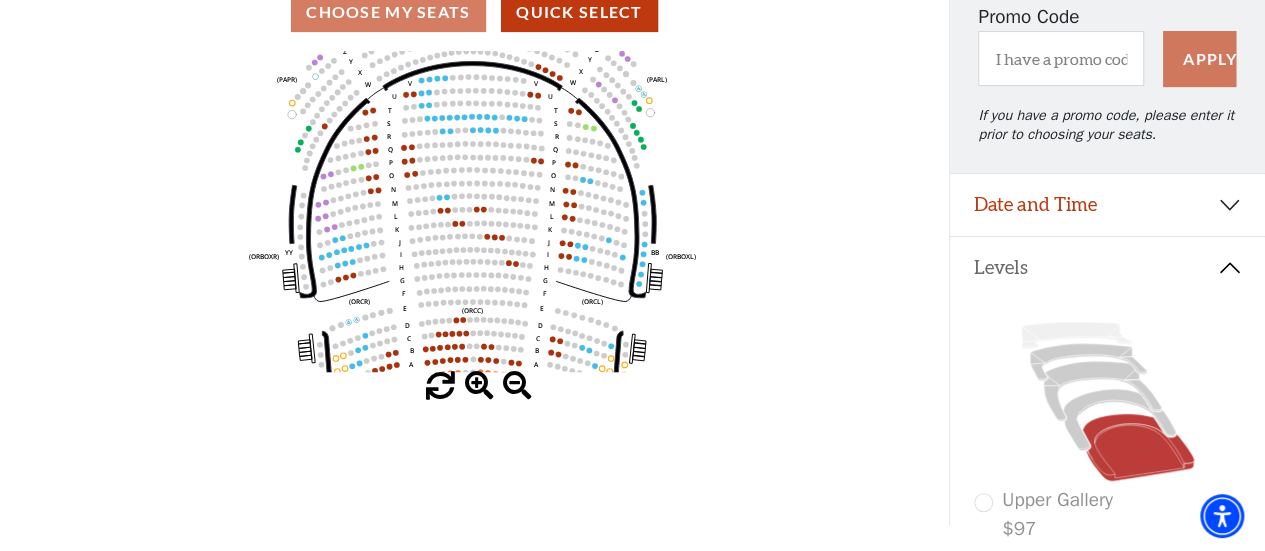 click at bounding box center [479, 386] 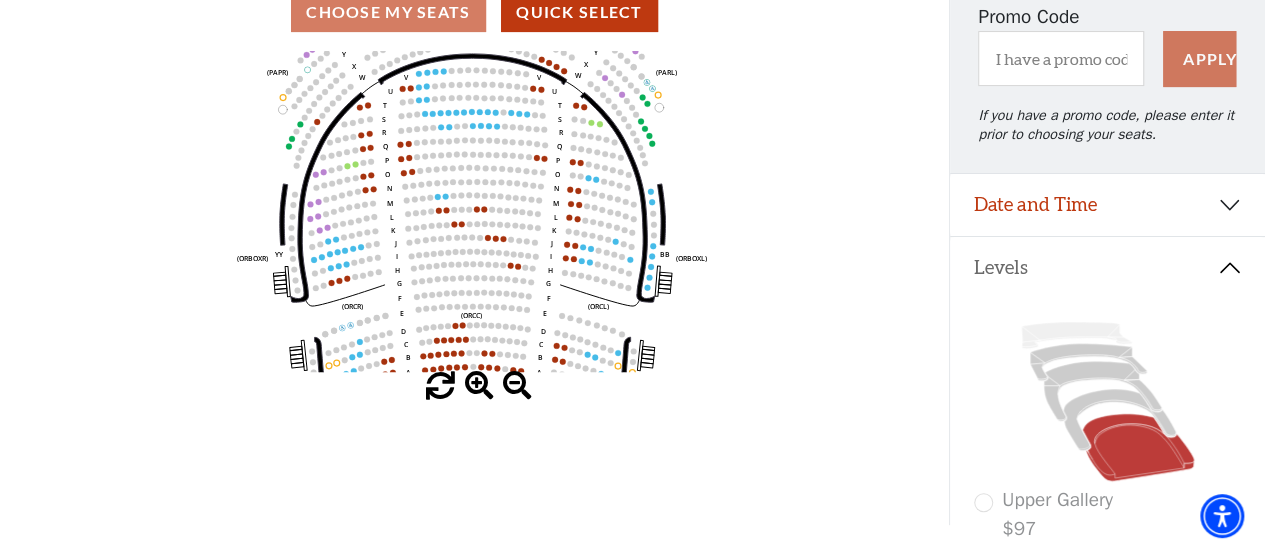 click at bounding box center [479, 386] 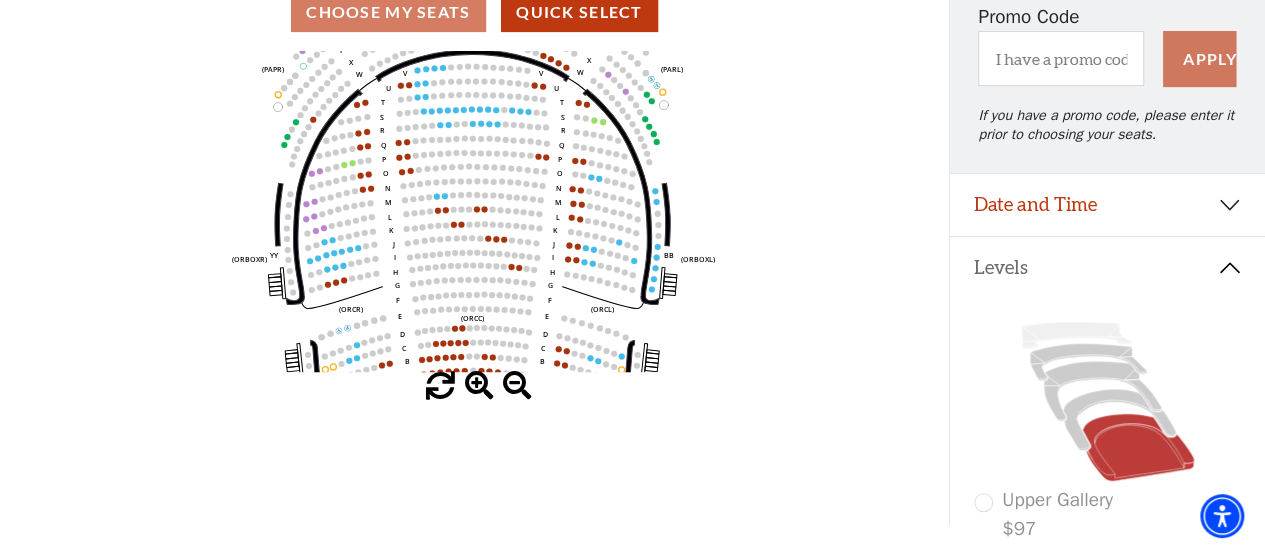 click at bounding box center [479, 386] 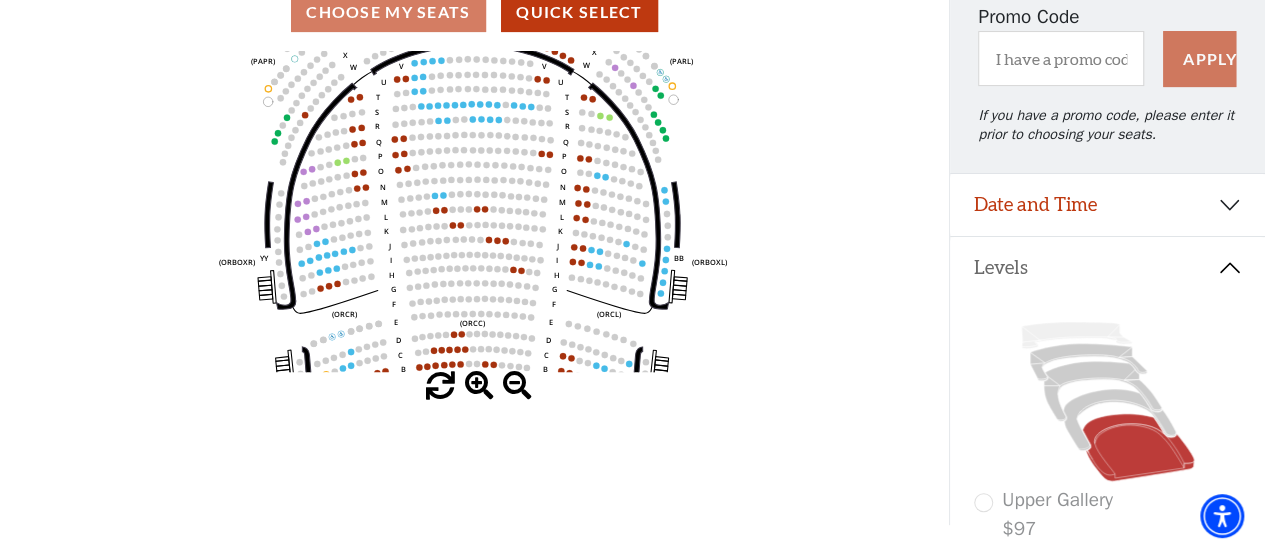 click at bounding box center [479, 386] 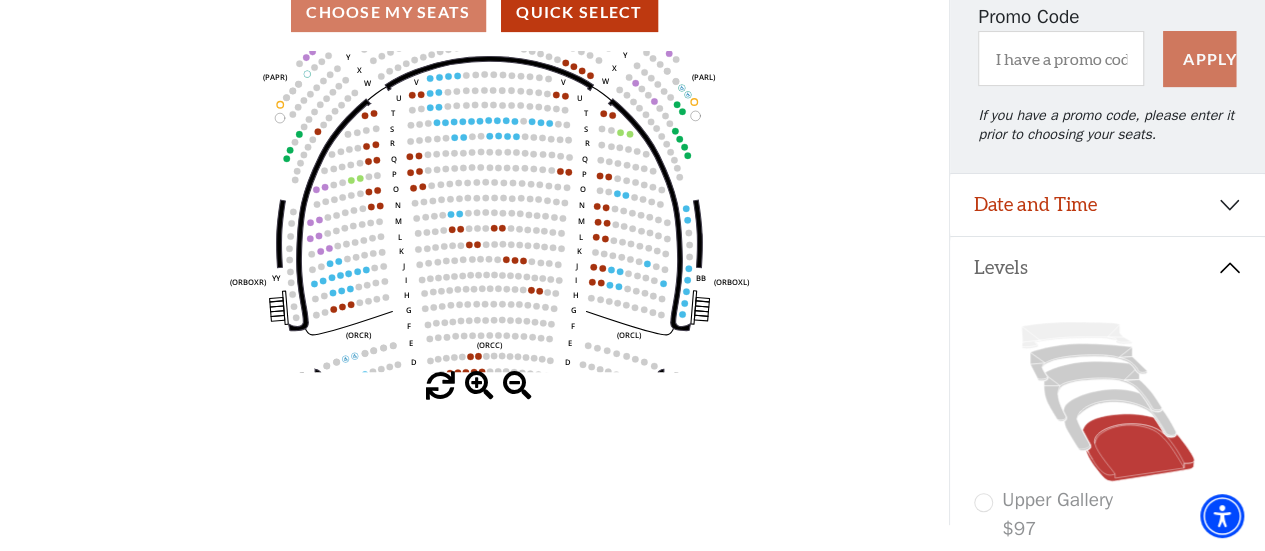 drag, startPoint x: 567, startPoint y: 119, endPoint x: 576, endPoint y: 125, distance: 10.816654 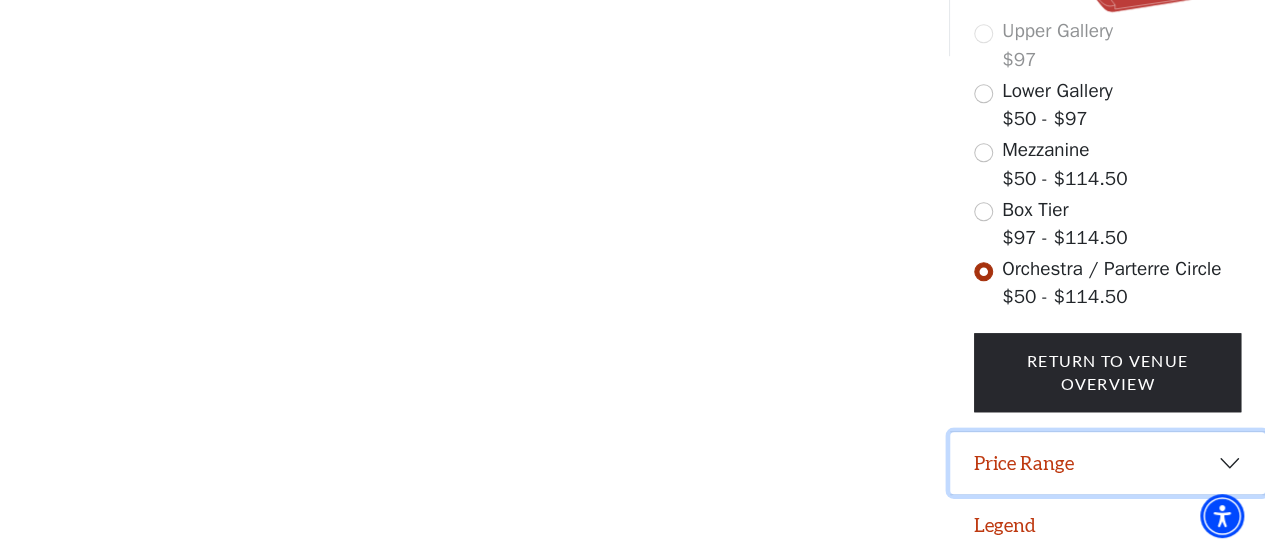 click on "Price Range" at bounding box center [1107, 463] 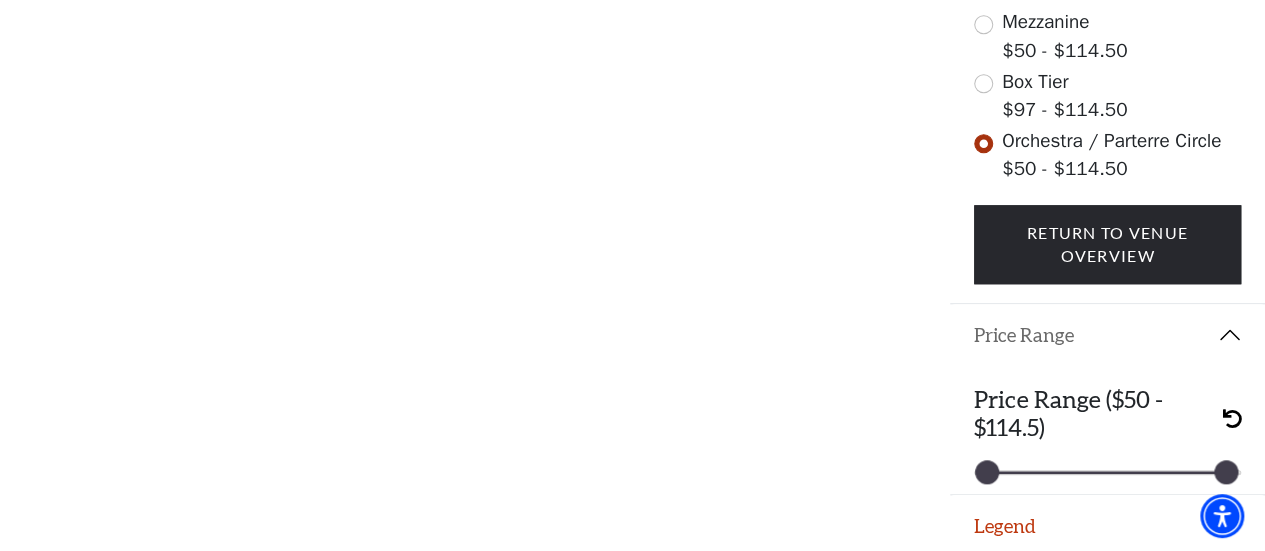 scroll, scrollTop: 798, scrollLeft: 0, axis: vertical 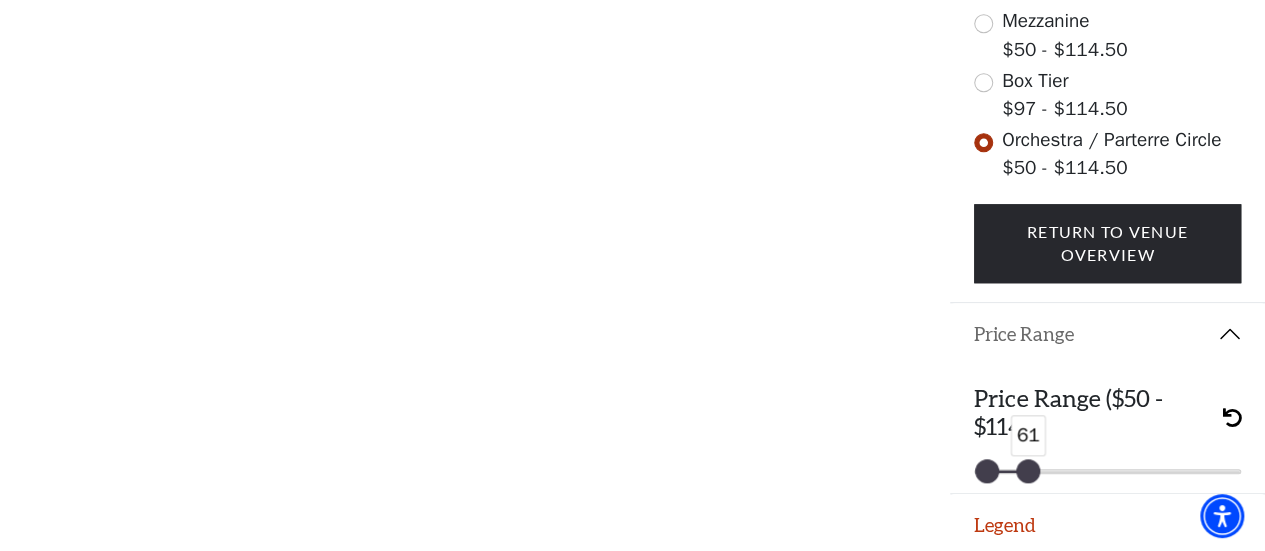 drag, startPoint x: 1223, startPoint y: 468, endPoint x: 792, endPoint y: 276, distance: 471.83154 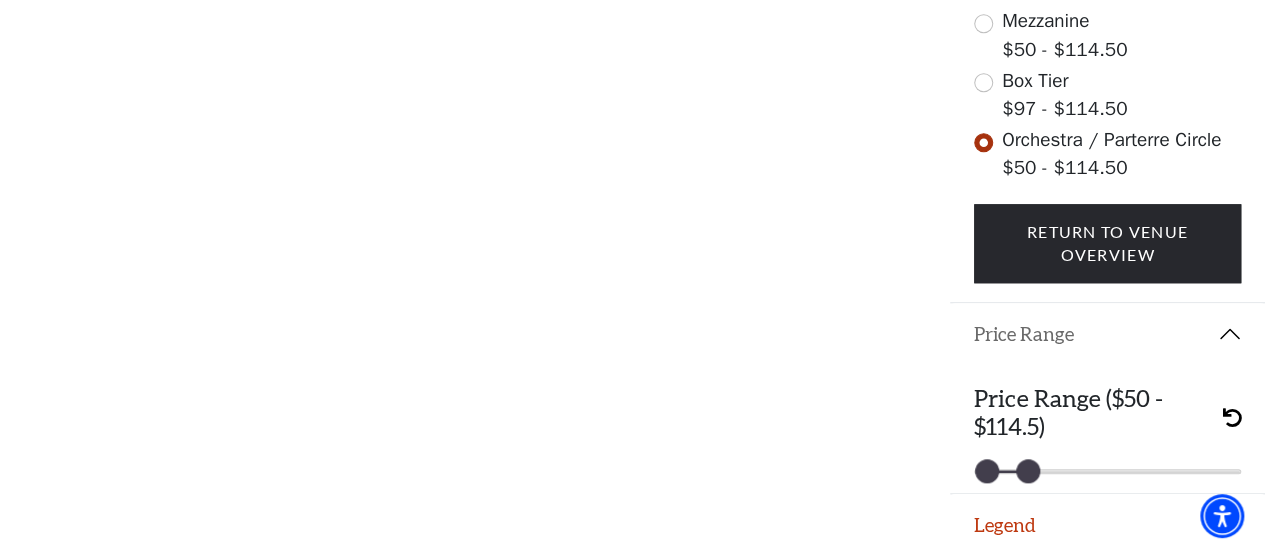 drag, startPoint x: 631, startPoint y: 223, endPoint x: 644, endPoint y: 473, distance: 250.33777 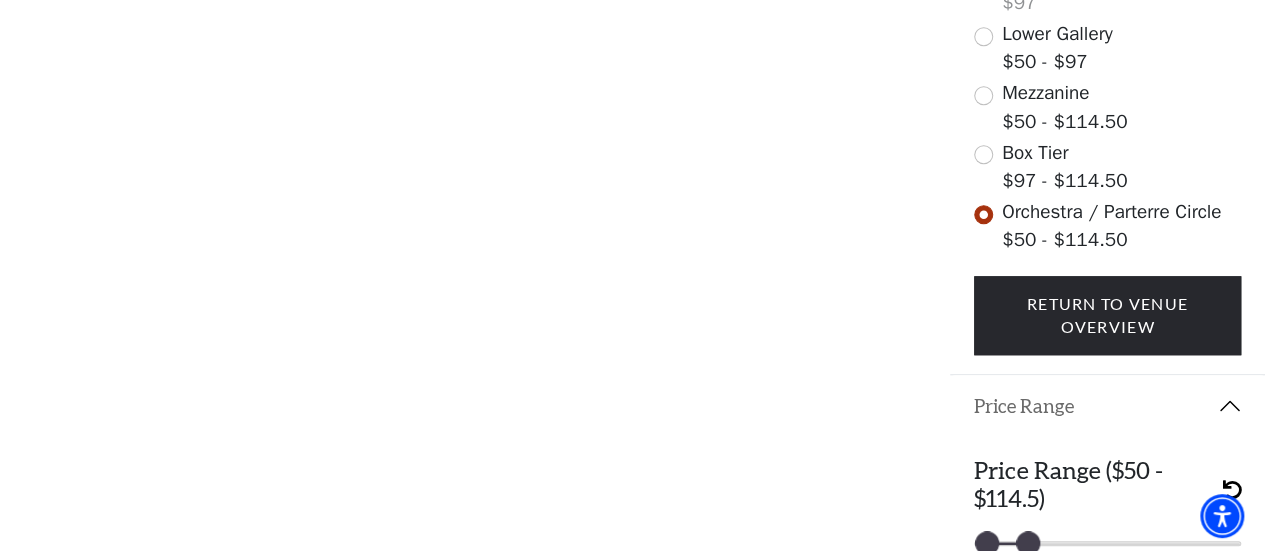 scroll, scrollTop: 798, scrollLeft: 0, axis: vertical 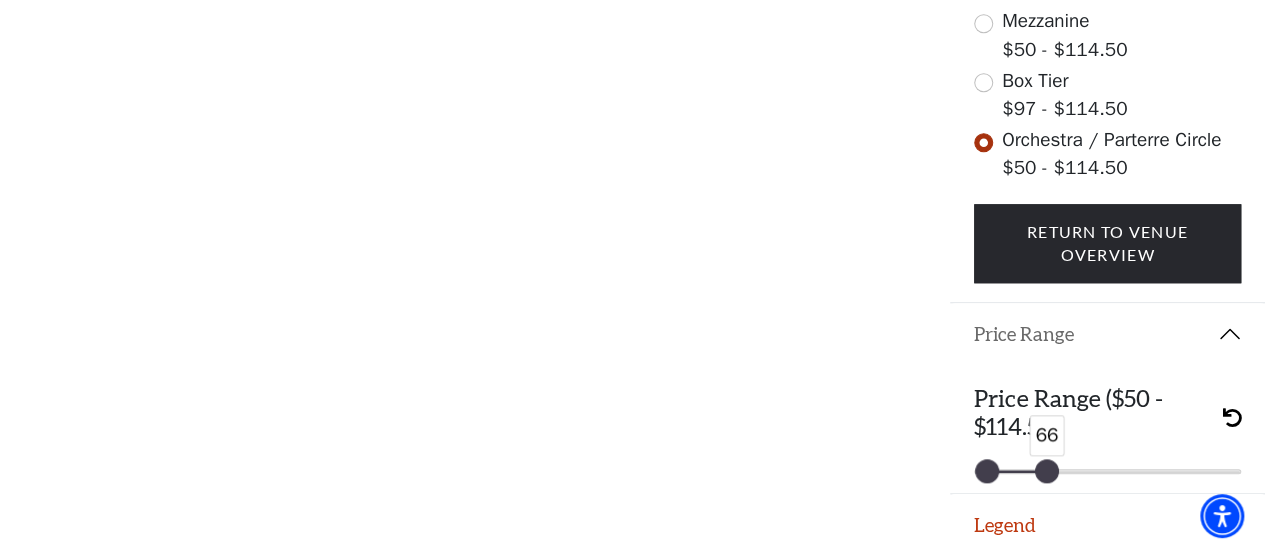 drag, startPoint x: 1038, startPoint y: 463, endPoint x: 1058, endPoint y: 463, distance: 20 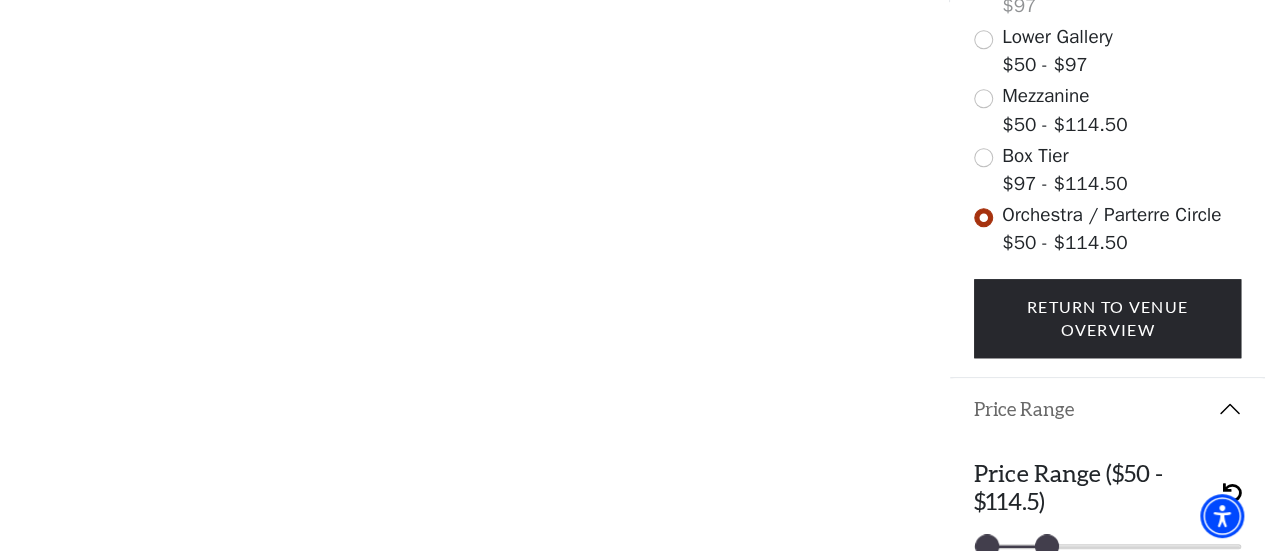 scroll, scrollTop: 798, scrollLeft: 0, axis: vertical 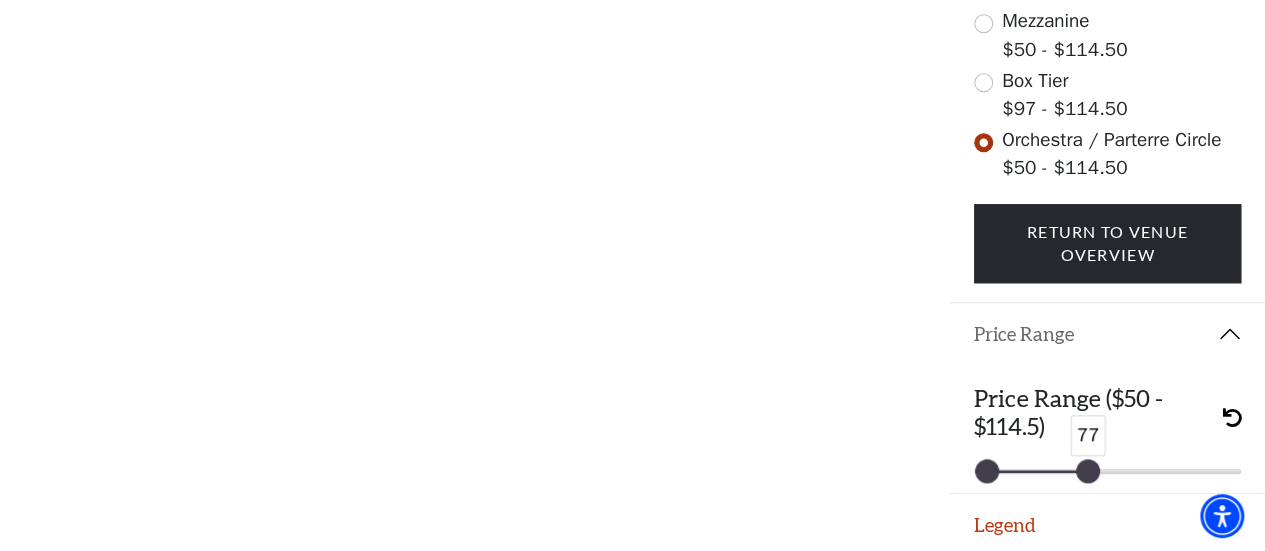 drag, startPoint x: 1041, startPoint y: 470, endPoint x: 855, endPoint y: 357, distance: 217.63501 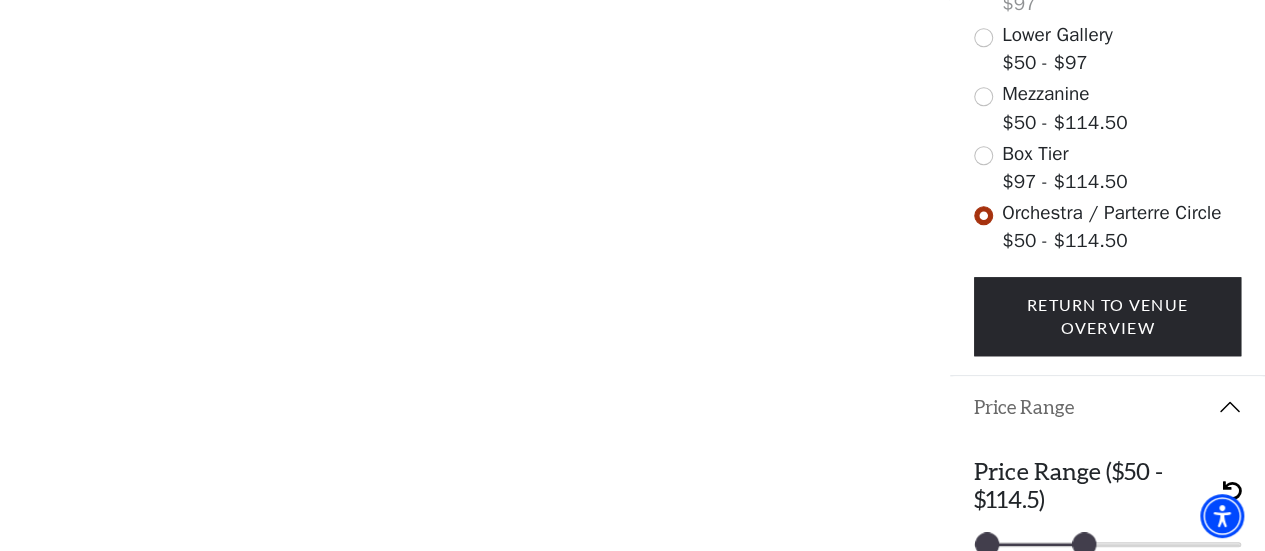 scroll, scrollTop: 798, scrollLeft: 0, axis: vertical 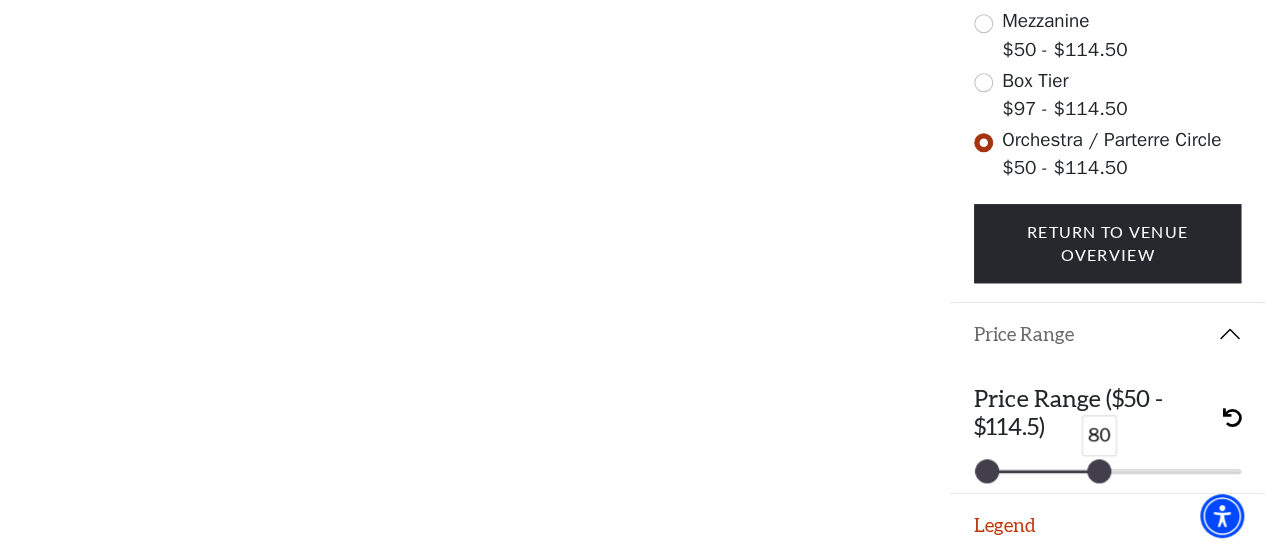 drag, startPoint x: 1090, startPoint y: 473, endPoint x: 1090, endPoint y: 447, distance: 26 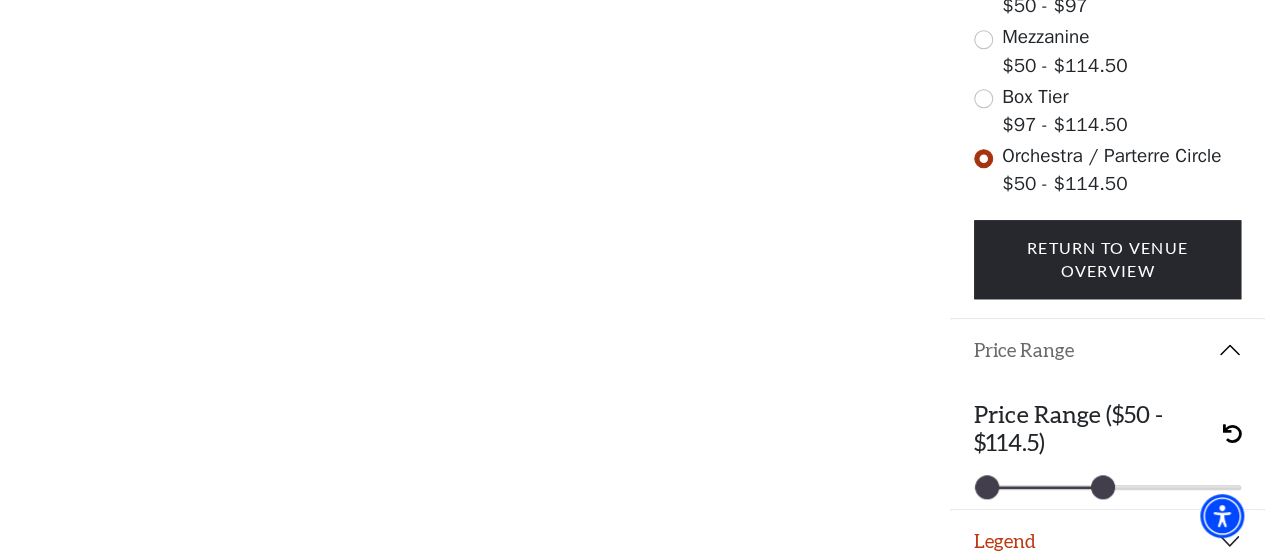scroll, scrollTop: 798, scrollLeft: 0, axis: vertical 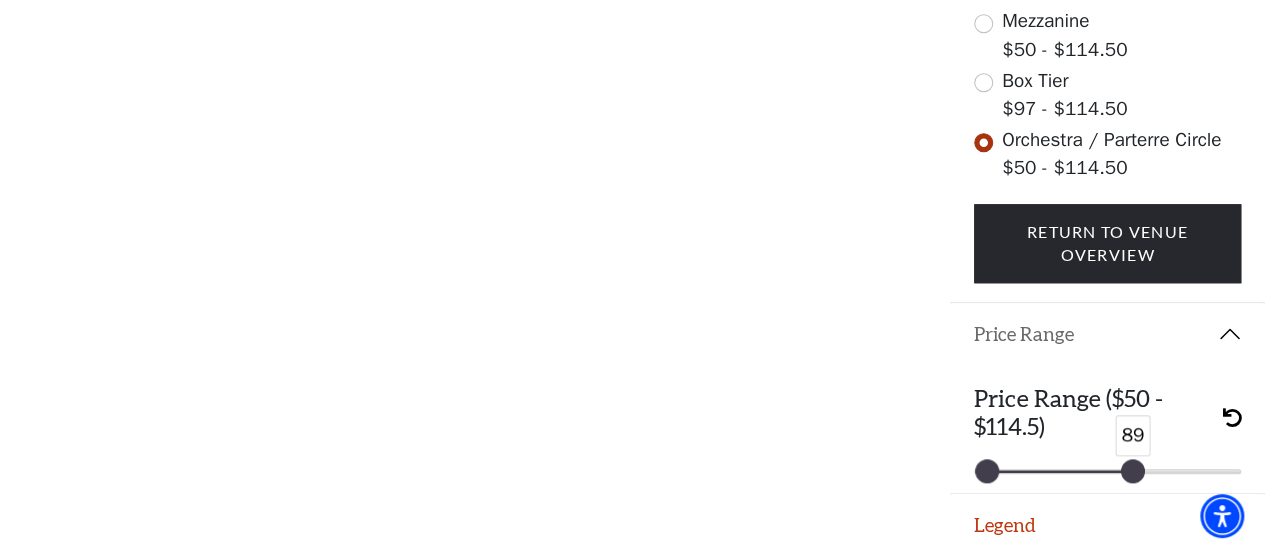 drag, startPoint x: 1108, startPoint y: 467, endPoint x: 1134, endPoint y: 471, distance: 26.305893 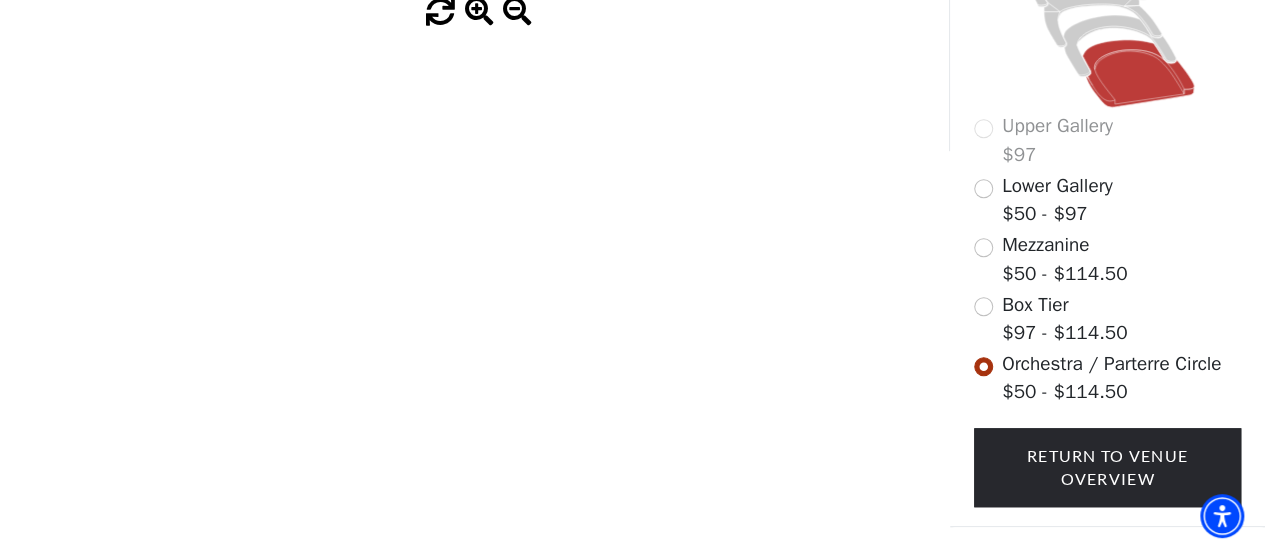 scroll, scrollTop: 798, scrollLeft: 0, axis: vertical 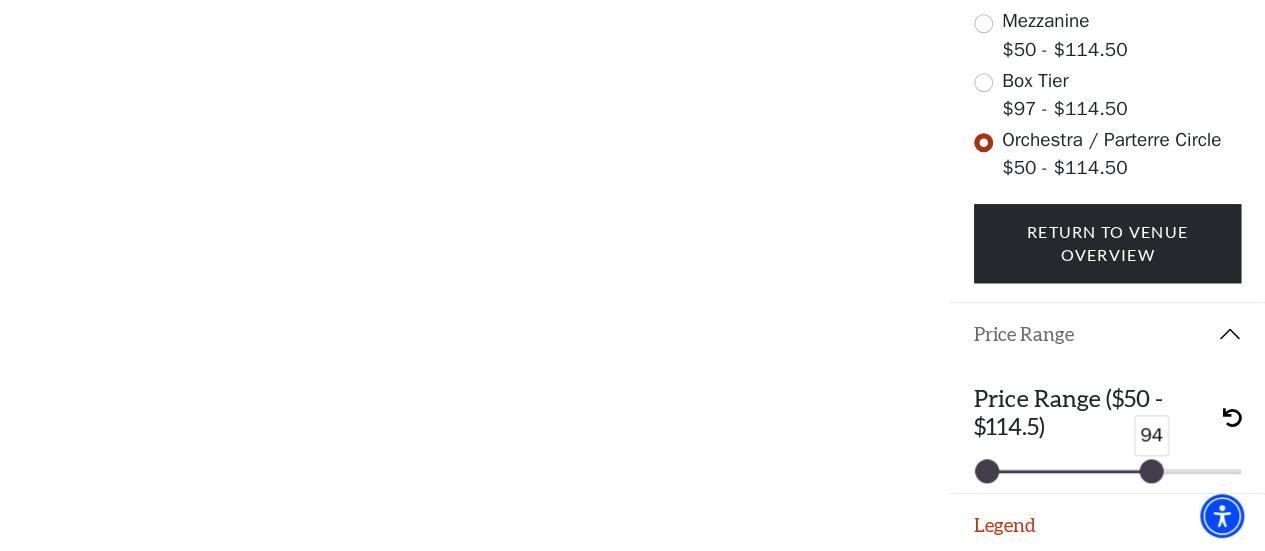 drag, startPoint x: 1132, startPoint y: 458, endPoint x: 1156, endPoint y: 460, distance: 24.083189 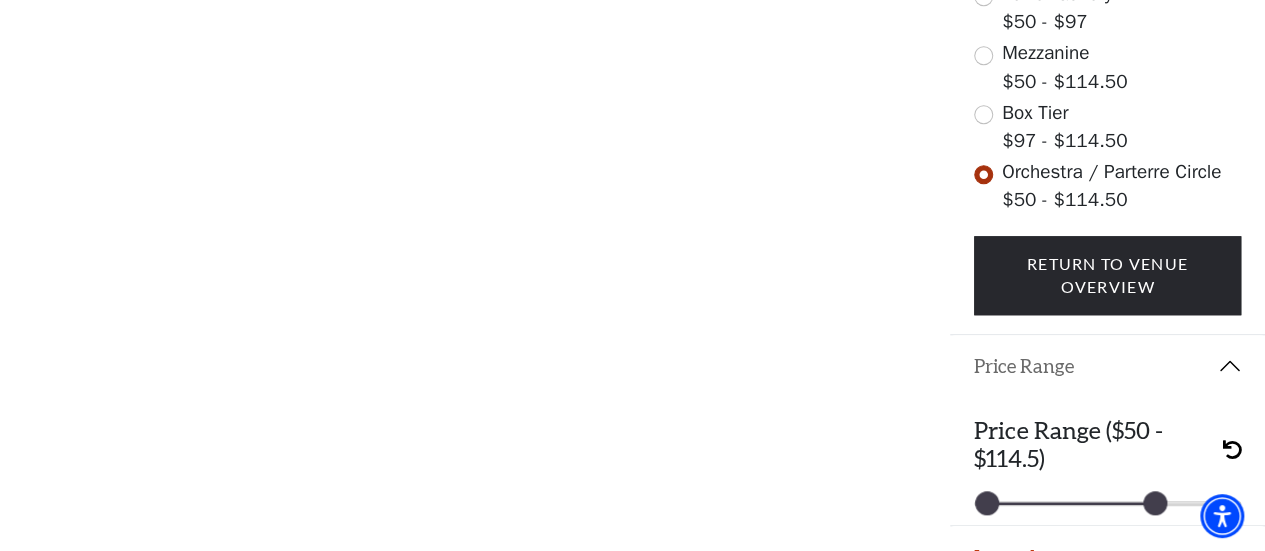 scroll, scrollTop: 798, scrollLeft: 0, axis: vertical 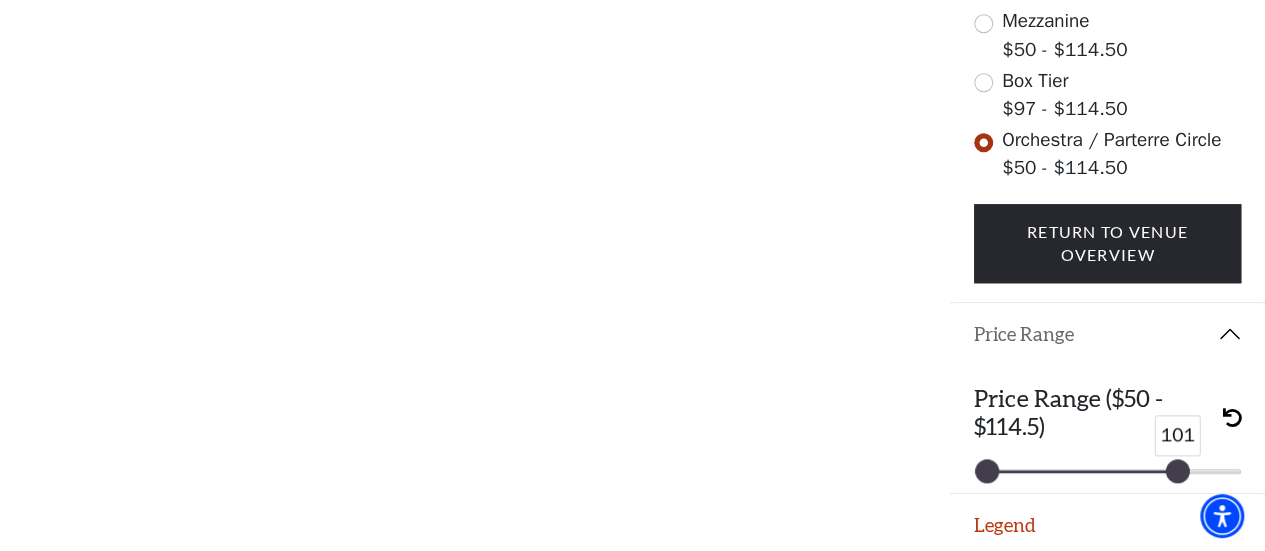drag, startPoint x: 1154, startPoint y: 463, endPoint x: 900, endPoint y: 387, distance: 265.12637 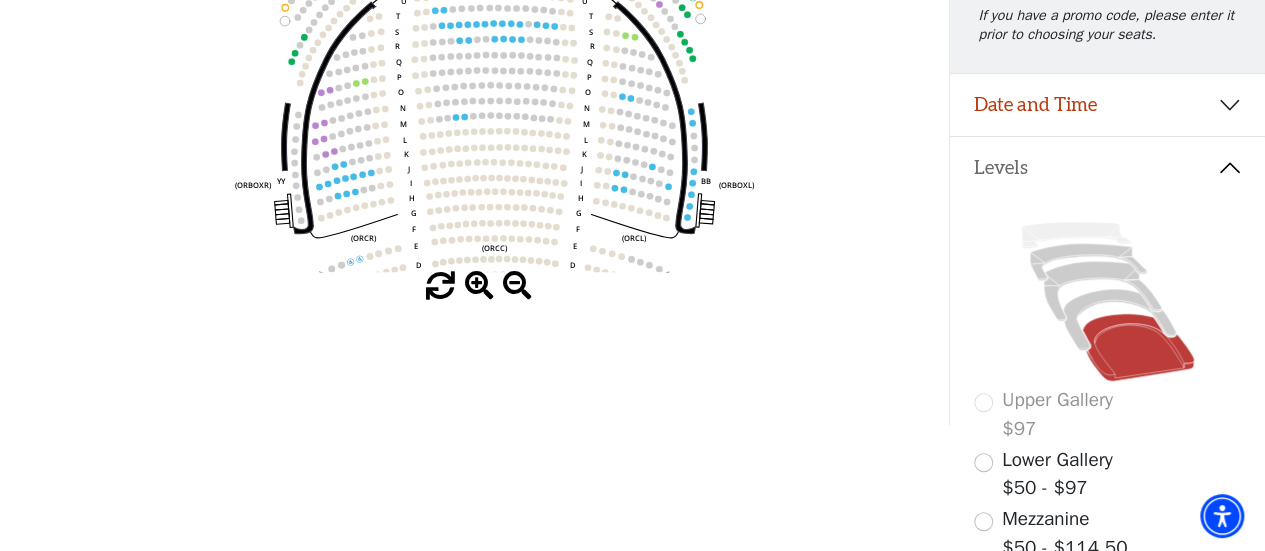 scroll, scrollTop: 100, scrollLeft: 0, axis: vertical 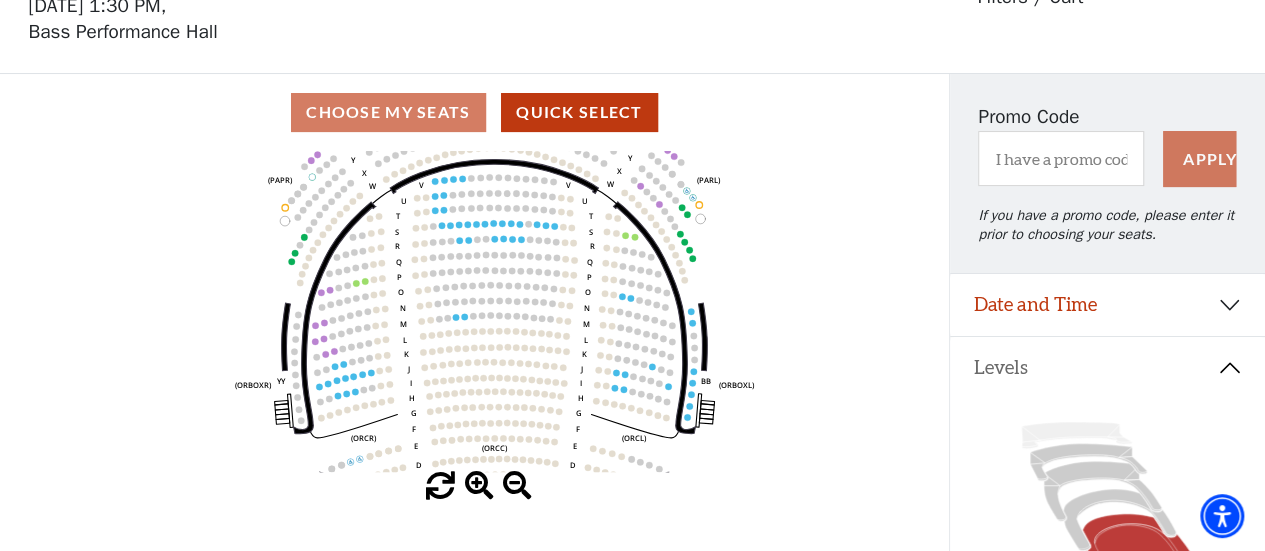 click 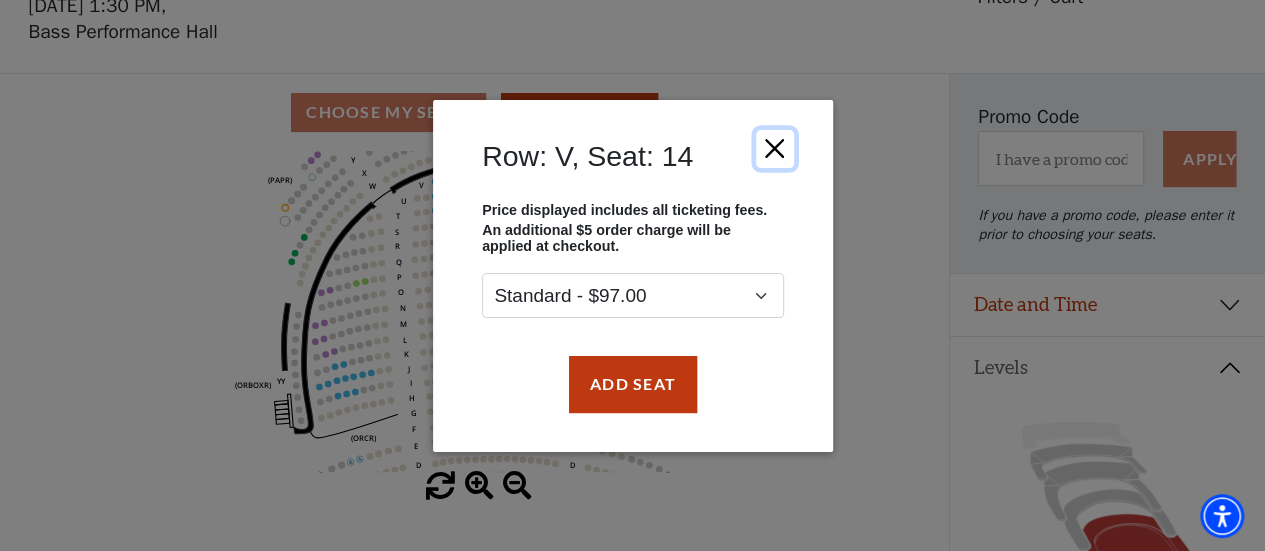 click at bounding box center (774, 148) 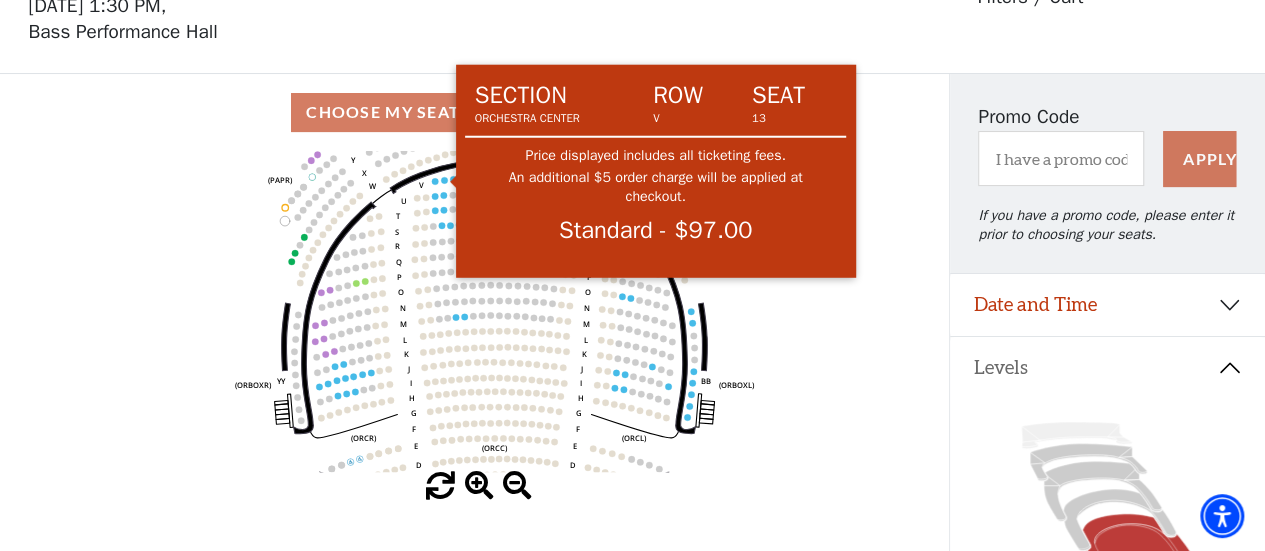 click 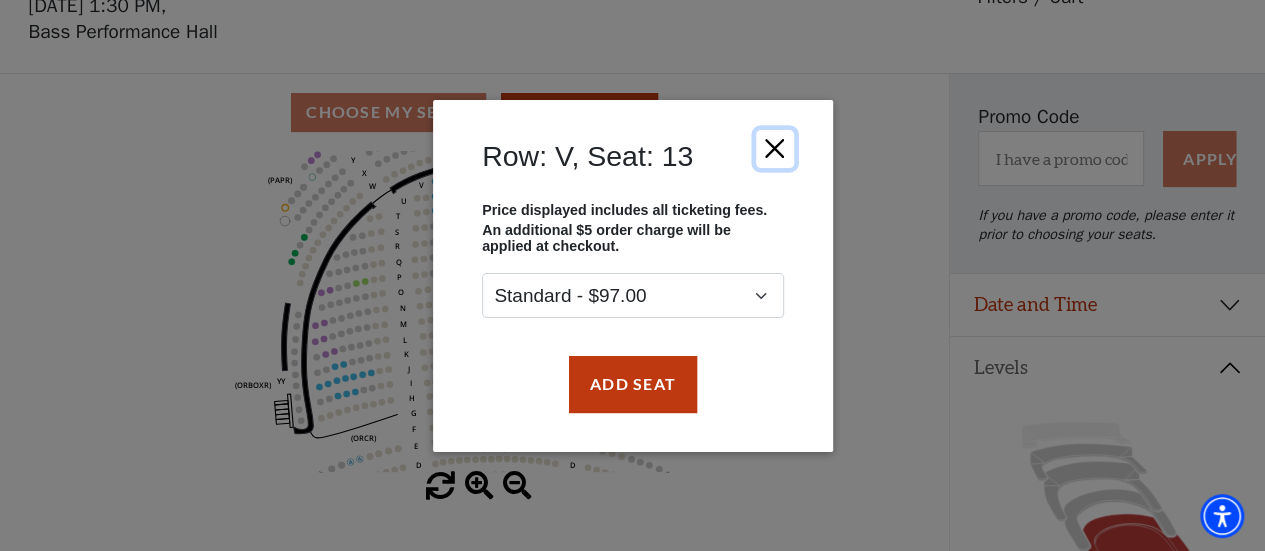 click at bounding box center [774, 148] 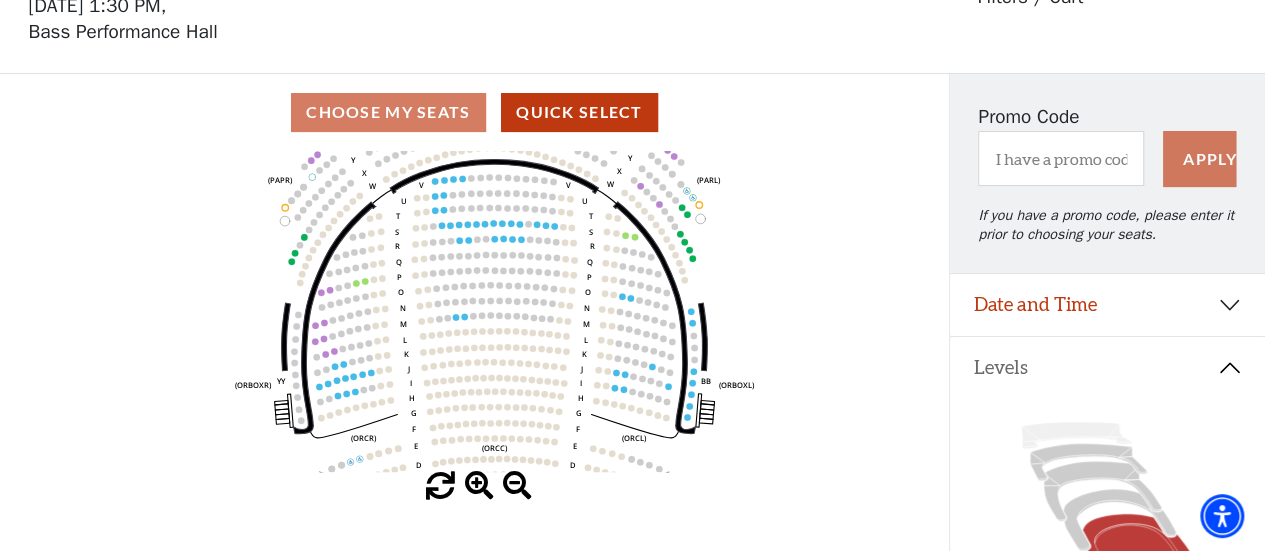 click 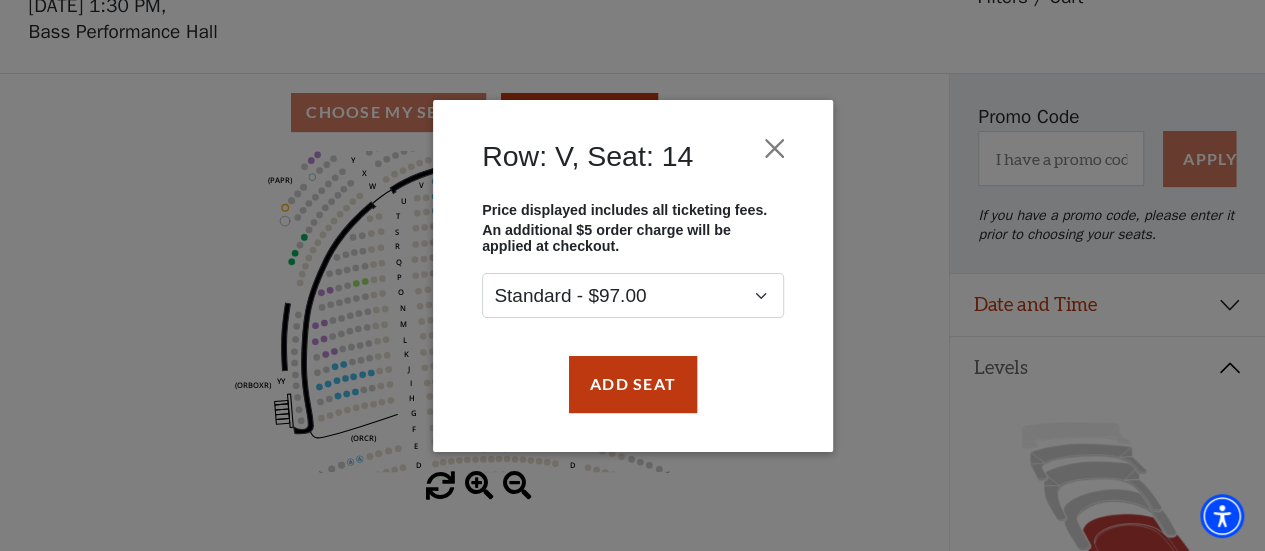 click on "Row: V, Seat: 14
Price displayed includes all ticketing fees.
An additional $5 order charge will be applied at checkout.
Standard - $97.00
Add Seat" at bounding box center (632, 275) 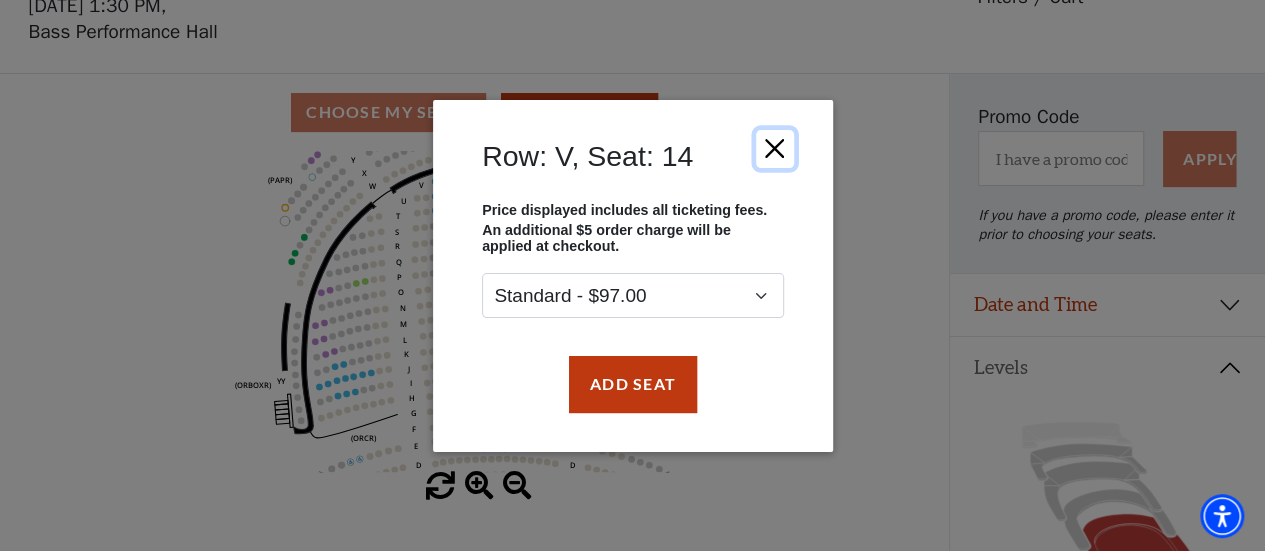 click at bounding box center (774, 148) 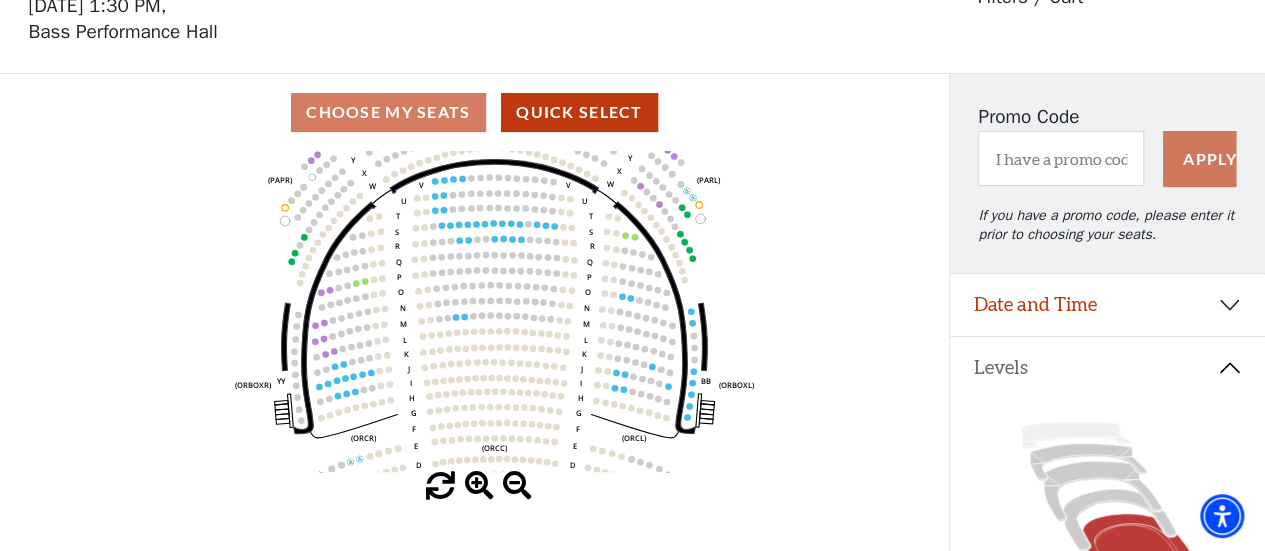 click on "Left   (ORPITL)   Right   (ORPITR)   Center   (ORPITC)   ZZ   AA   YY   BB   ZA   ZA   (ORCL)   (ORCR)   (ORCC)   (ORBOXL)   (ORBOXR)   (PARL)   (PAPR)   (PARC)   Z   Y   X   W   Z   Y   X   W   V   U   T   S   R   Q   P   O   N   M   L   K   J   I   H   G   F   E   D   C   B   A   CCC   BBB   AAA   V   U   T   S   R   Q   P   O   N   M   L   K   J   I   H   G   F   E   D   C   B   A   CCC   BBB   AAA" 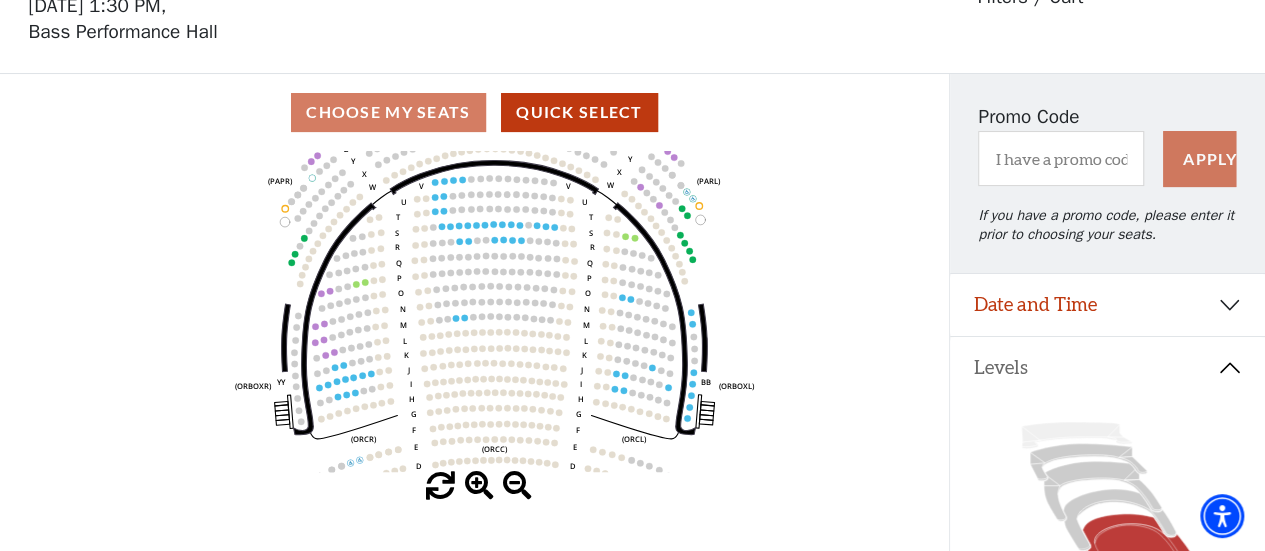 click 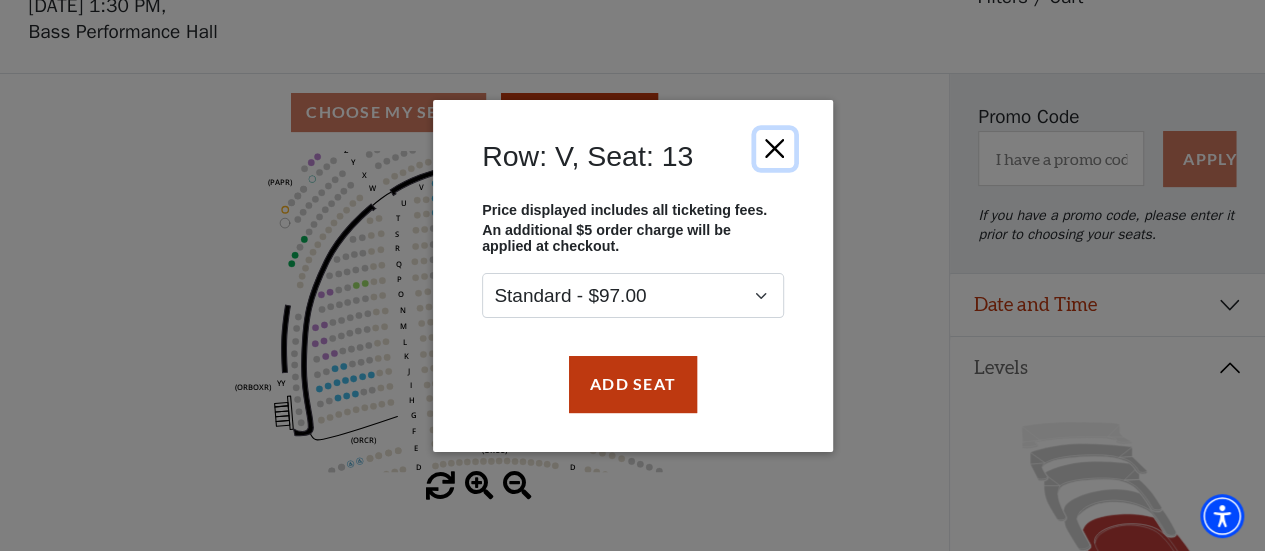 click at bounding box center [774, 148] 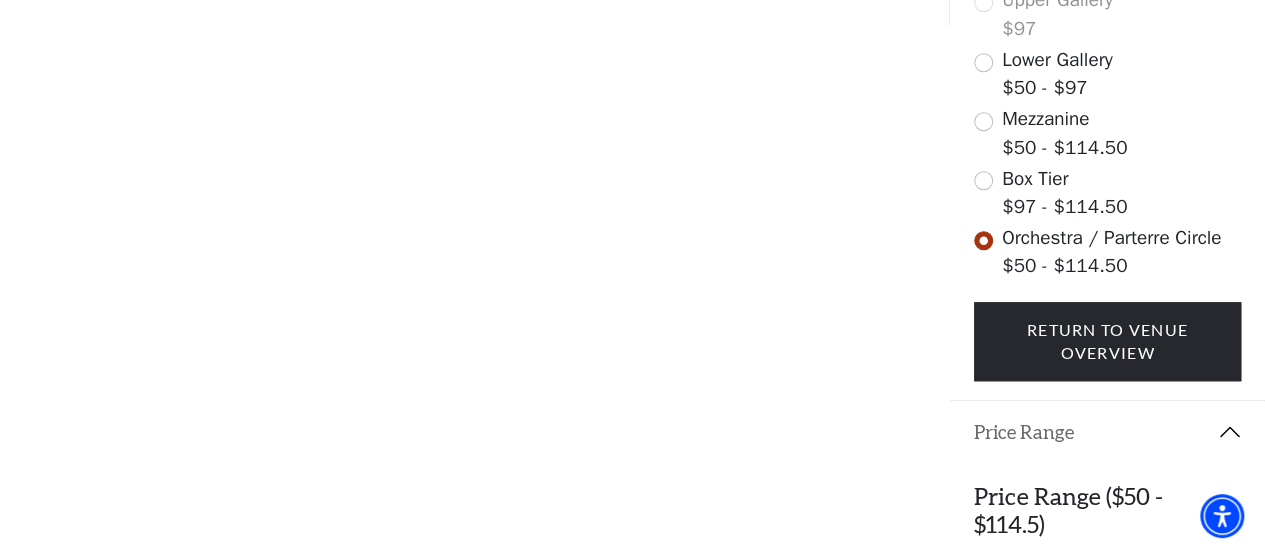 scroll, scrollTop: 798, scrollLeft: 0, axis: vertical 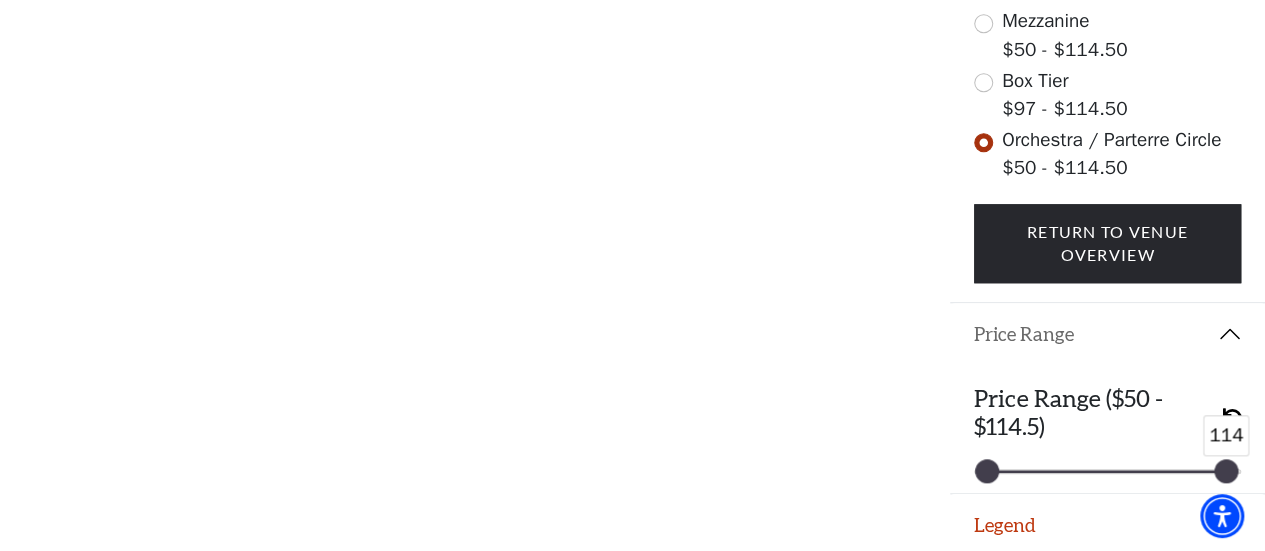 drag, startPoint x: 1184, startPoint y: 462, endPoint x: 1234, endPoint y: 462, distance: 50 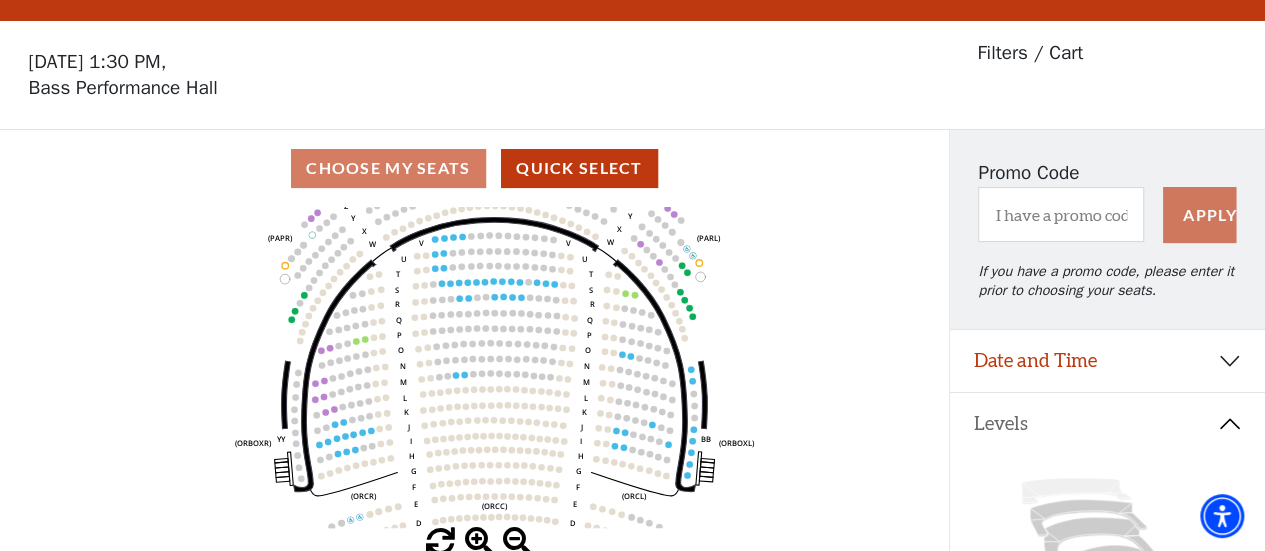 scroll, scrollTop: 0, scrollLeft: 0, axis: both 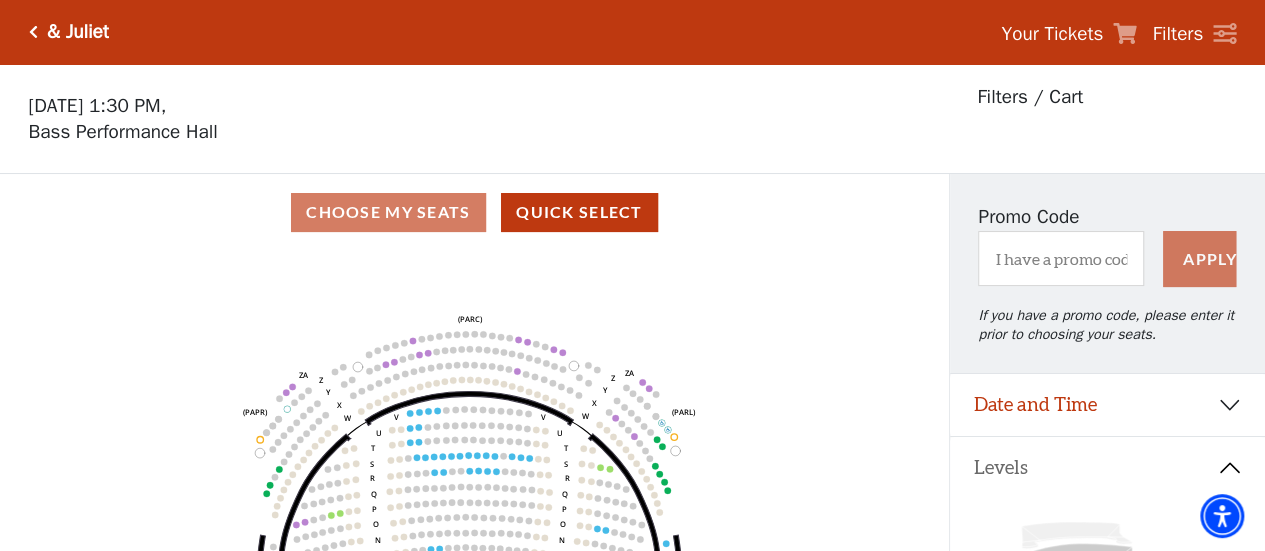 drag, startPoint x: 392, startPoint y: 291, endPoint x: 367, endPoint y: 405, distance: 116.70904 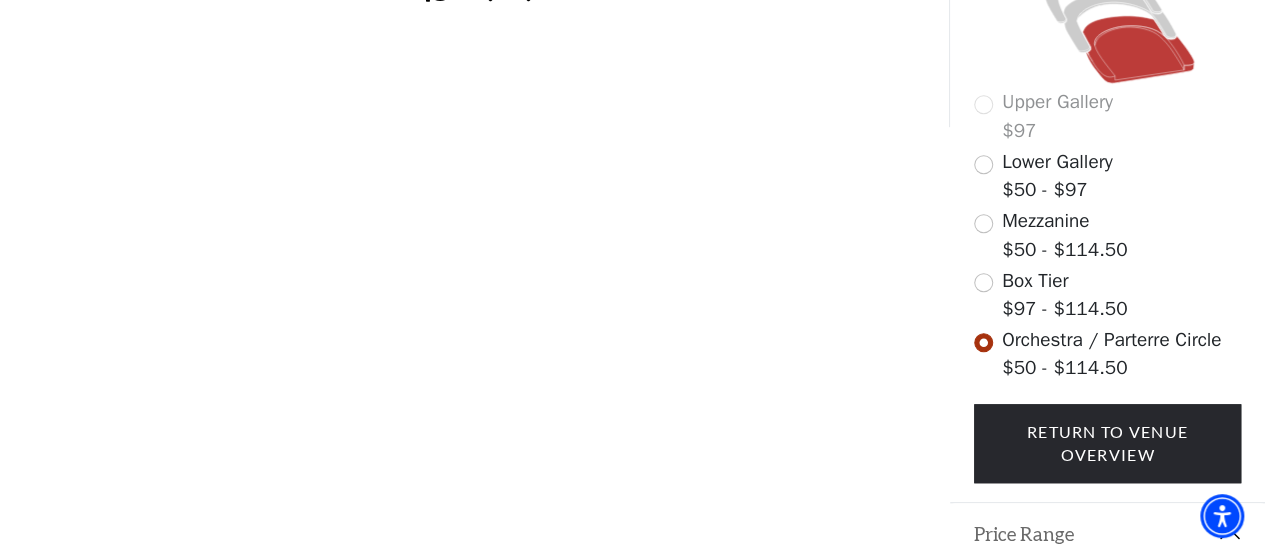 scroll, scrollTop: 600, scrollLeft: 0, axis: vertical 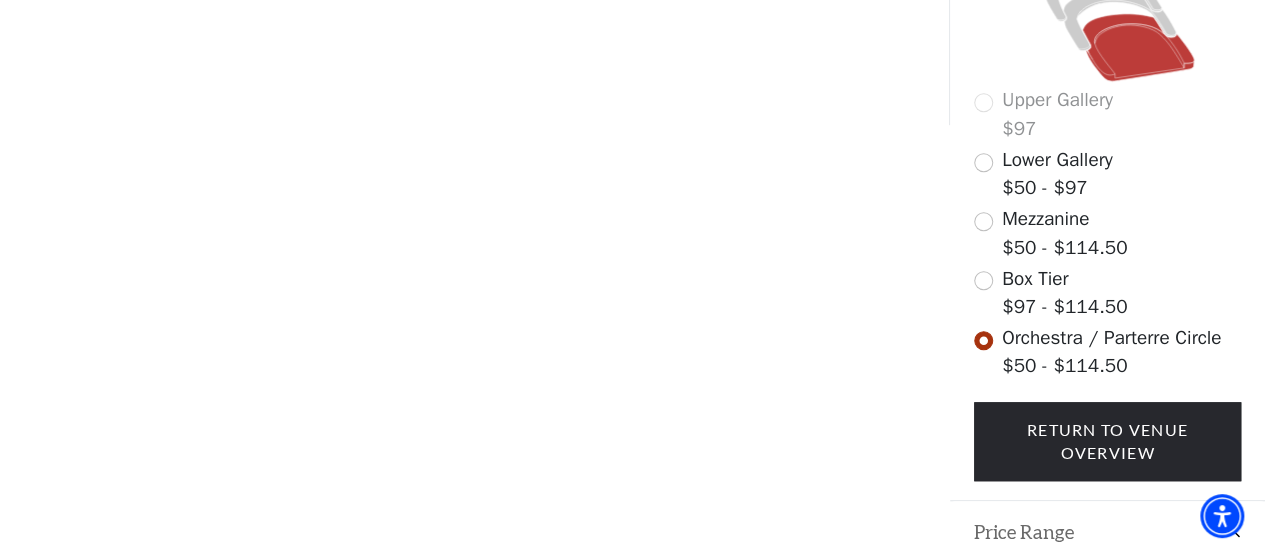 click on "Box Tier" at bounding box center [1035, 279] 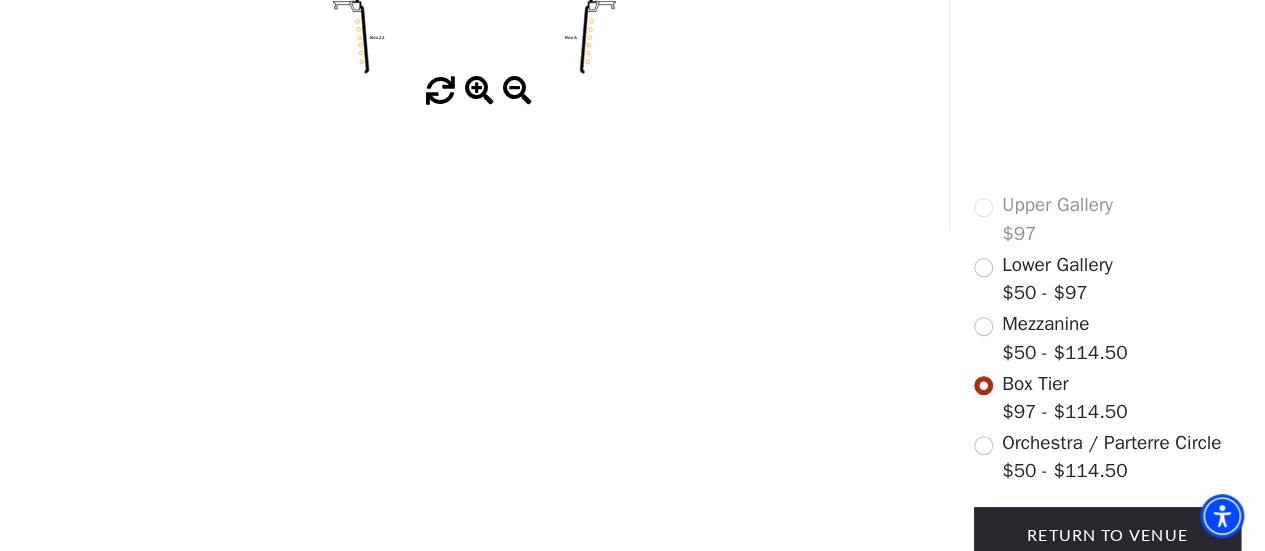 scroll, scrollTop: 592, scrollLeft: 0, axis: vertical 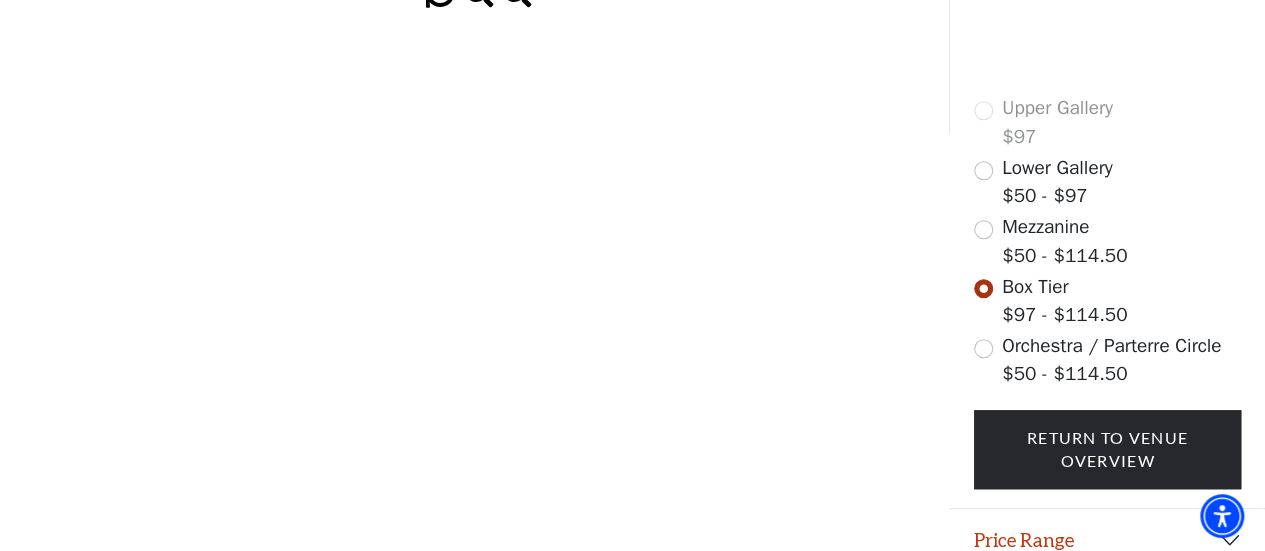 click on "Mezzanine" at bounding box center [1045, 227] 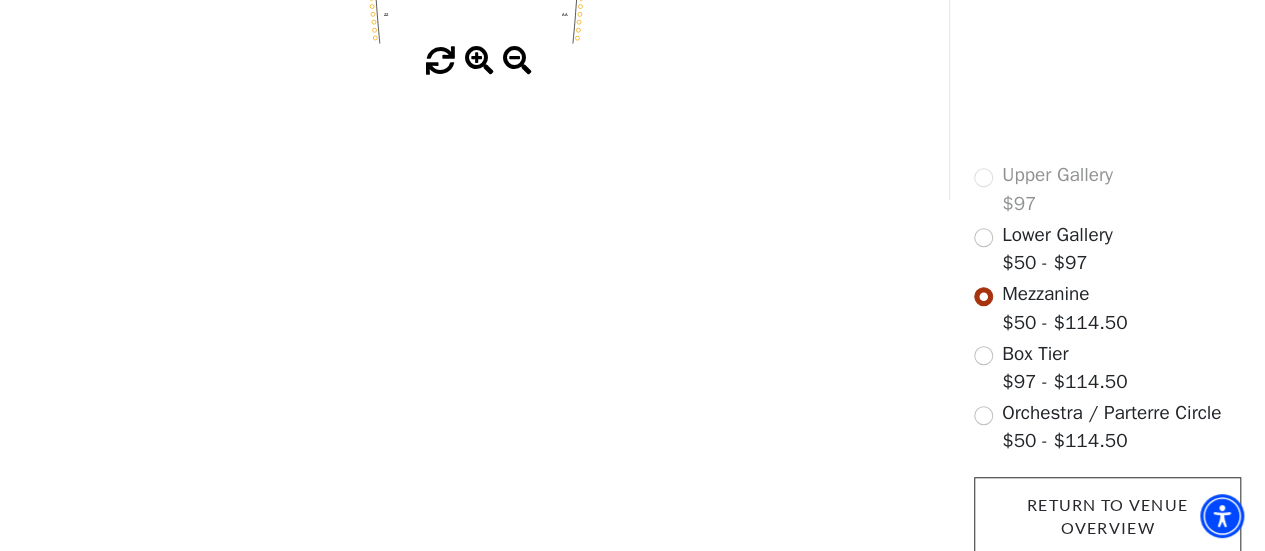 scroll, scrollTop: 669, scrollLeft: 0, axis: vertical 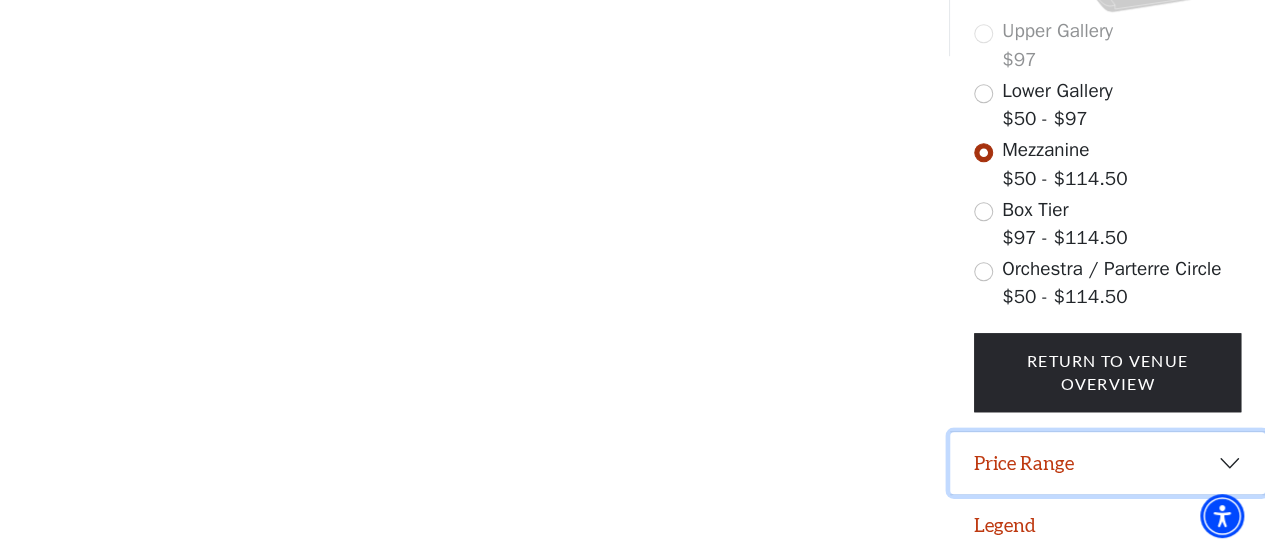 click on "Price Range" at bounding box center [1107, 463] 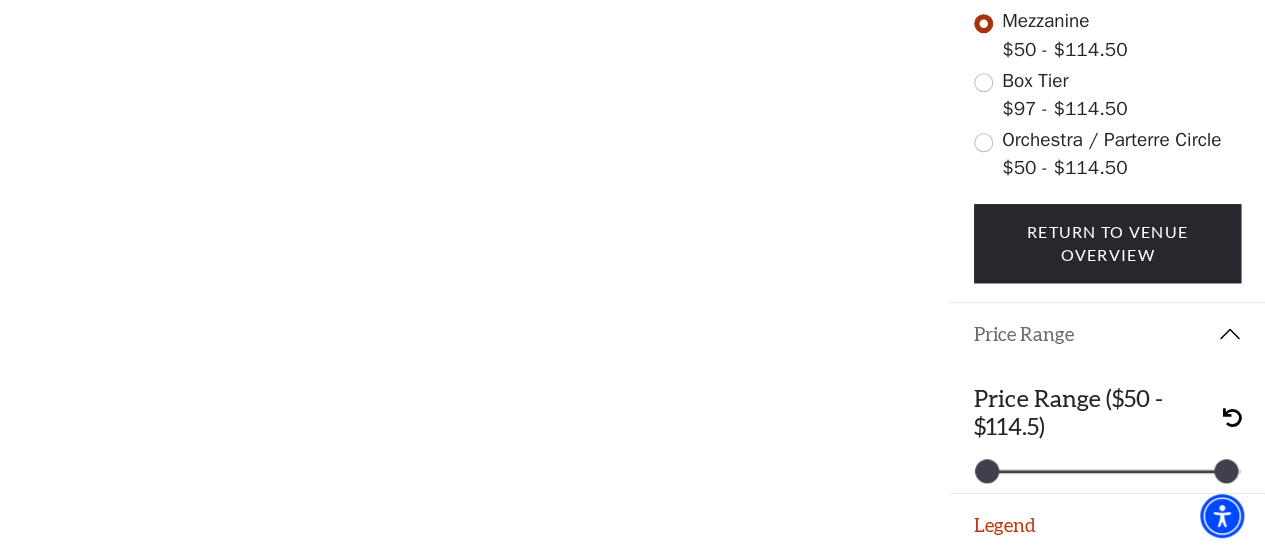 click on "Price Range" at bounding box center (1107, 334) 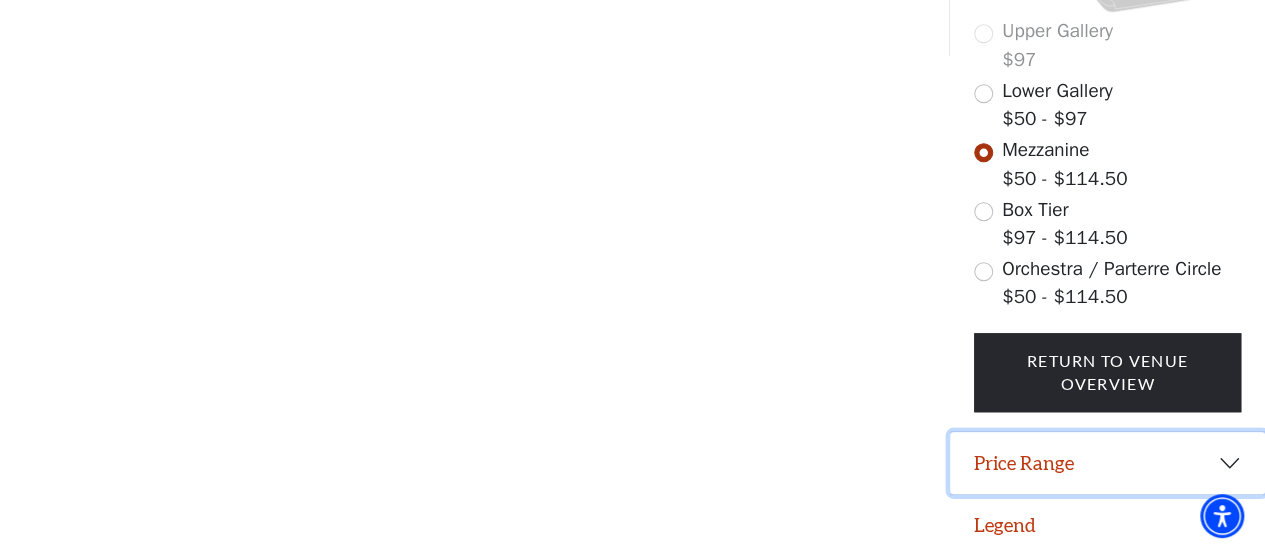 click on "Price Range" at bounding box center [1107, 463] 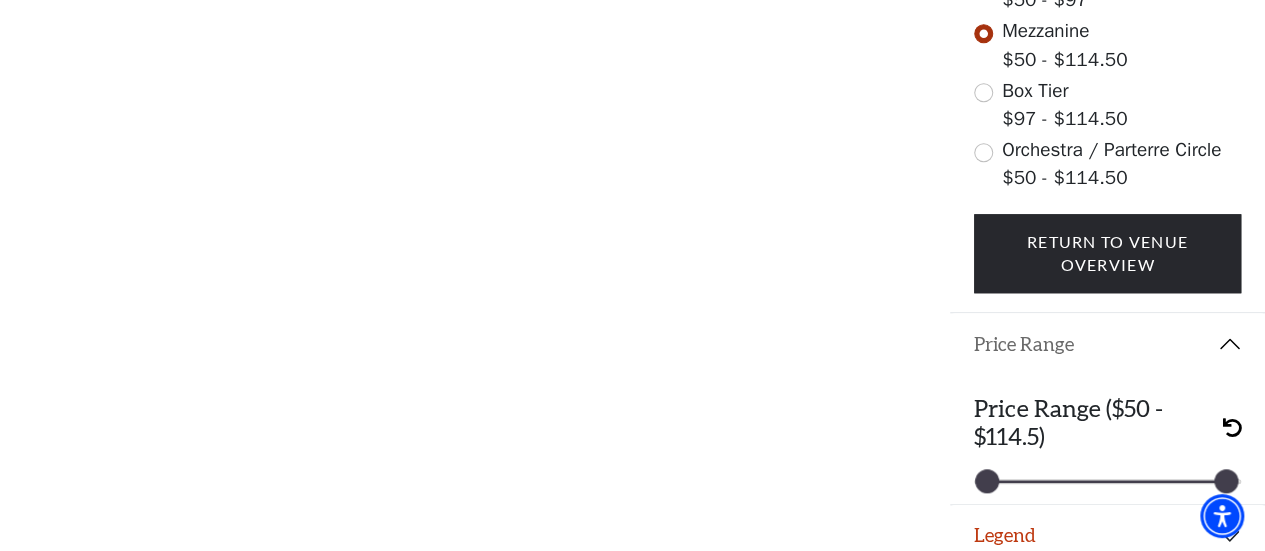 scroll, scrollTop: 798, scrollLeft: 0, axis: vertical 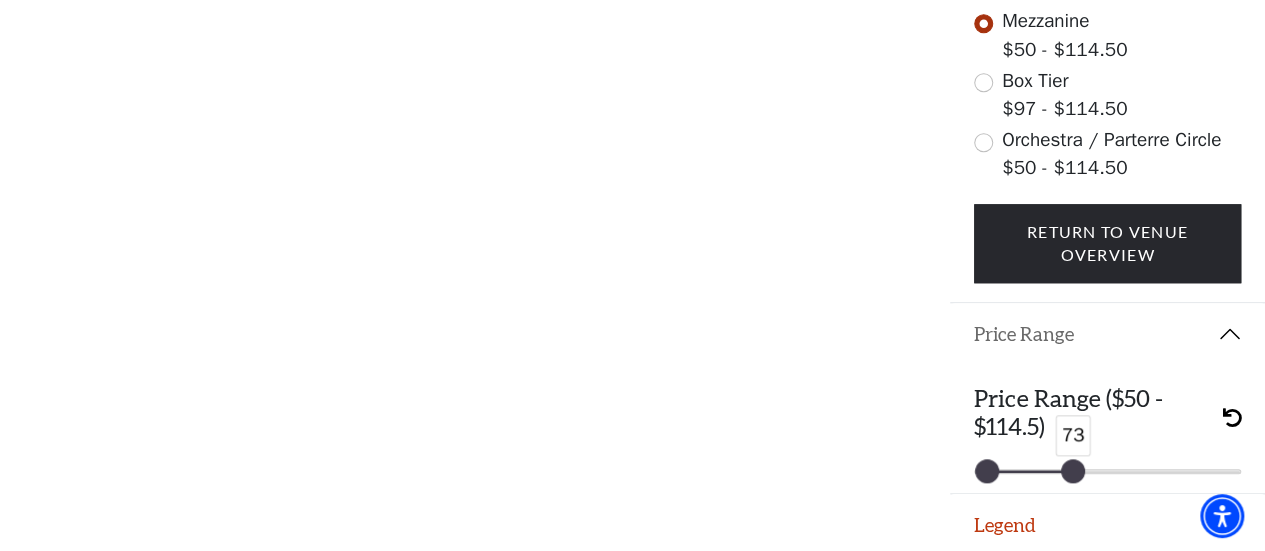 drag, startPoint x: 1226, startPoint y: 456, endPoint x: 490, endPoint y: 284, distance: 755.8307 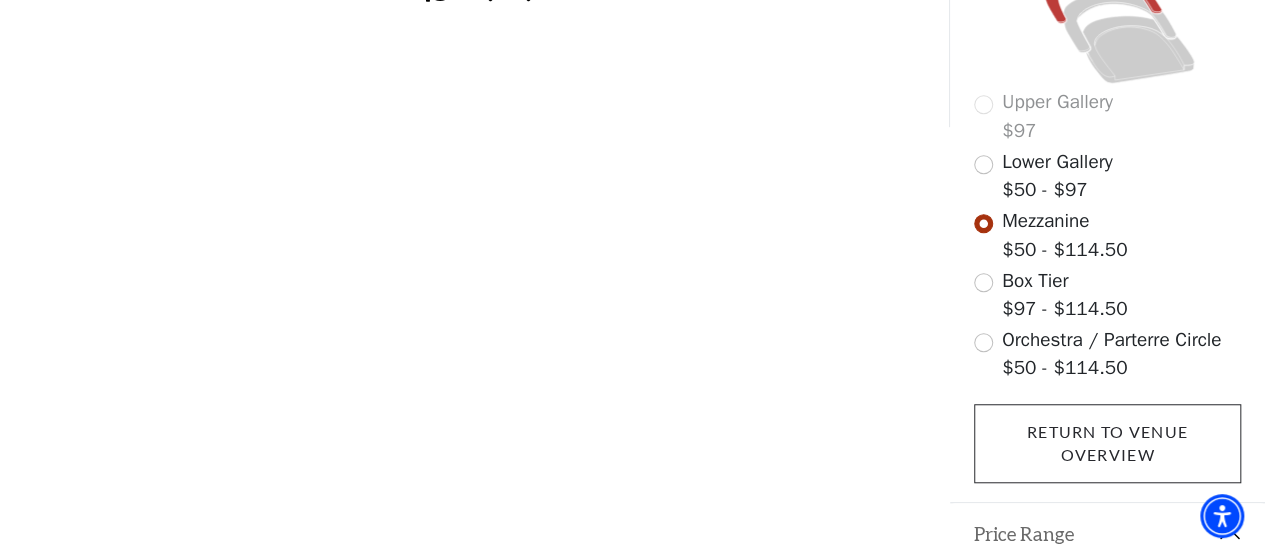 scroll, scrollTop: 798, scrollLeft: 0, axis: vertical 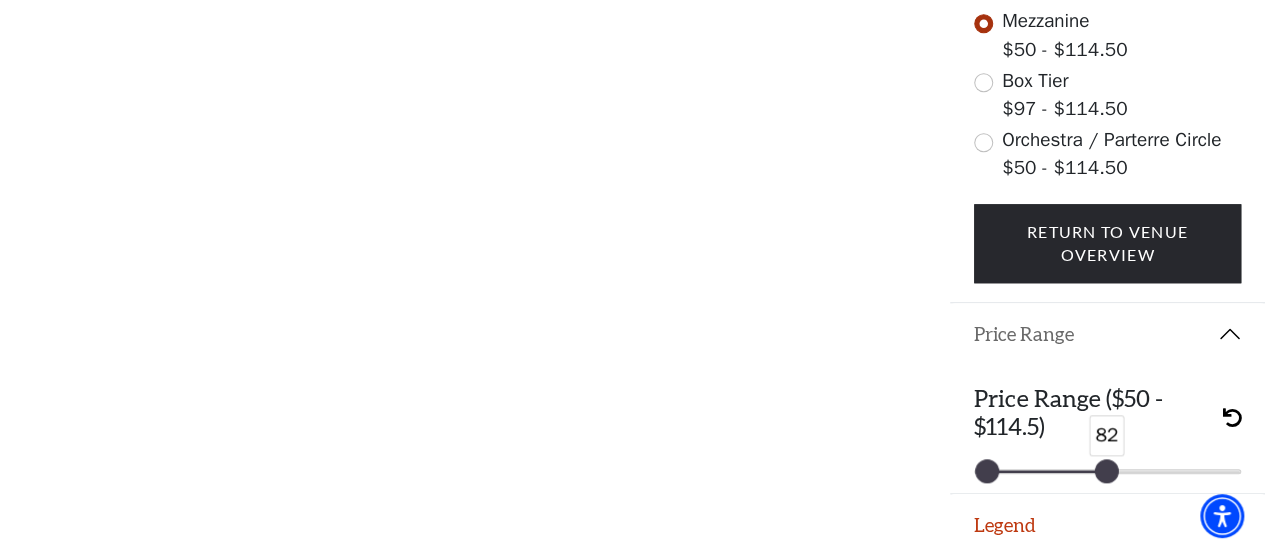drag, startPoint x: 1066, startPoint y: 467, endPoint x: 1102, endPoint y: 468, distance: 36.013885 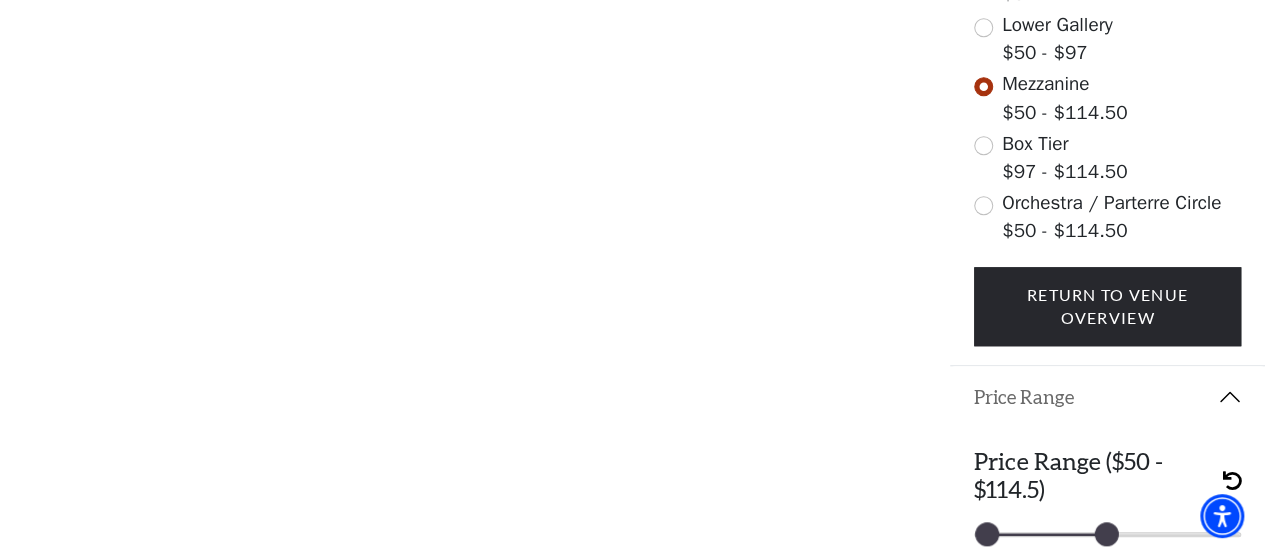 scroll, scrollTop: 798, scrollLeft: 0, axis: vertical 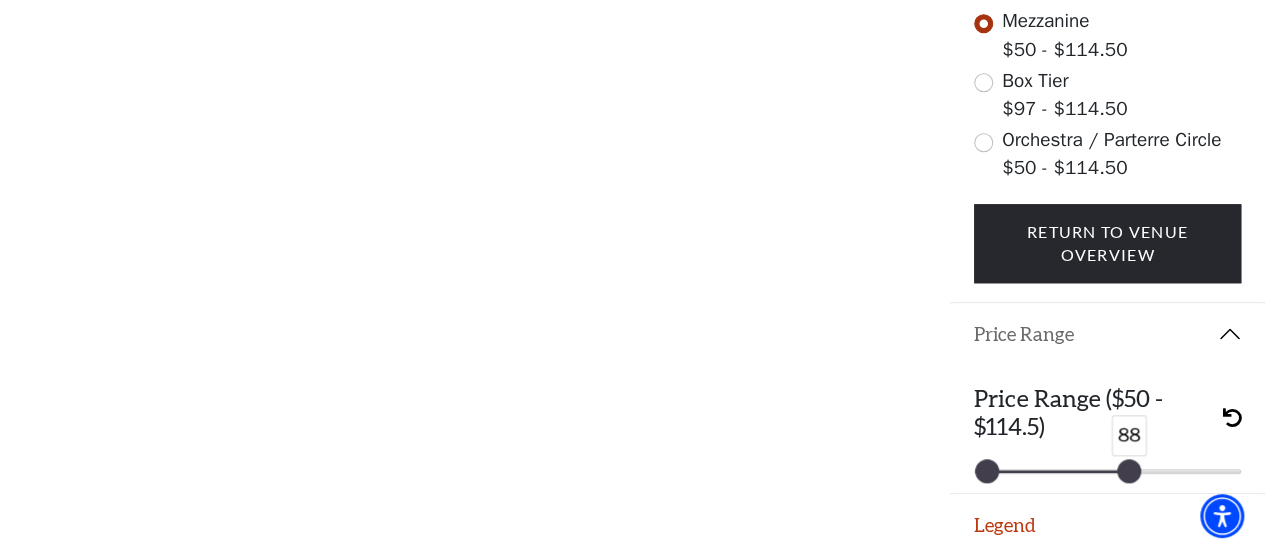 drag, startPoint x: 1112, startPoint y: 476, endPoint x: 1150, endPoint y: 475, distance: 38.013157 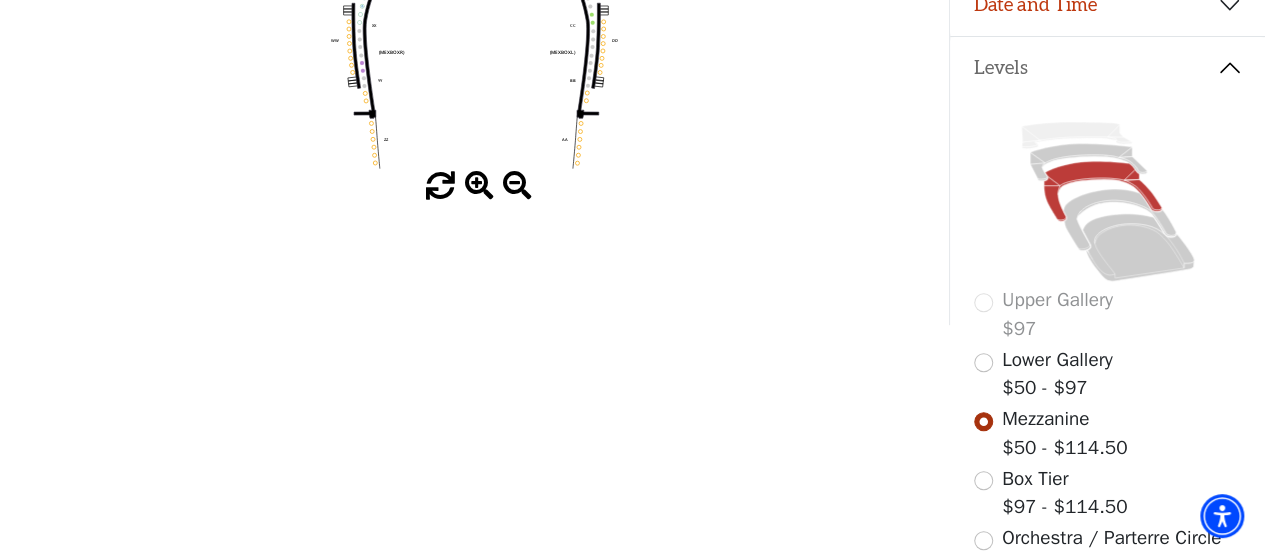 scroll, scrollTop: 798, scrollLeft: 0, axis: vertical 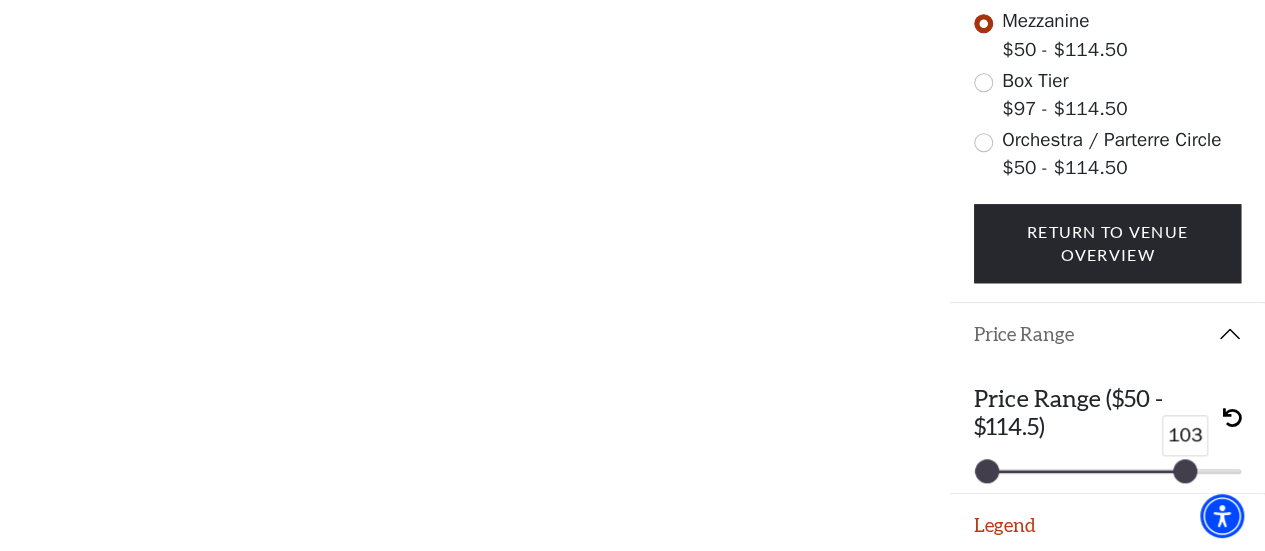 drag, startPoint x: 1151, startPoint y: 466, endPoint x: 1196, endPoint y: 468, distance: 45.044422 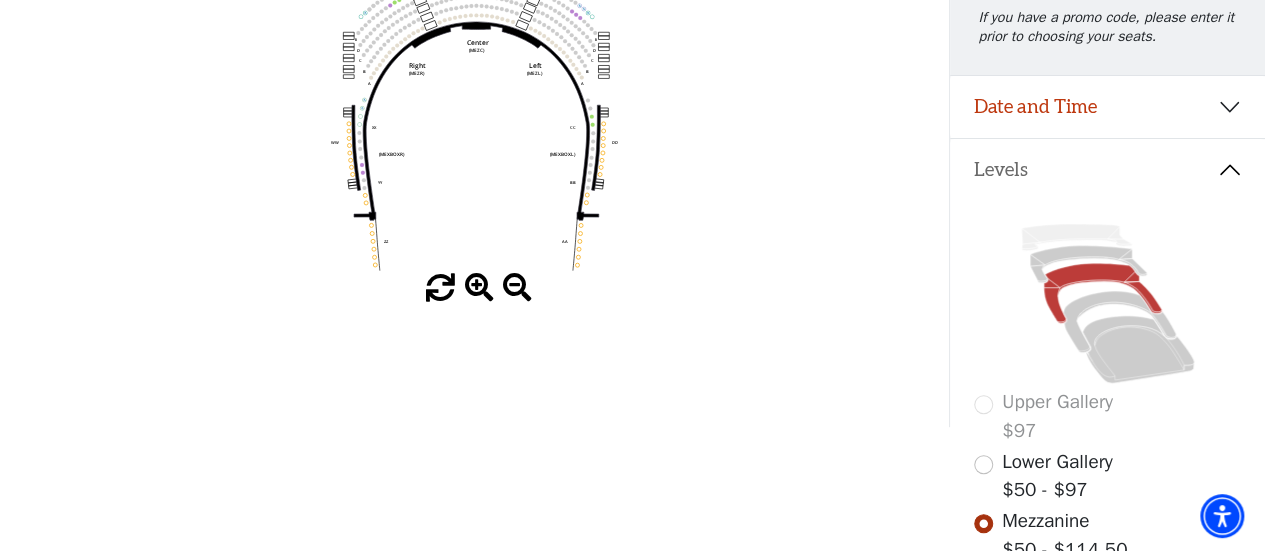 scroll, scrollTop: 98, scrollLeft: 0, axis: vertical 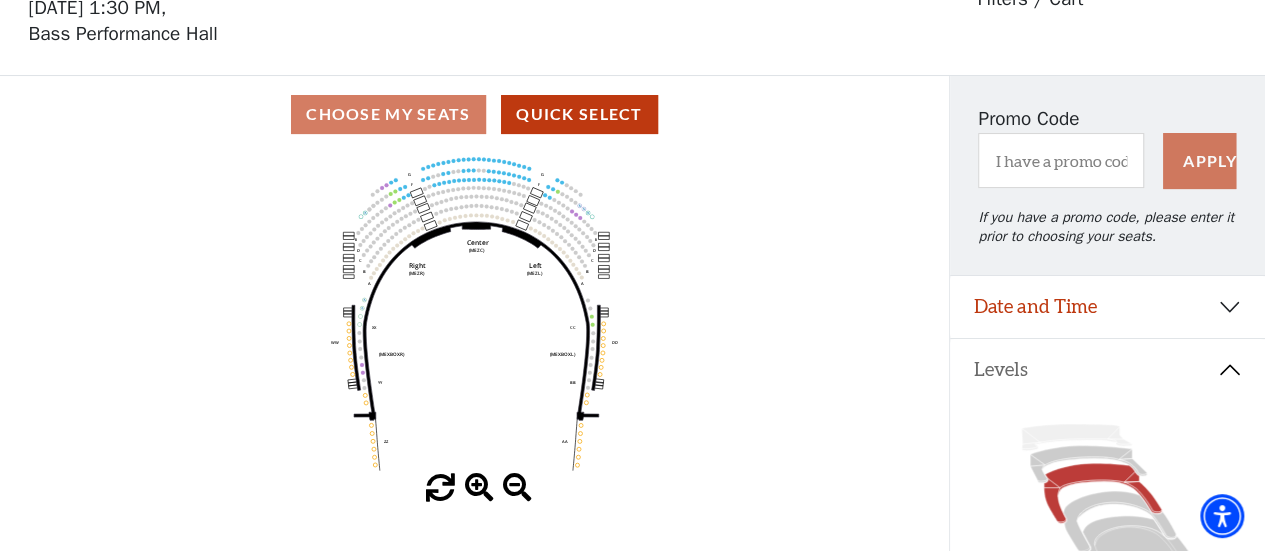 click at bounding box center (479, 488) 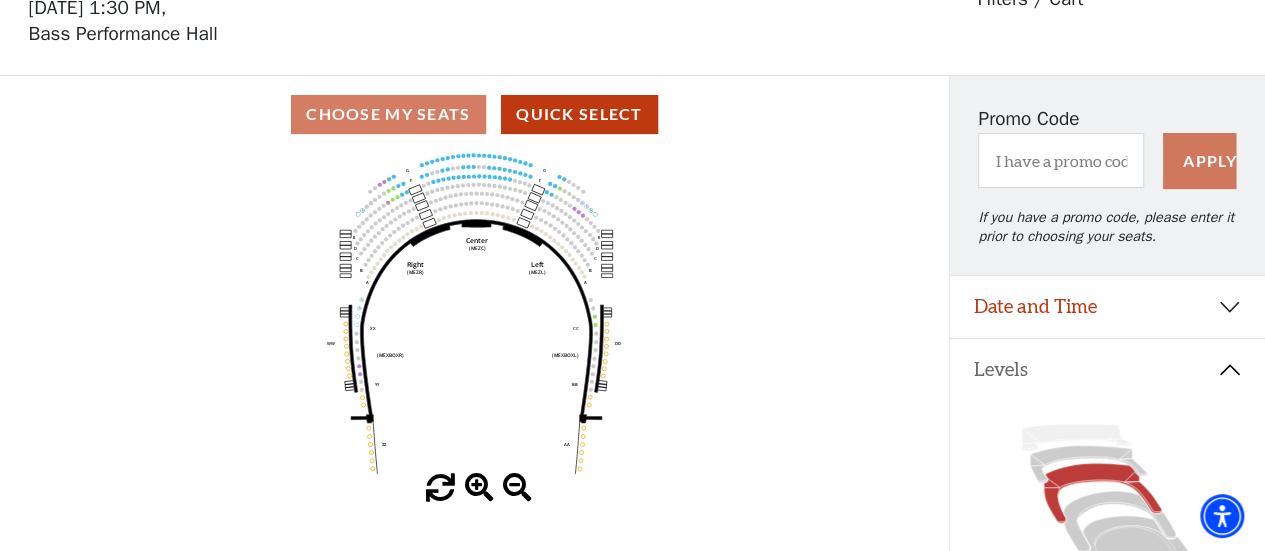 click at bounding box center (479, 488) 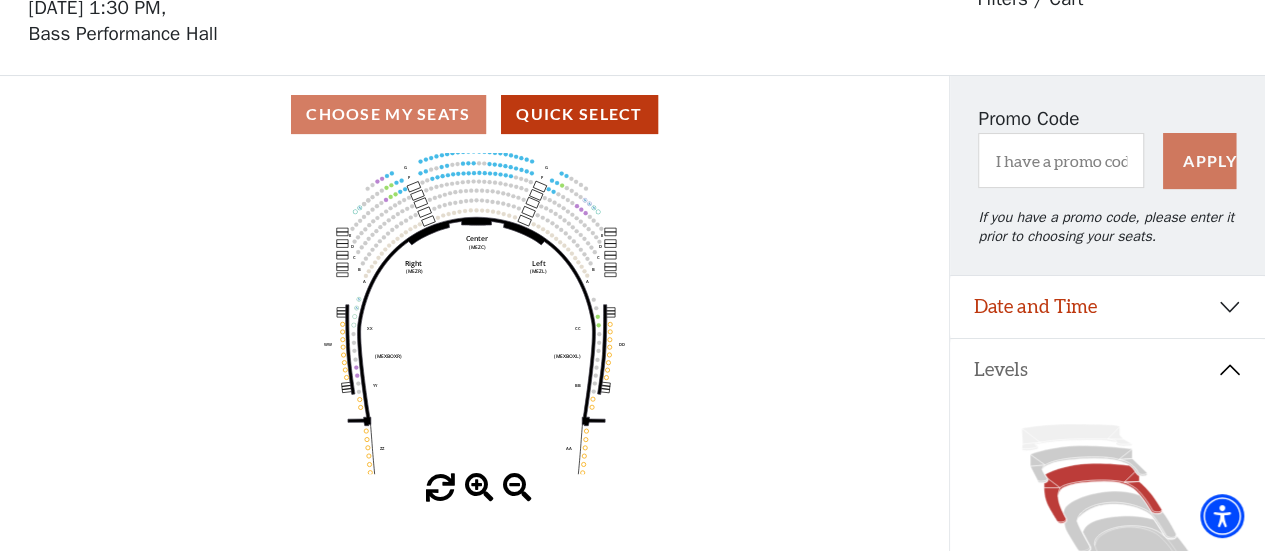 click at bounding box center [479, 488] 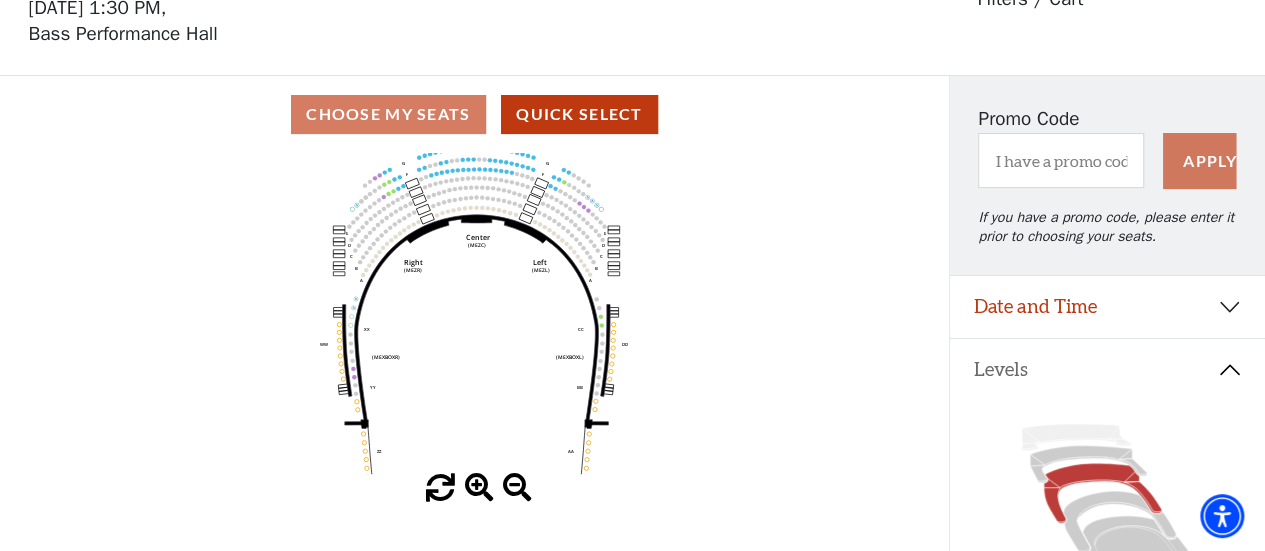 click at bounding box center [479, 488] 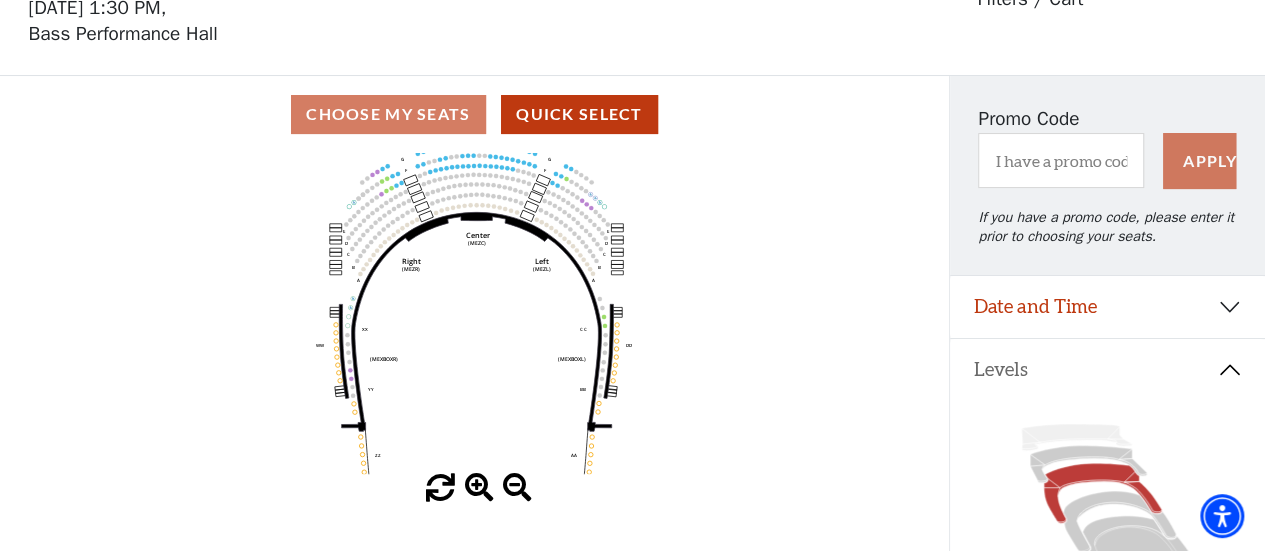 click at bounding box center (479, 488) 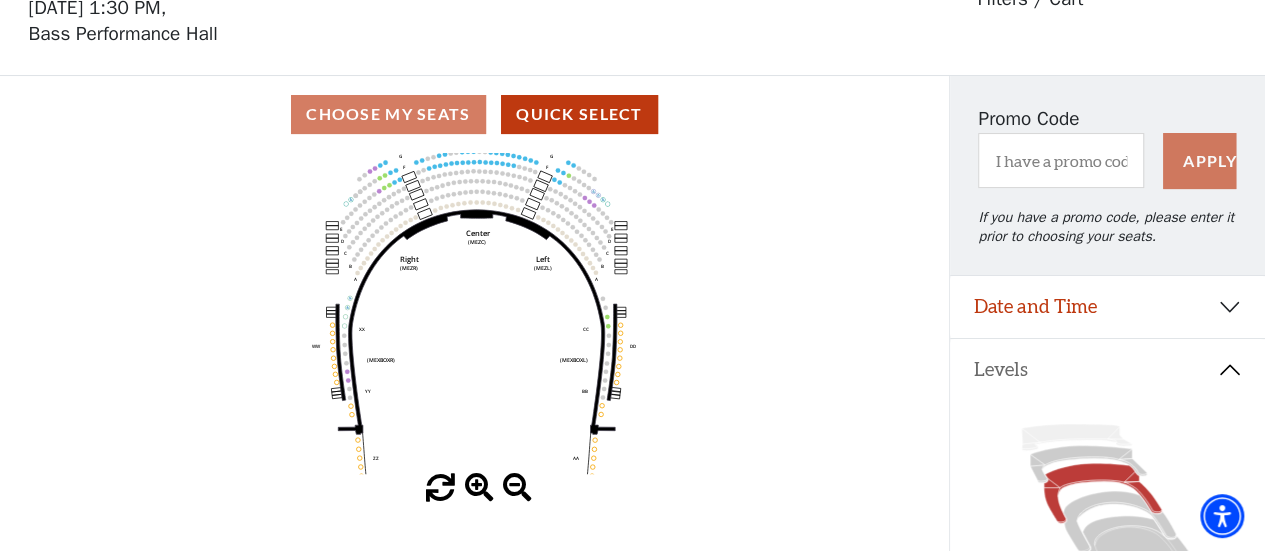 click at bounding box center [479, 488] 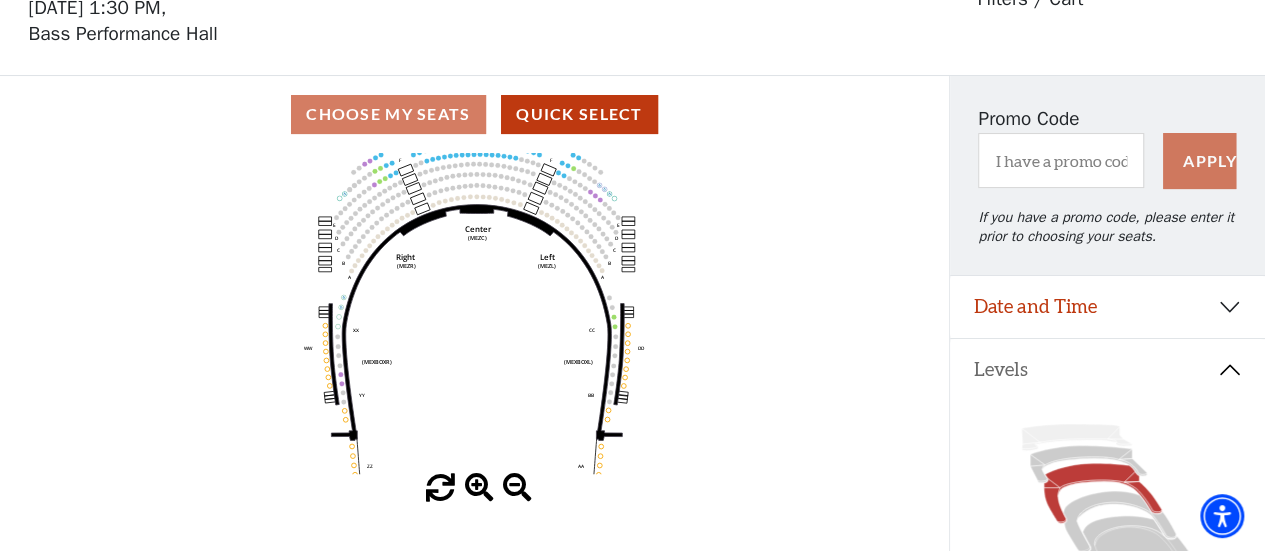 click at bounding box center (479, 488) 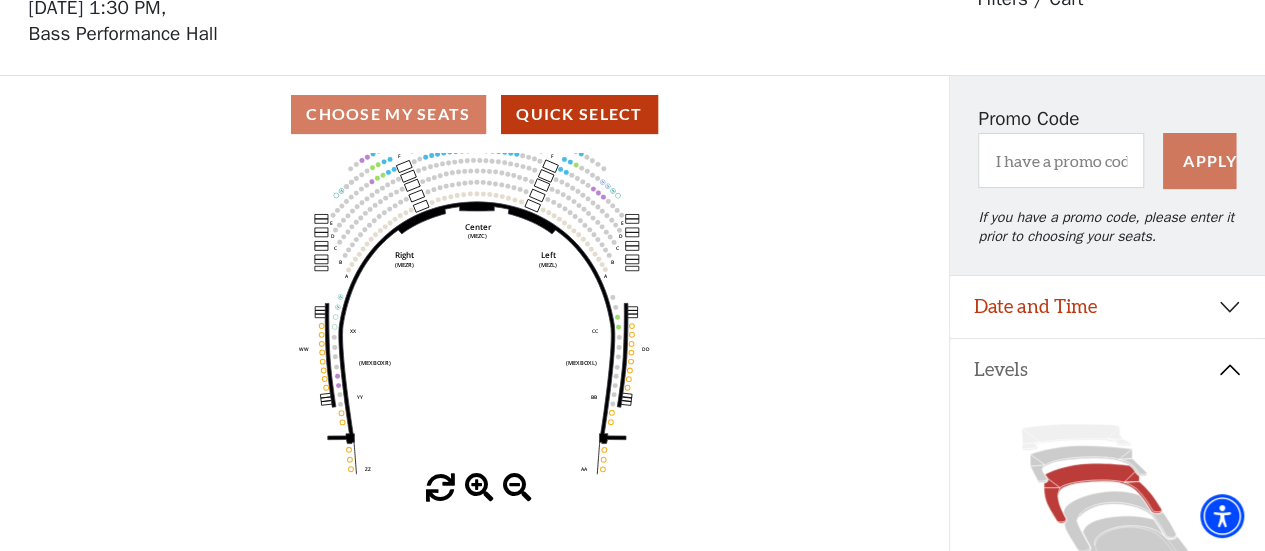 click at bounding box center (479, 488) 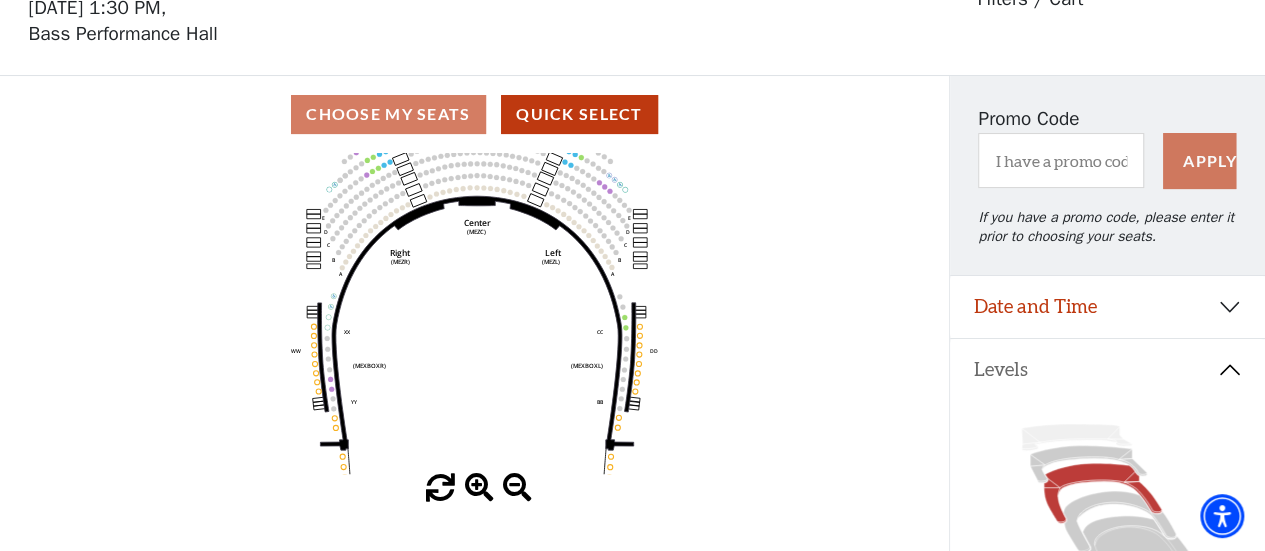 click at bounding box center (479, 488) 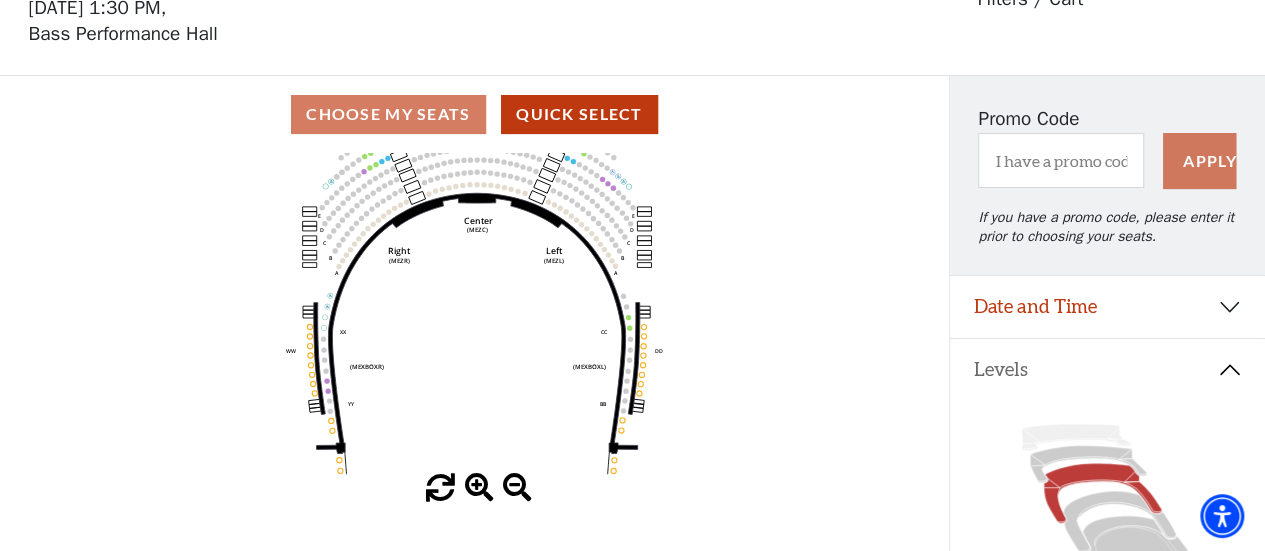 click at bounding box center [479, 488] 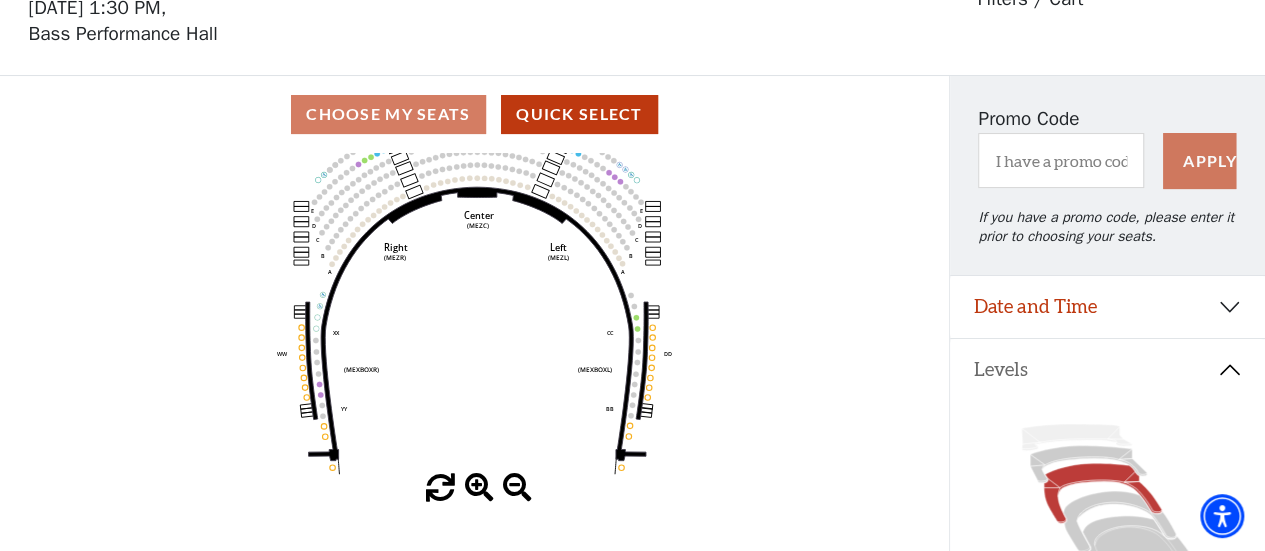 click at bounding box center (479, 488) 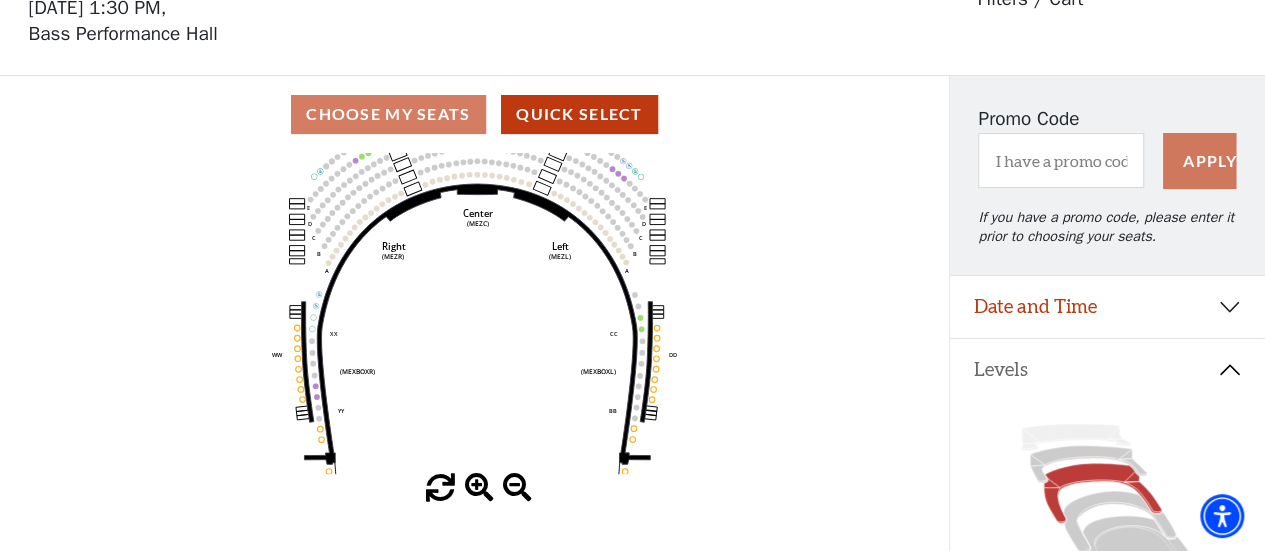 click at bounding box center [479, 488] 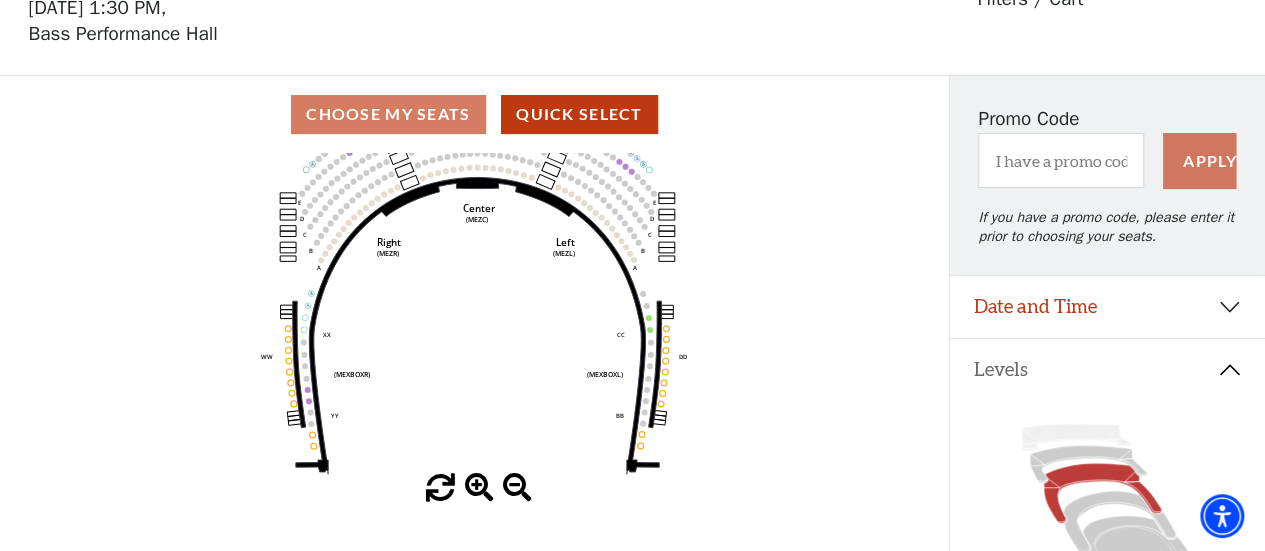 click at bounding box center (479, 488) 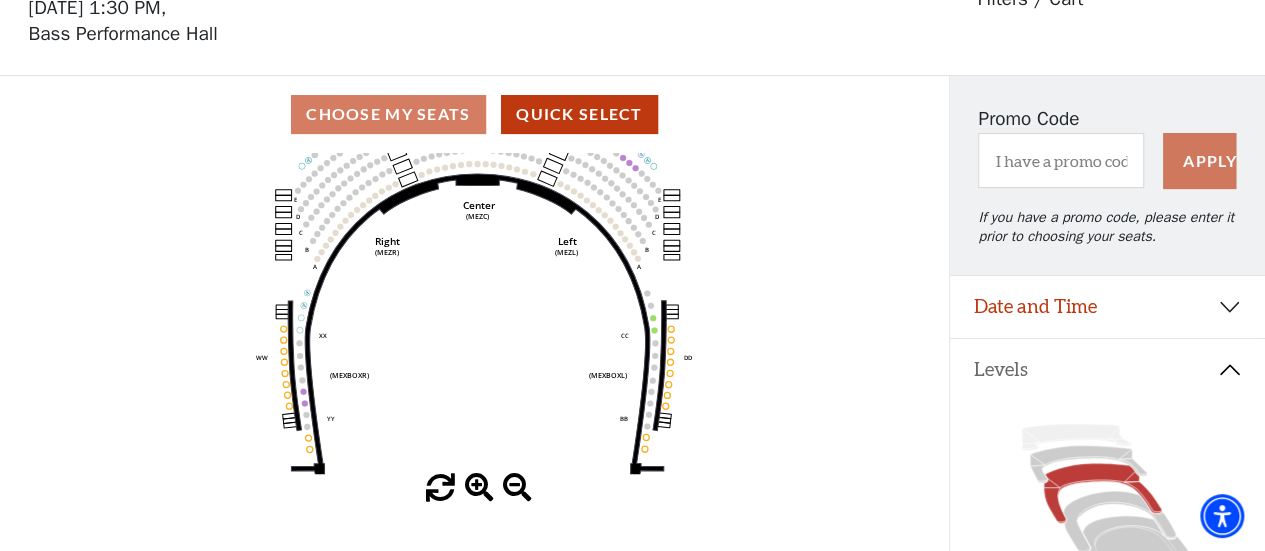 click at bounding box center [479, 488] 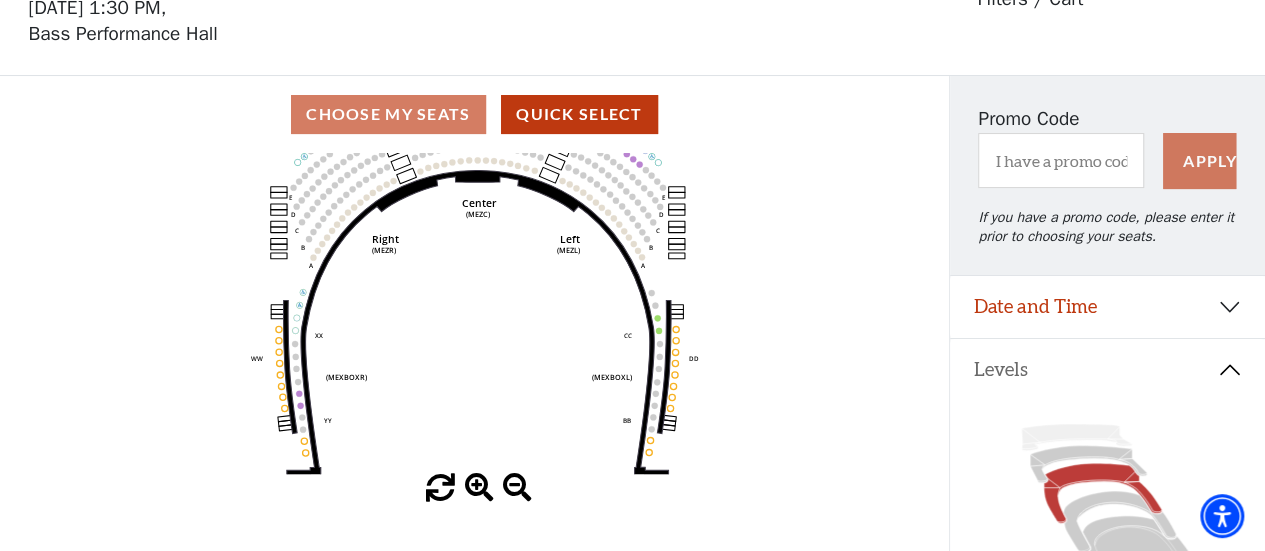 click at bounding box center [479, 488] 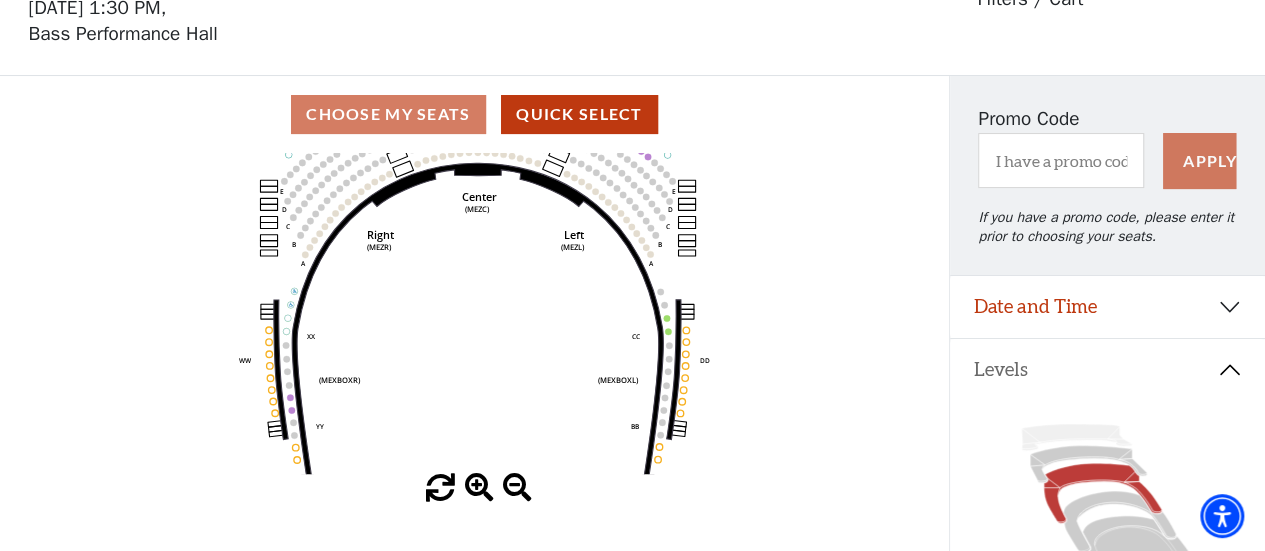 click at bounding box center [479, 488] 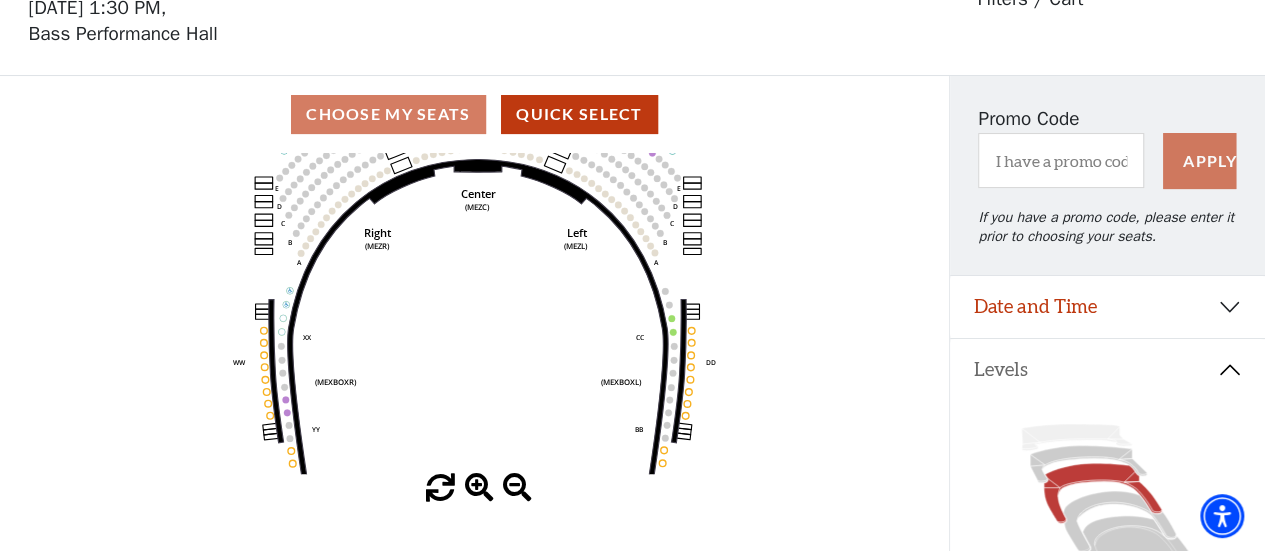 click at bounding box center (479, 488) 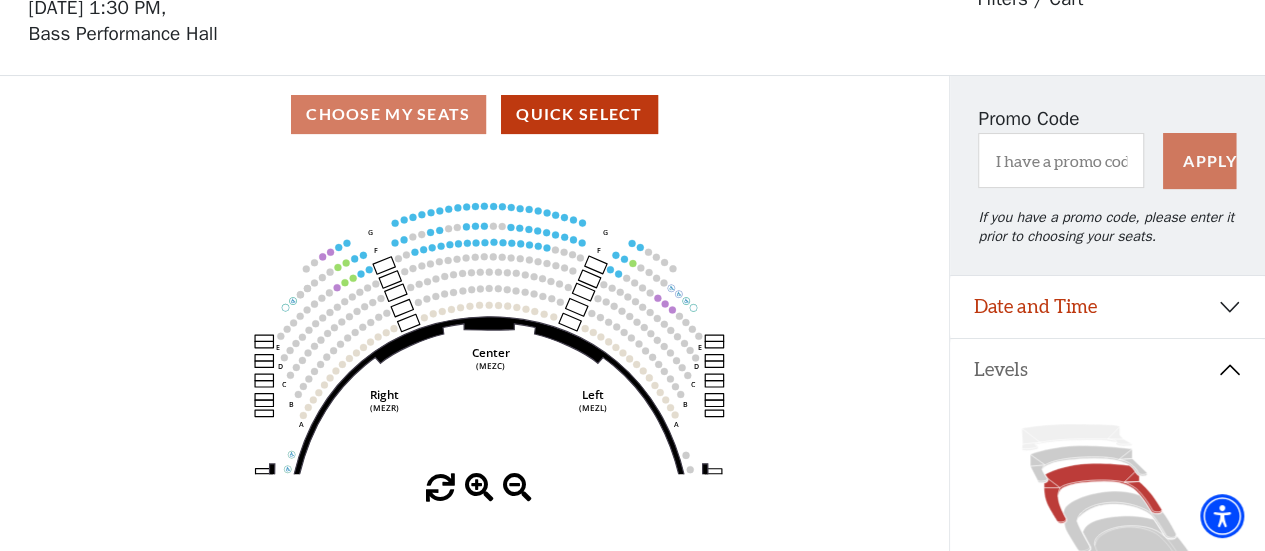 drag, startPoint x: 491, startPoint y: 278, endPoint x: 505, endPoint y: 407, distance: 129.75746 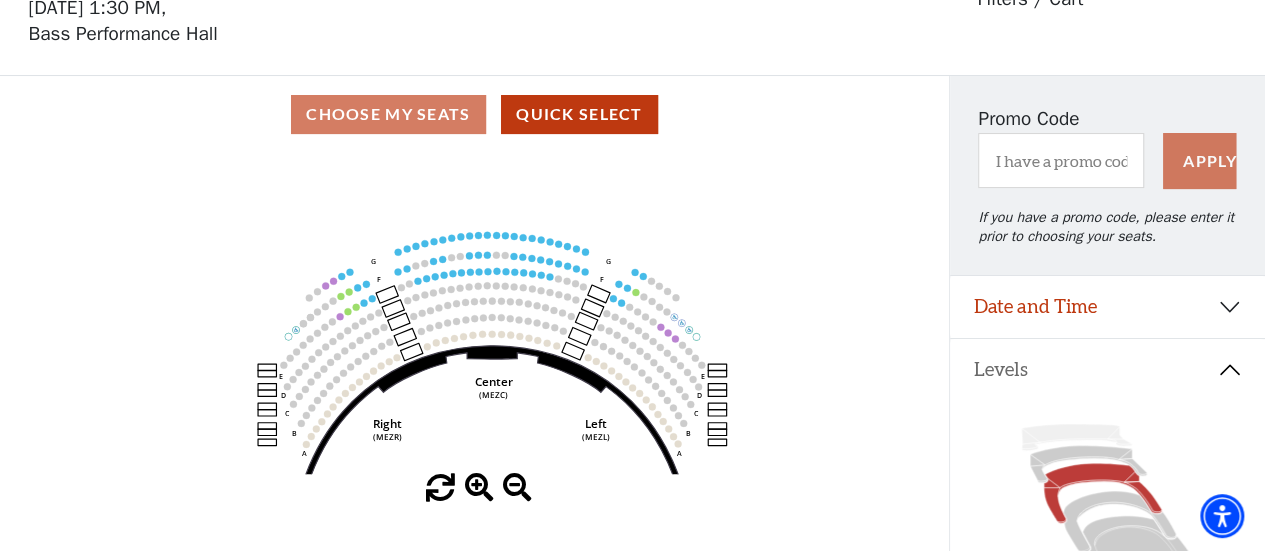 drag, startPoint x: 489, startPoint y: 283, endPoint x: 489, endPoint y: 301, distance: 18 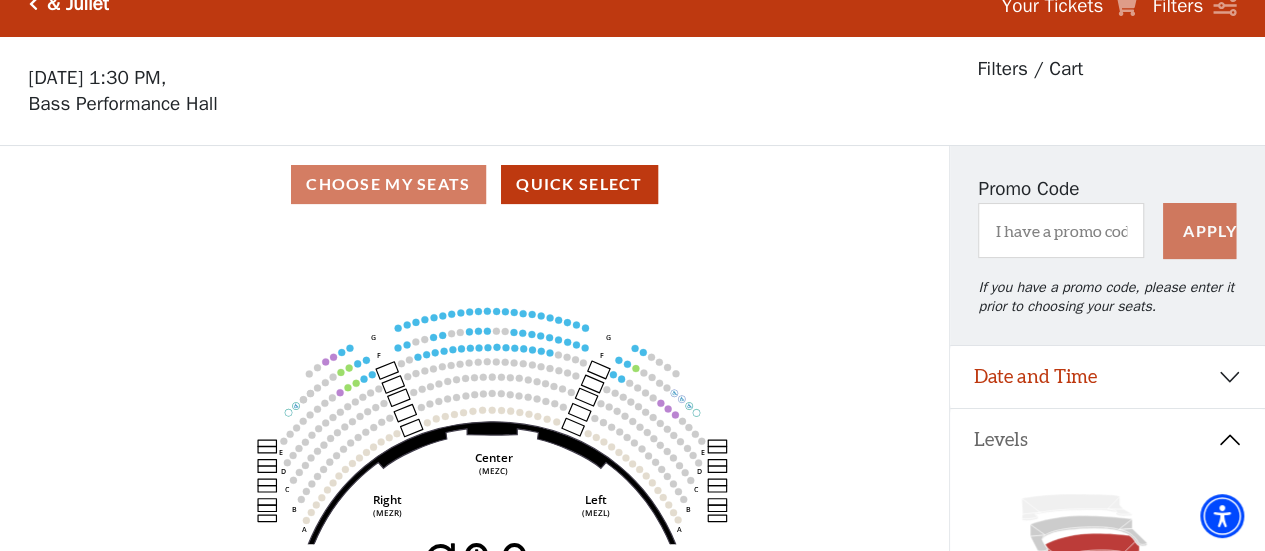 scroll, scrollTop: 0, scrollLeft: 0, axis: both 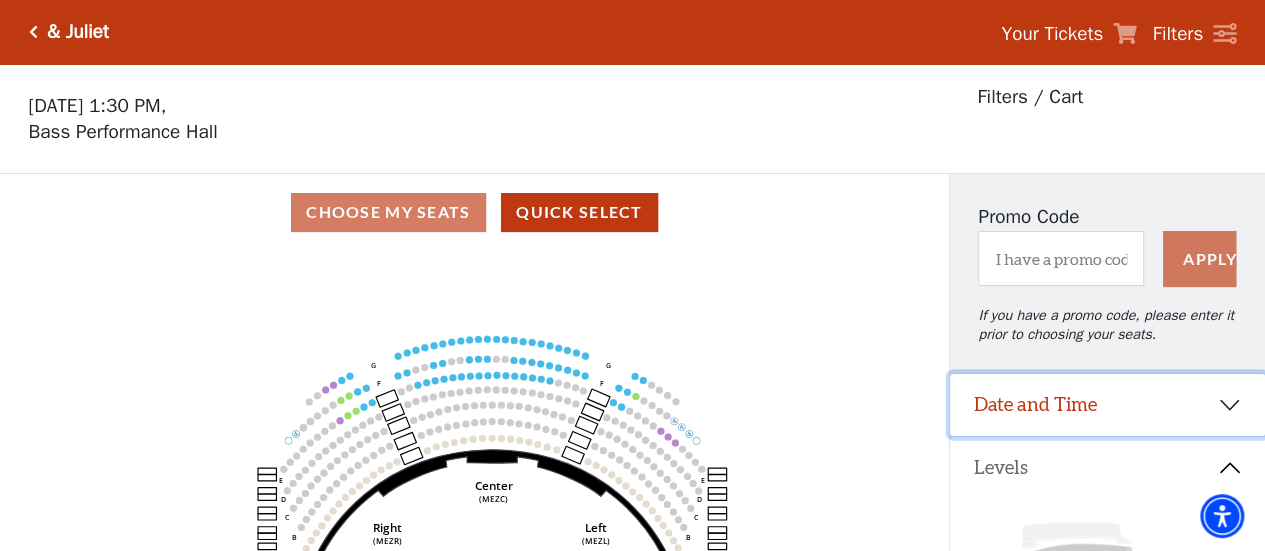 click on "Date and Time" at bounding box center (1107, 405) 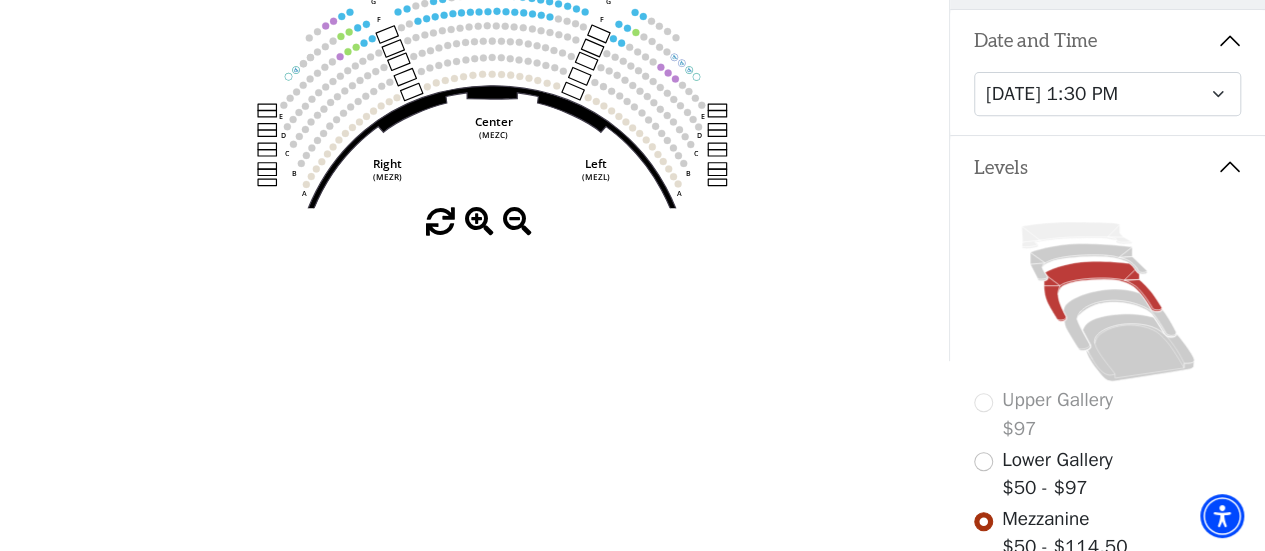 scroll, scrollTop: 500, scrollLeft: 0, axis: vertical 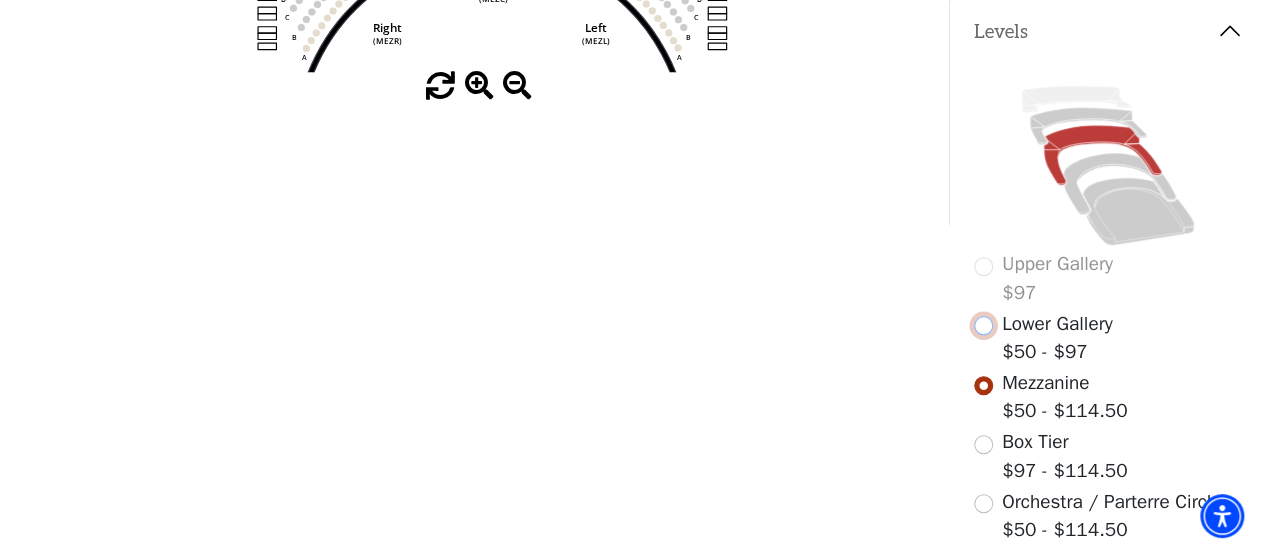 click at bounding box center (983, 325) 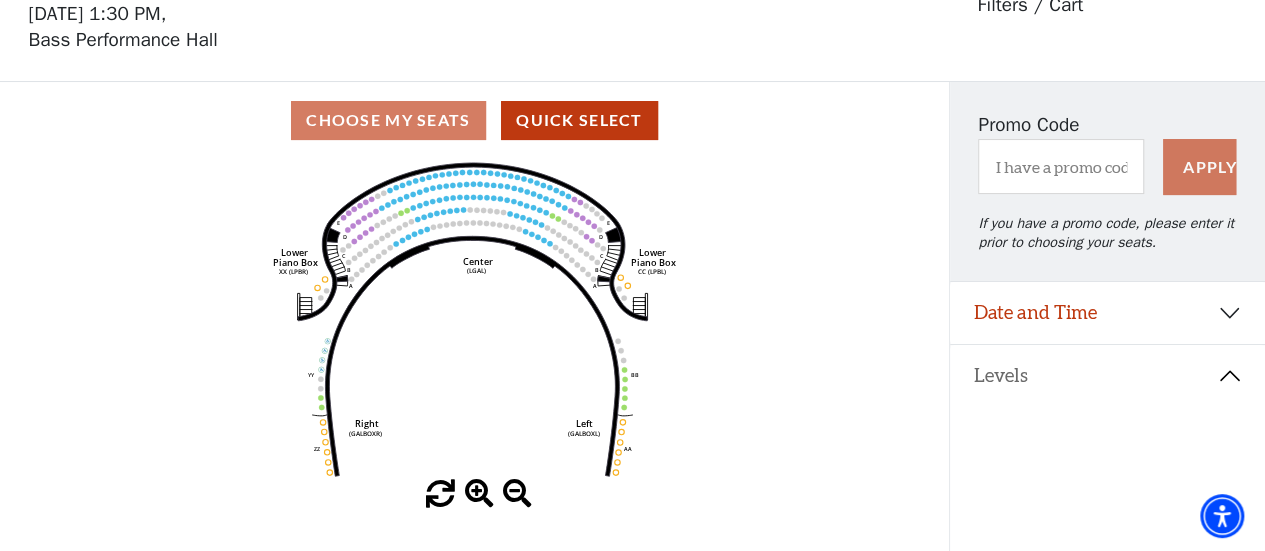scroll, scrollTop: 92, scrollLeft: 0, axis: vertical 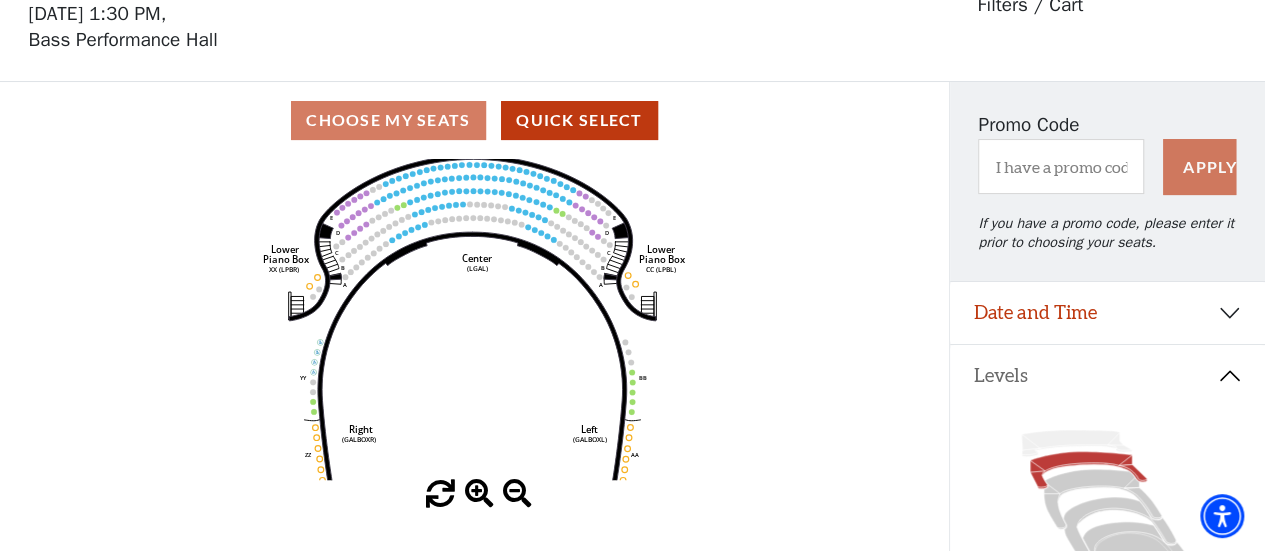click at bounding box center (479, 494) 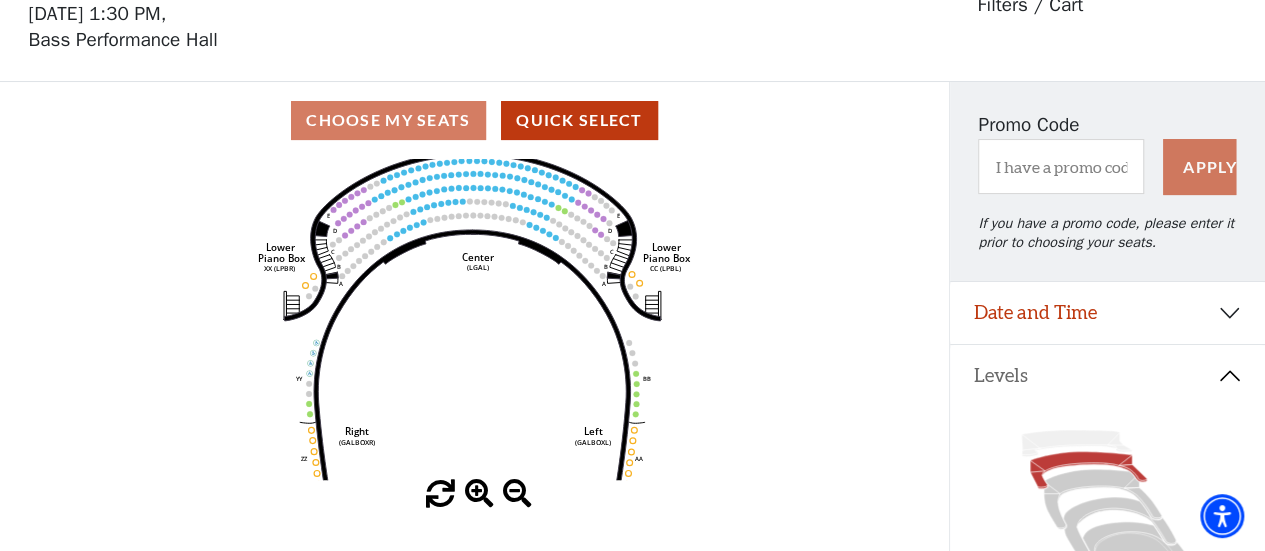 click at bounding box center (479, 494) 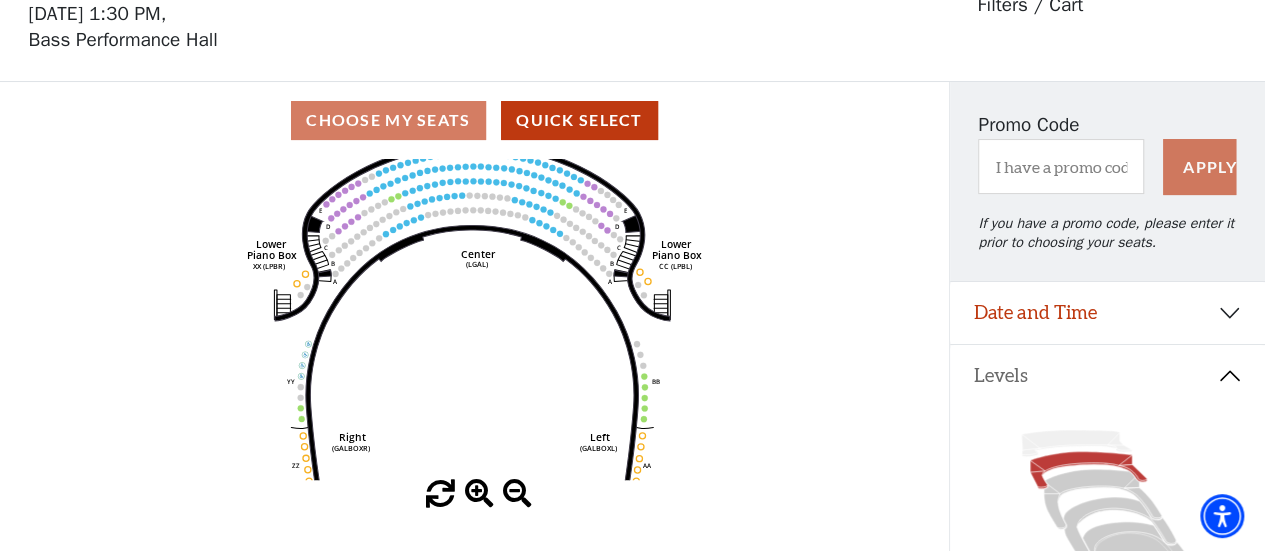 click at bounding box center [479, 494] 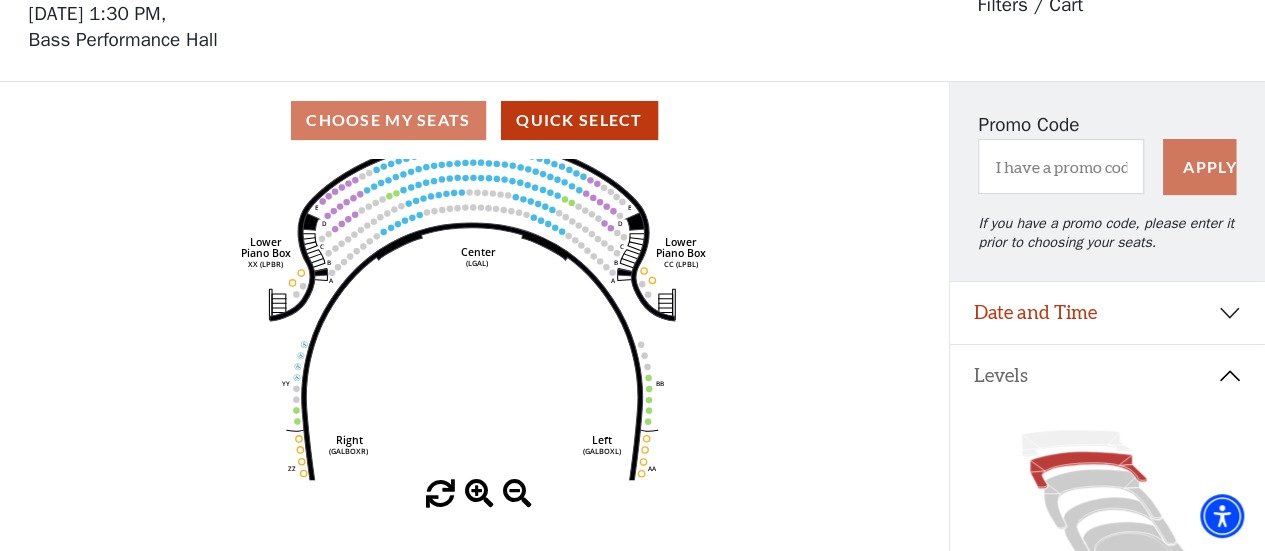 click at bounding box center (479, 494) 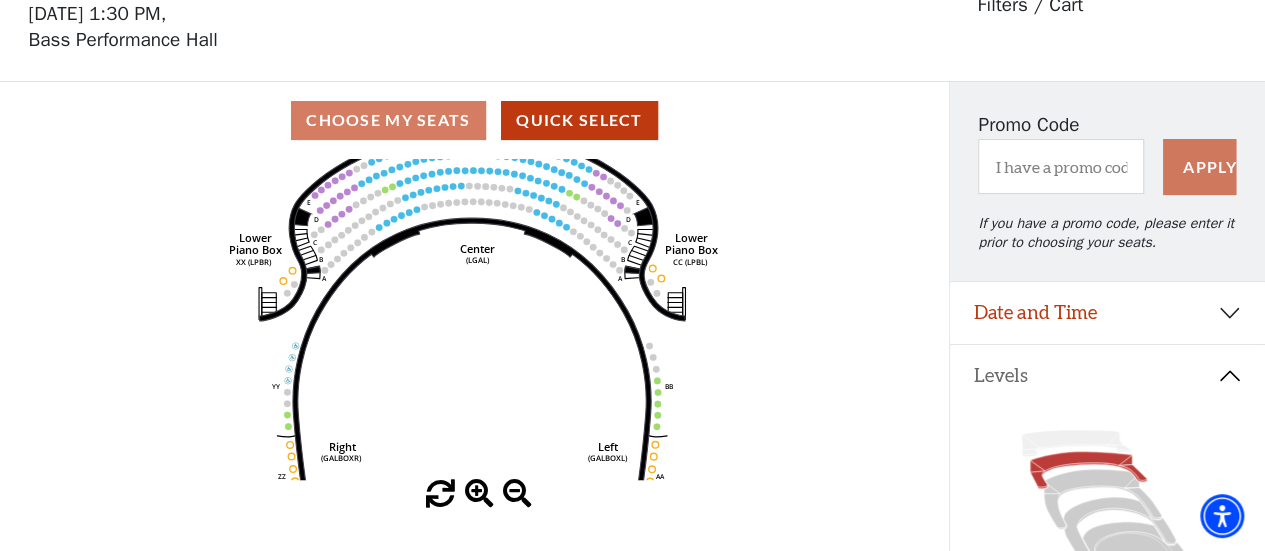 click at bounding box center (479, 494) 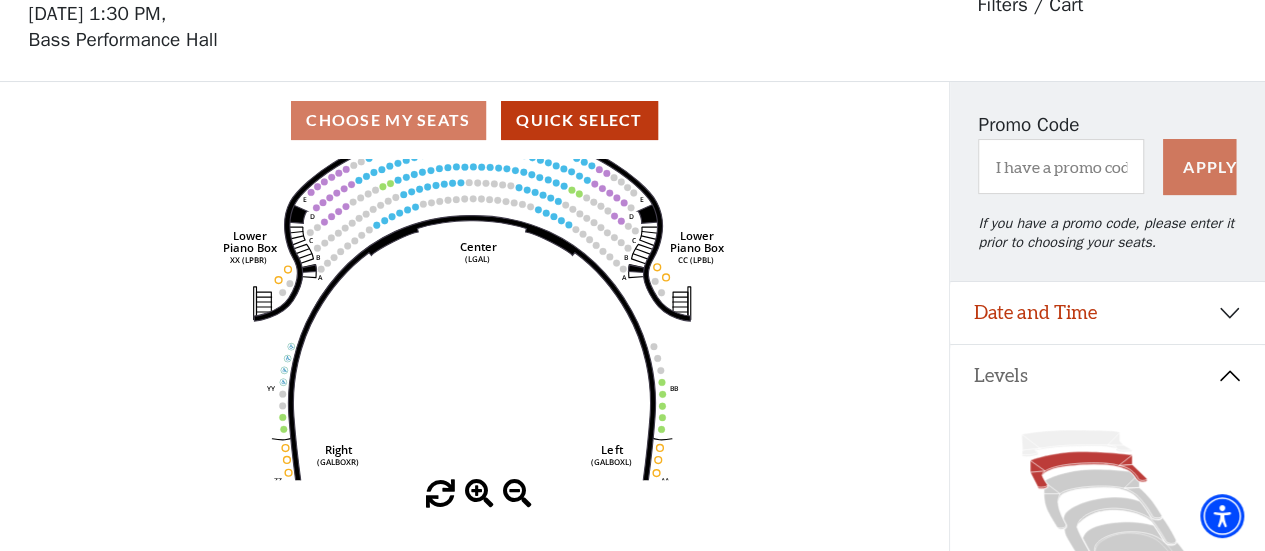 click at bounding box center (479, 494) 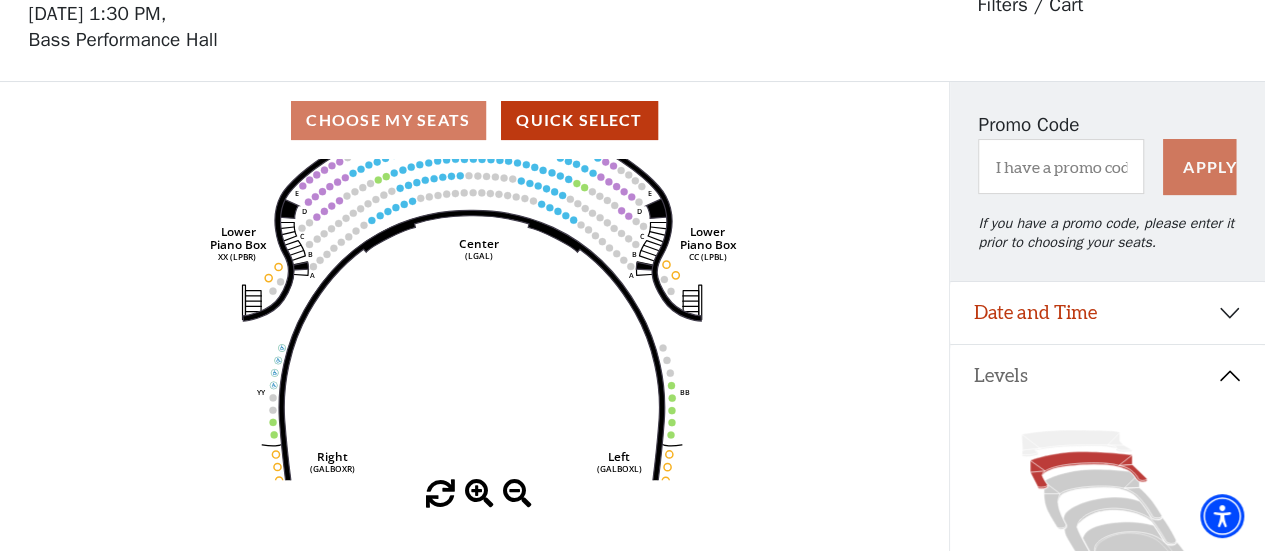 click at bounding box center (479, 494) 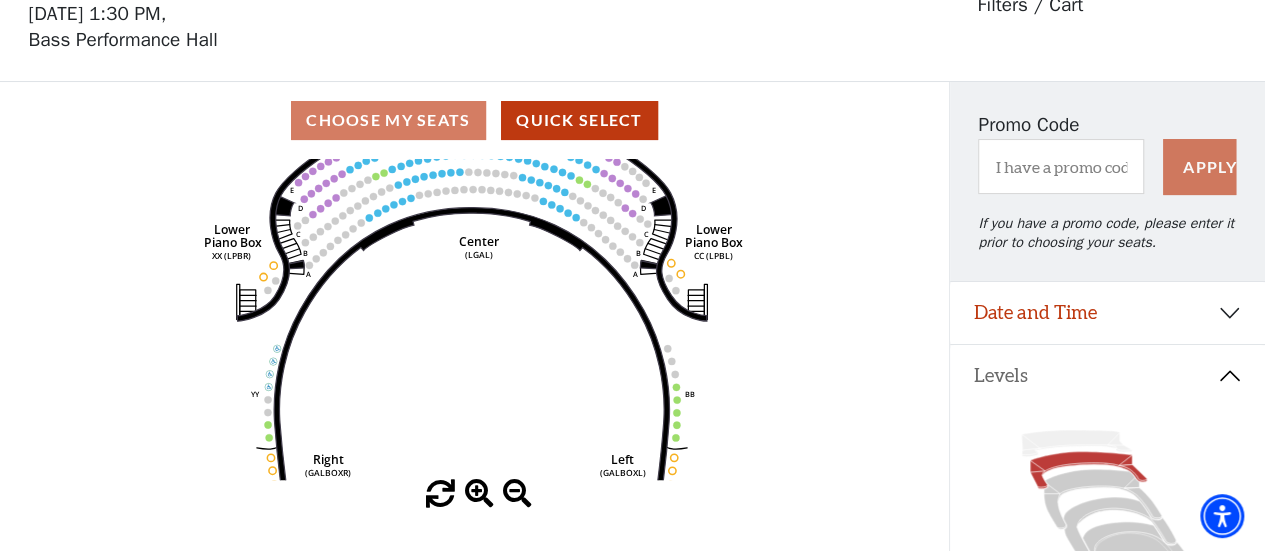 click at bounding box center [479, 494] 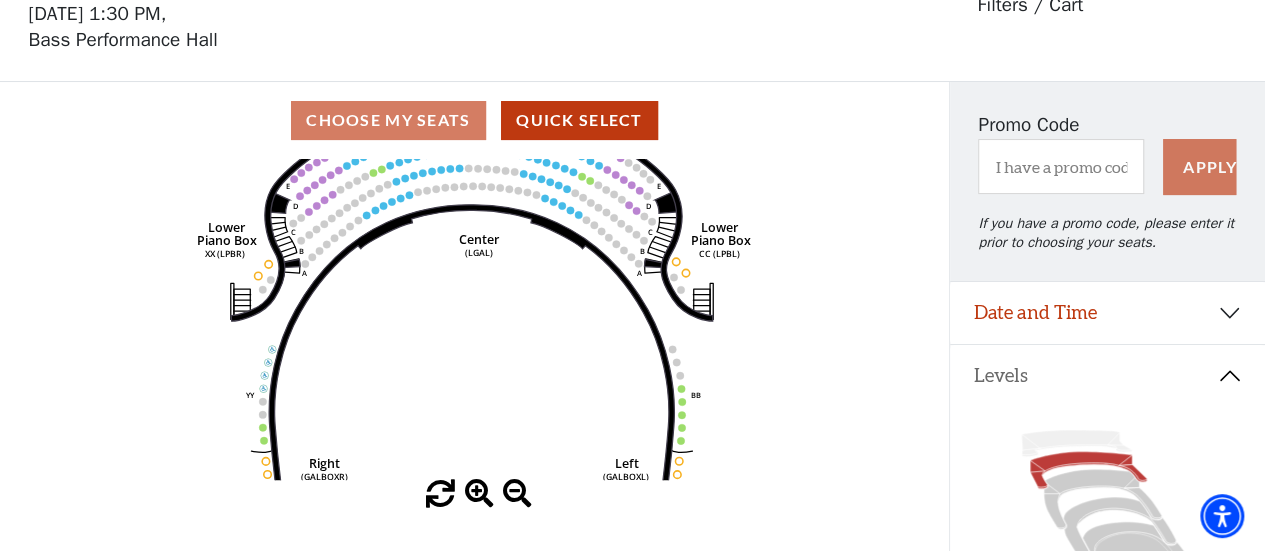 click at bounding box center (479, 494) 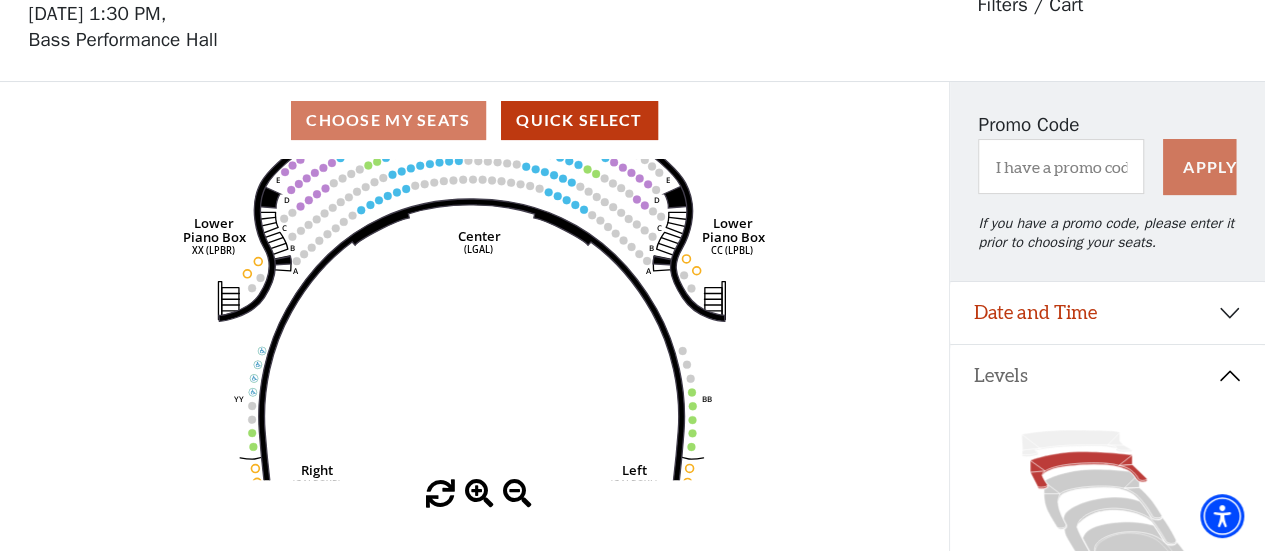click at bounding box center [479, 494] 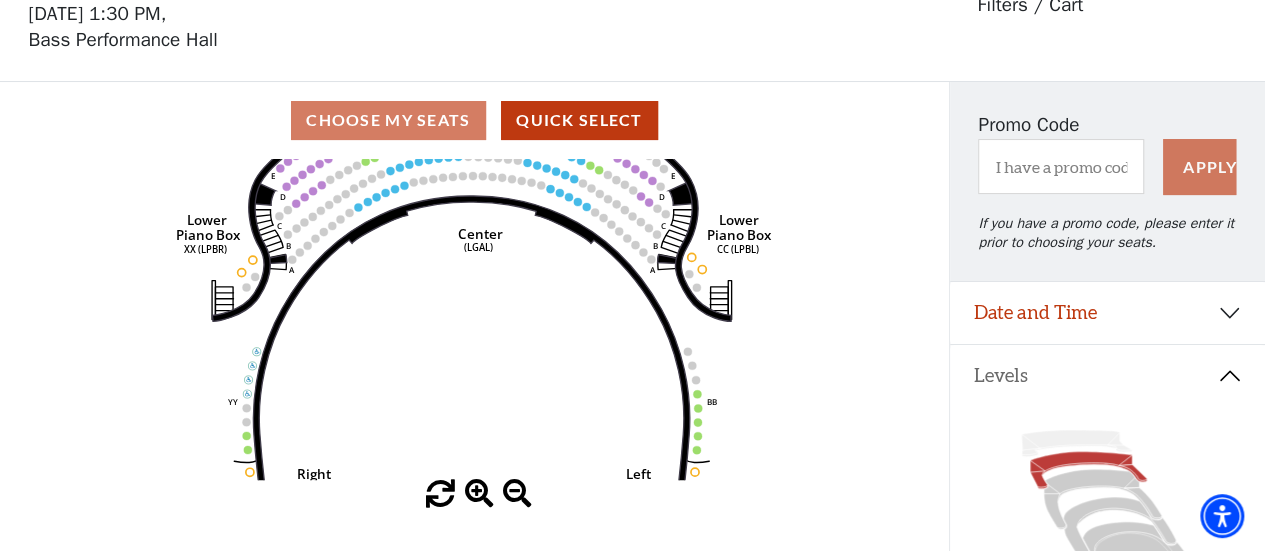 click at bounding box center (479, 494) 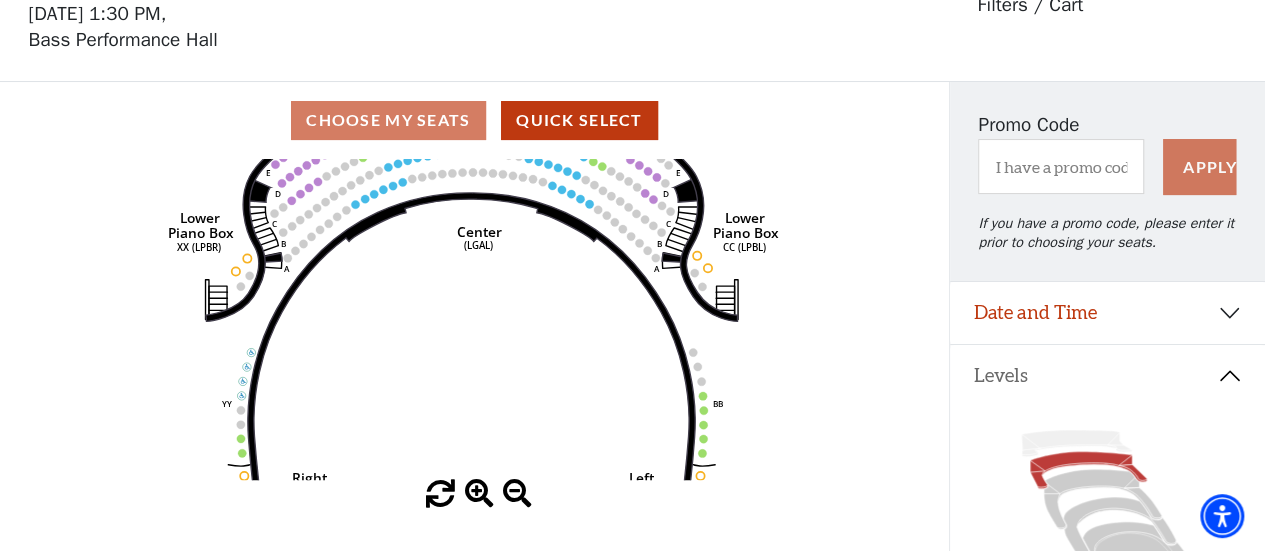 click at bounding box center (479, 494) 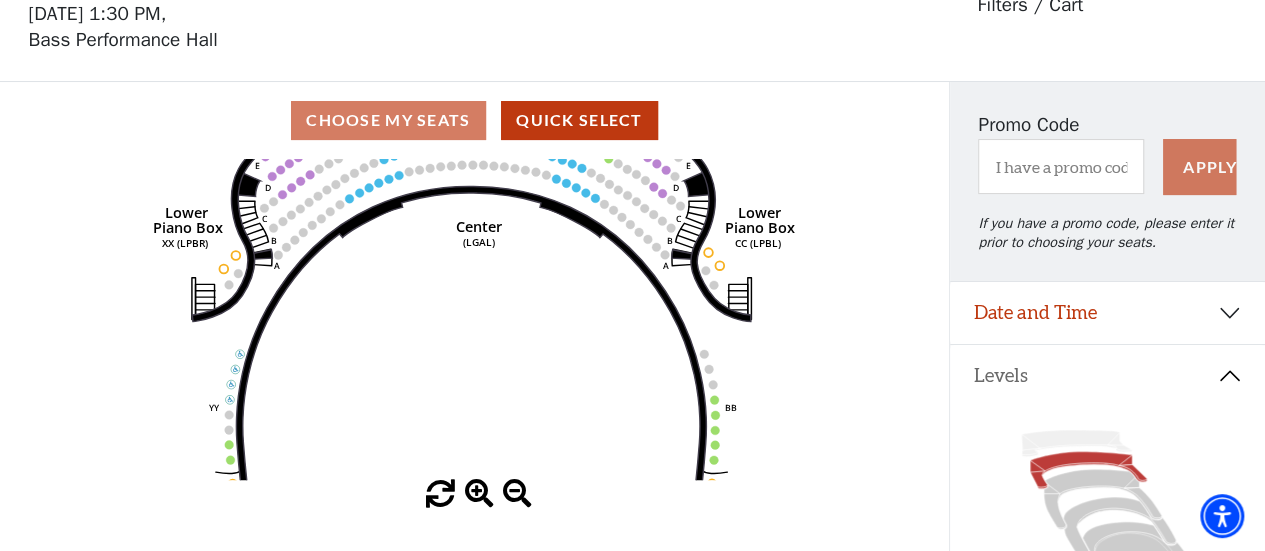 click at bounding box center [479, 494] 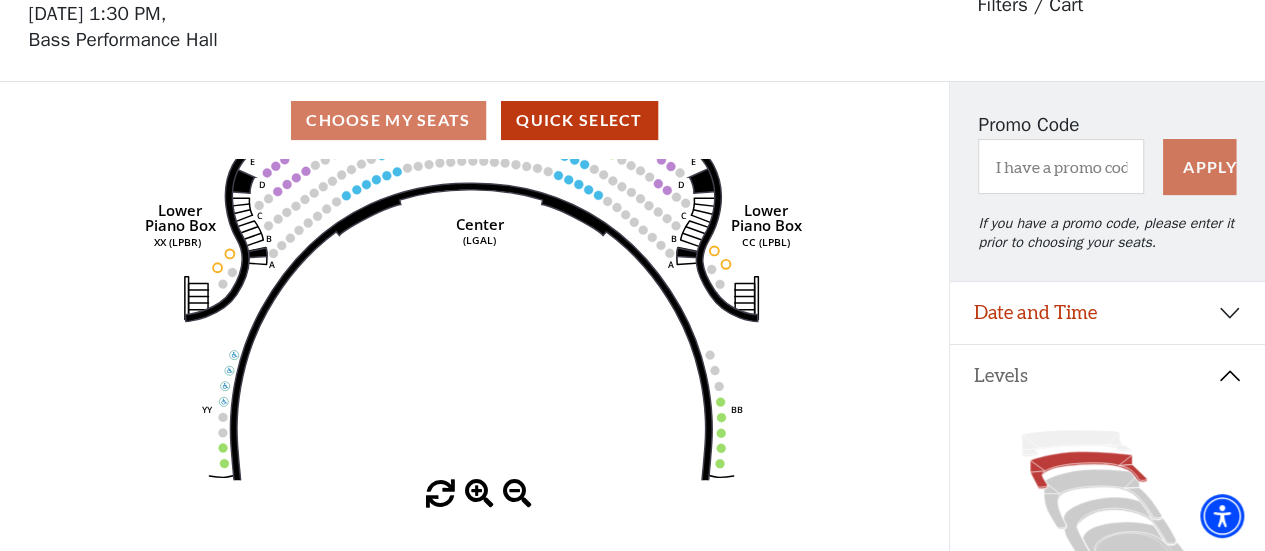 click at bounding box center [479, 494] 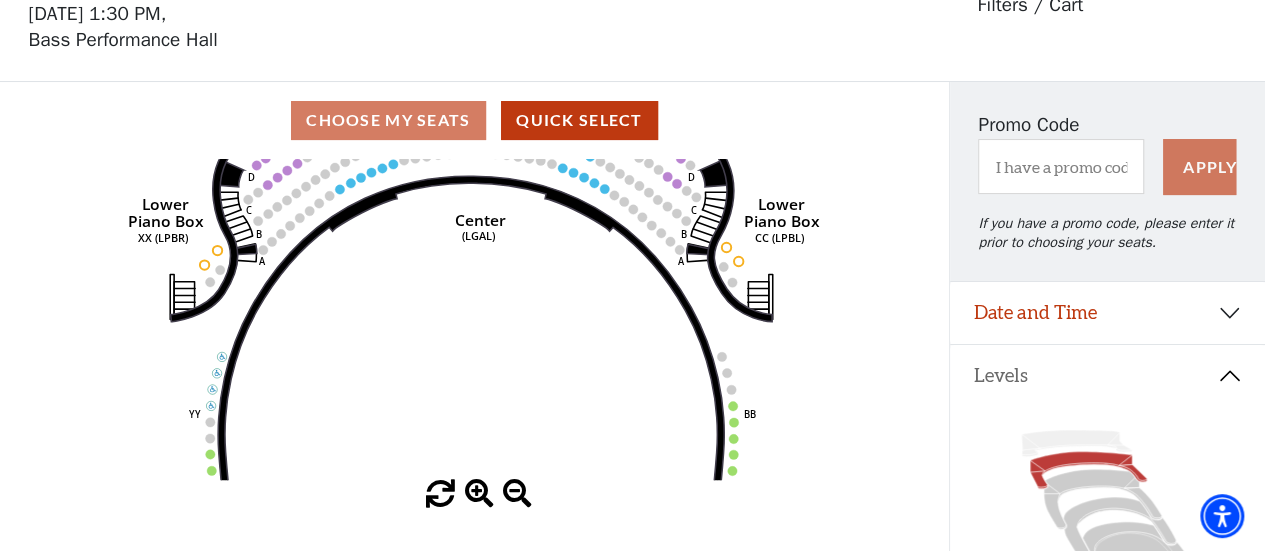 click at bounding box center [479, 494] 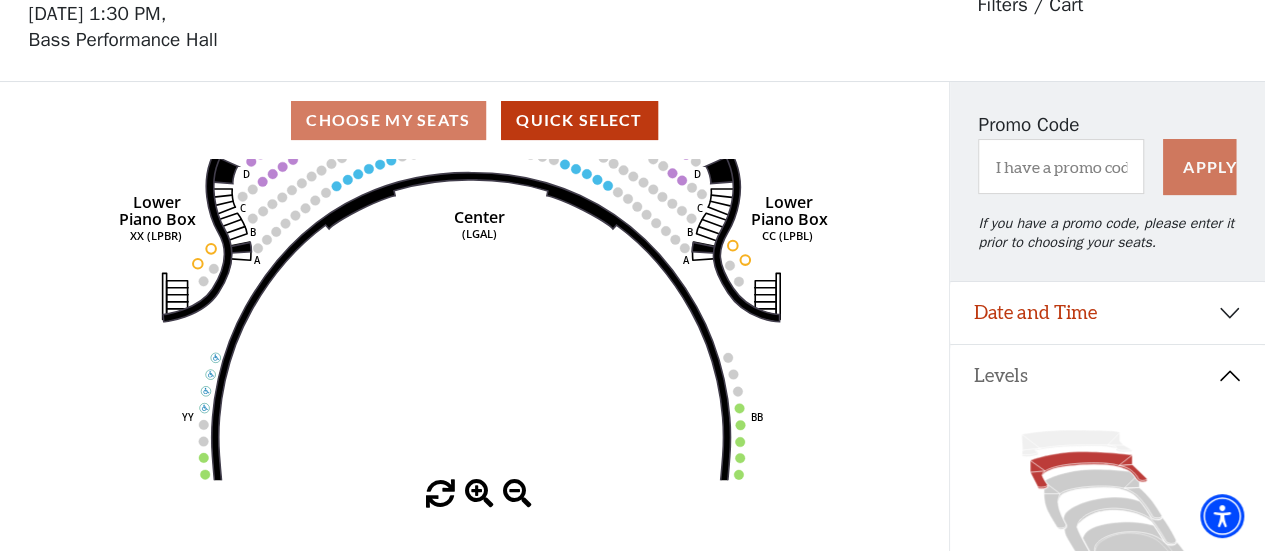 click at bounding box center (479, 494) 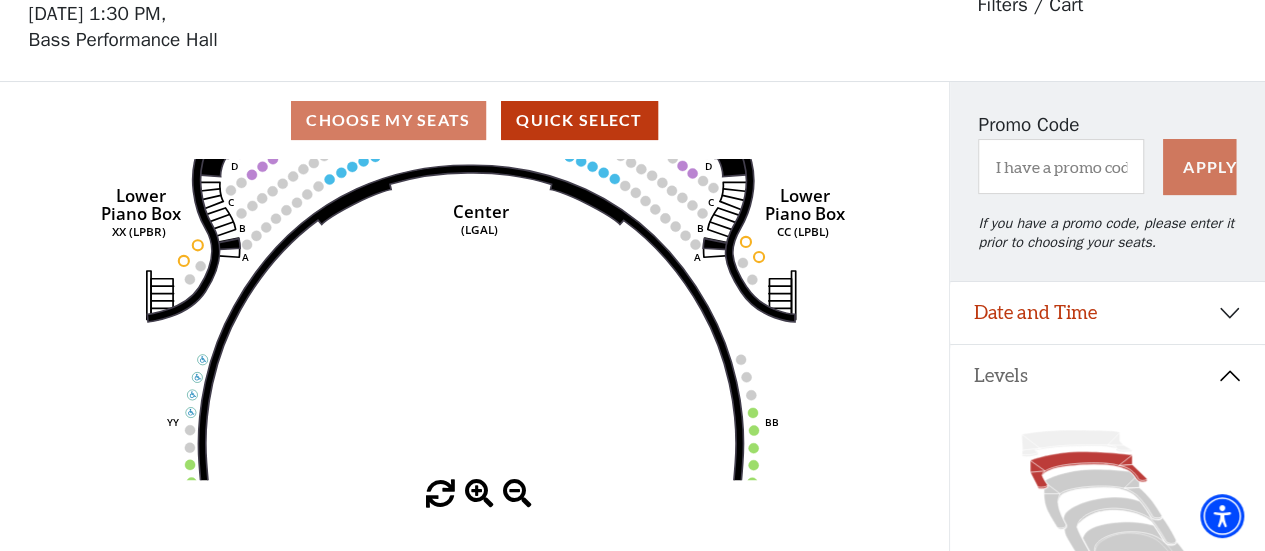 click at bounding box center (479, 494) 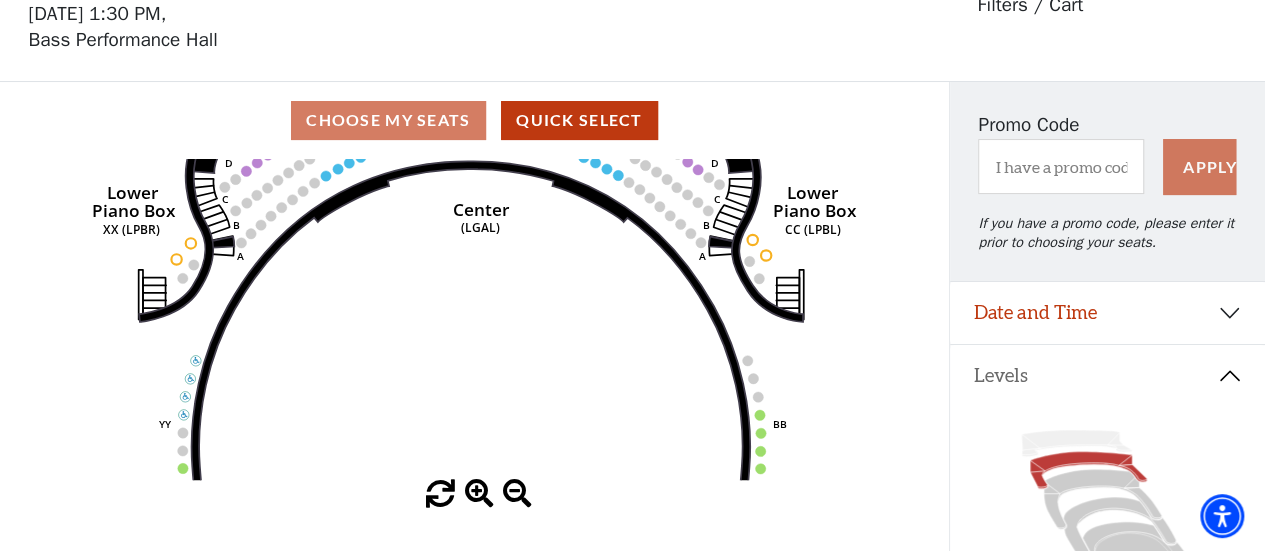 click at bounding box center (479, 494) 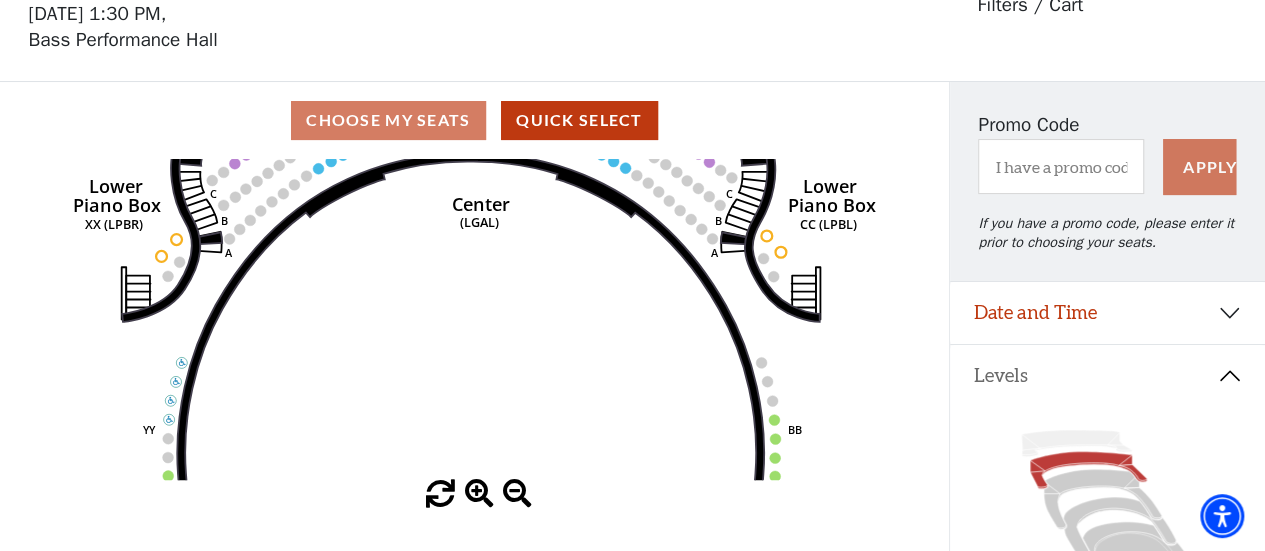 click at bounding box center [479, 494] 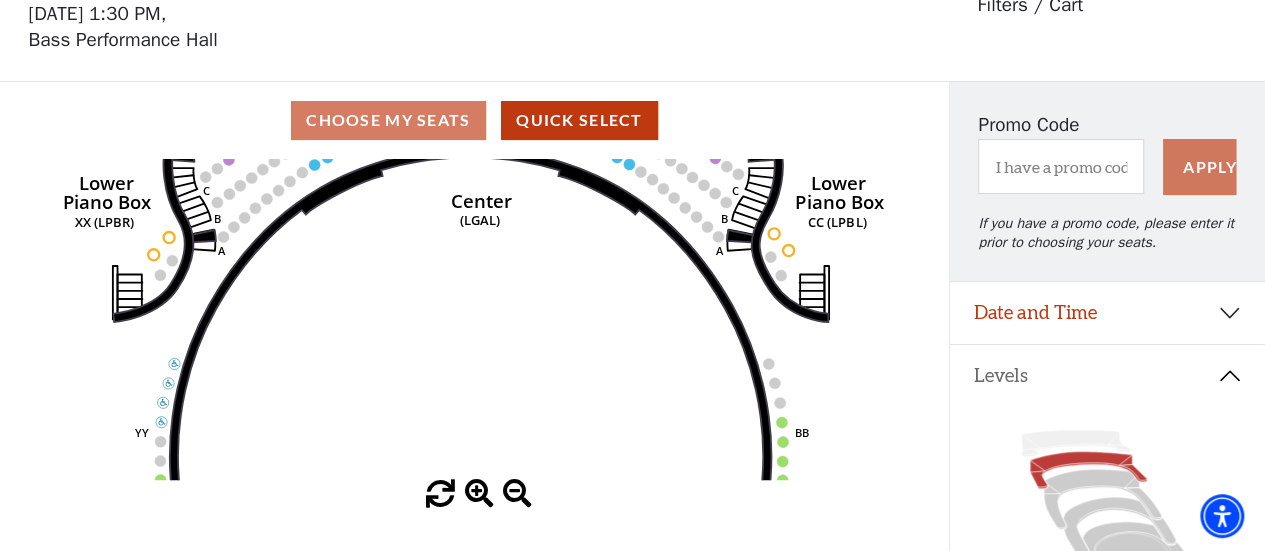 click at bounding box center (479, 494) 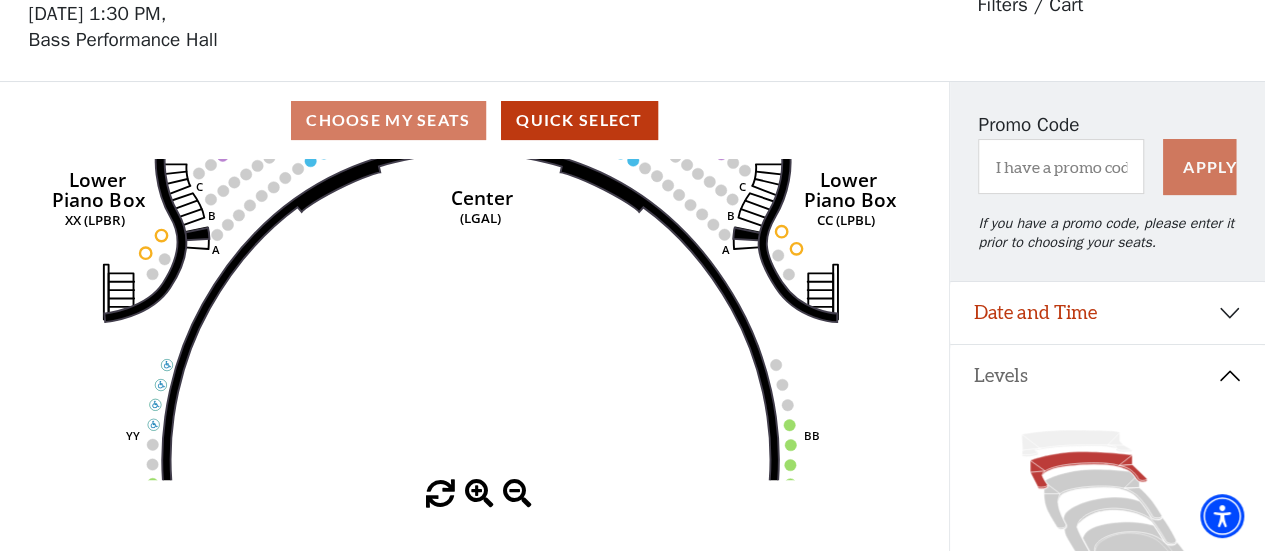 drag, startPoint x: 540, startPoint y: 177, endPoint x: 552, endPoint y: 345, distance: 168.42802 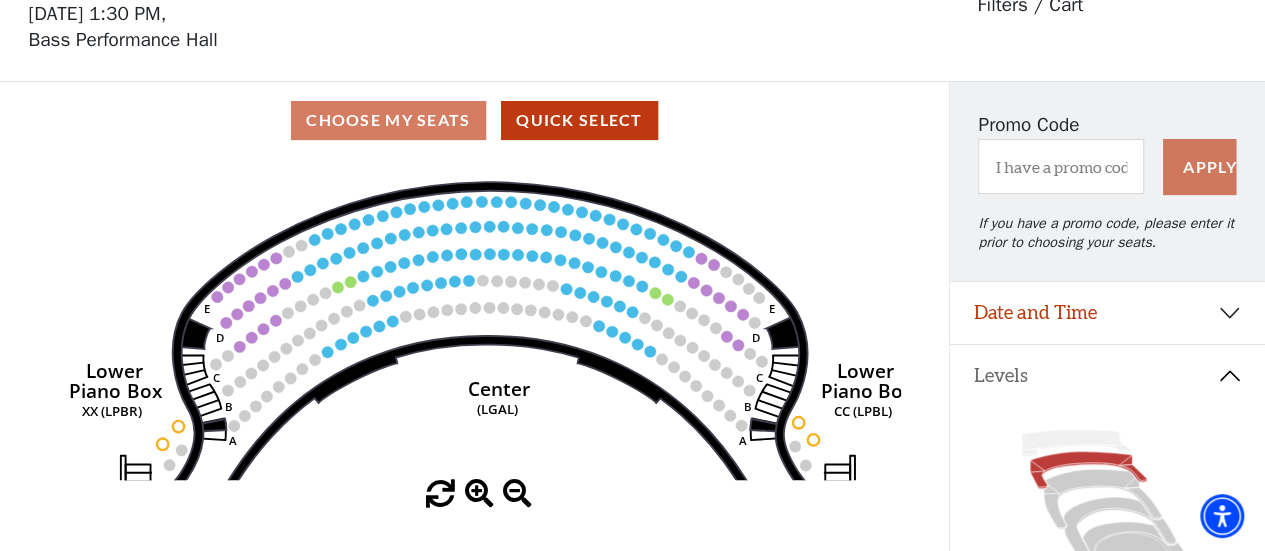 drag, startPoint x: 488, startPoint y: 229, endPoint x: 503, endPoint y: 401, distance: 172.65283 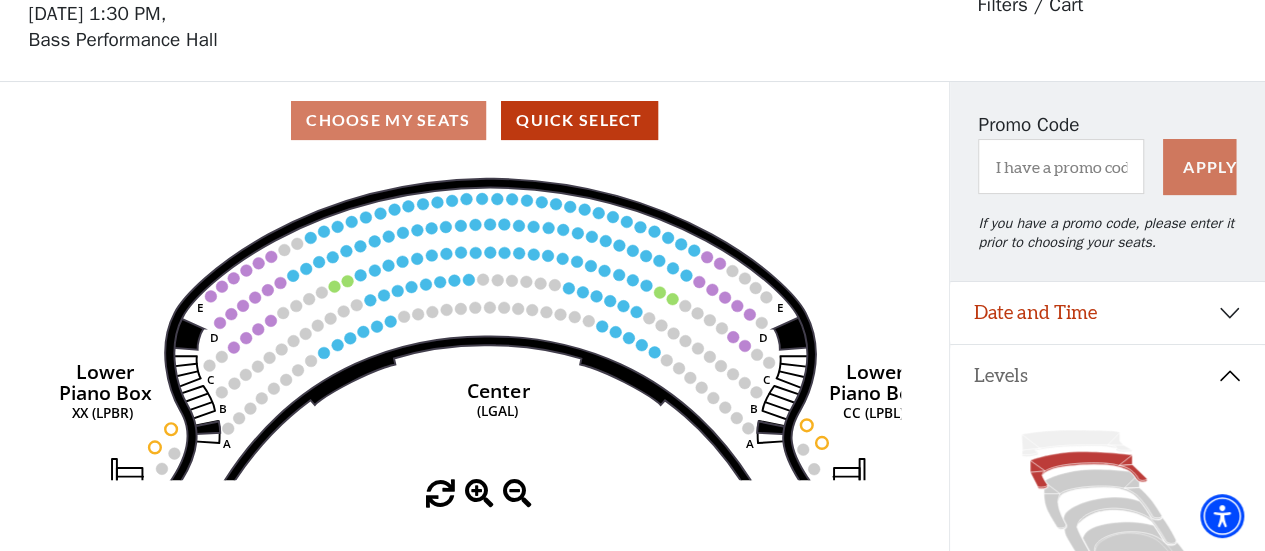 click at bounding box center (479, 494) 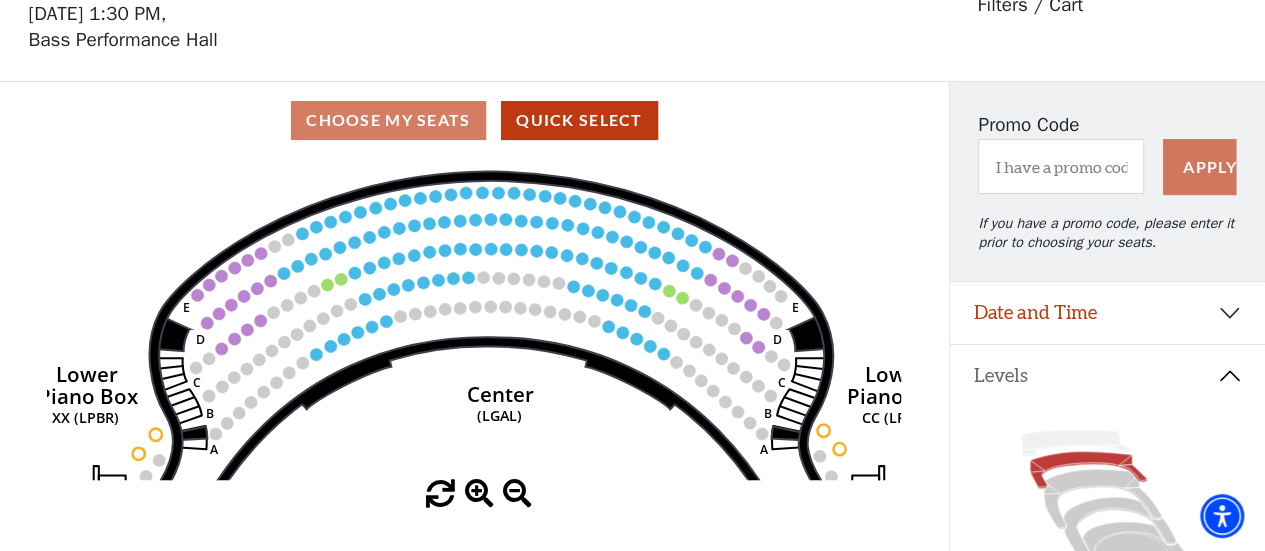 click at bounding box center [479, 494] 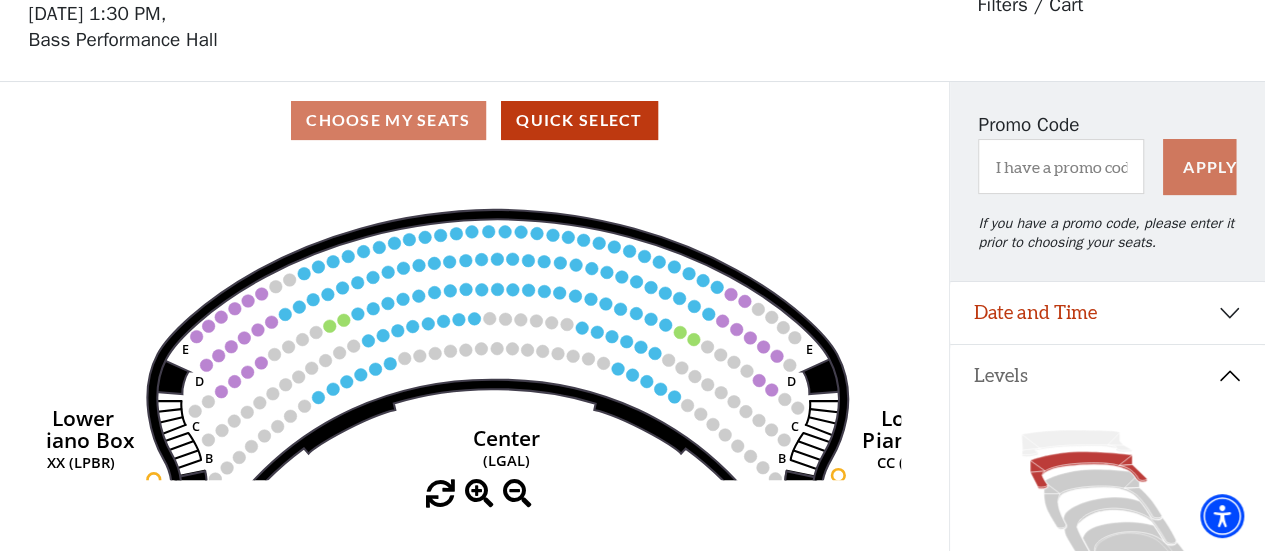 drag, startPoint x: 377, startPoint y: 353, endPoint x: 390, endPoint y: 399, distance: 47.801674 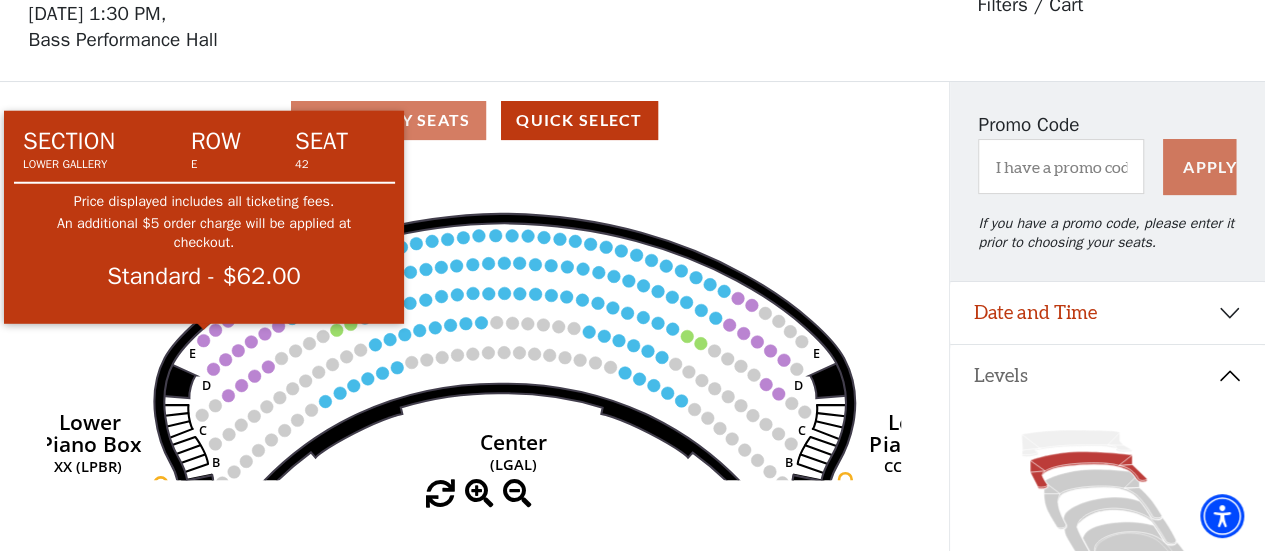 click 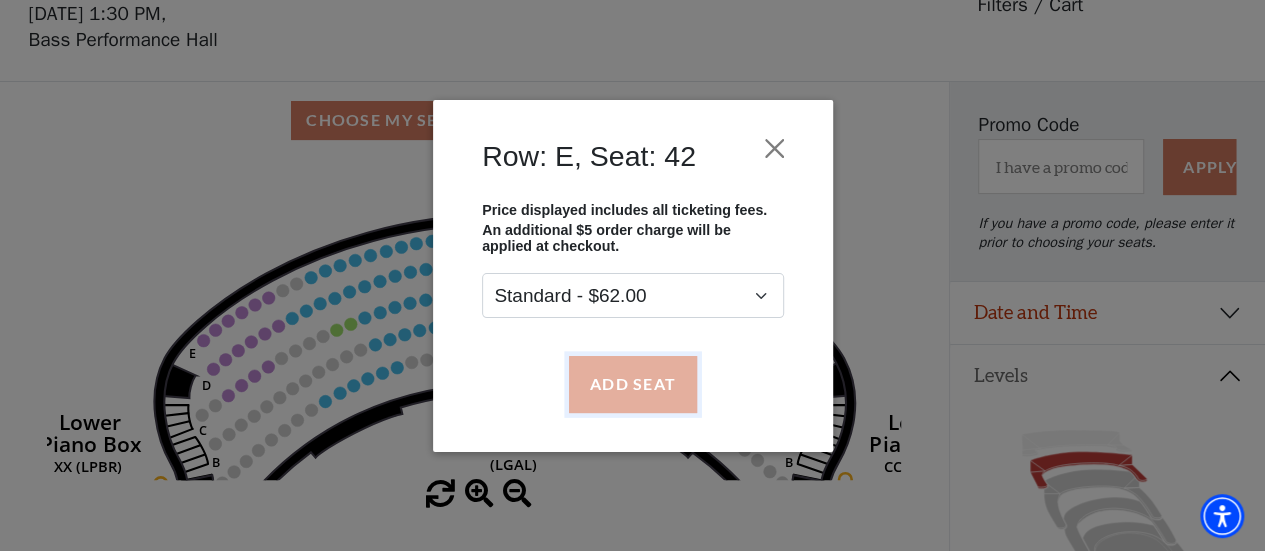 click on "Add Seat" at bounding box center (632, 384) 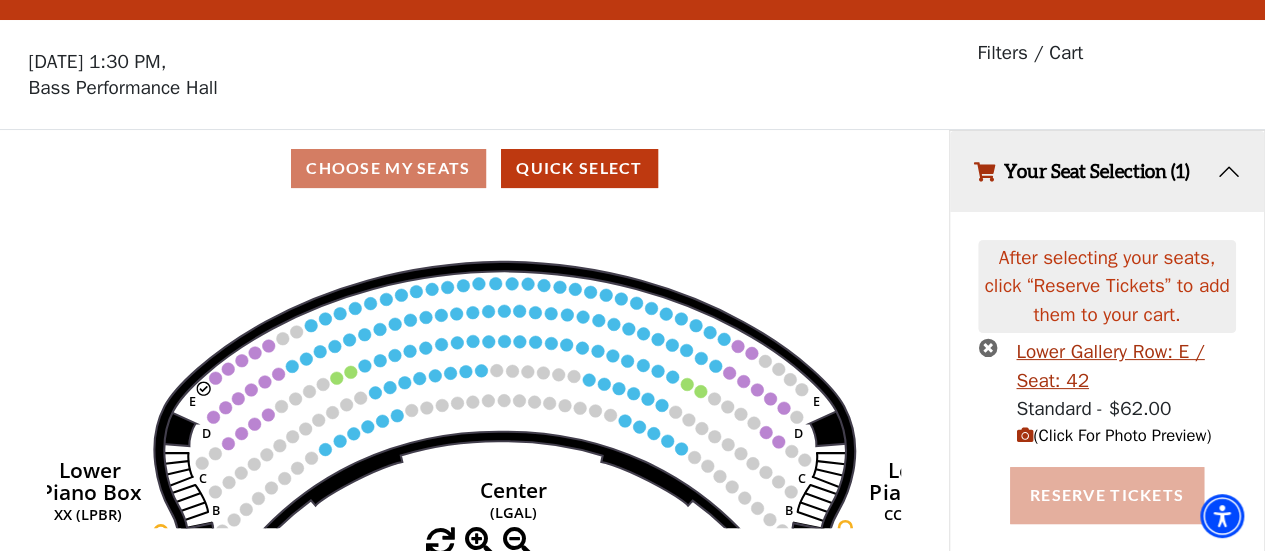 scroll, scrollTop: 61, scrollLeft: 0, axis: vertical 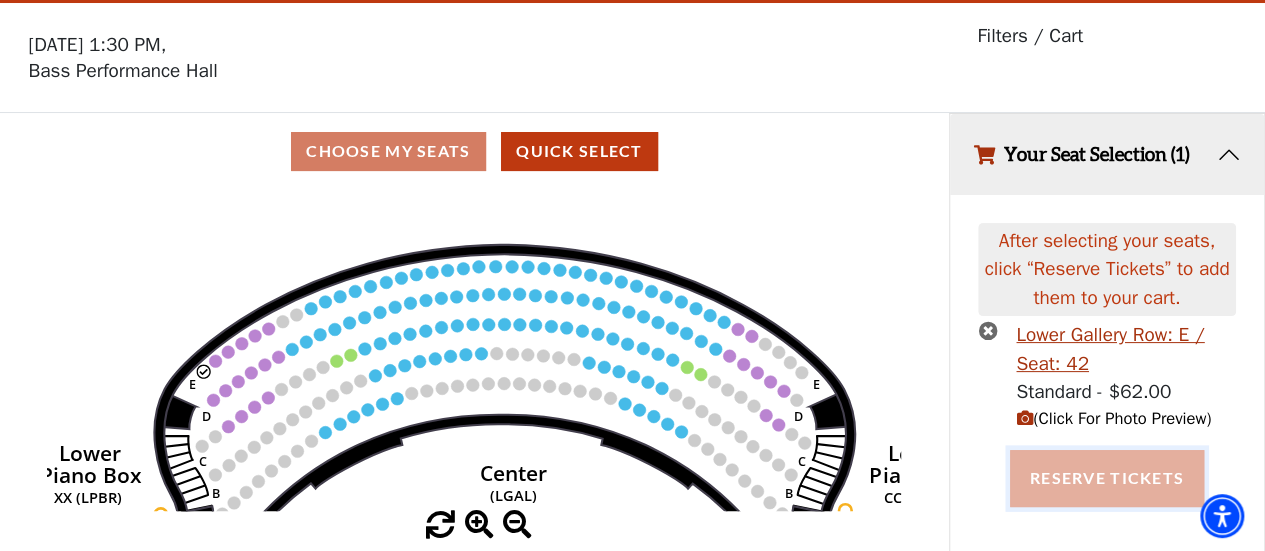 click on "Reserve Tickets" at bounding box center (1107, 478) 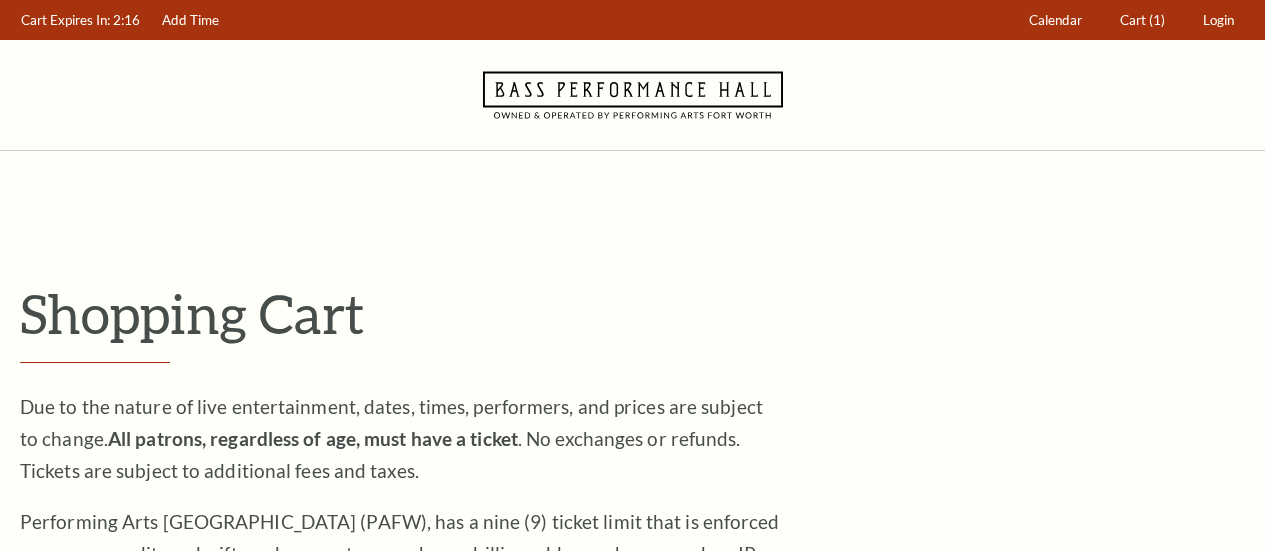 scroll, scrollTop: 0, scrollLeft: 0, axis: both 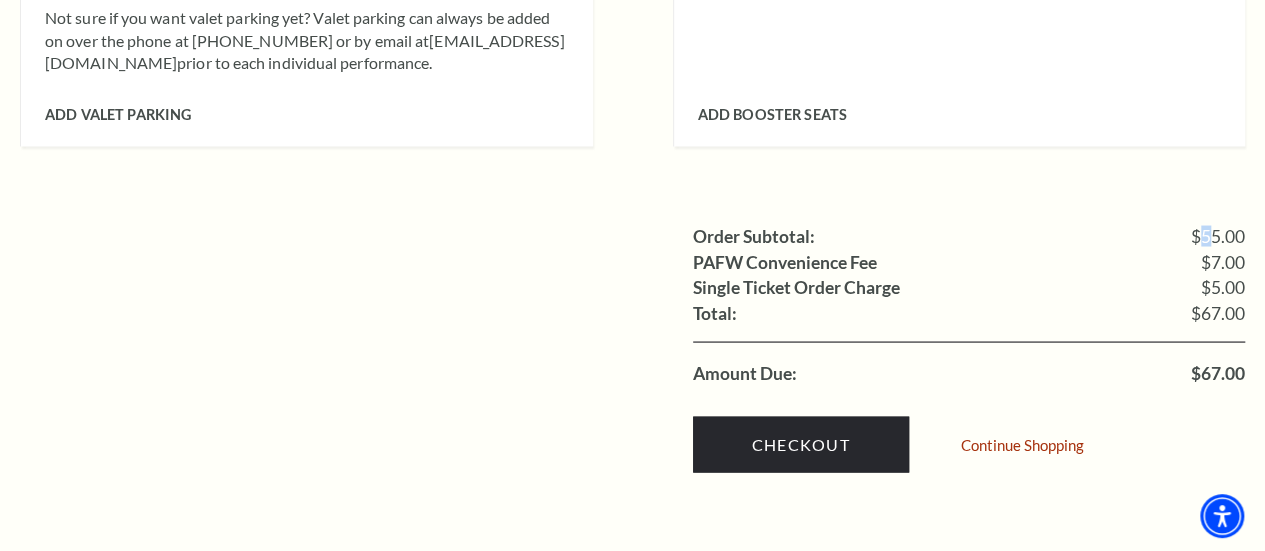 drag, startPoint x: 1215, startPoint y: 198, endPoint x: 1200, endPoint y: 203, distance: 15.811388 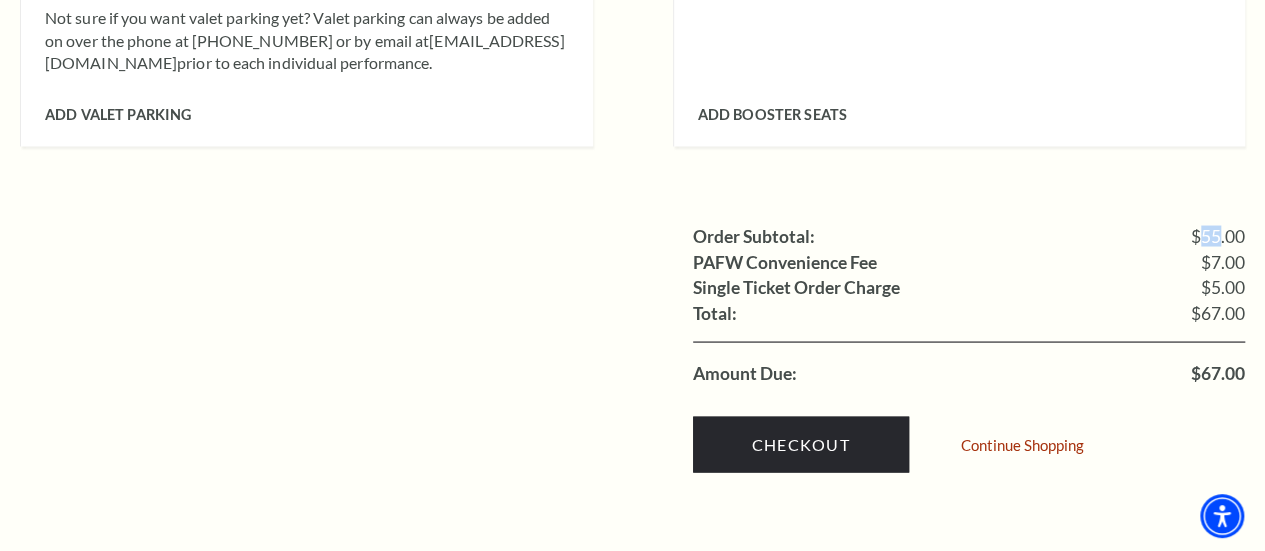 drag, startPoint x: 1220, startPoint y: 207, endPoint x: 1198, endPoint y: 210, distance: 22.203604 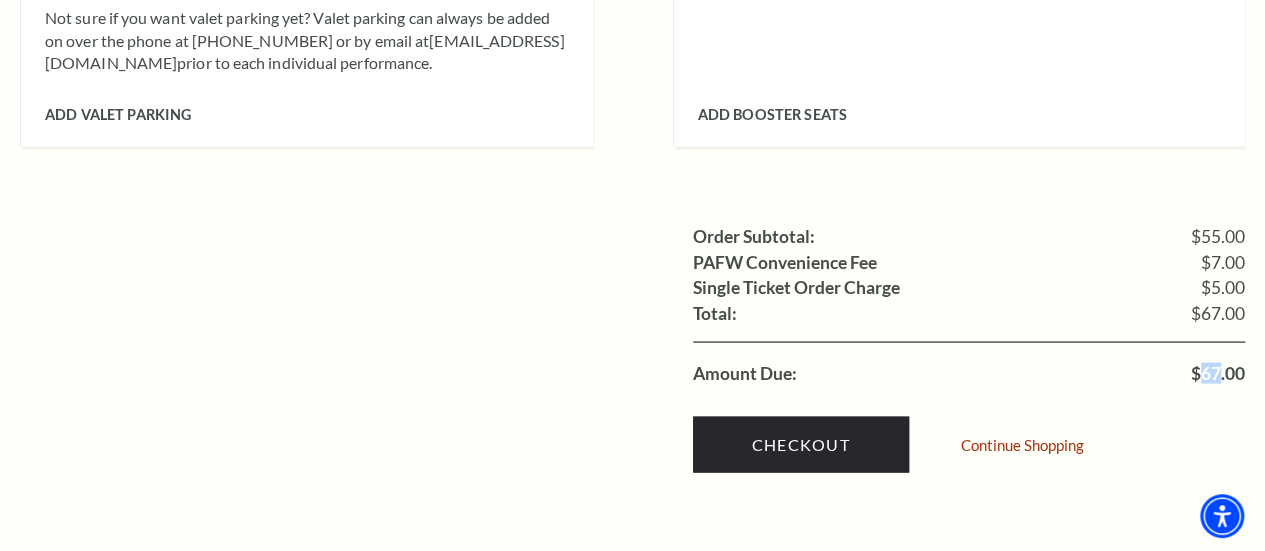 click on "$67.00" at bounding box center [1218, 373] 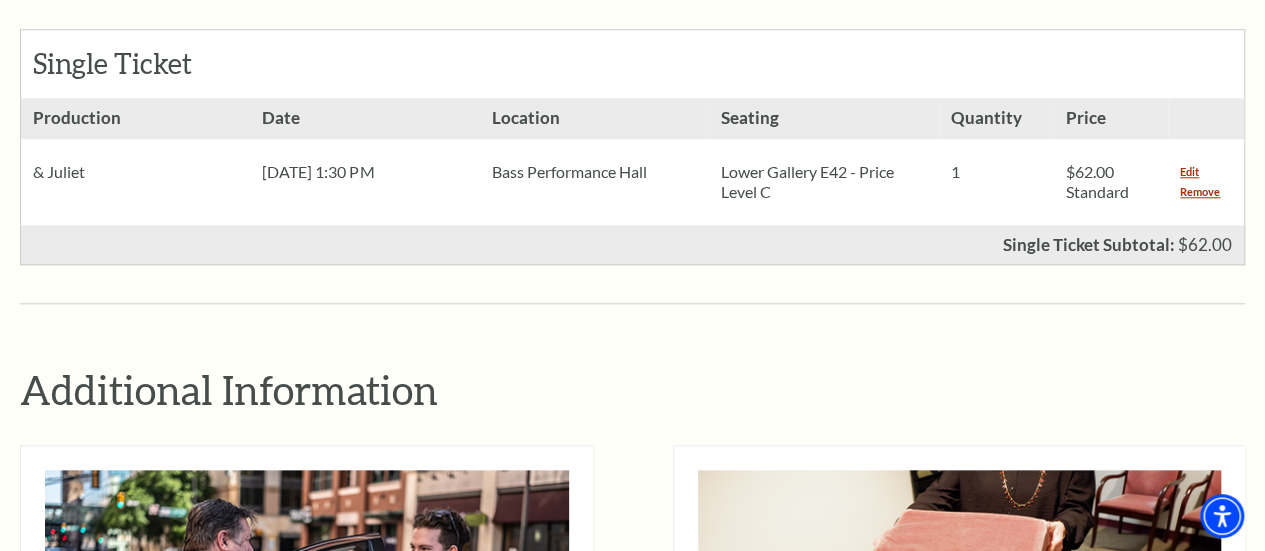 scroll, scrollTop: 700, scrollLeft: 0, axis: vertical 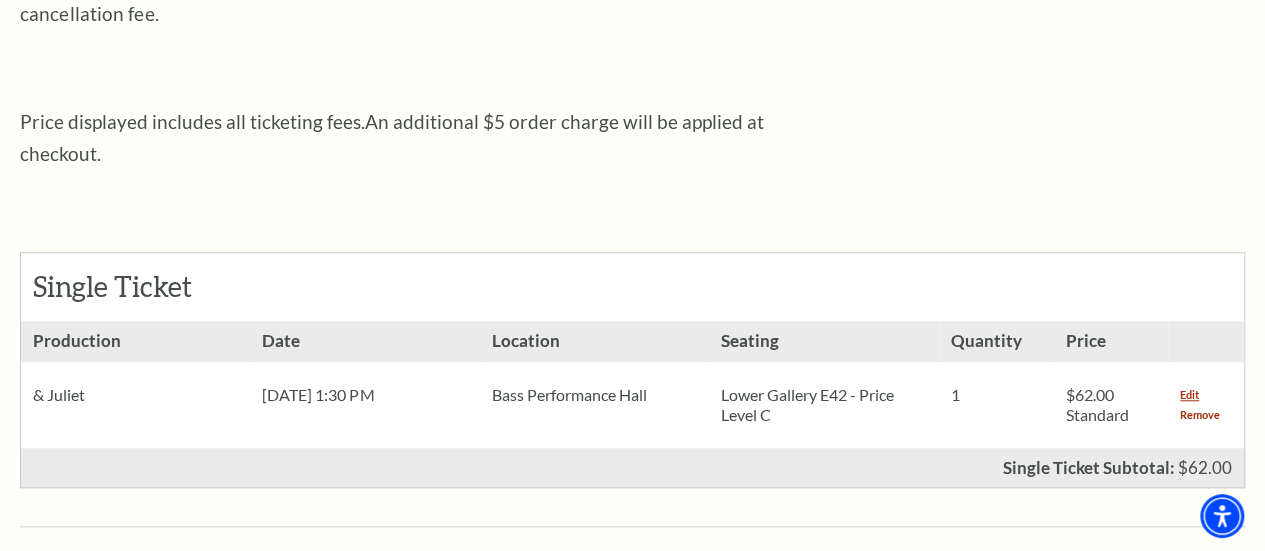 click on "Remove" at bounding box center (1200, 415) 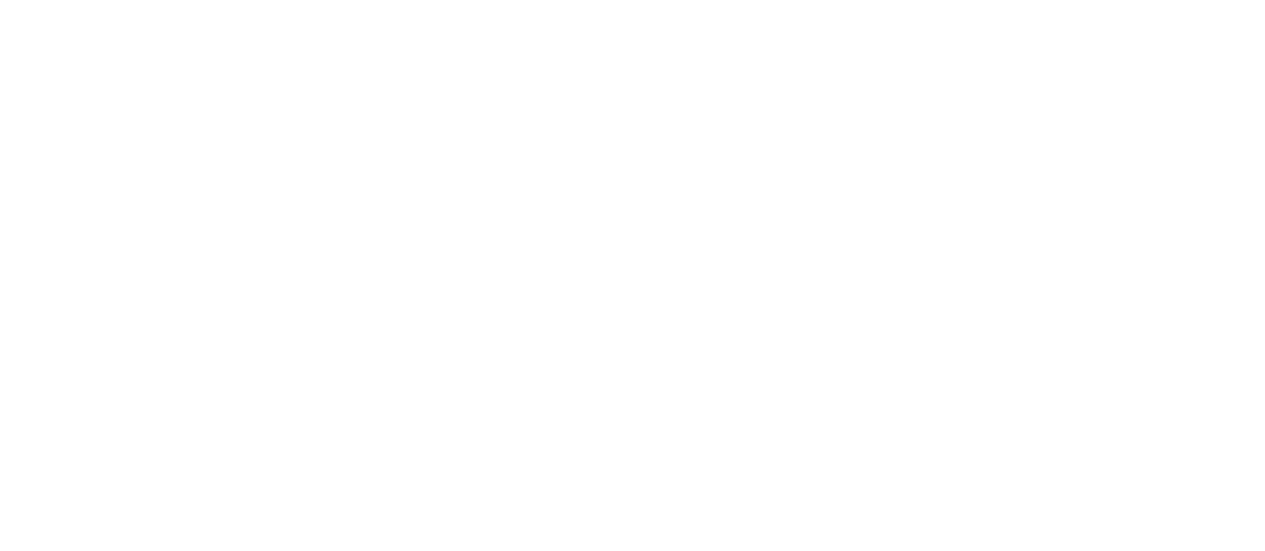 scroll, scrollTop: 0, scrollLeft: 0, axis: both 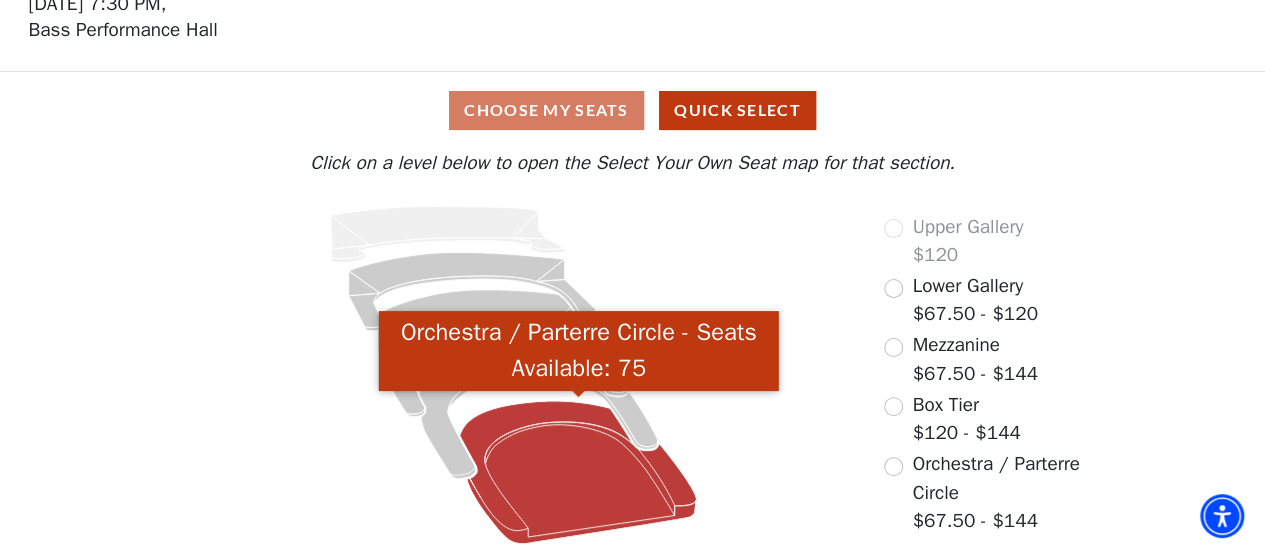 click 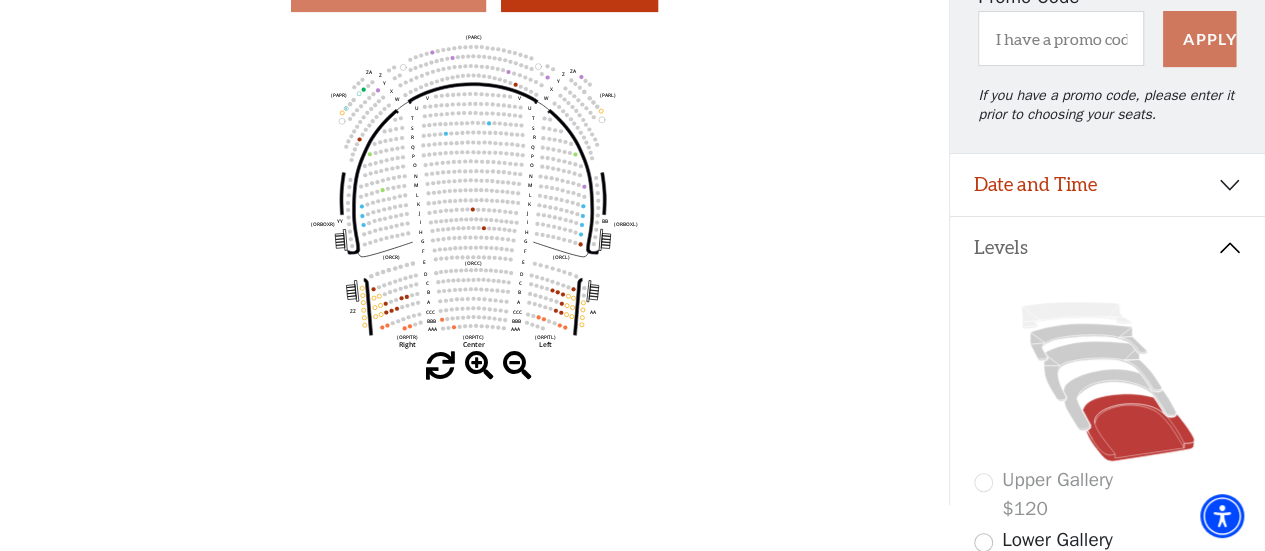 scroll, scrollTop: 292, scrollLeft: 0, axis: vertical 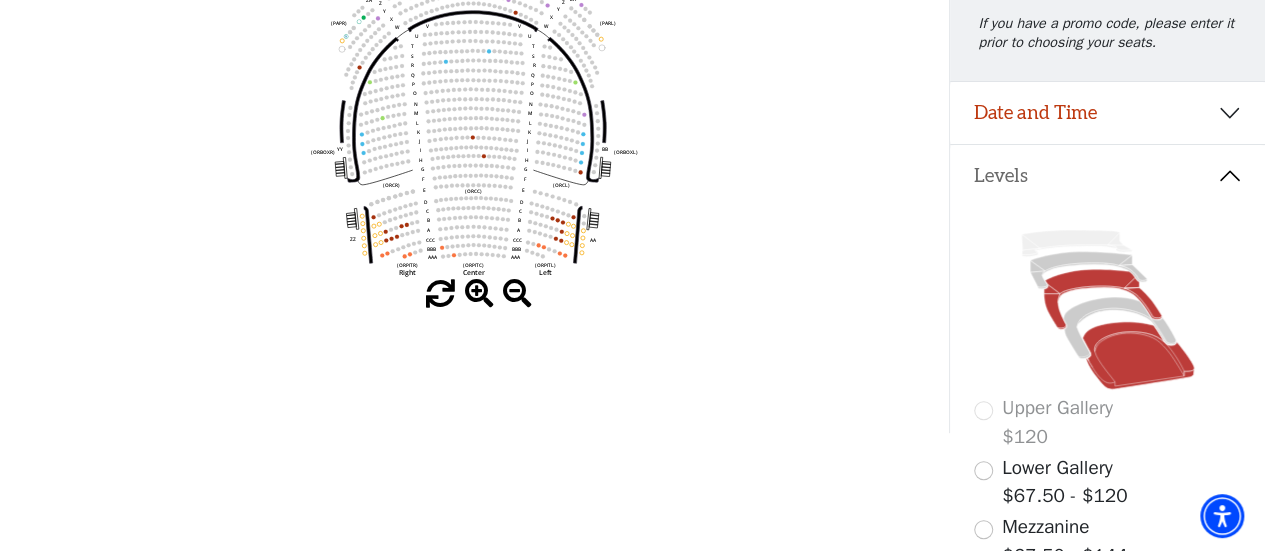 click 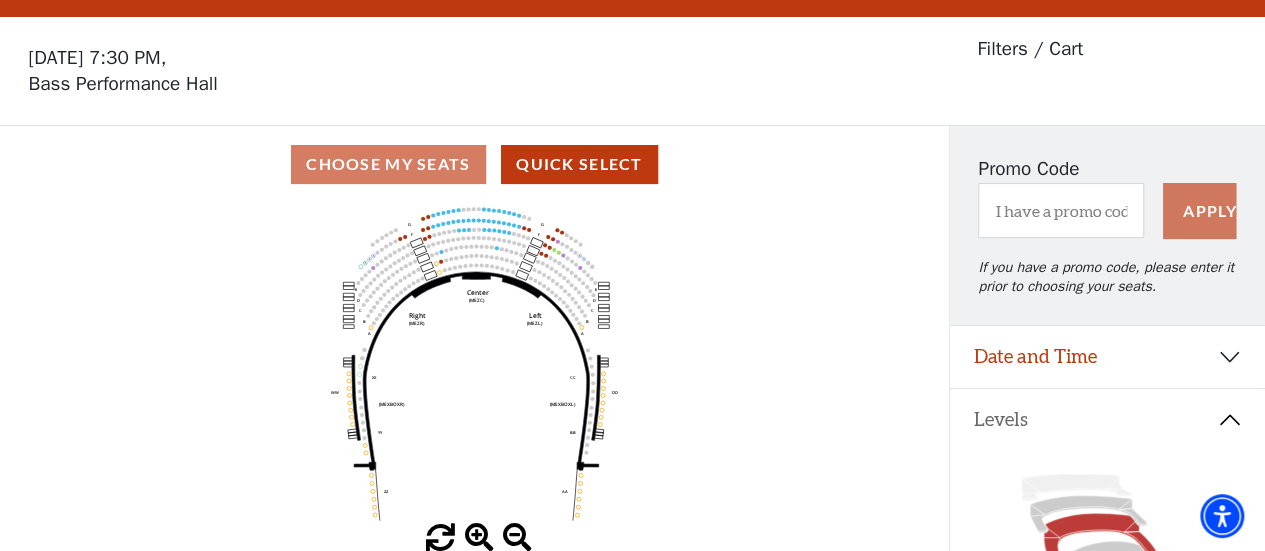 scroll, scrollTop: 92, scrollLeft: 0, axis: vertical 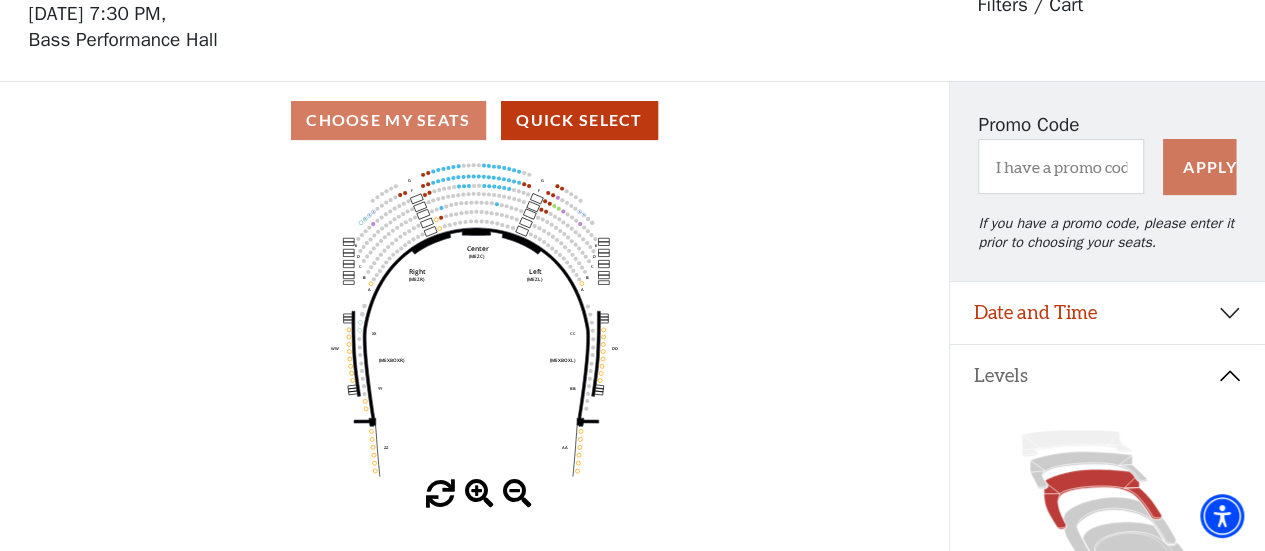 click at bounding box center [479, 494] 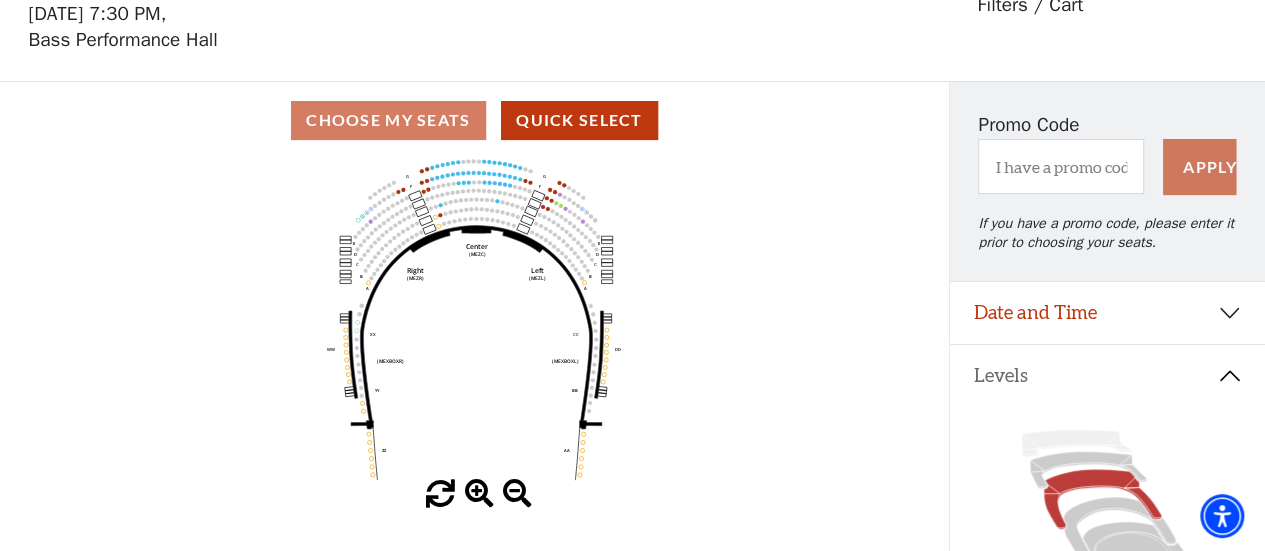 click at bounding box center (479, 494) 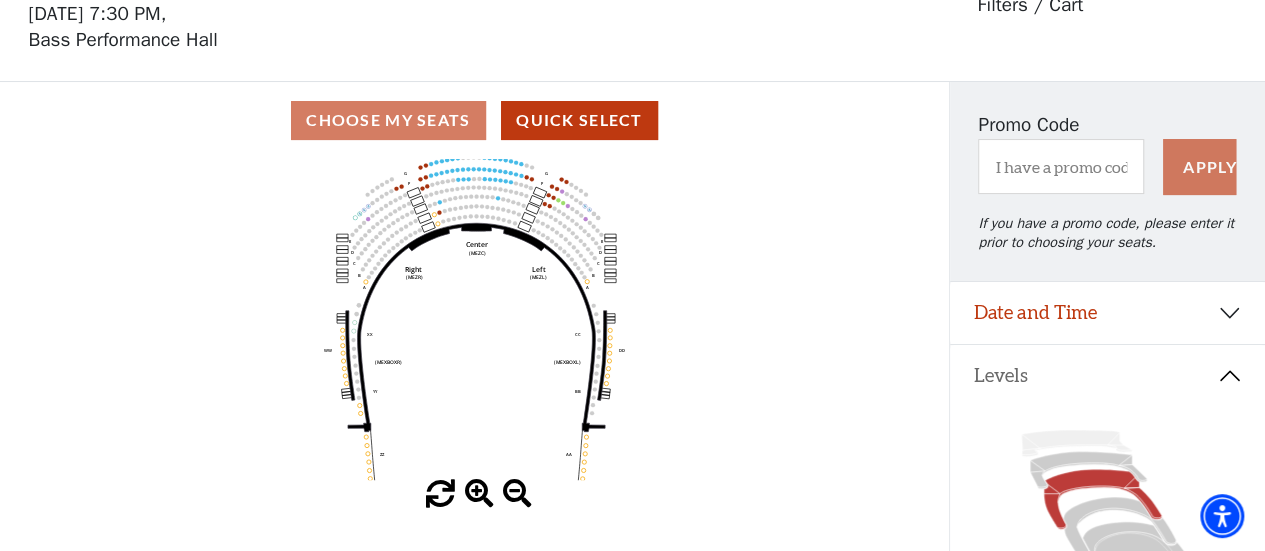 click at bounding box center (479, 494) 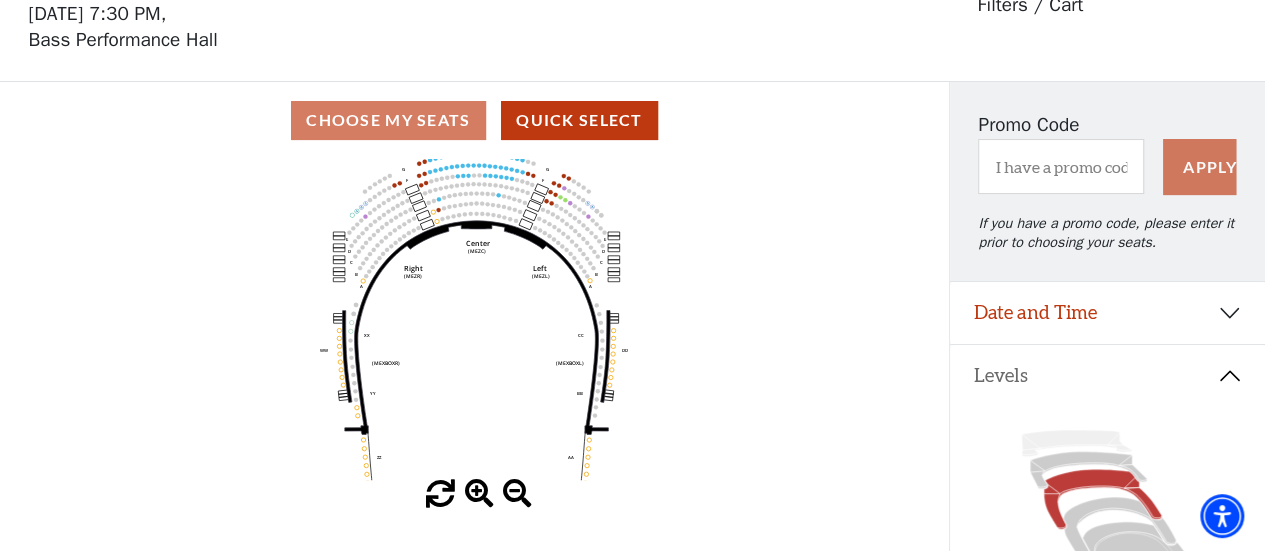 click at bounding box center [479, 494] 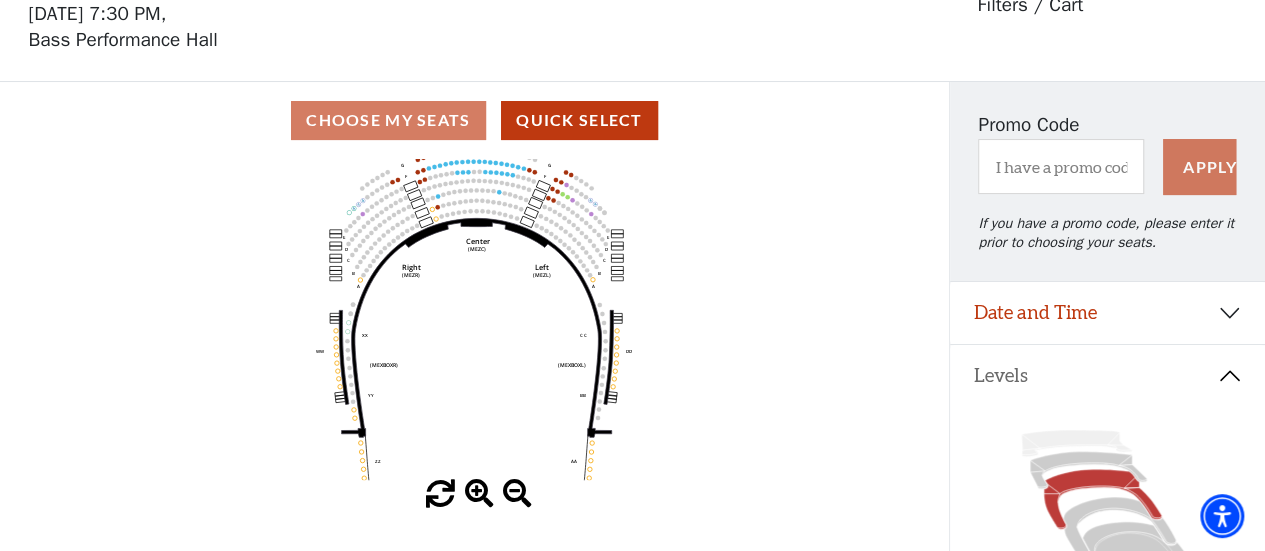 click at bounding box center (479, 494) 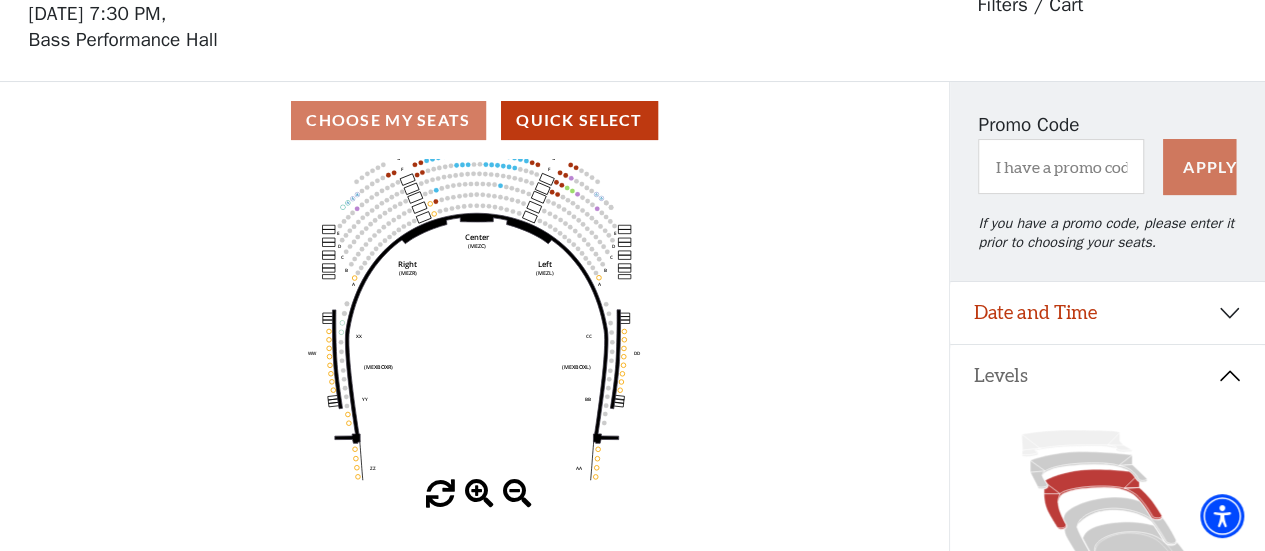 click at bounding box center [479, 494] 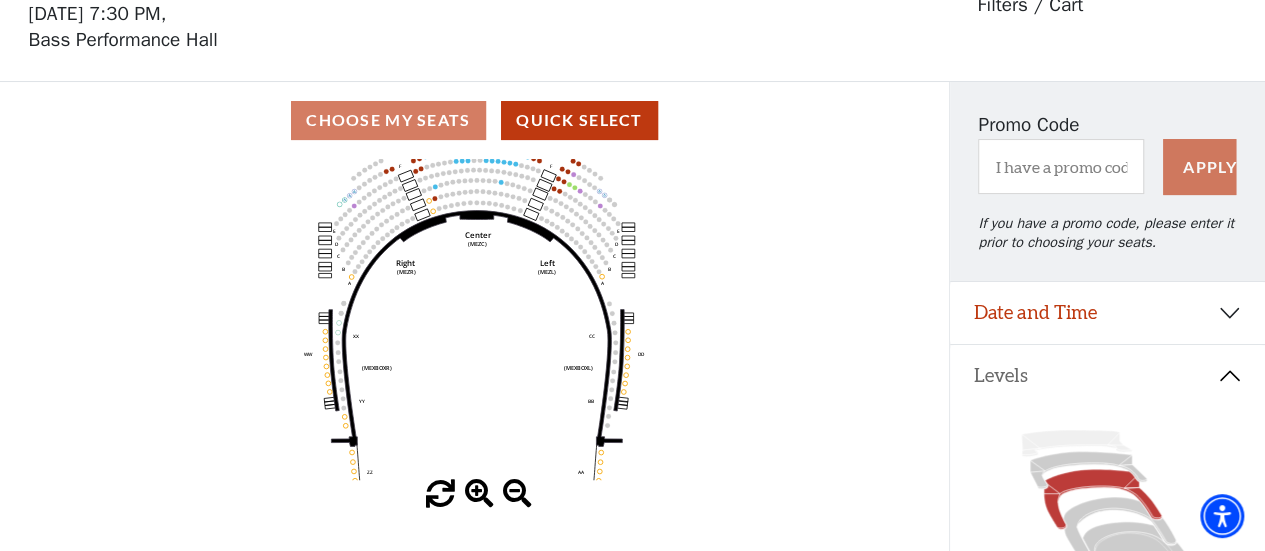 click at bounding box center [479, 494] 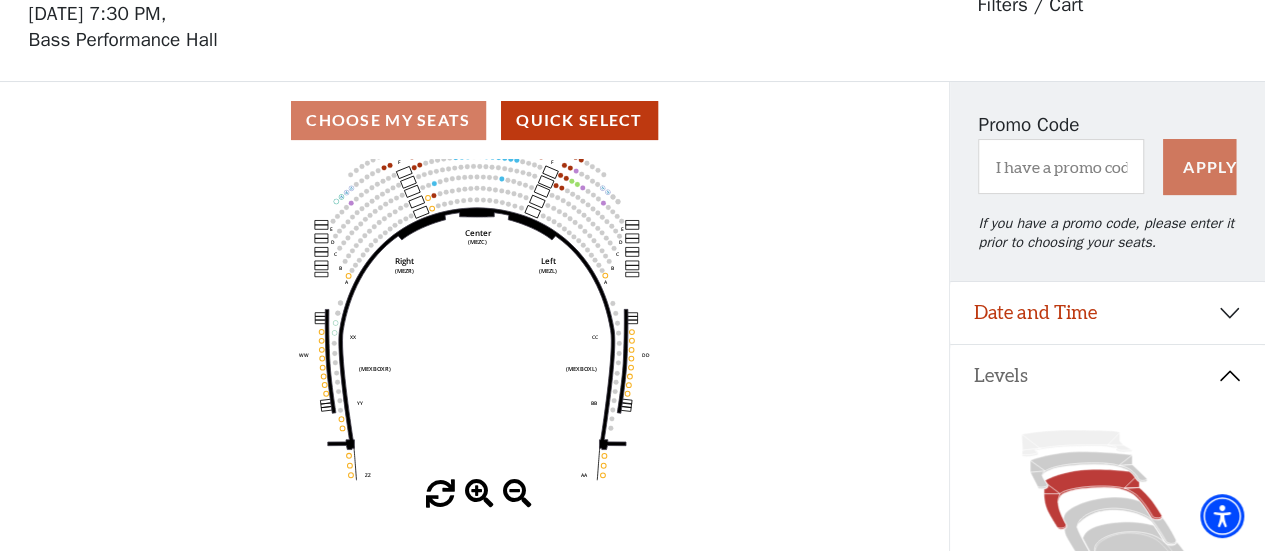click at bounding box center (479, 494) 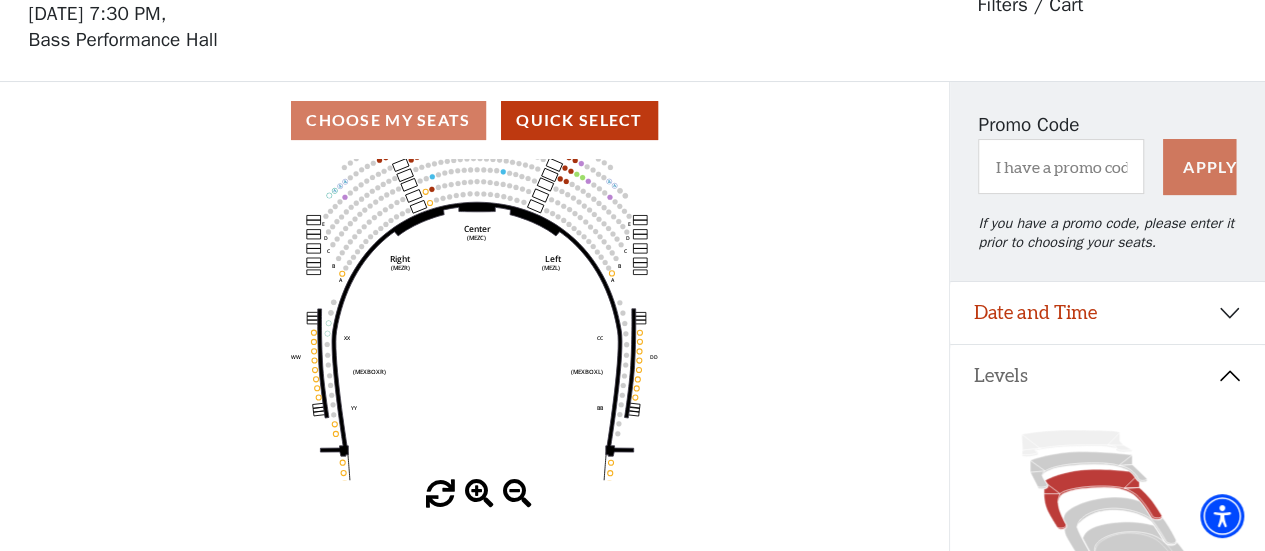 click at bounding box center (479, 494) 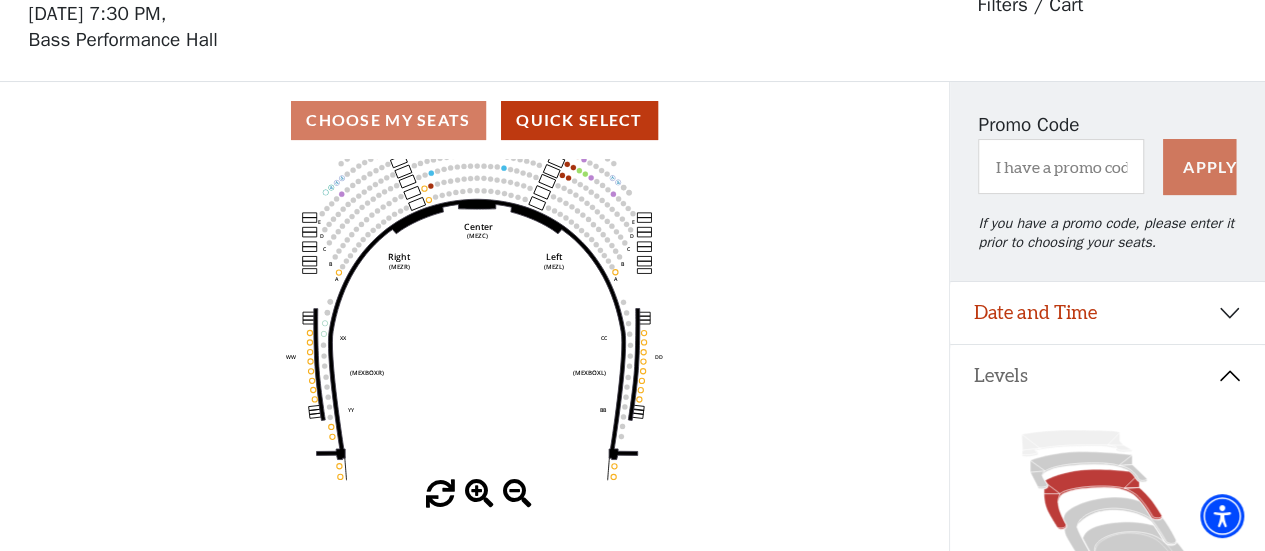 click at bounding box center (479, 494) 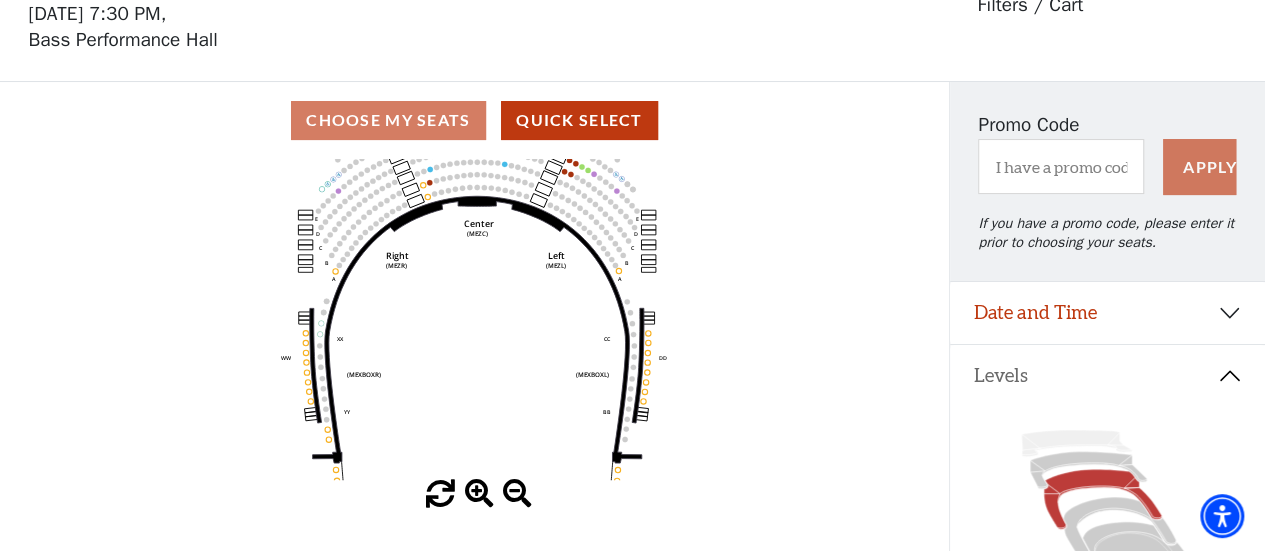 click at bounding box center (479, 494) 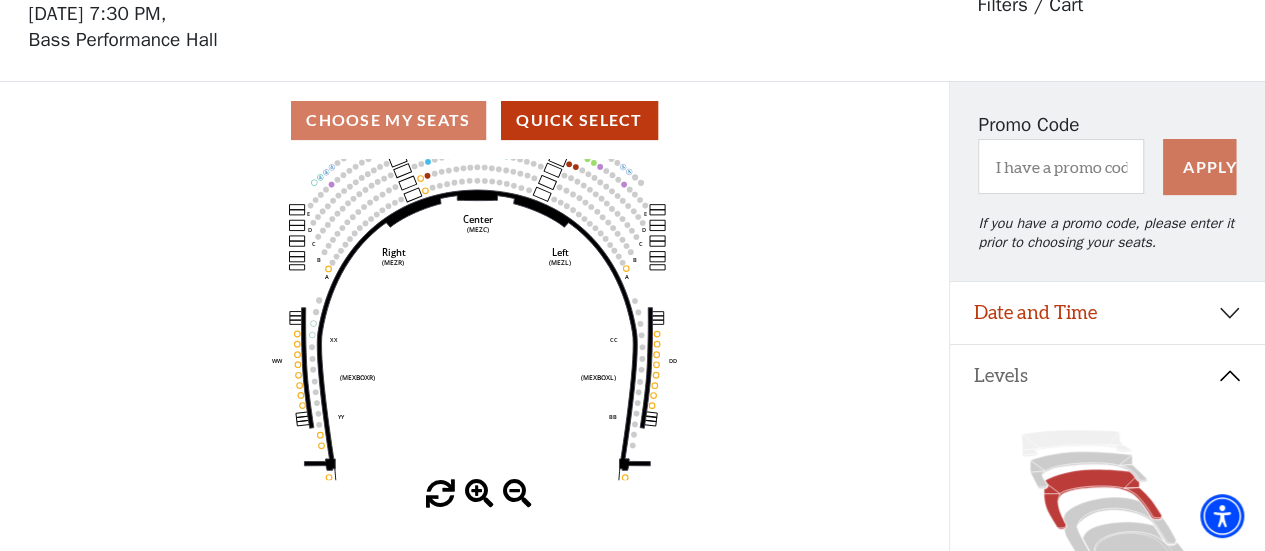 click at bounding box center [479, 494] 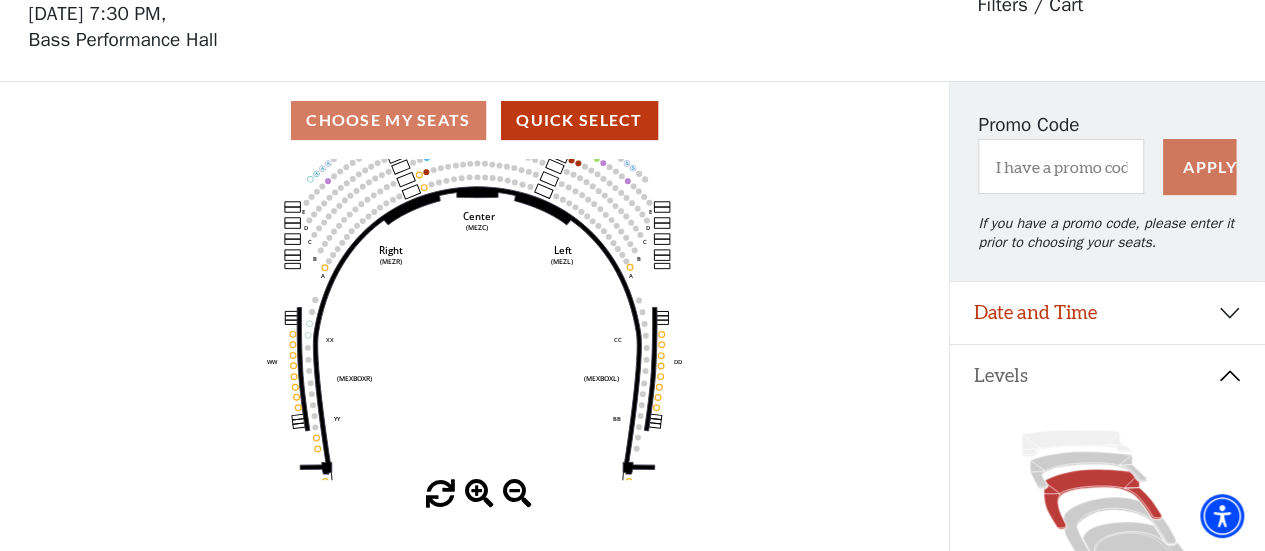 click at bounding box center [479, 494] 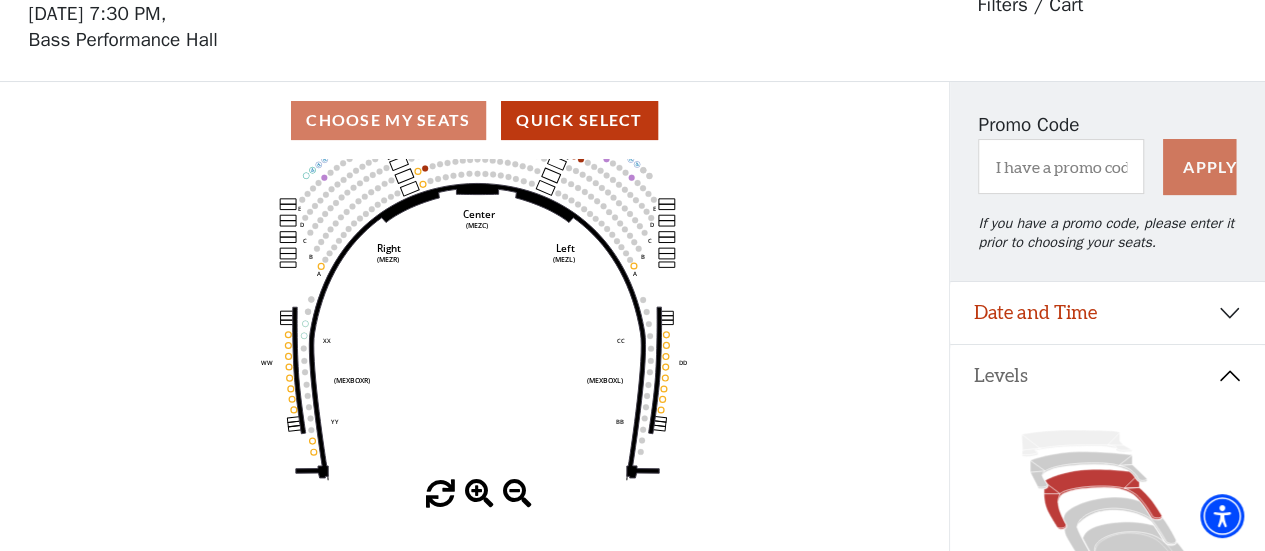 click at bounding box center (479, 494) 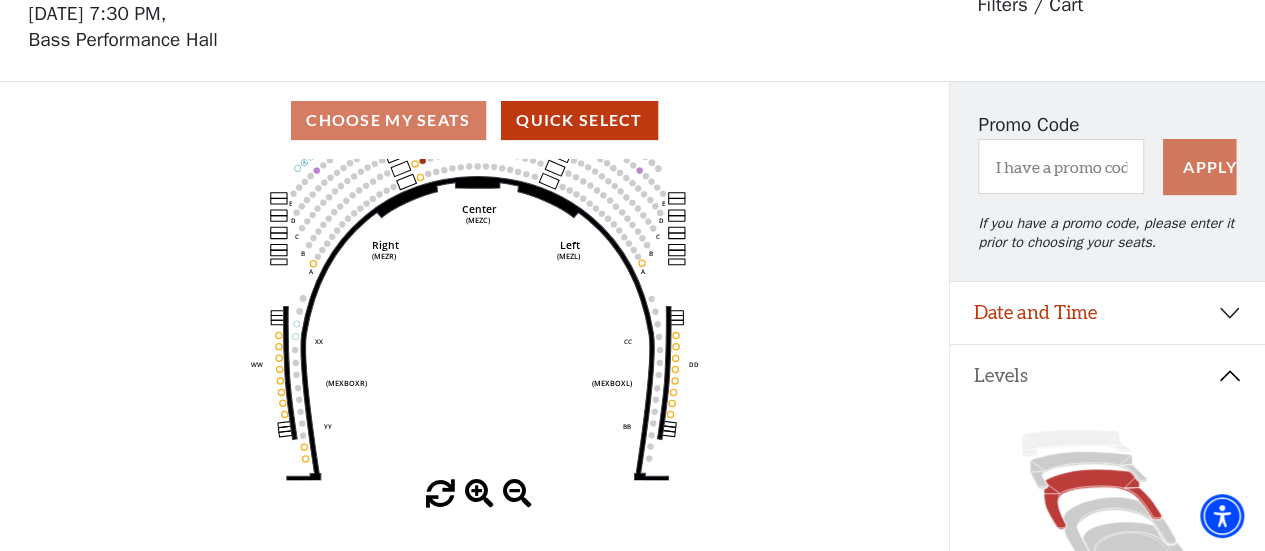 click at bounding box center (479, 494) 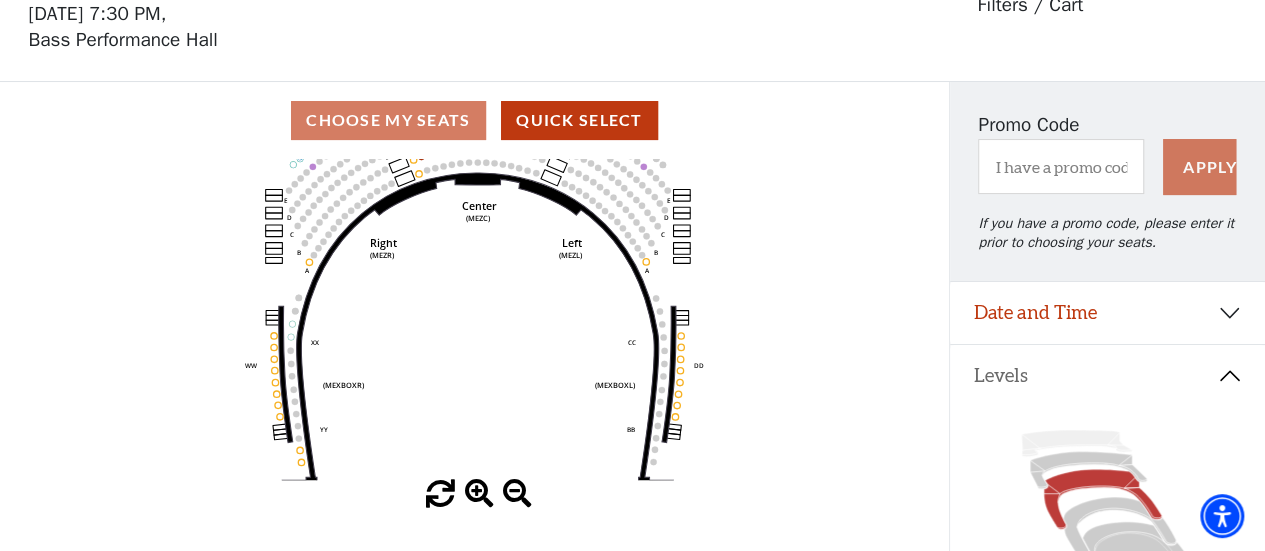 click at bounding box center [479, 494] 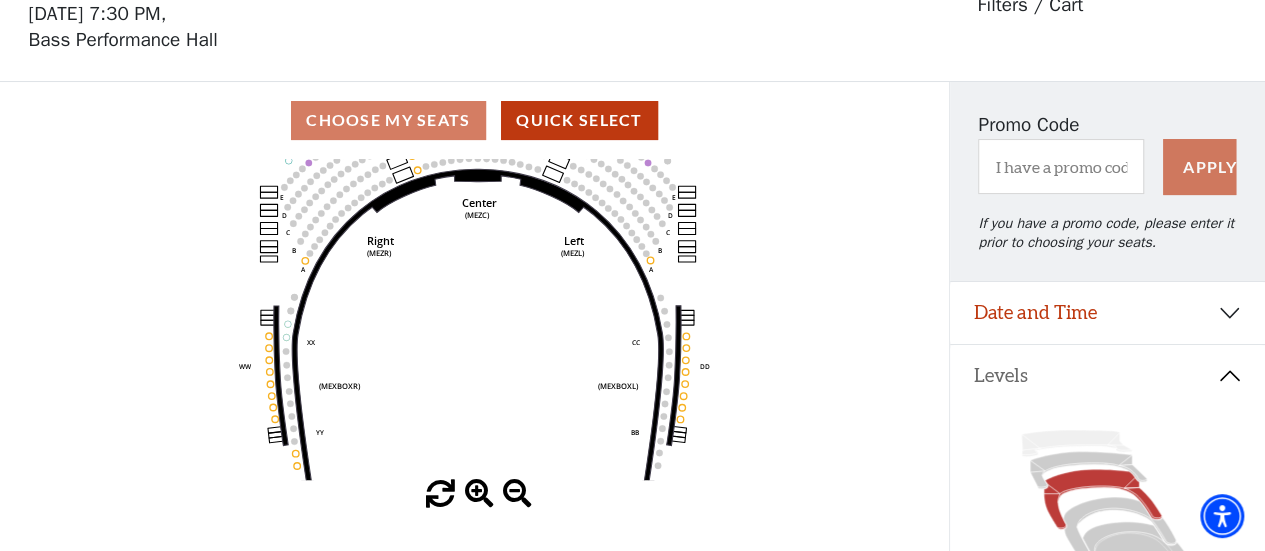 click at bounding box center [479, 494] 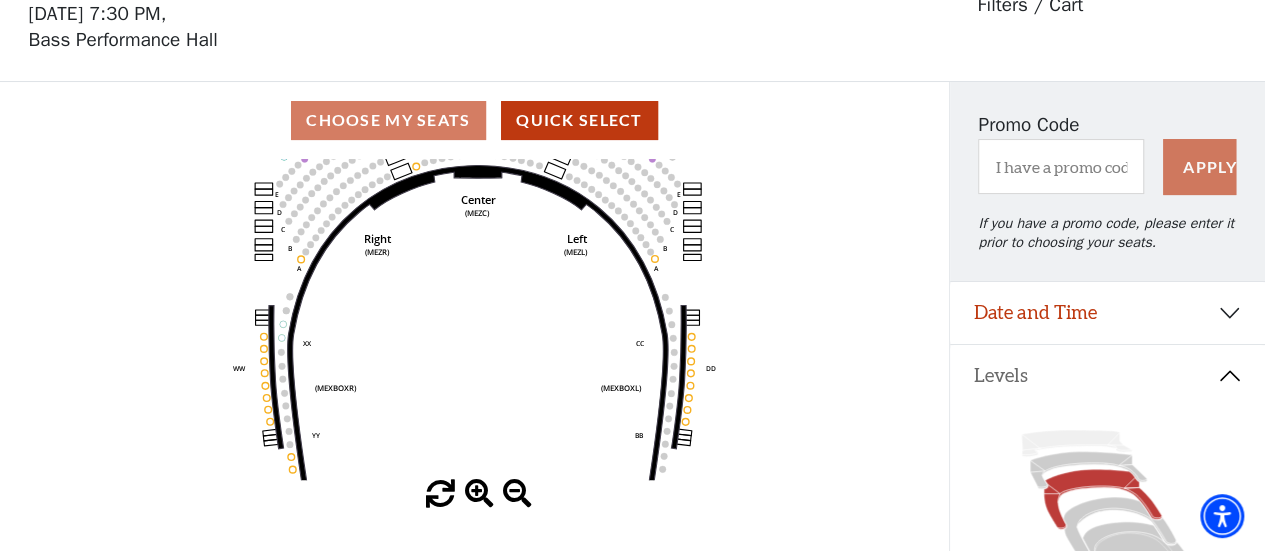 click at bounding box center [479, 494] 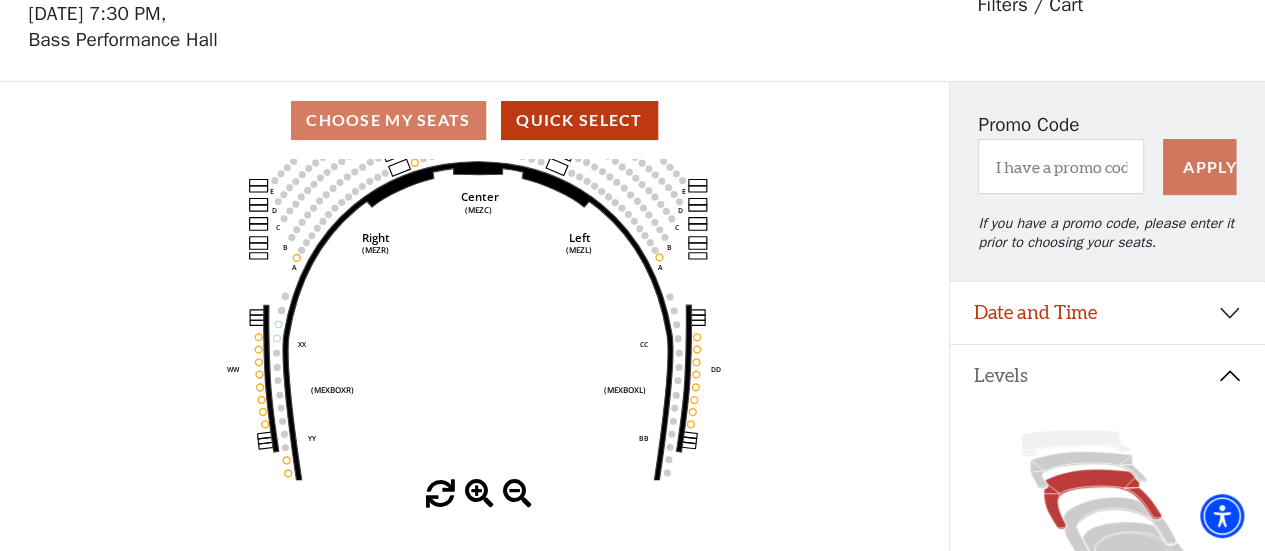 click at bounding box center (479, 494) 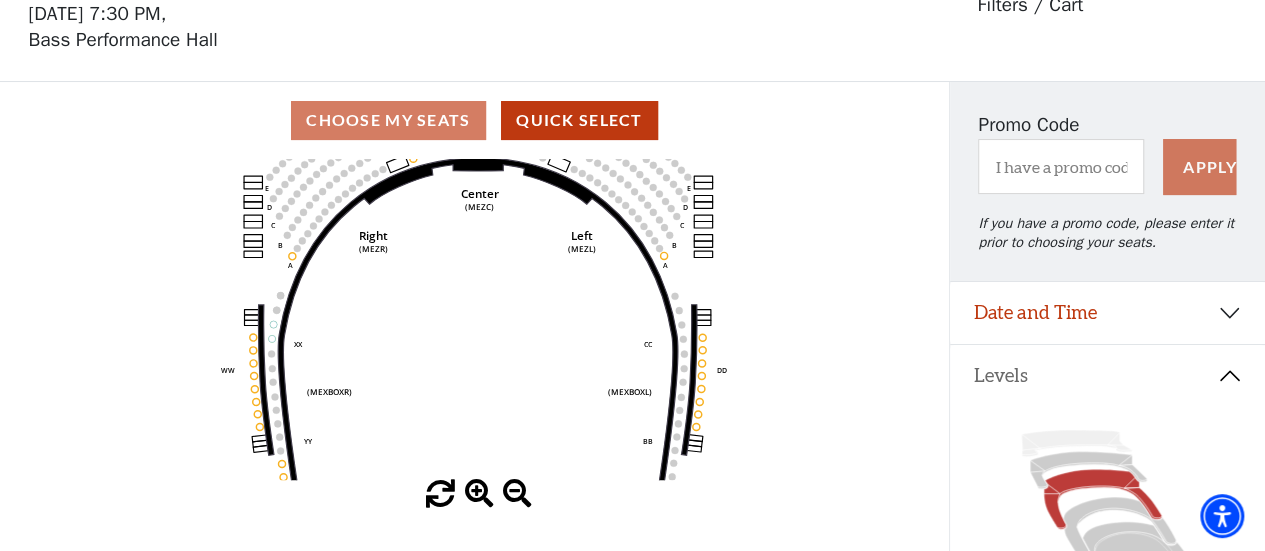 click at bounding box center [479, 494] 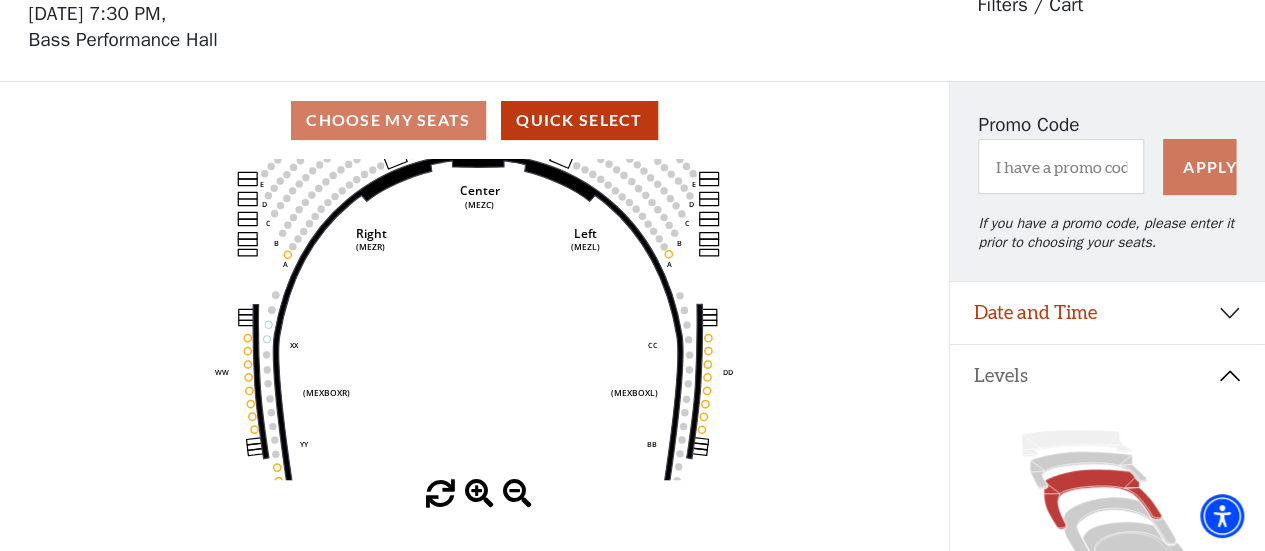 click at bounding box center (479, 494) 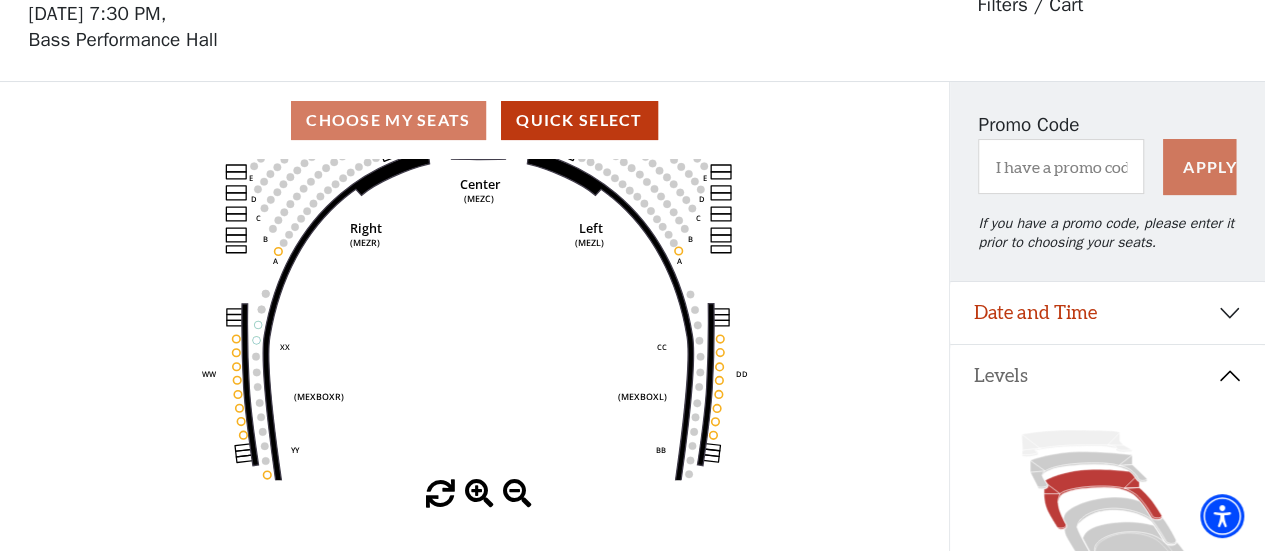 click at bounding box center [479, 494] 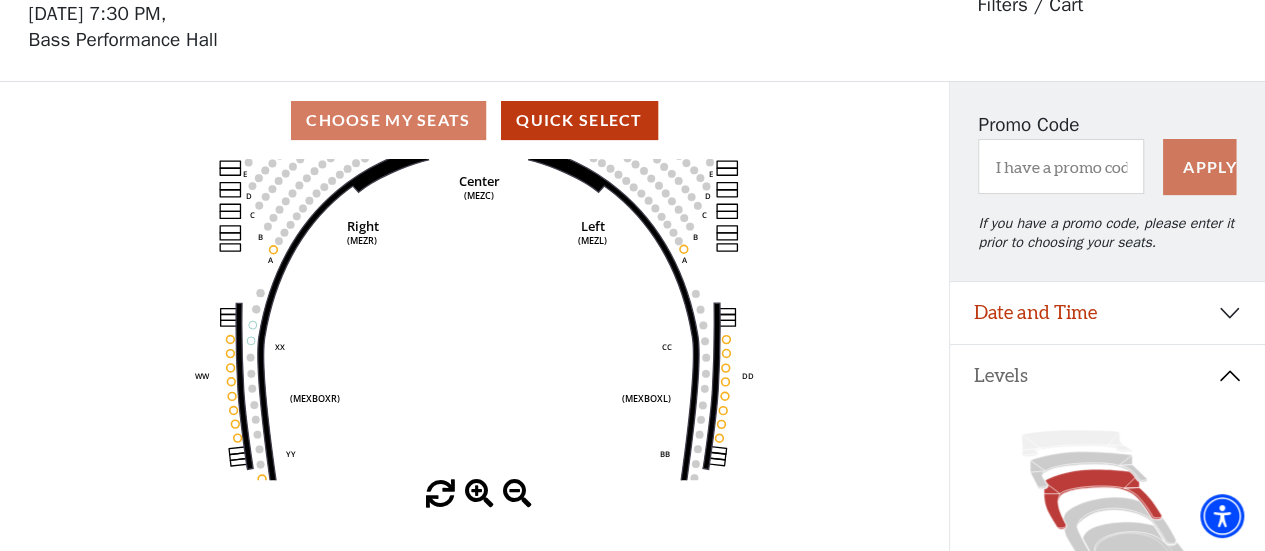 click at bounding box center [479, 494] 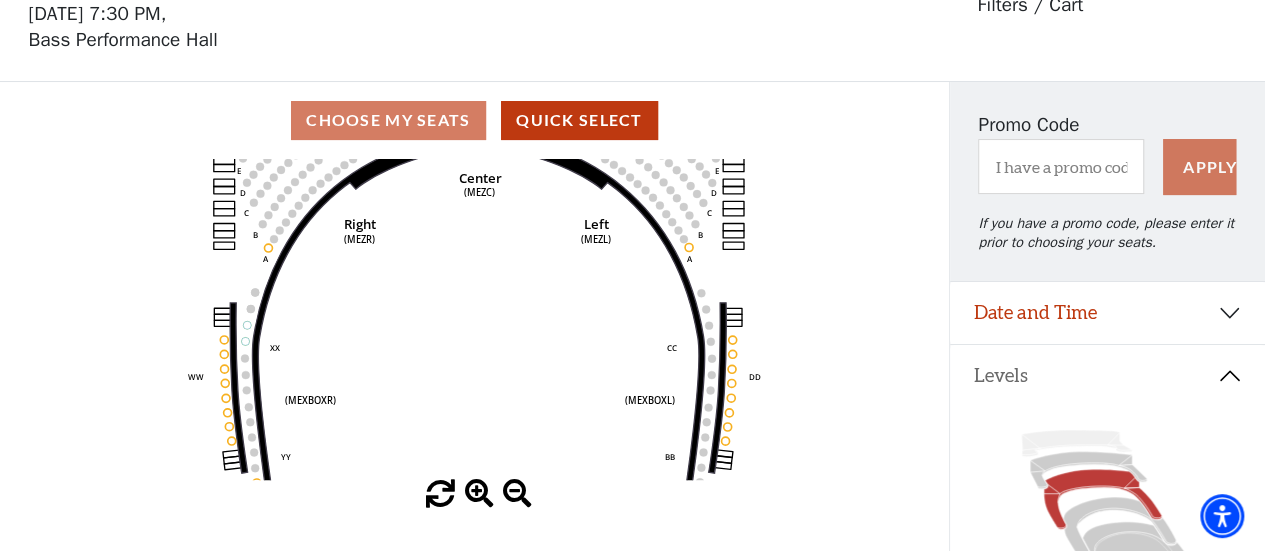 click at bounding box center (479, 494) 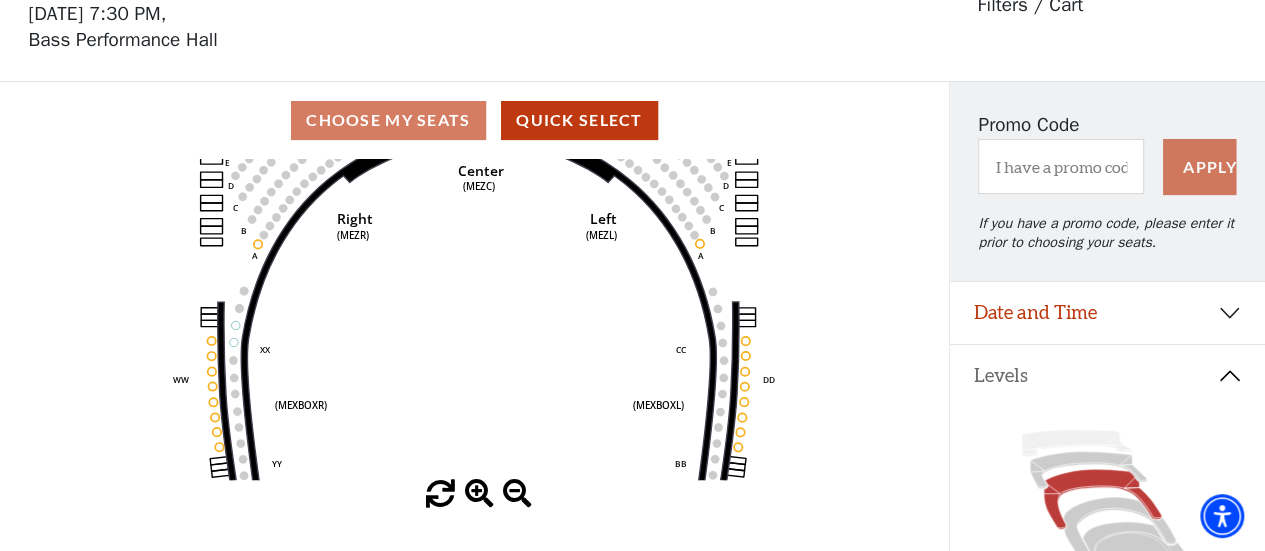 click at bounding box center [479, 494] 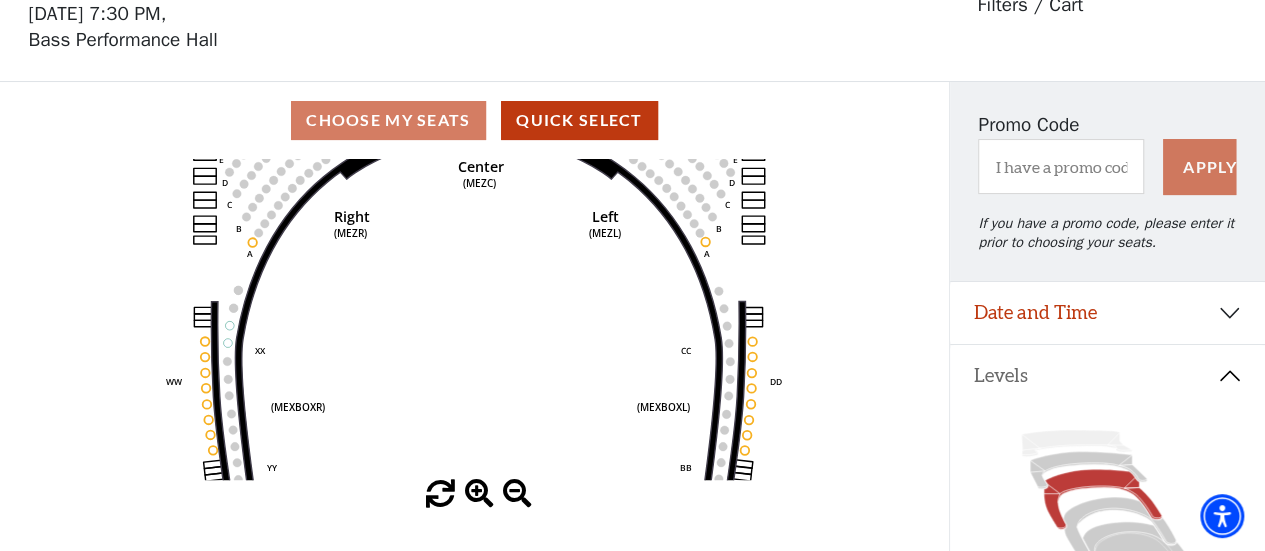 click at bounding box center (479, 494) 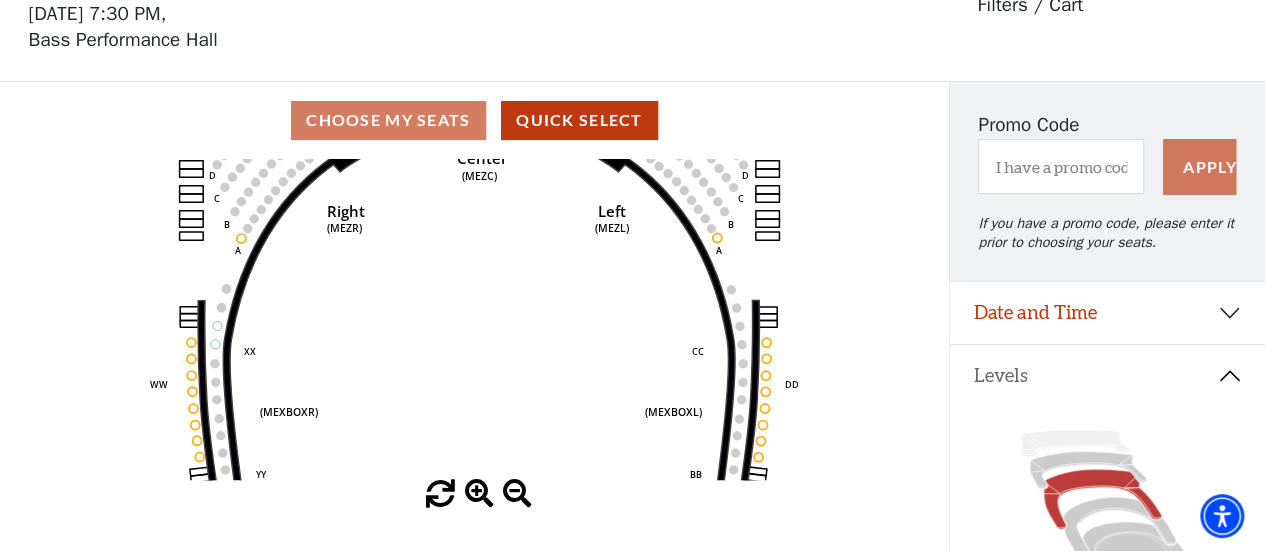 click at bounding box center [479, 494] 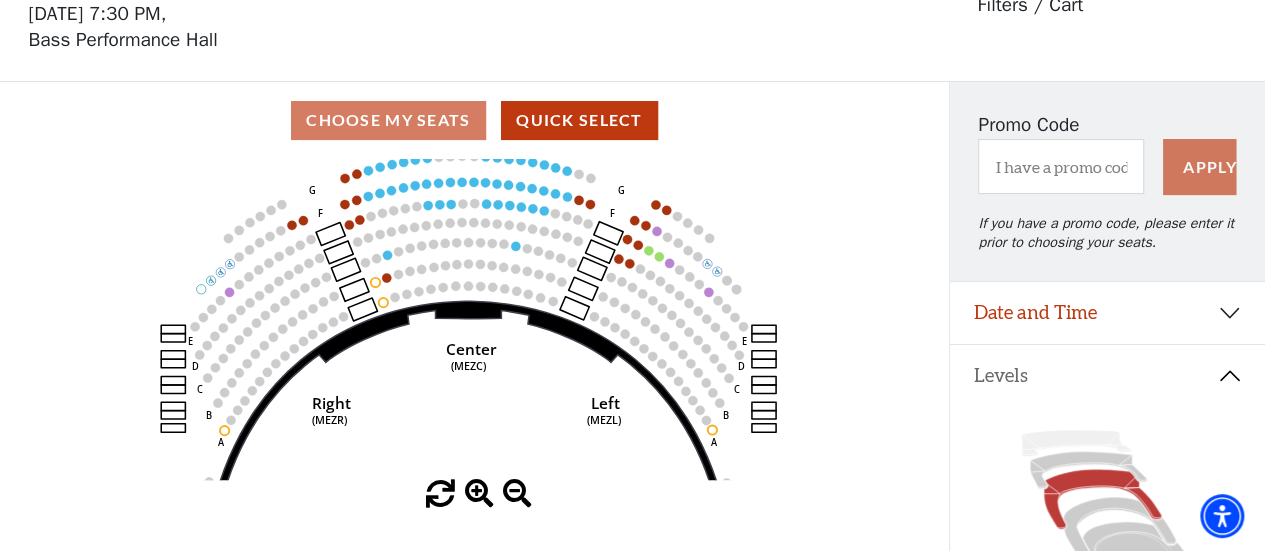 drag, startPoint x: 564, startPoint y: 236, endPoint x: 553, endPoint y: 431, distance: 195.31001 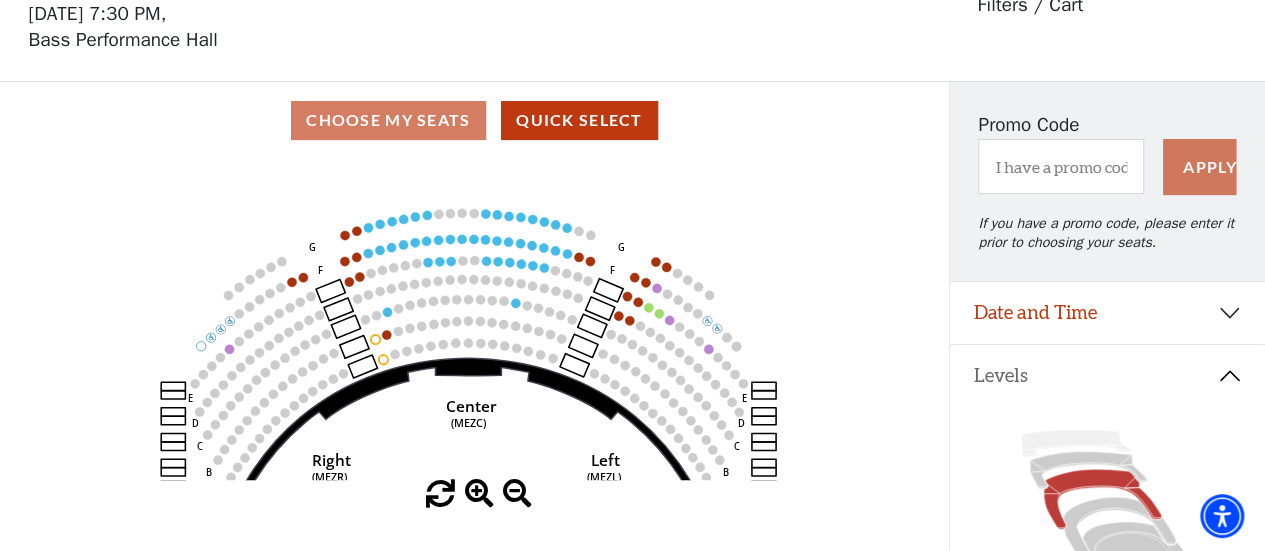 drag, startPoint x: 552, startPoint y: 250, endPoint x: 552, endPoint y: 307, distance: 57 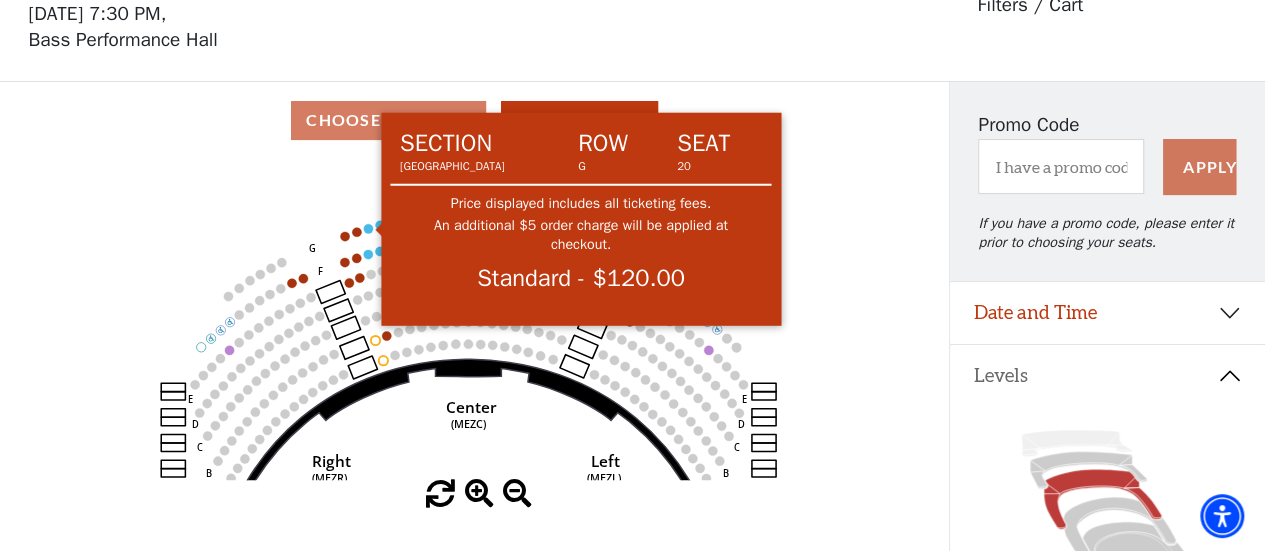 click 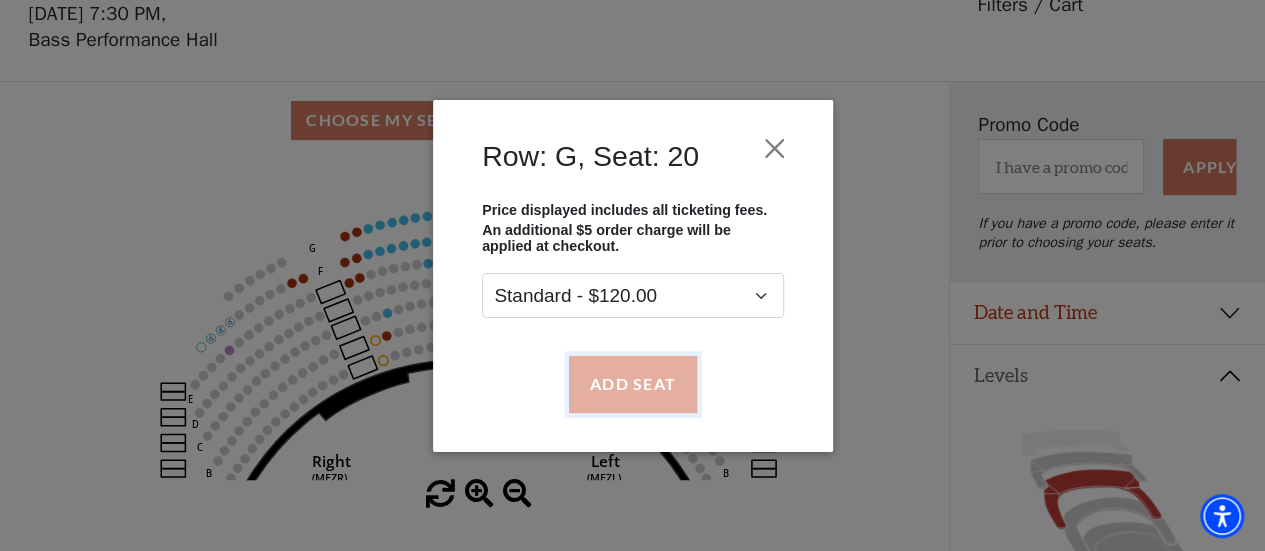 click on "Add Seat" at bounding box center (632, 384) 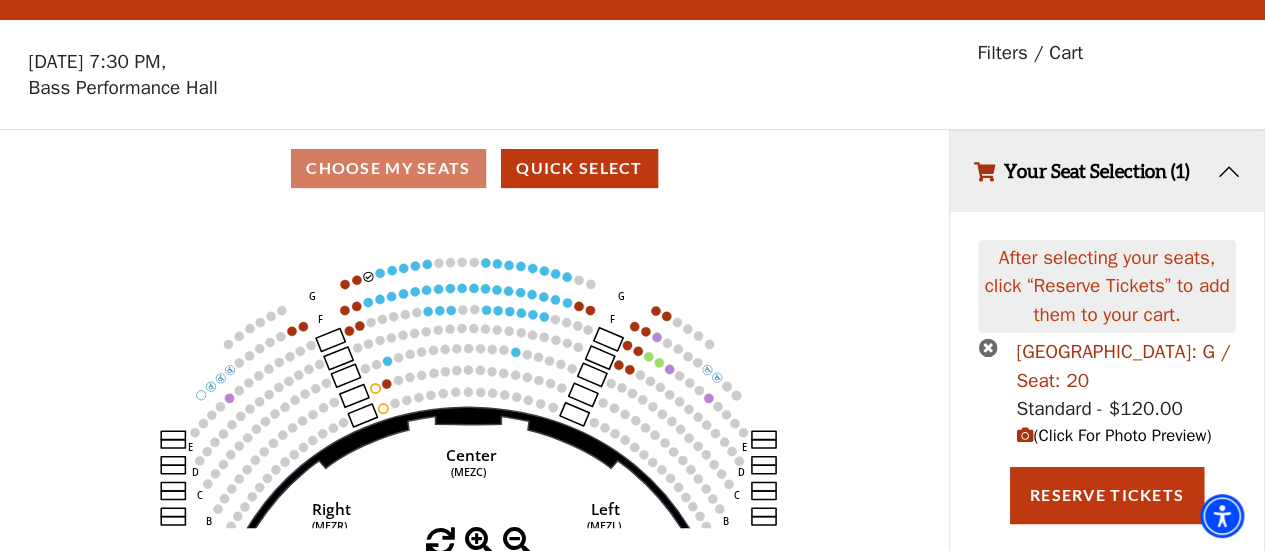 scroll, scrollTop: 61, scrollLeft: 0, axis: vertical 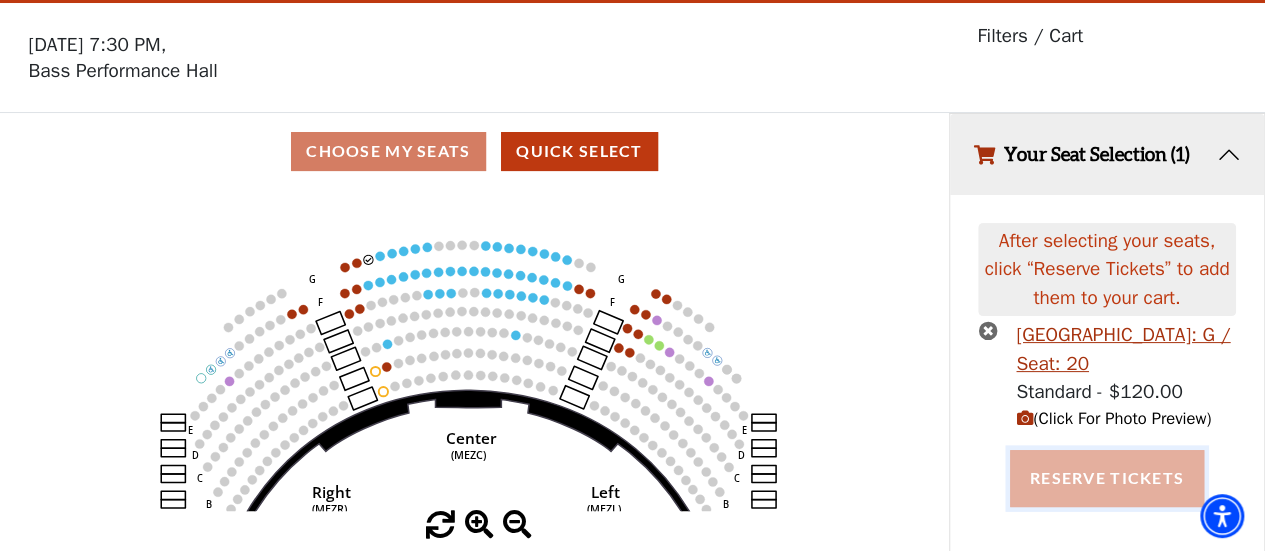 click on "Reserve Tickets" at bounding box center (1107, 478) 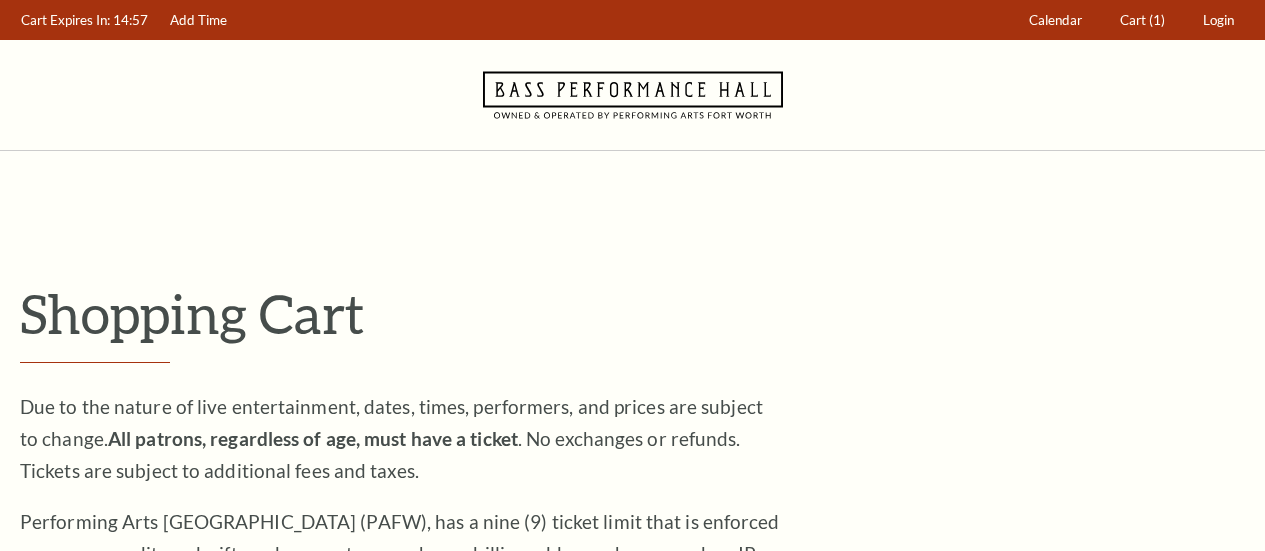 scroll, scrollTop: 0, scrollLeft: 0, axis: both 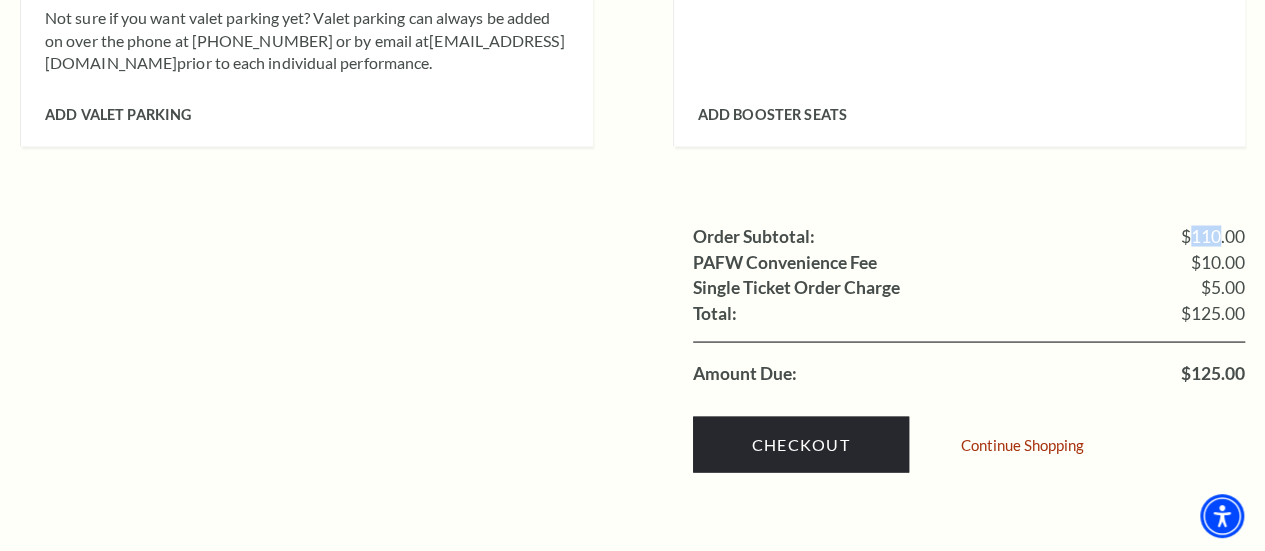 drag, startPoint x: 1218, startPoint y: 201, endPoint x: 1191, endPoint y: 205, distance: 27.294687 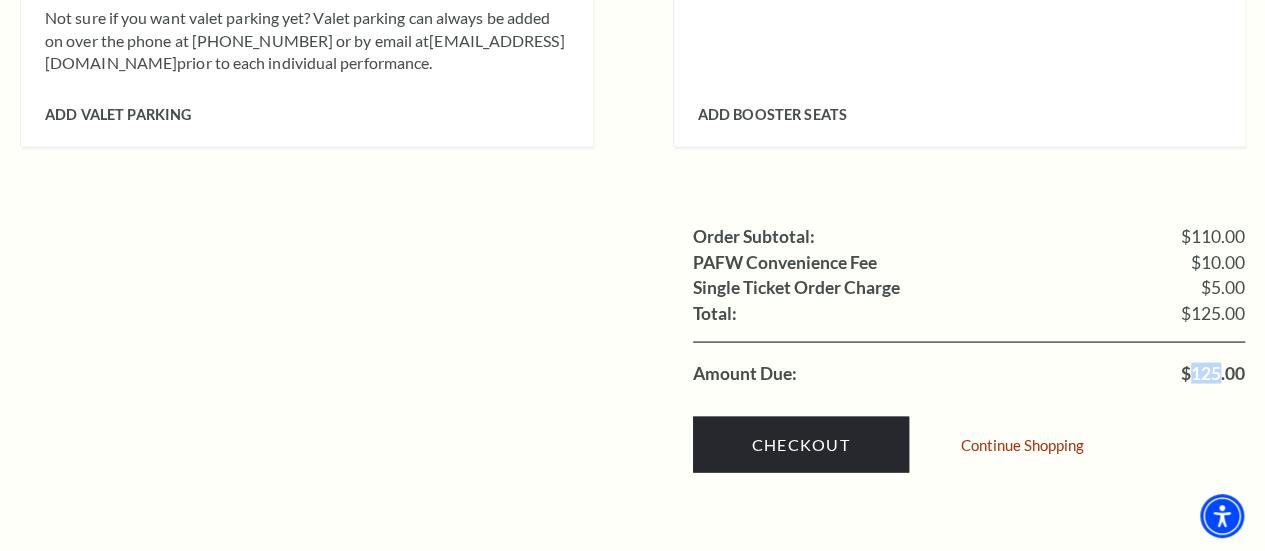 drag, startPoint x: 1219, startPoint y: 348, endPoint x: 1192, endPoint y: 349, distance: 27.018513 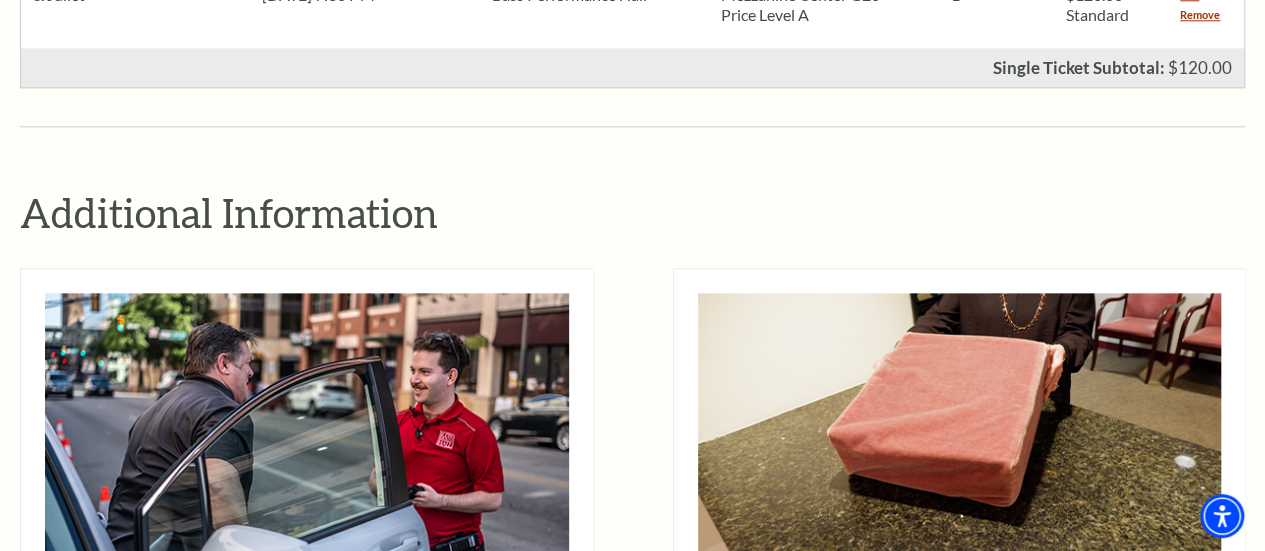 scroll, scrollTop: 800, scrollLeft: 0, axis: vertical 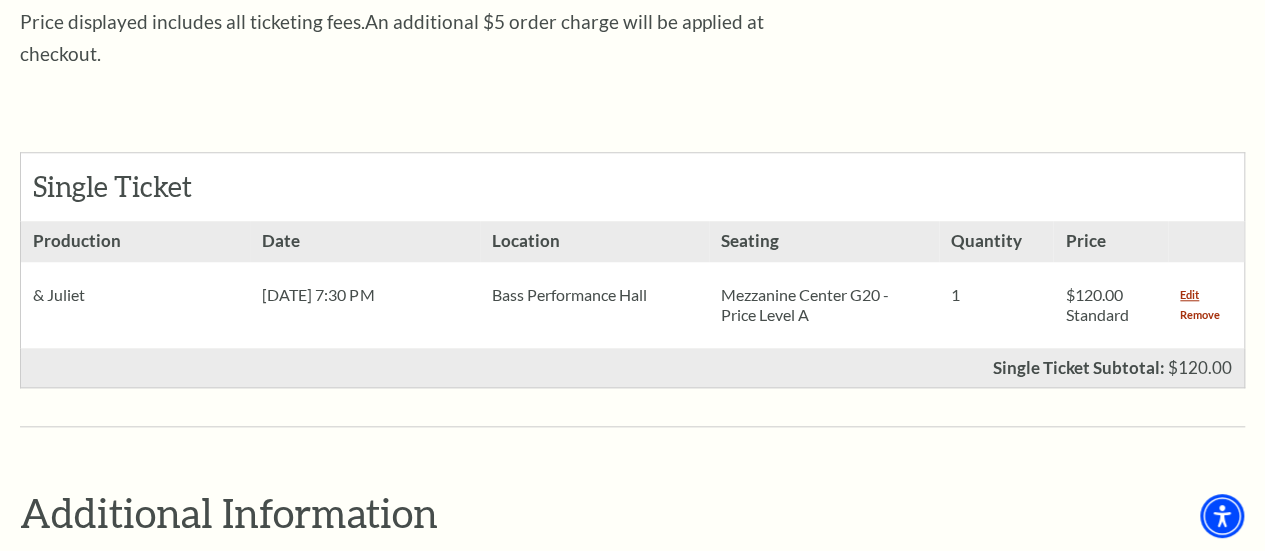 click on "Remove" at bounding box center (1200, 315) 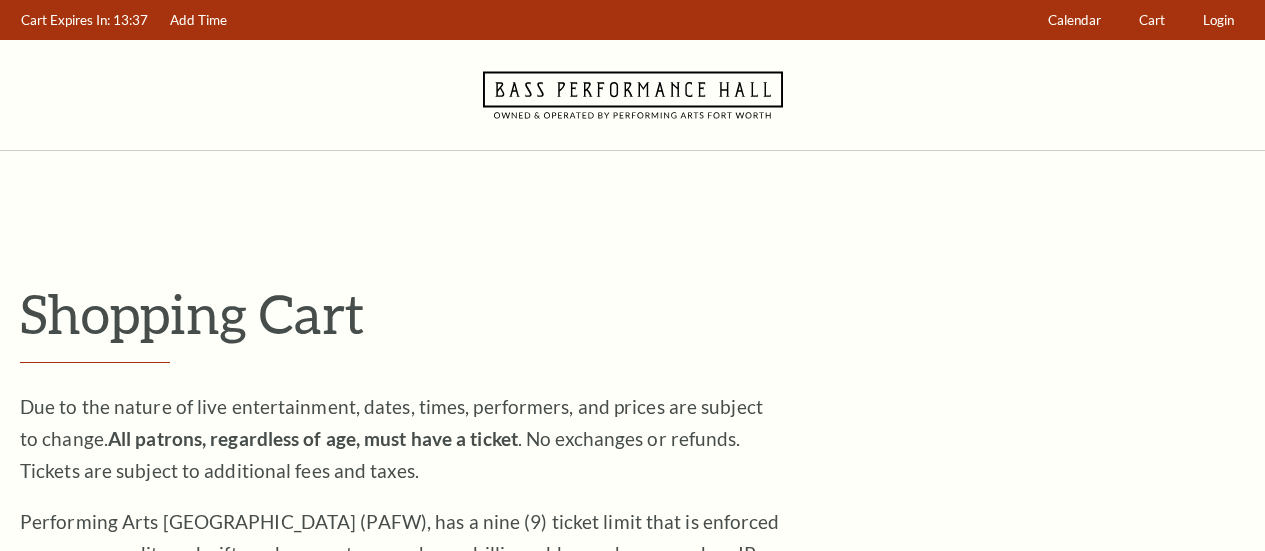scroll, scrollTop: 0, scrollLeft: 0, axis: both 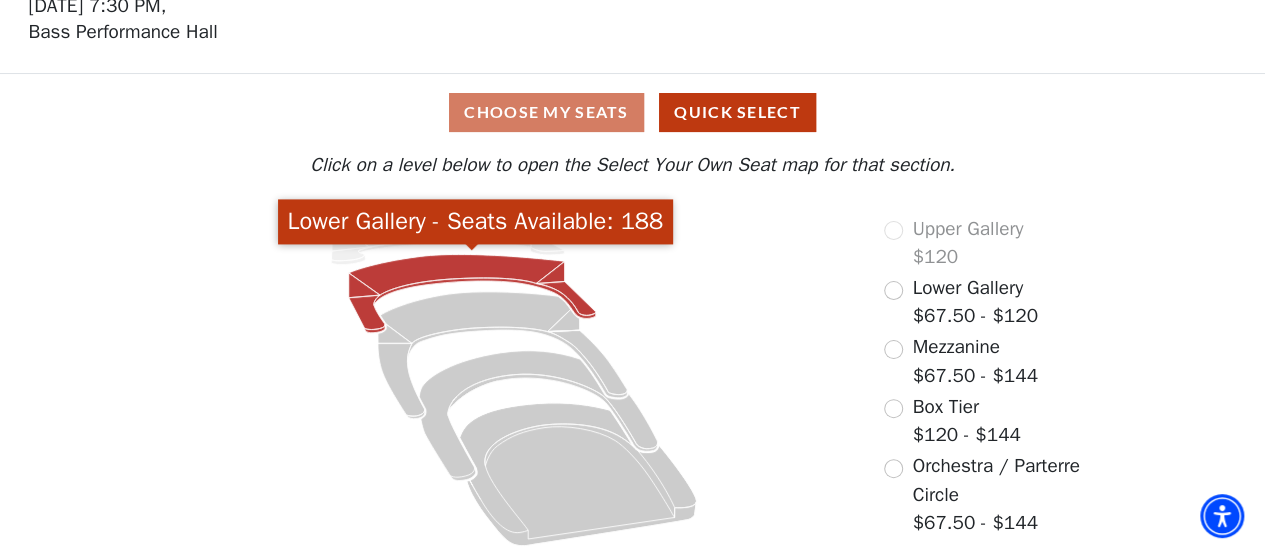 click 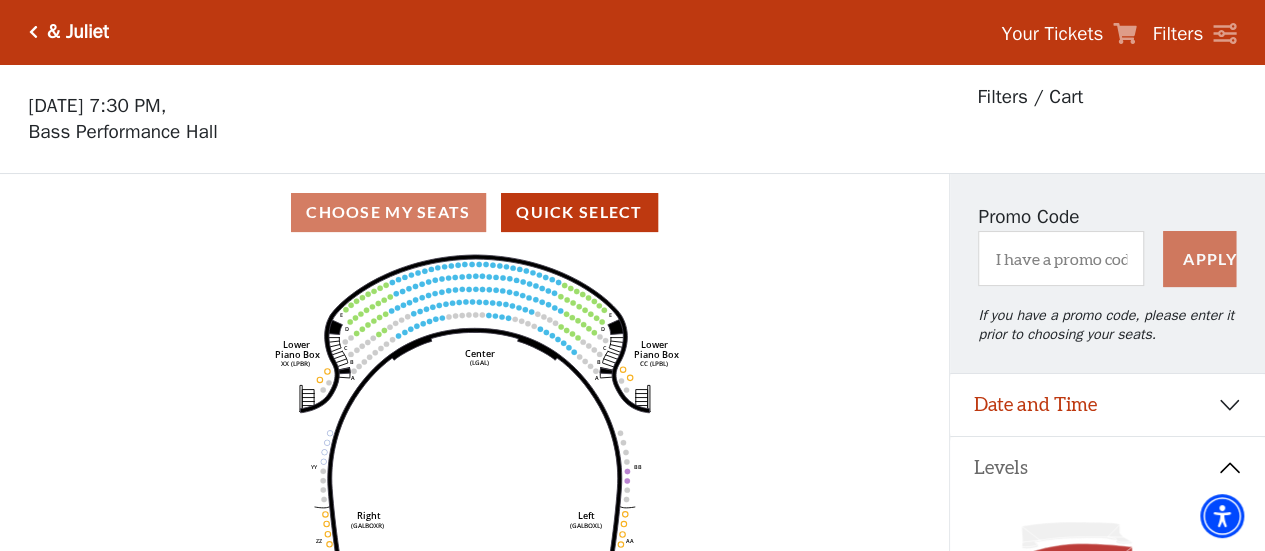 scroll, scrollTop: 300, scrollLeft: 0, axis: vertical 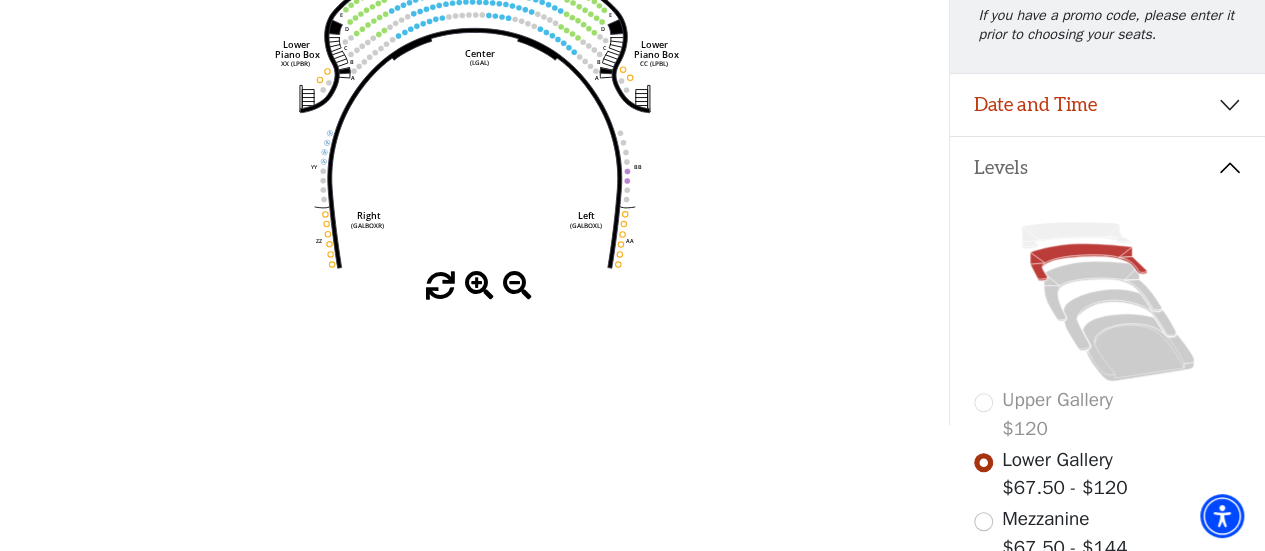 click at bounding box center (479, 286) 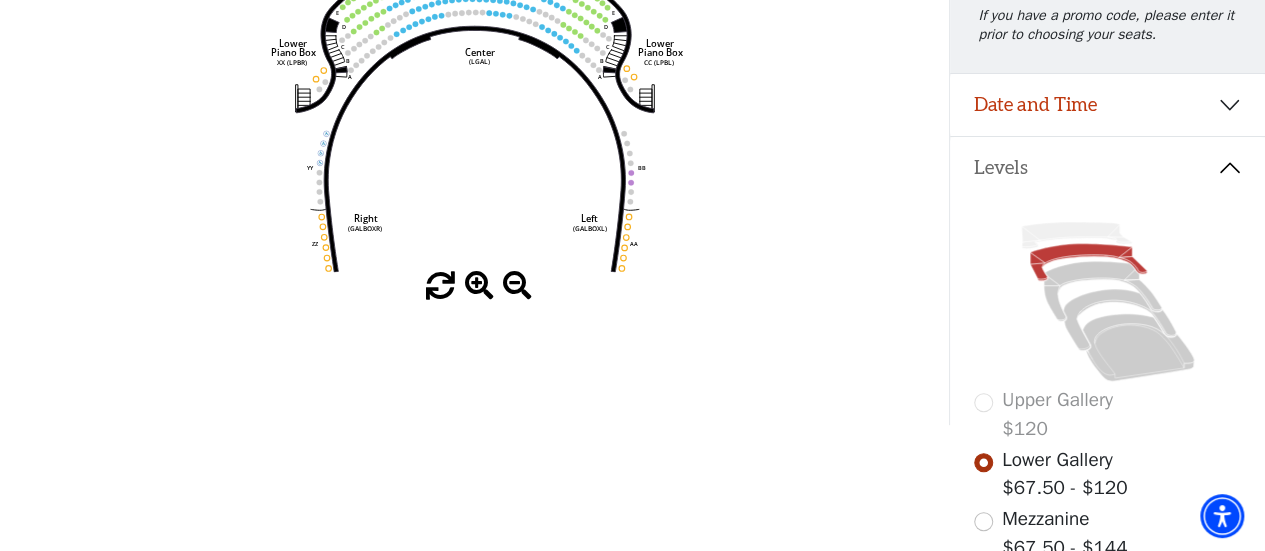 click at bounding box center (479, 286) 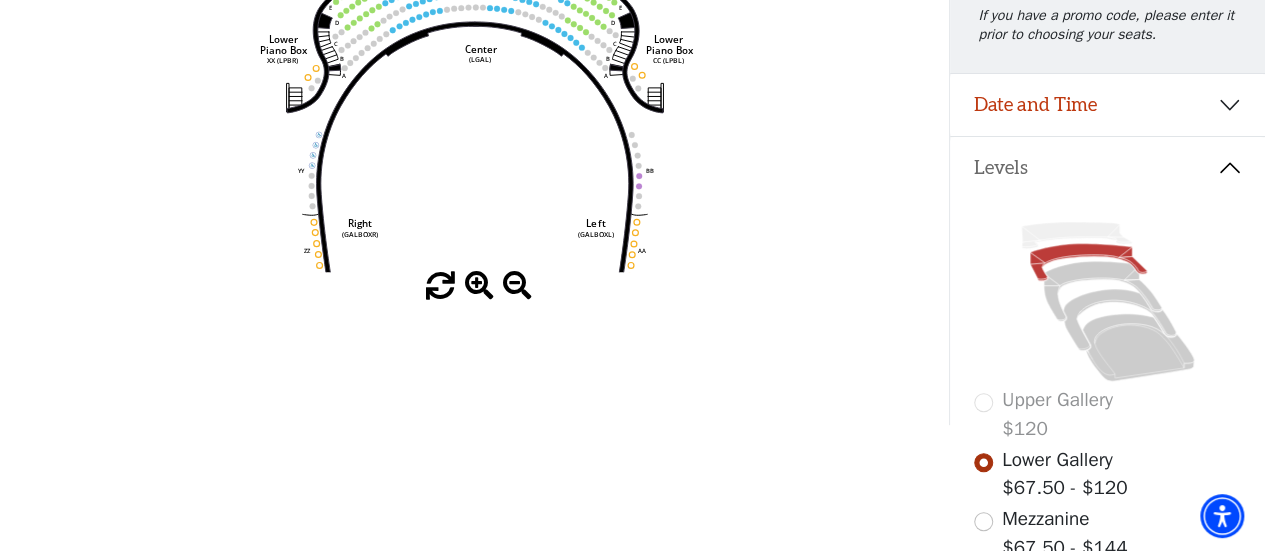 click at bounding box center [479, 286] 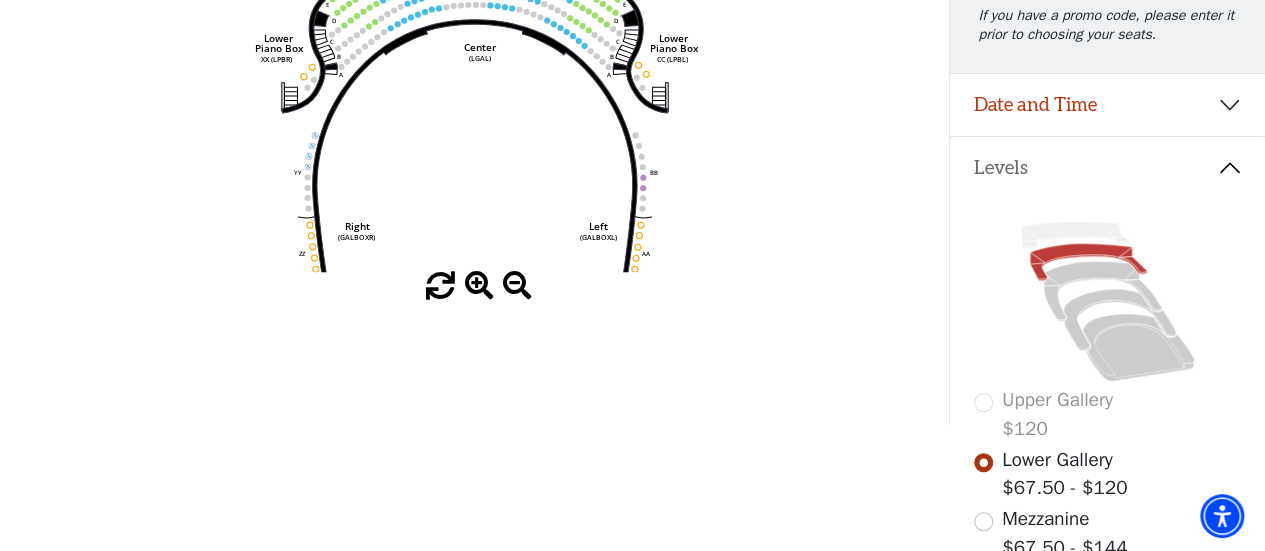 click at bounding box center (479, 286) 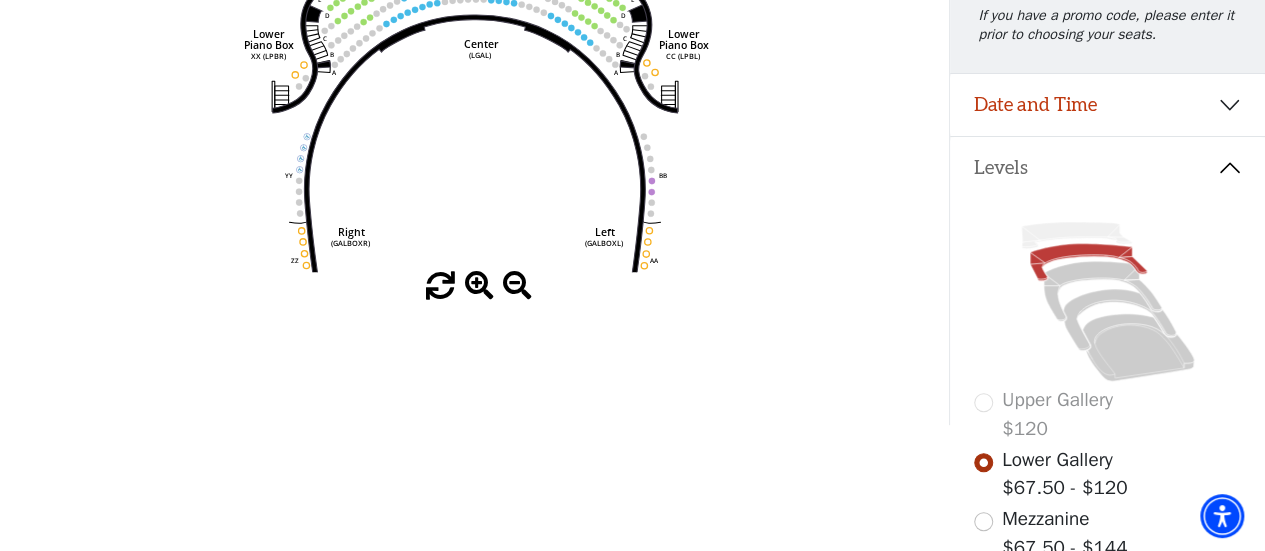 click at bounding box center (479, 286) 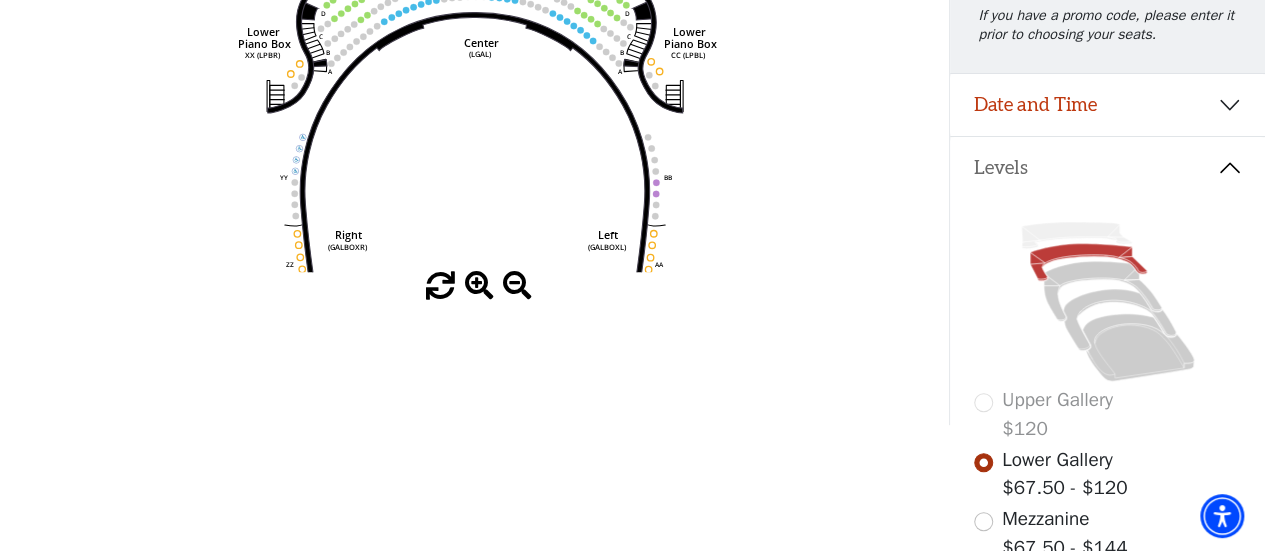click at bounding box center (479, 286) 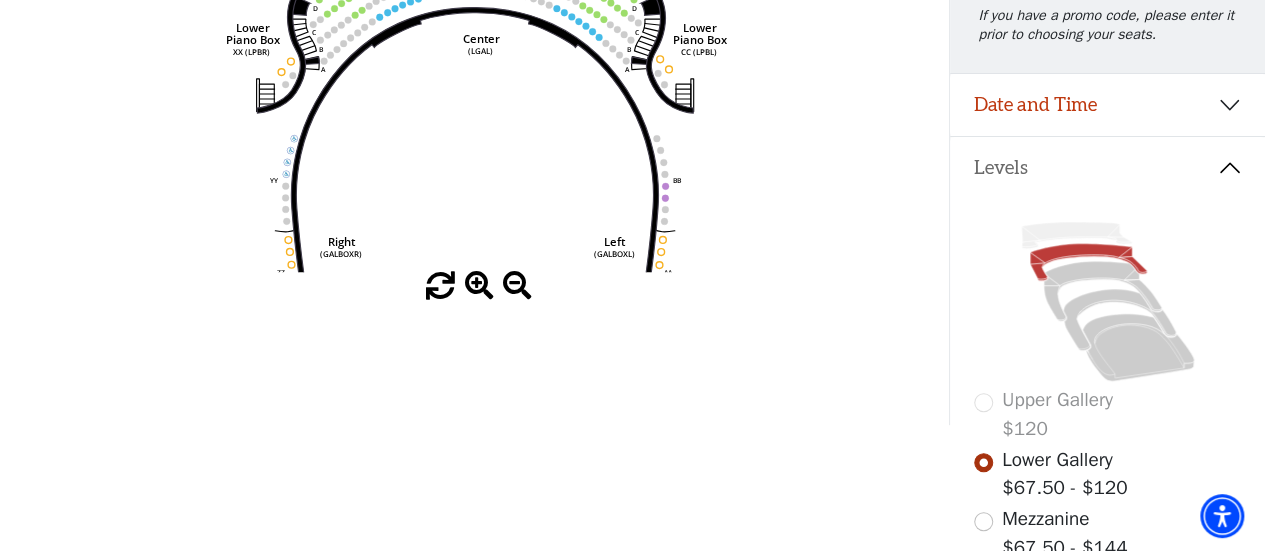 click at bounding box center [479, 286] 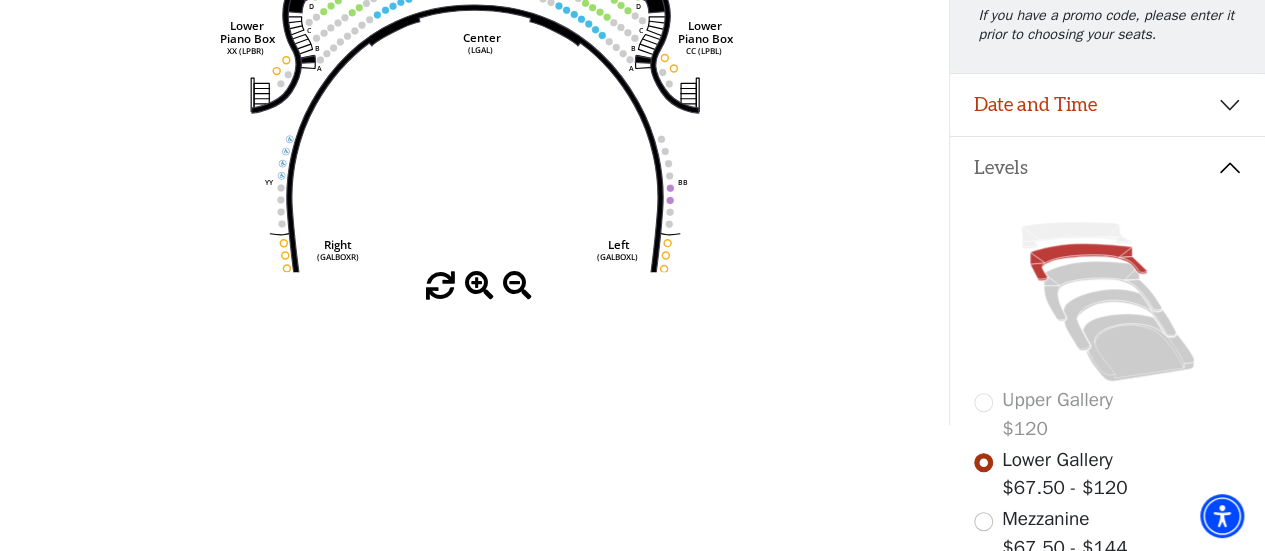 click at bounding box center (479, 286) 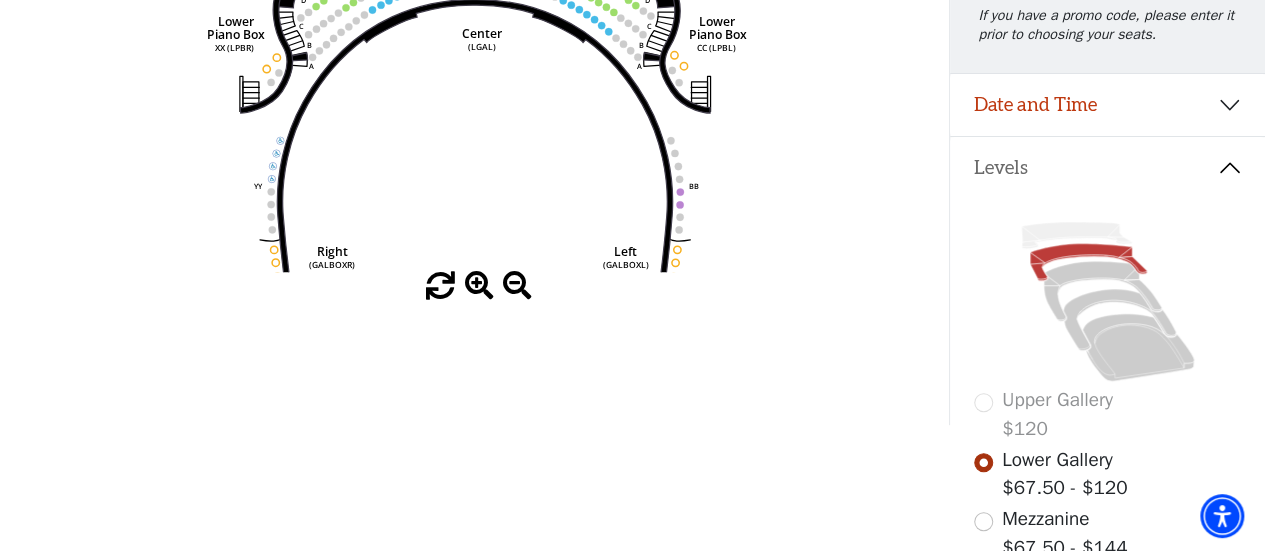 click at bounding box center [479, 286] 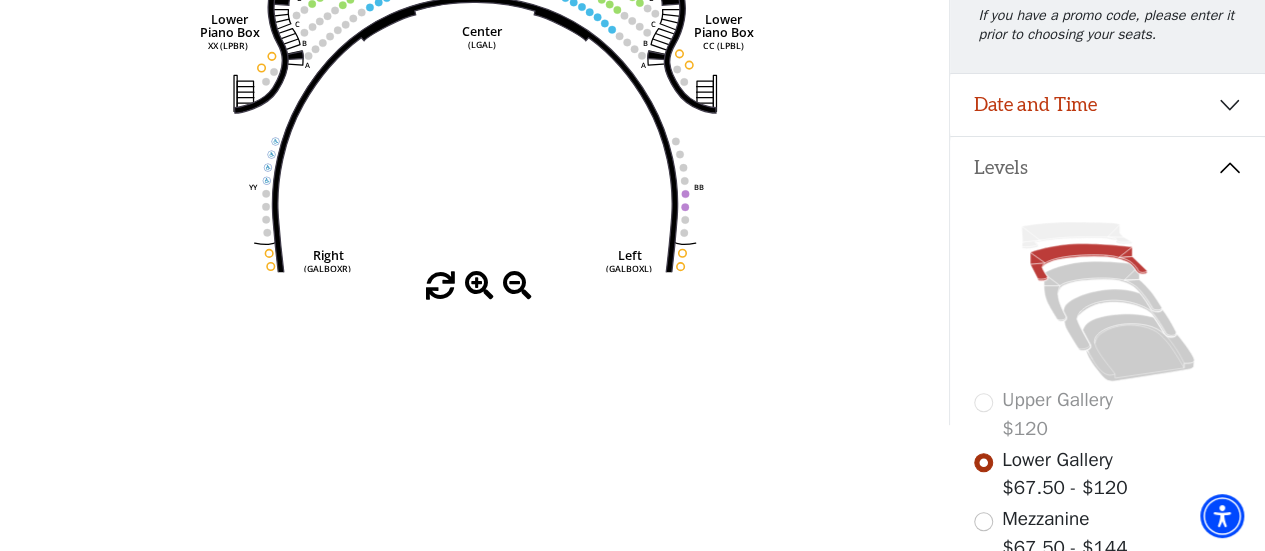 click at bounding box center (479, 286) 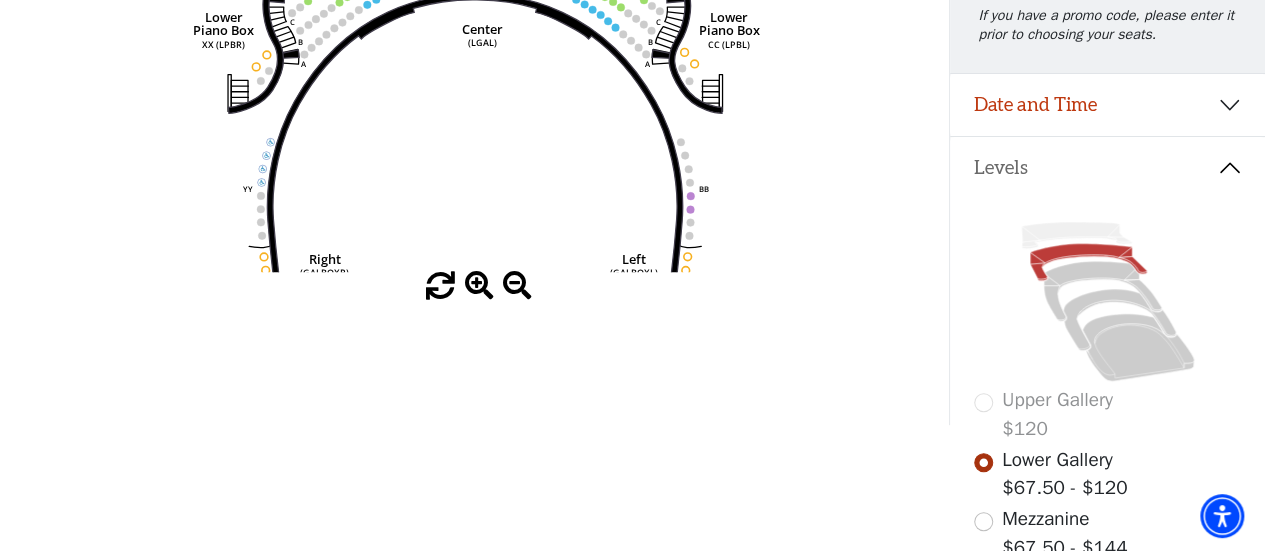 click at bounding box center (479, 286) 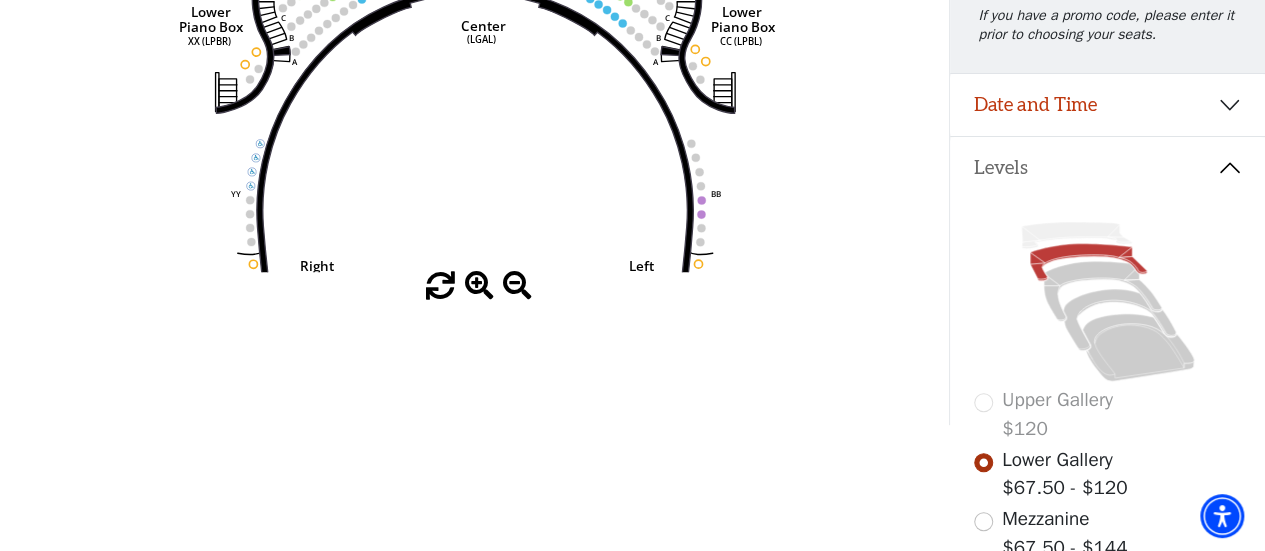click at bounding box center (479, 286) 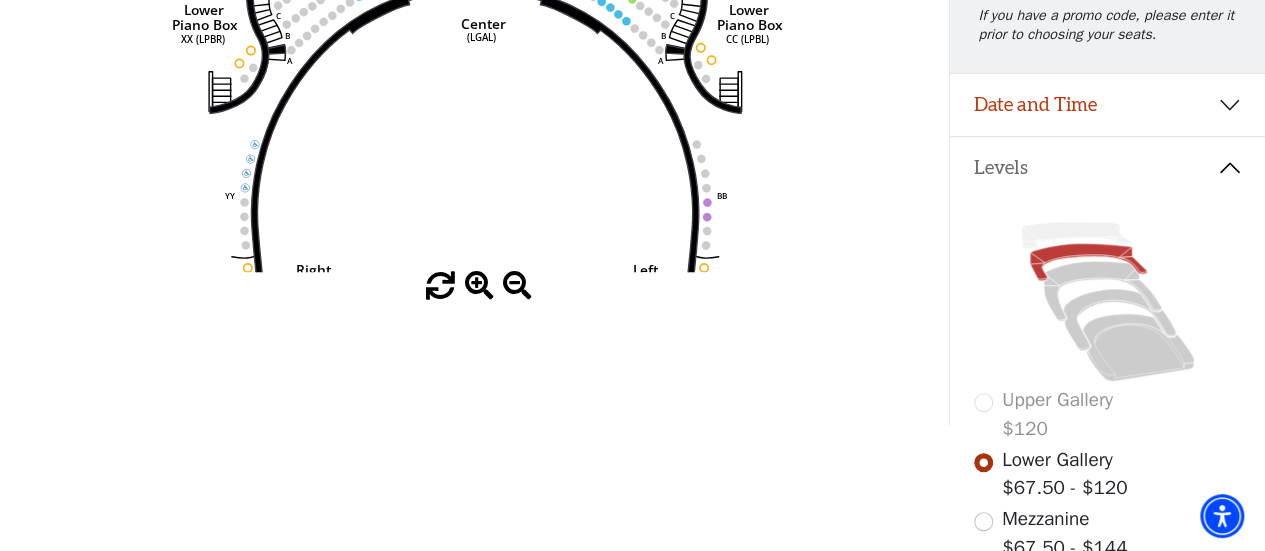 click at bounding box center [479, 286] 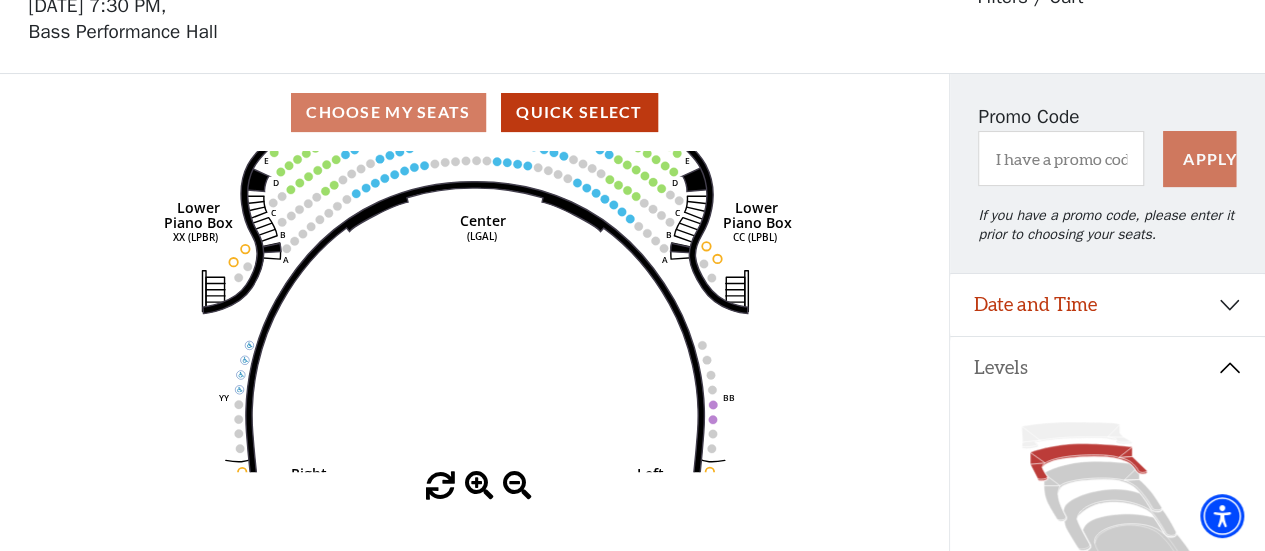 scroll, scrollTop: 0, scrollLeft: 0, axis: both 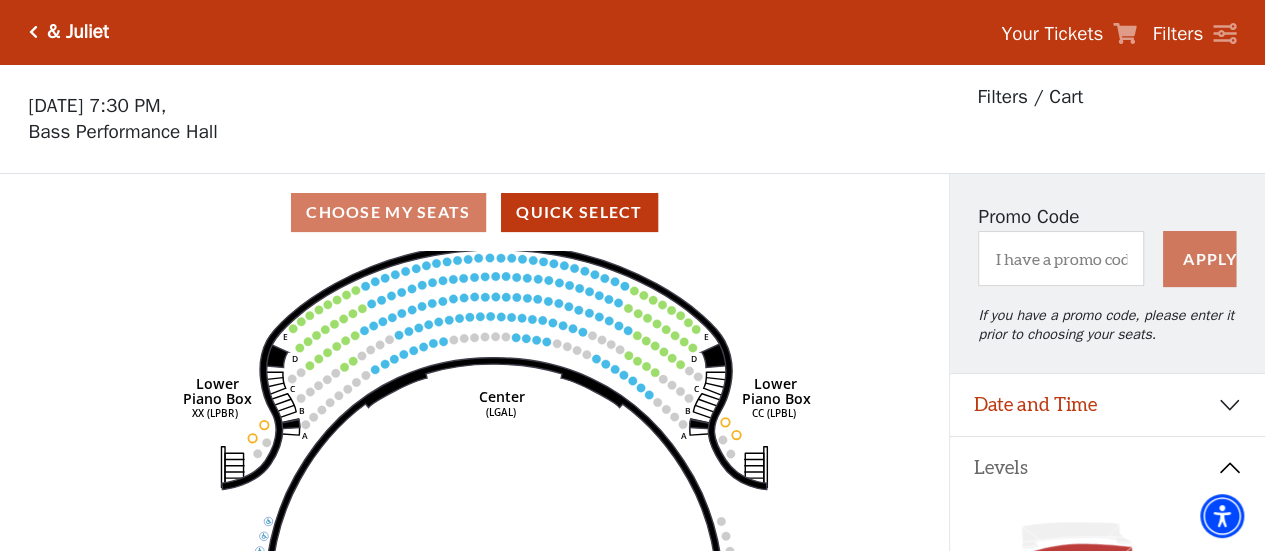 drag, startPoint x: 481, startPoint y: 357, endPoint x: 500, endPoint y: 411, distance: 57.245087 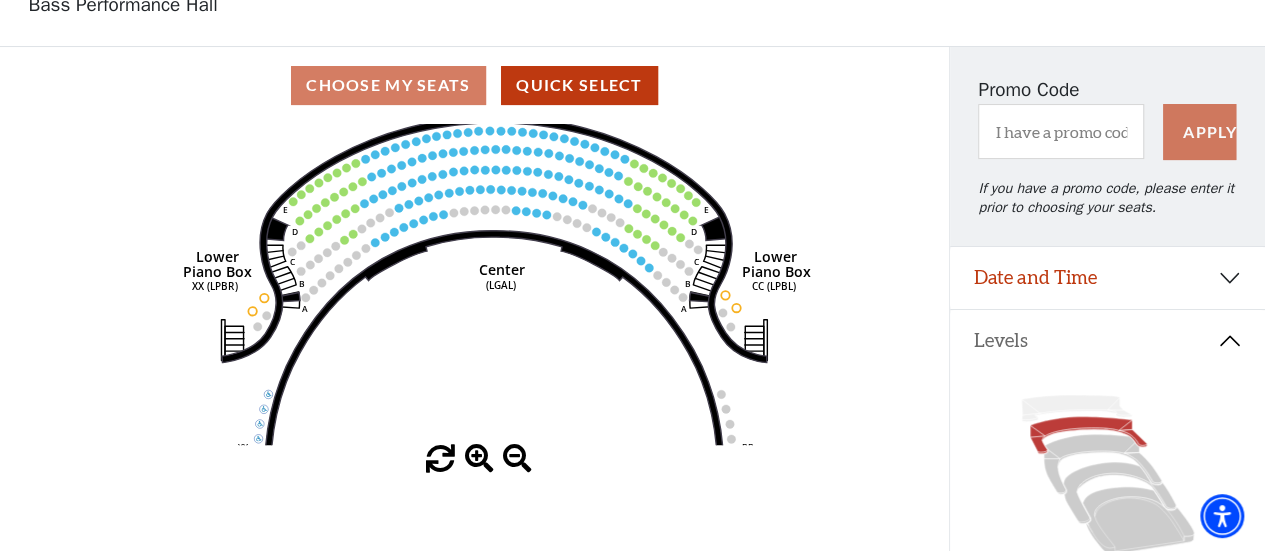 scroll, scrollTop: 200, scrollLeft: 0, axis: vertical 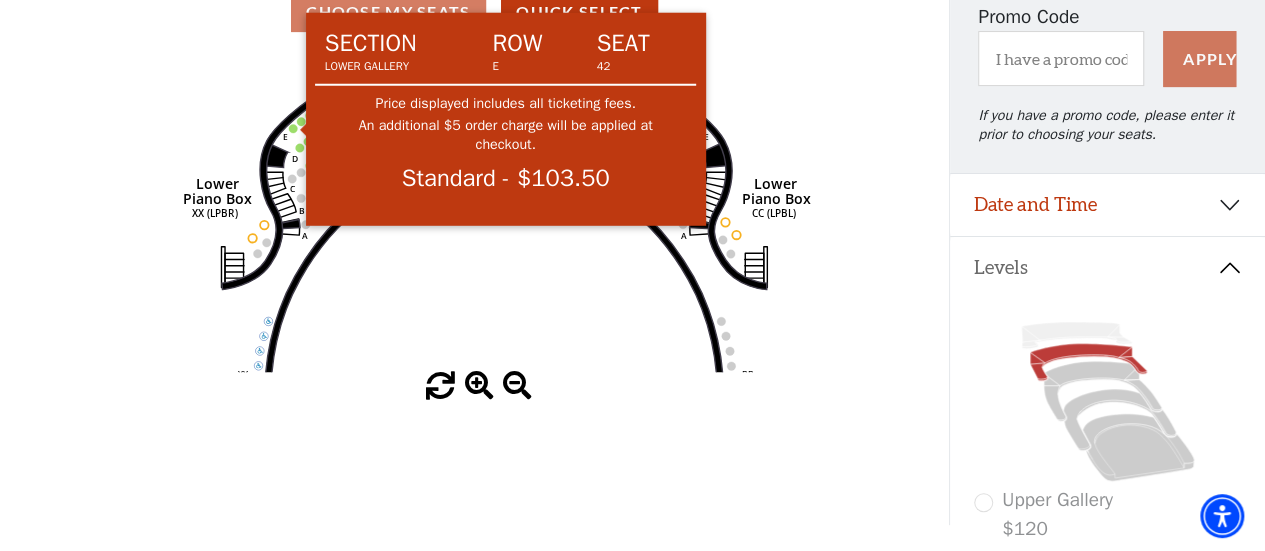 click 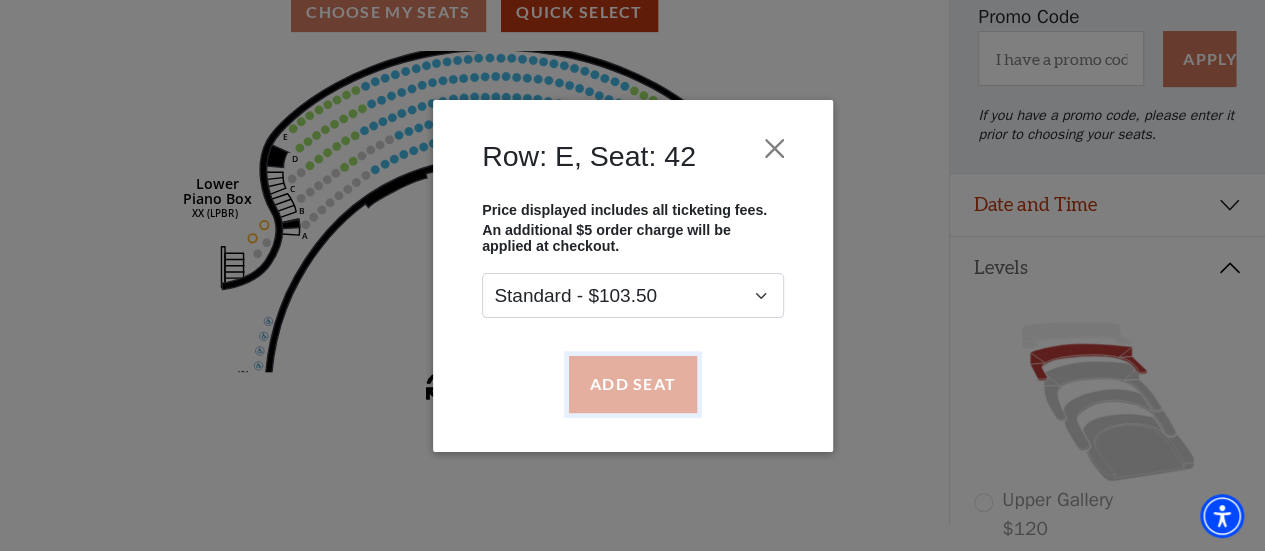 click on "Add Seat" at bounding box center [632, 384] 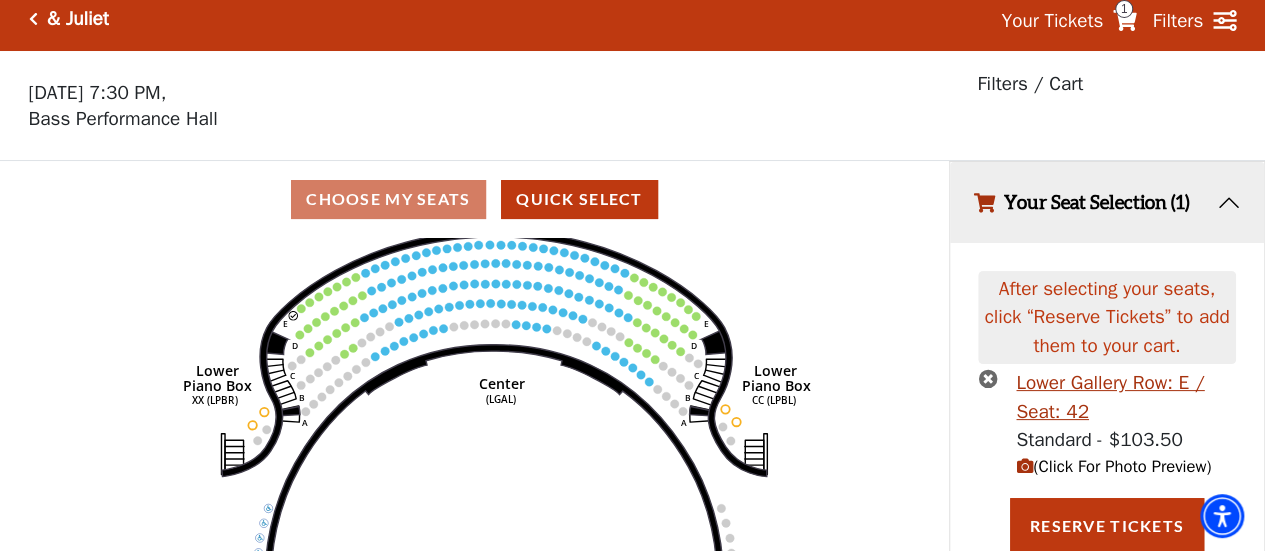 scroll, scrollTop: 61, scrollLeft: 0, axis: vertical 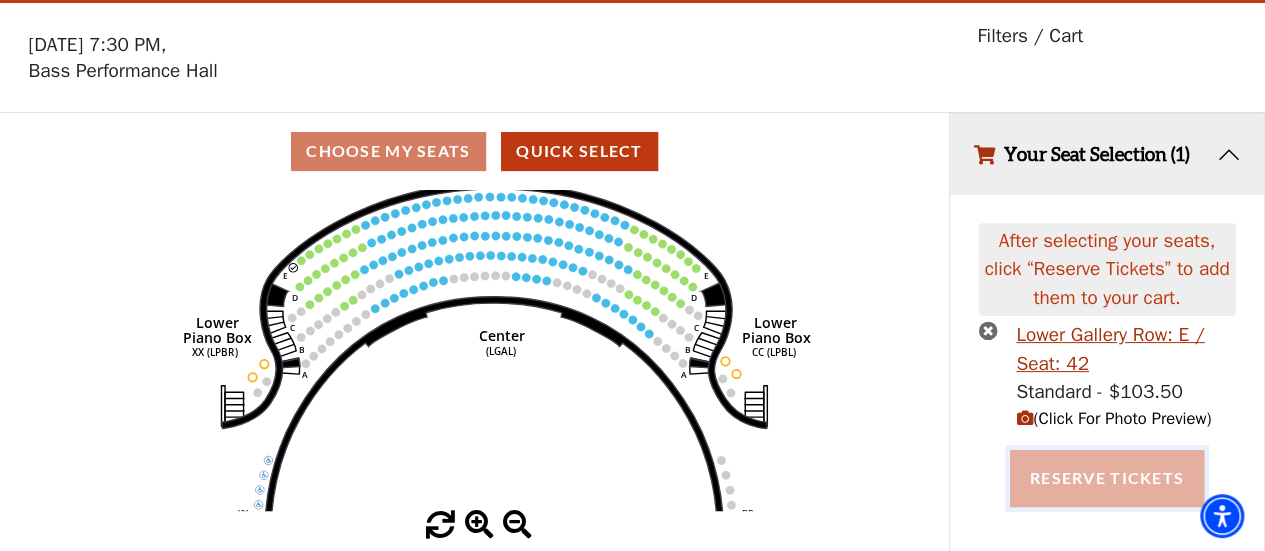 click on "Reserve Tickets" at bounding box center (1107, 478) 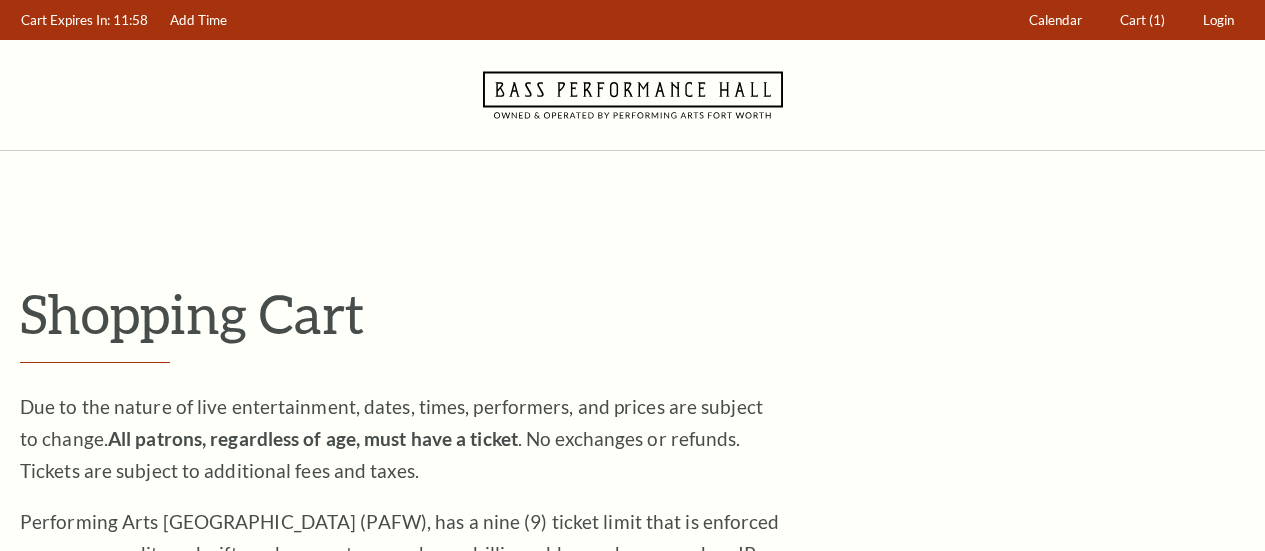 scroll, scrollTop: 0, scrollLeft: 0, axis: both 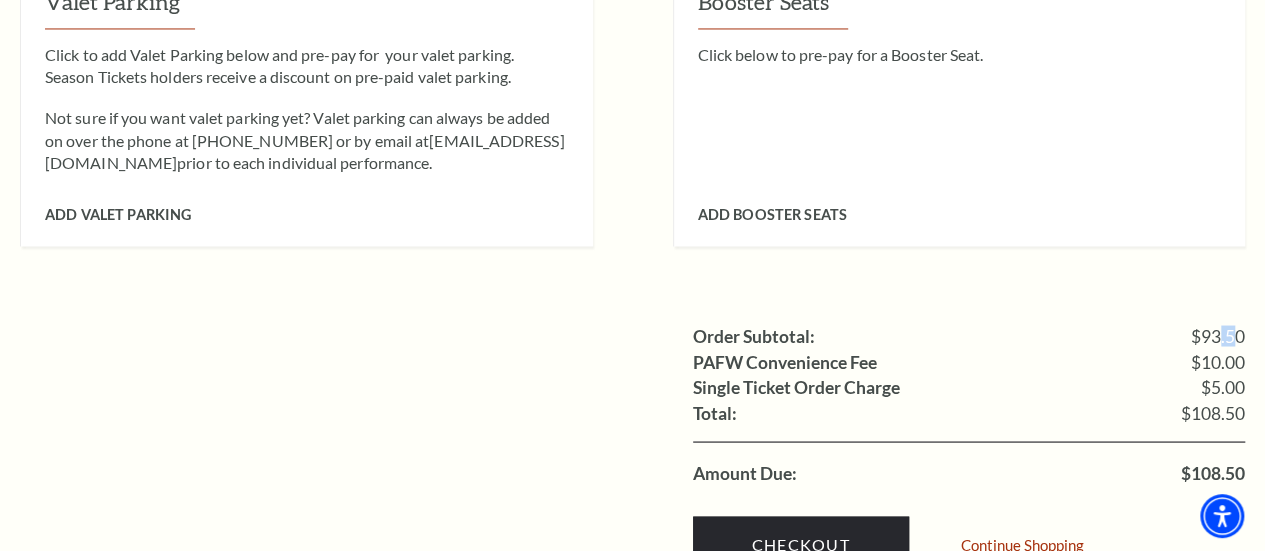 drag, startPoint x: 1238, startPoint y: 306, endPoint x: 1216, endPoint y: 308, distance: 22.090721 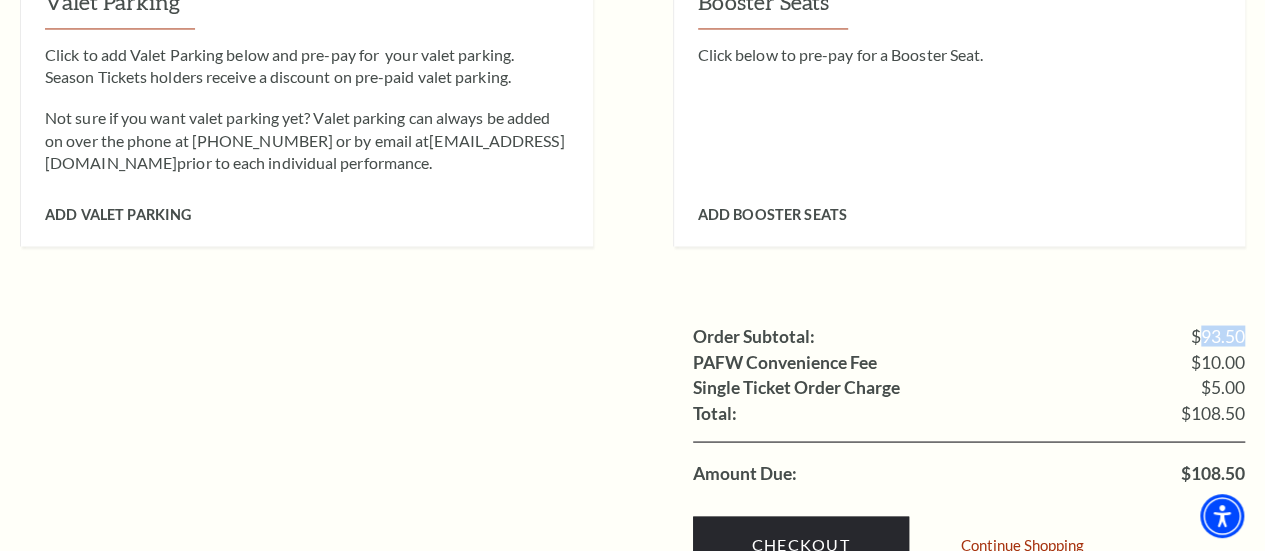 drag, startPoint x: 1235, startPoint y: 297, endPoint x: 1204, endPoint y: 300, distance: 31.144823 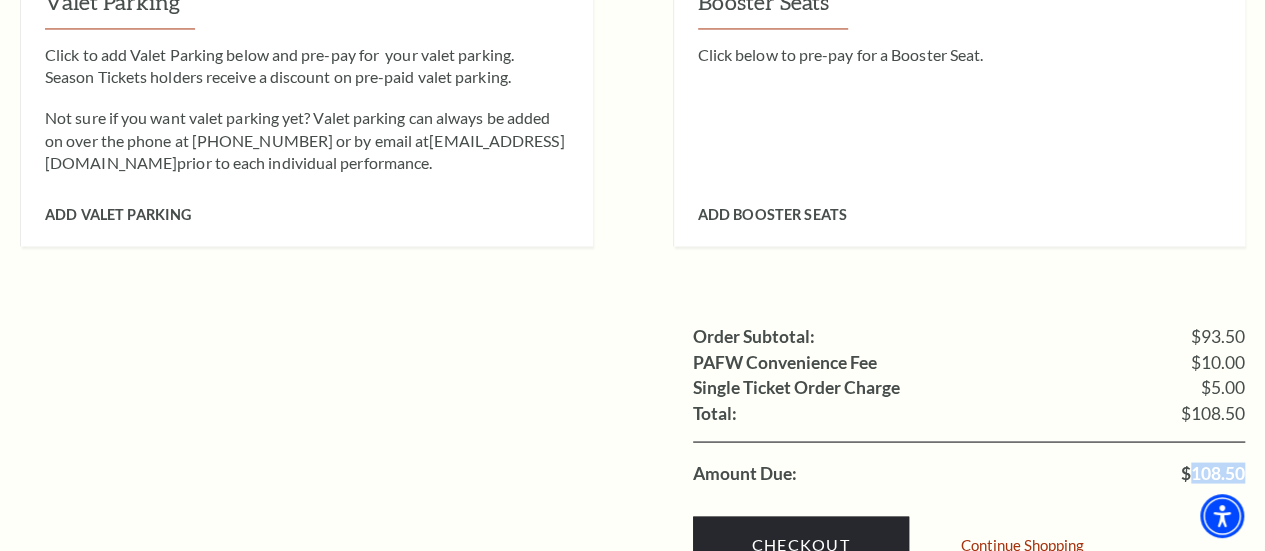 drag, startPoint x: 1239, startPoint y: 435, endPoint x: 1193, endPoint y: 443, distance: 46.69047 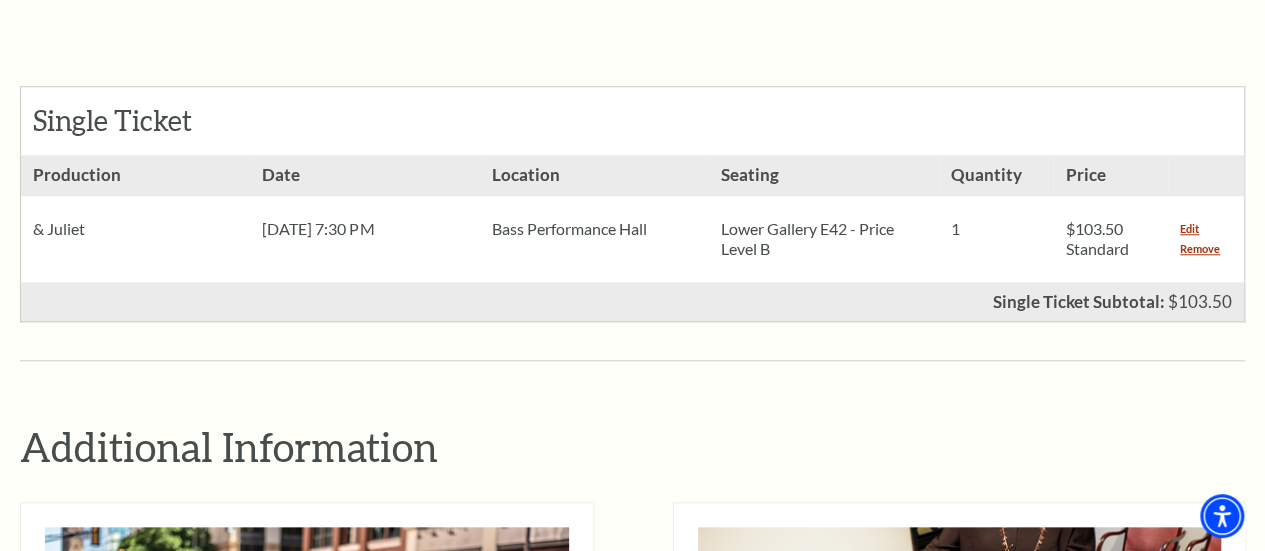 scroll, scrollTop: 800, scrollLeft: 0, axis: vertical 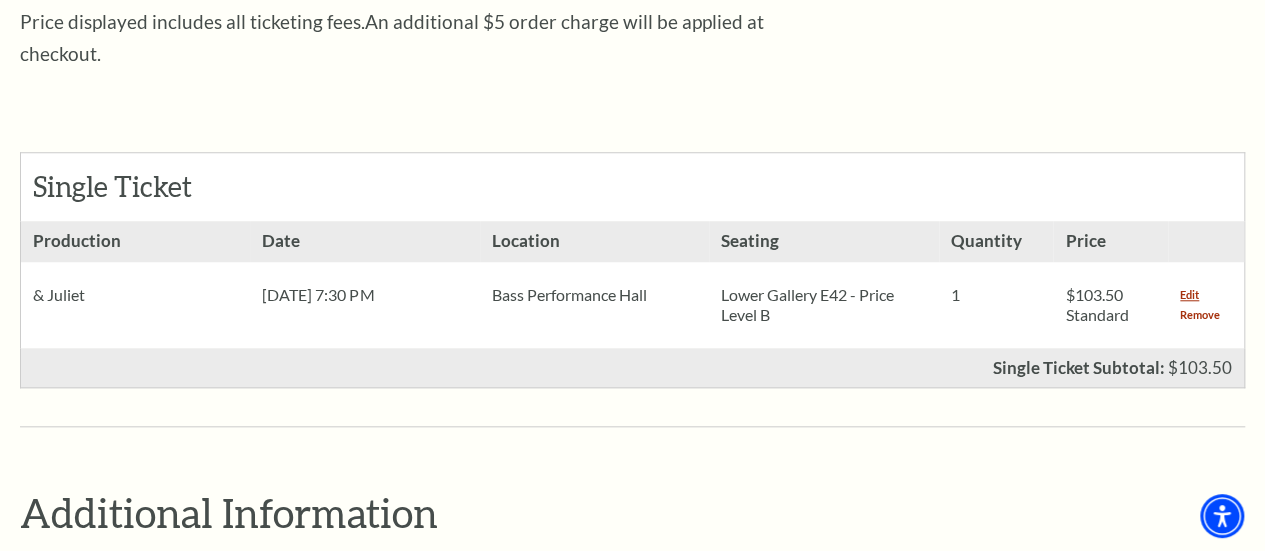 click on "Remove" at bounding box center (1200, 315) 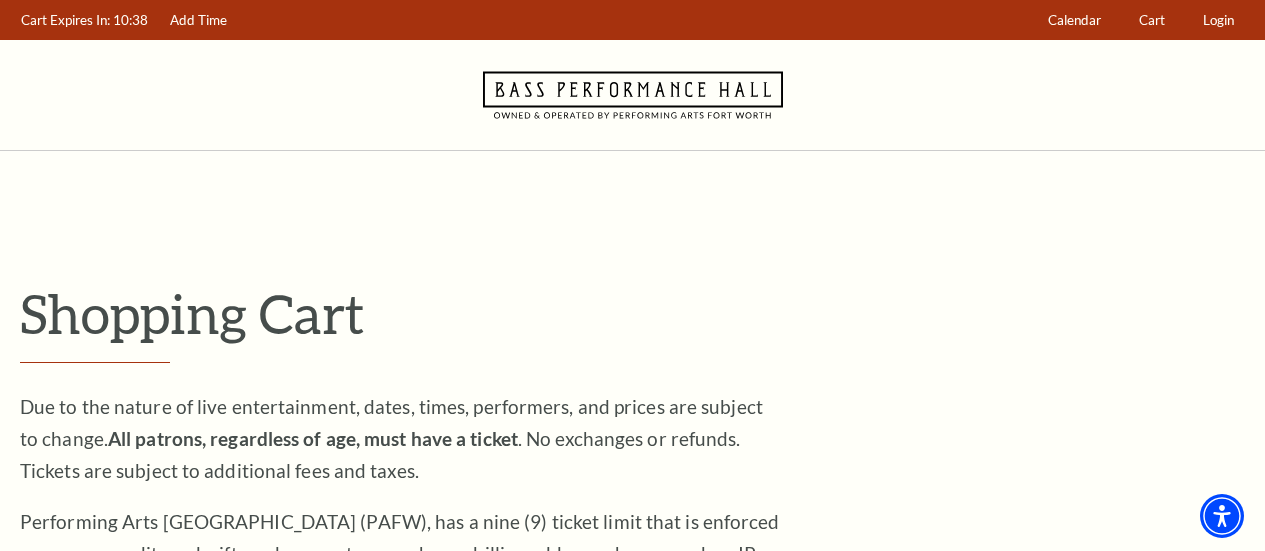 scroll, scrollTop: 0, scrollLeft: 0, axis: both 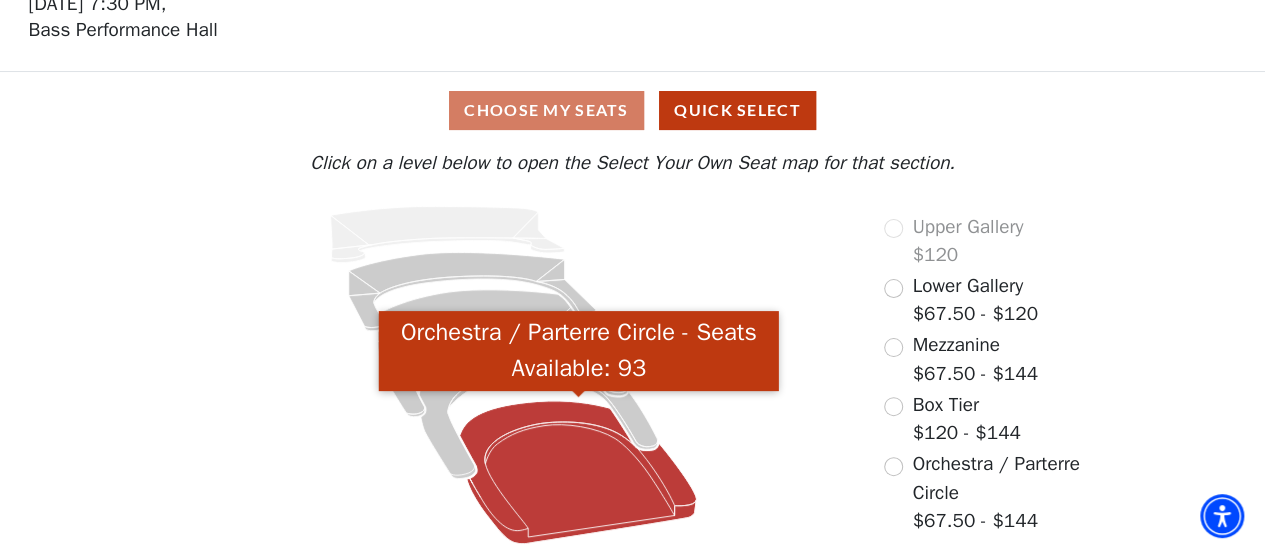 click 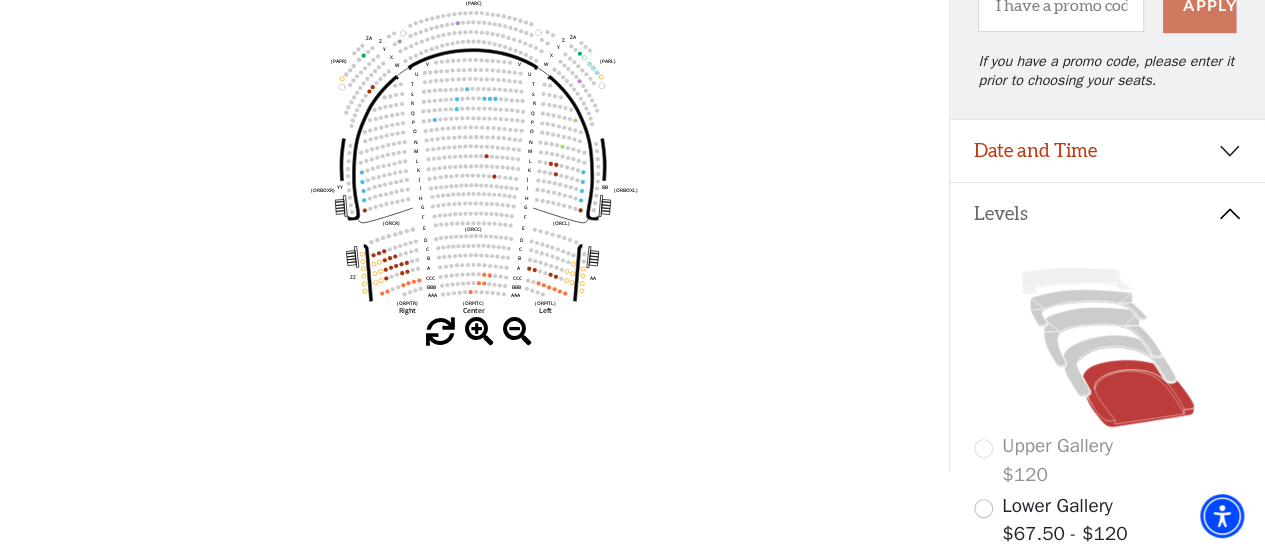 scroll, scrollTop: 300, scrollLeft: 0, axis: vertical 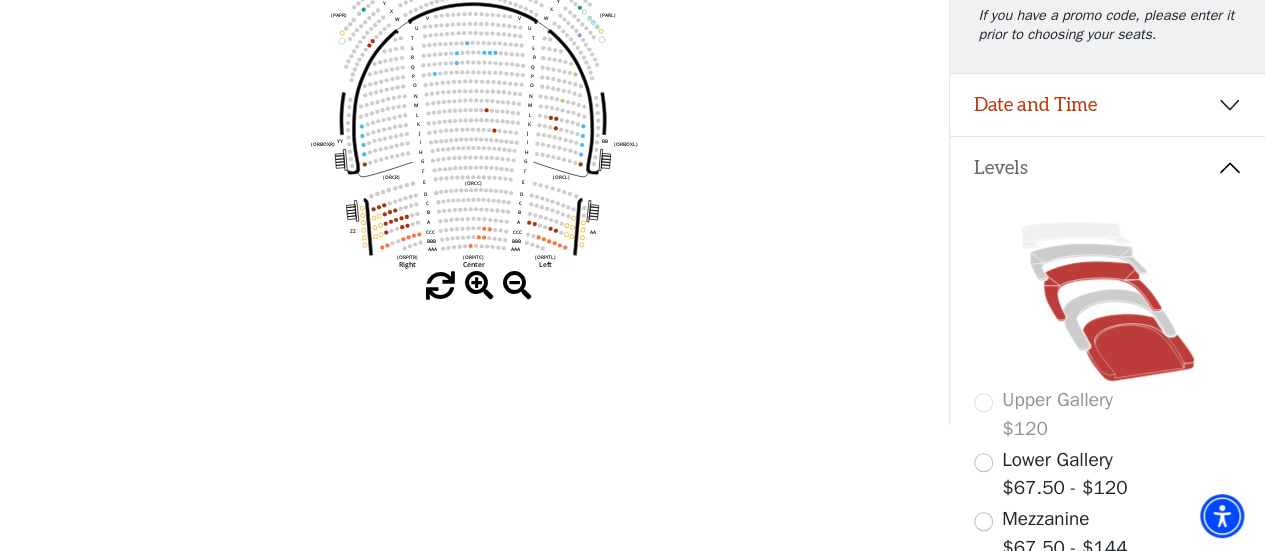 click 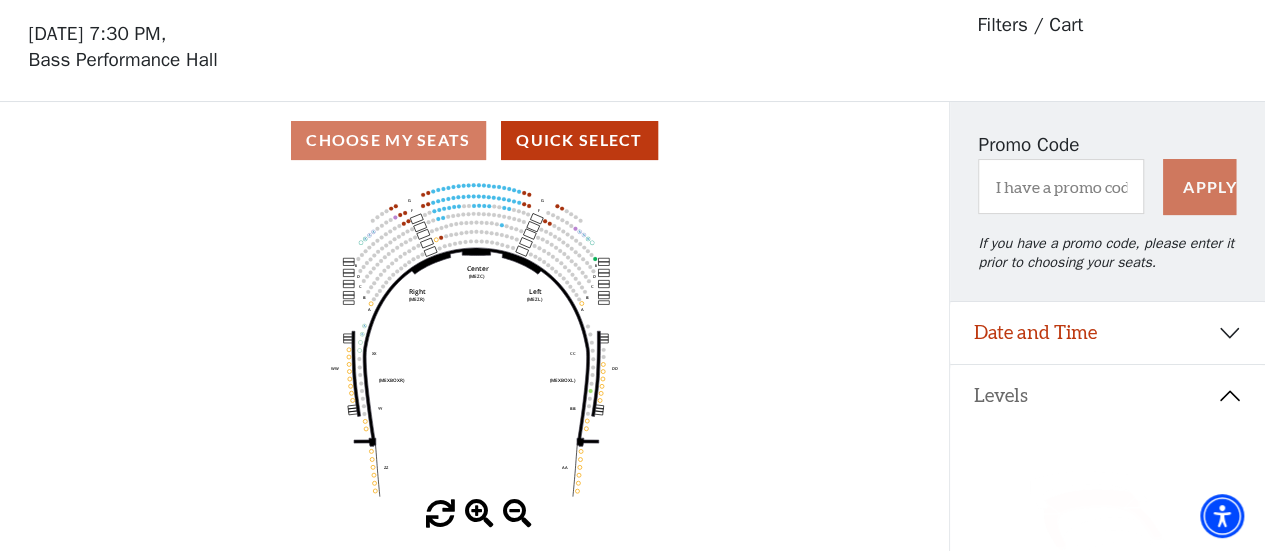 scroll, scrollTop: 92, scrollLeft: 0, axis: vertical 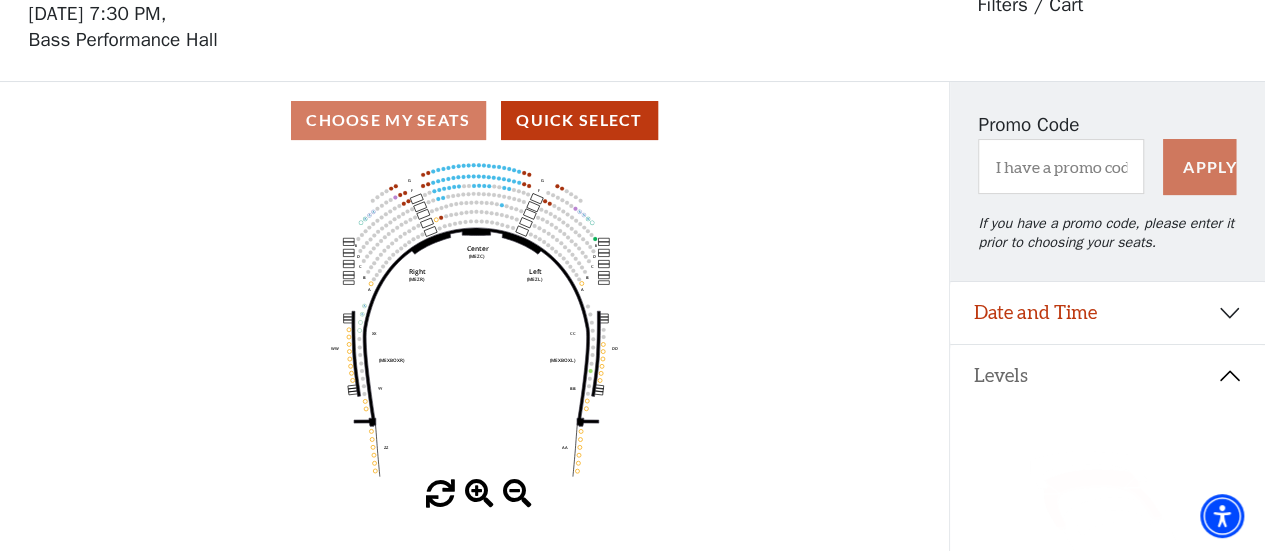 click at bounding box center [479, 494] 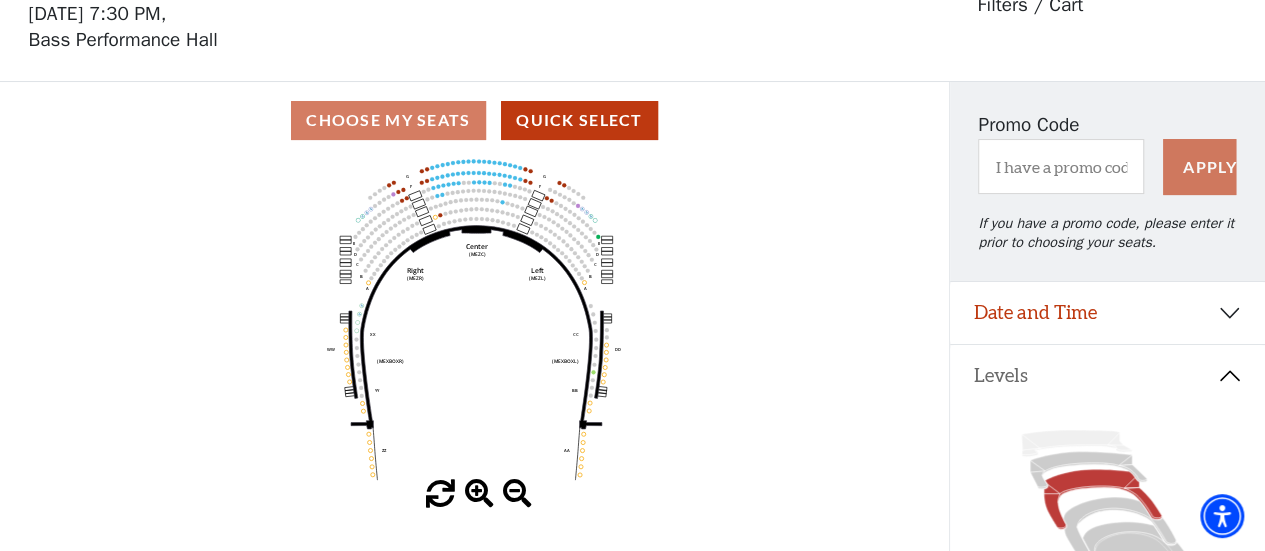 click at bounding box center [479, 494] 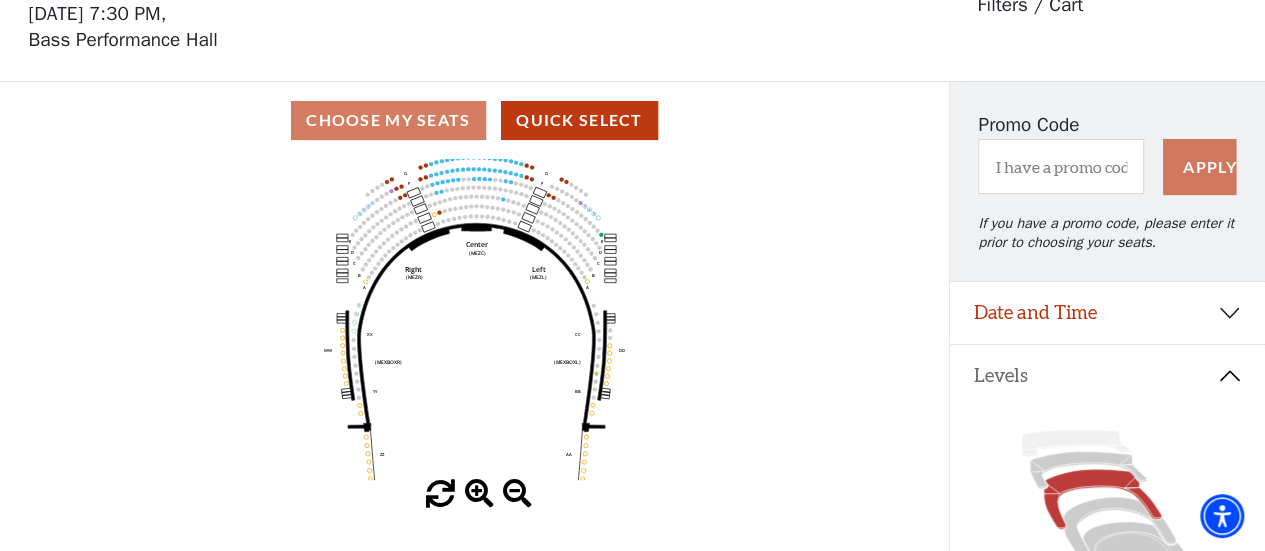 click at bounding box center (479, 494) 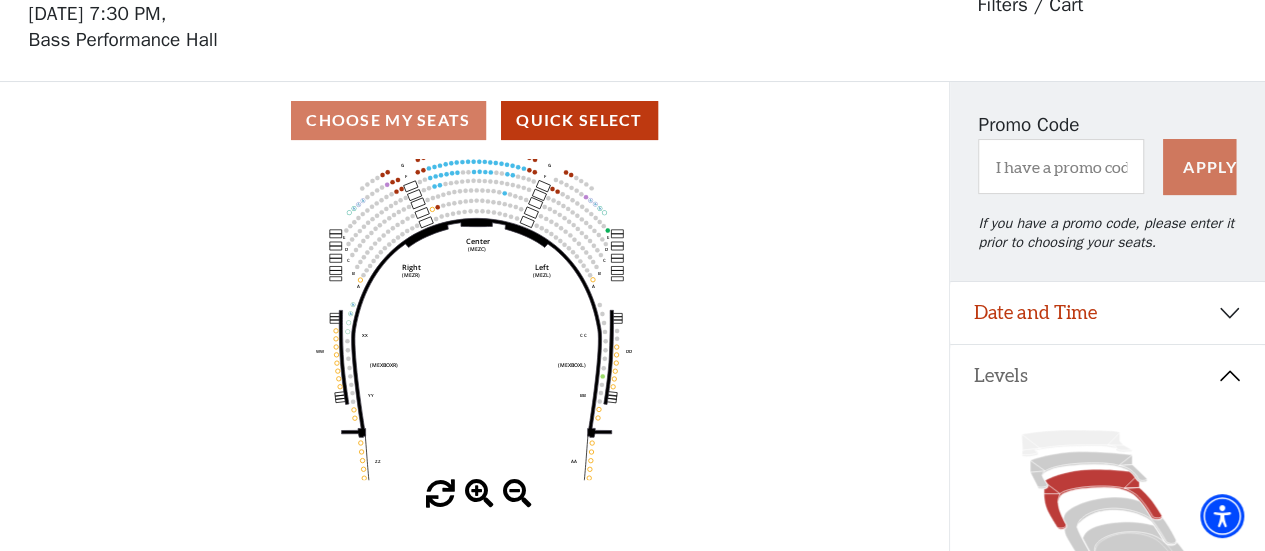 click at bounding box center [479, 494] 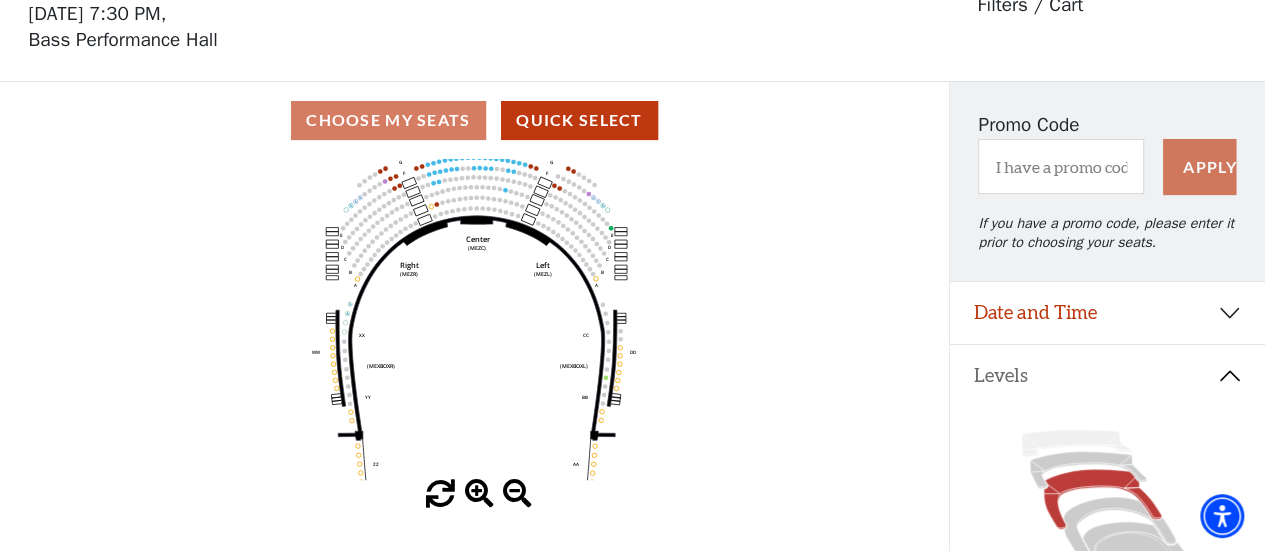 click at bounding box center (479, 494) 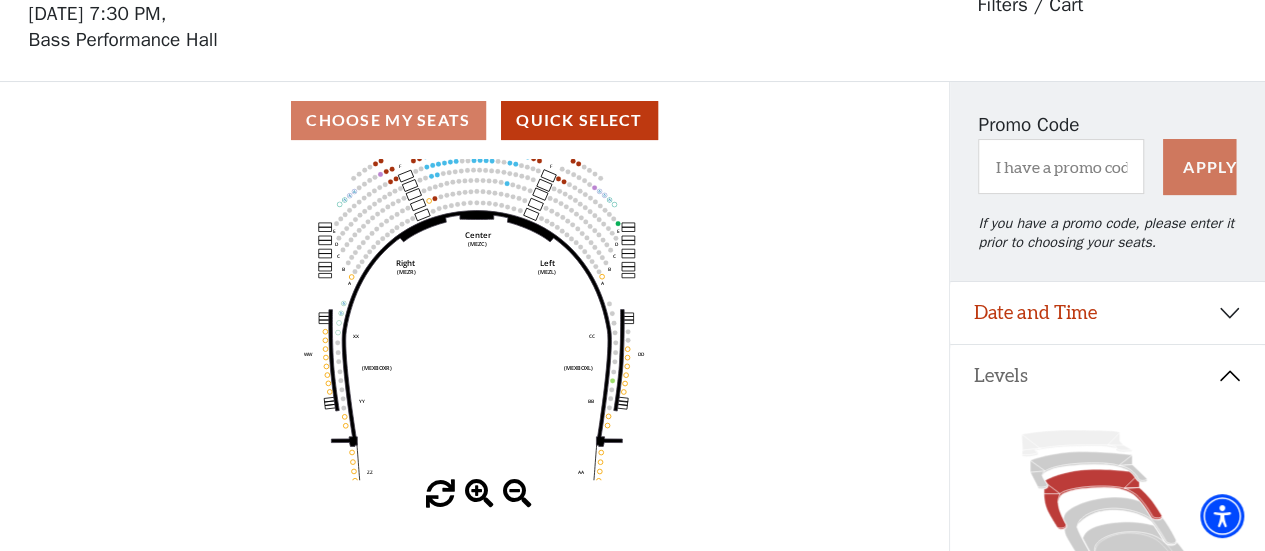 click at bounding box center (479, 494) 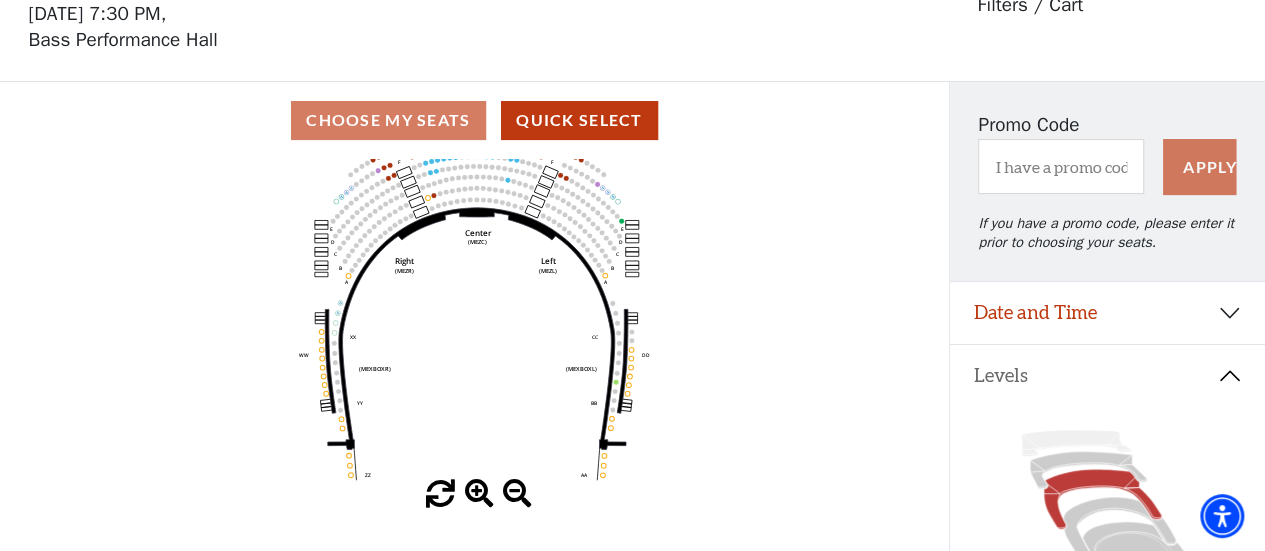 click at bounding box center (479, 494) 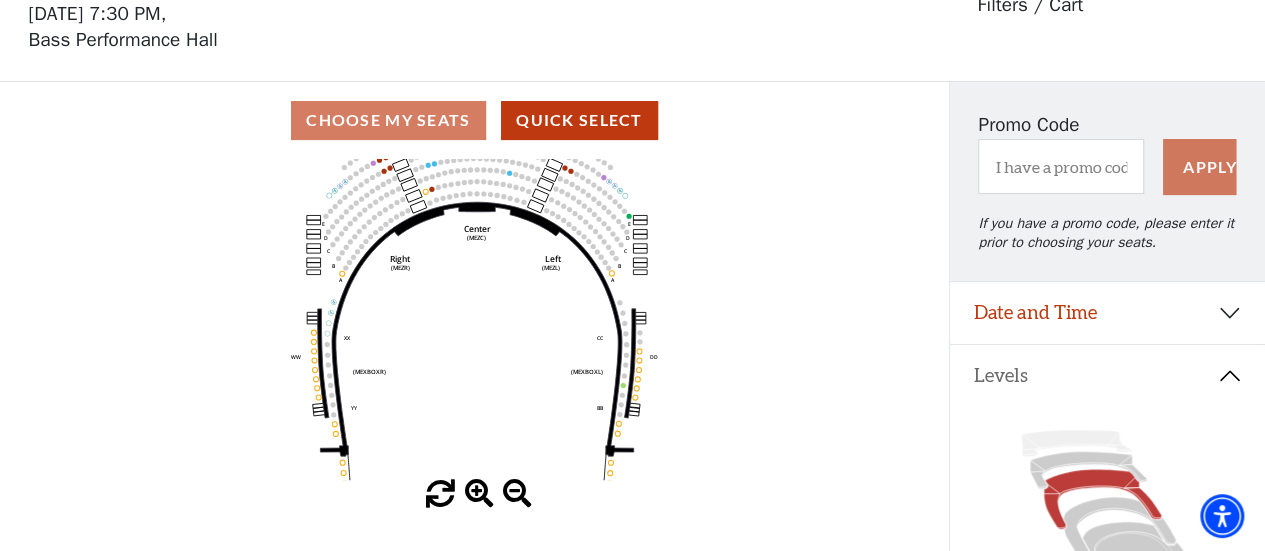 click at bounding box center [479, 494] 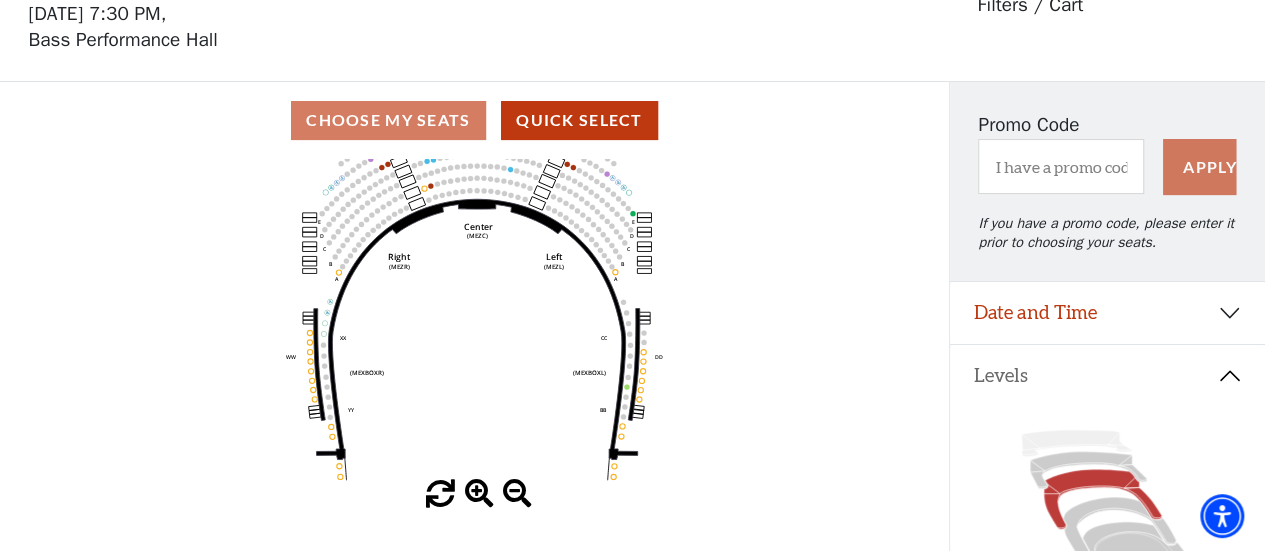click at bounding box center (479, 494) 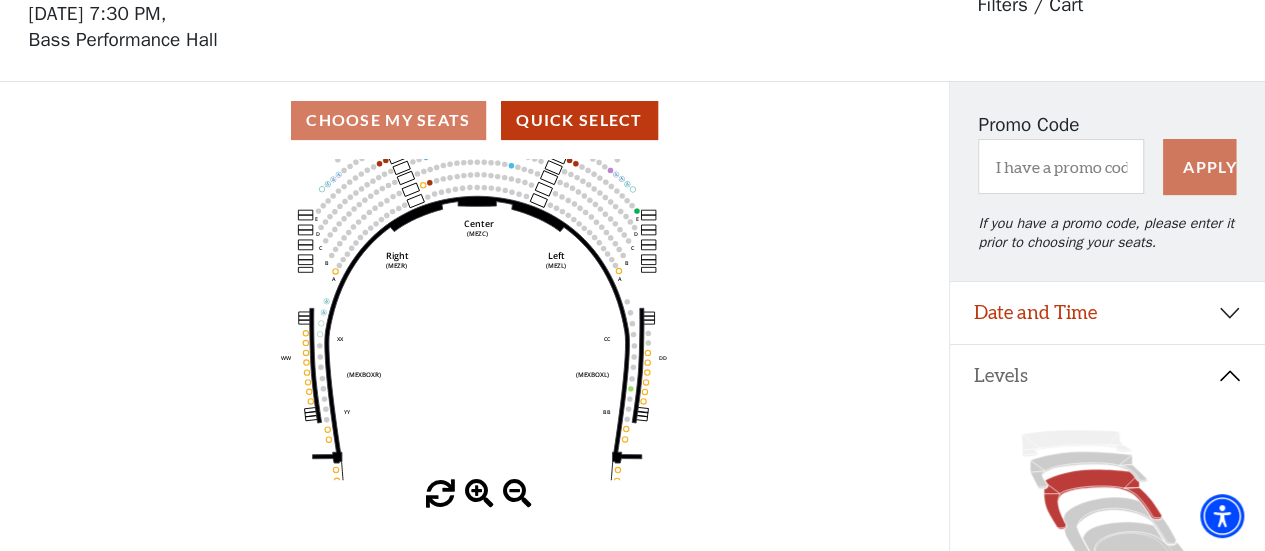 click at bounding box center [479, 494] 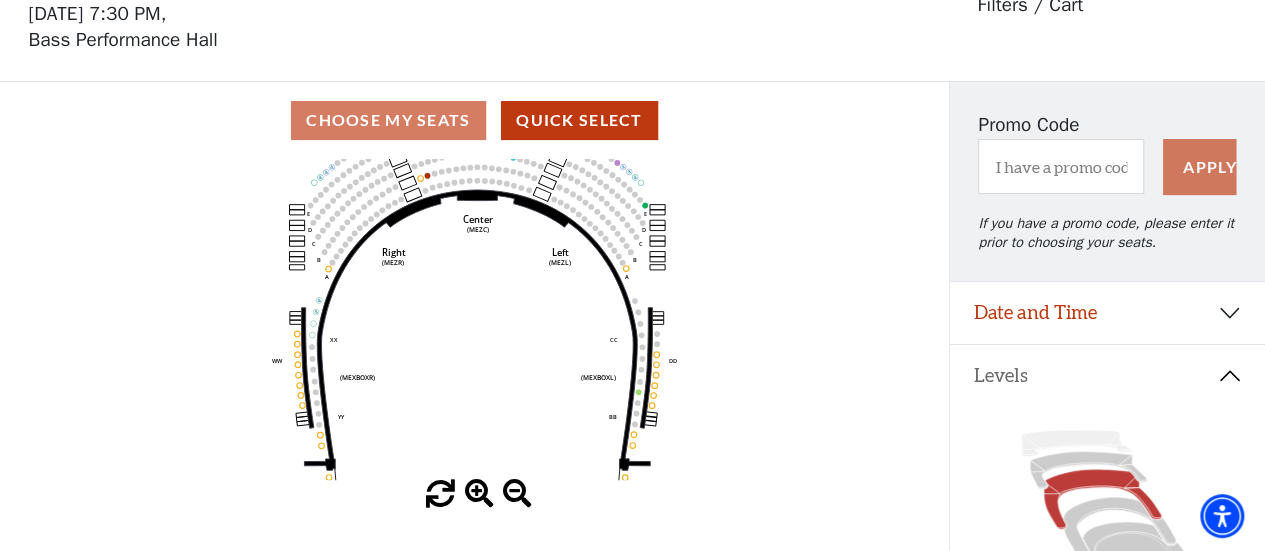 click at bounding box center [479, 494] 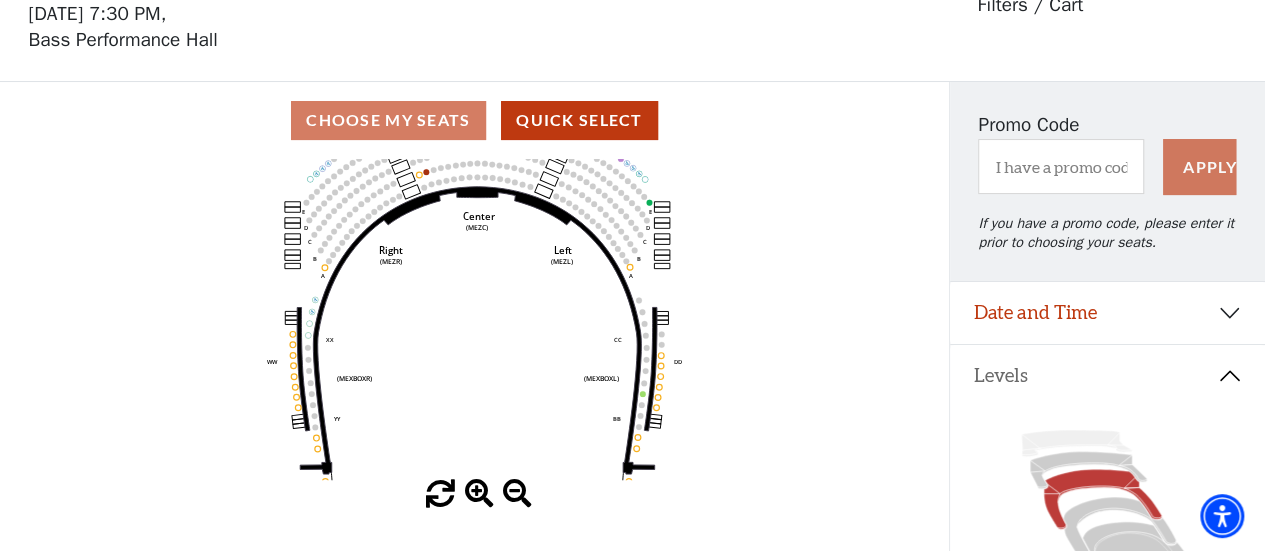 click at bounding box center (479, 494) 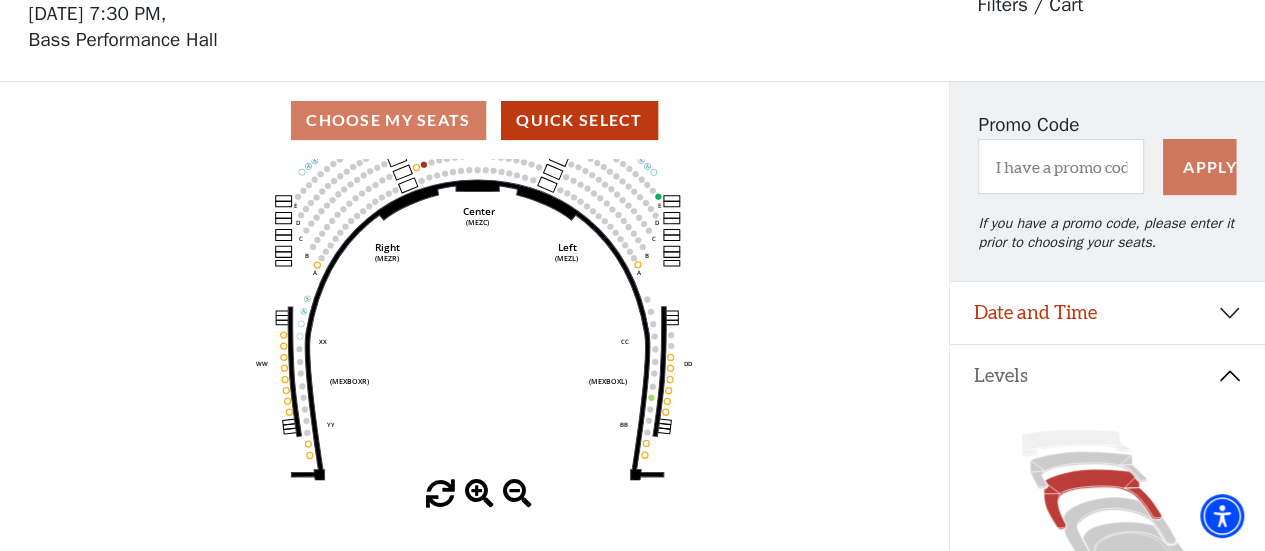 click at bounding box center [479, 494] 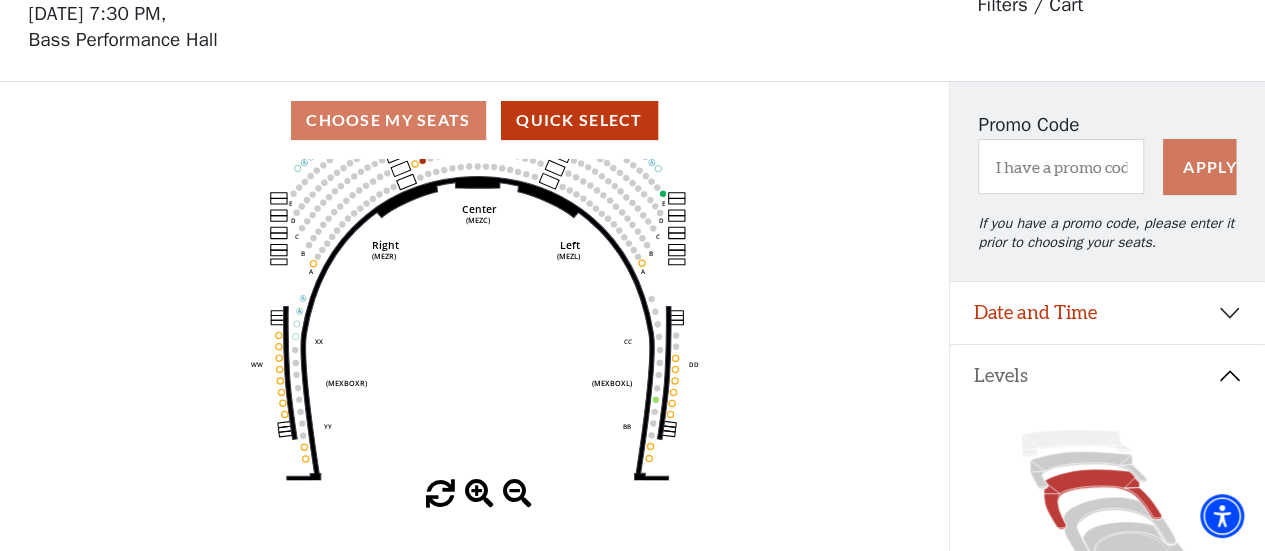 click at bounding box center [479, 494] 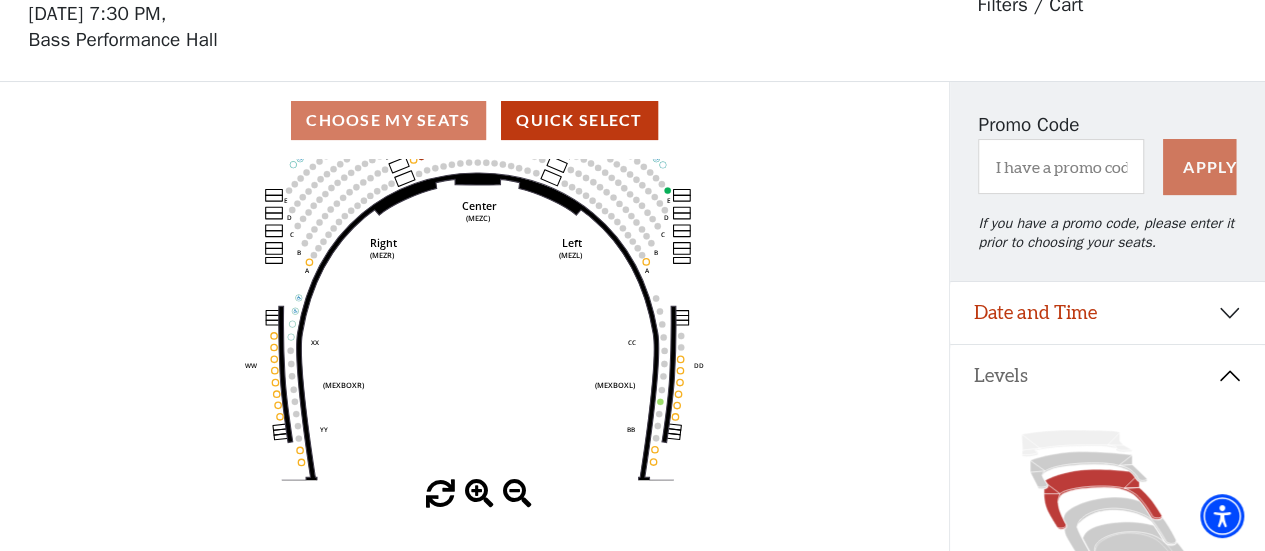 click at bounding box center [479, 494] 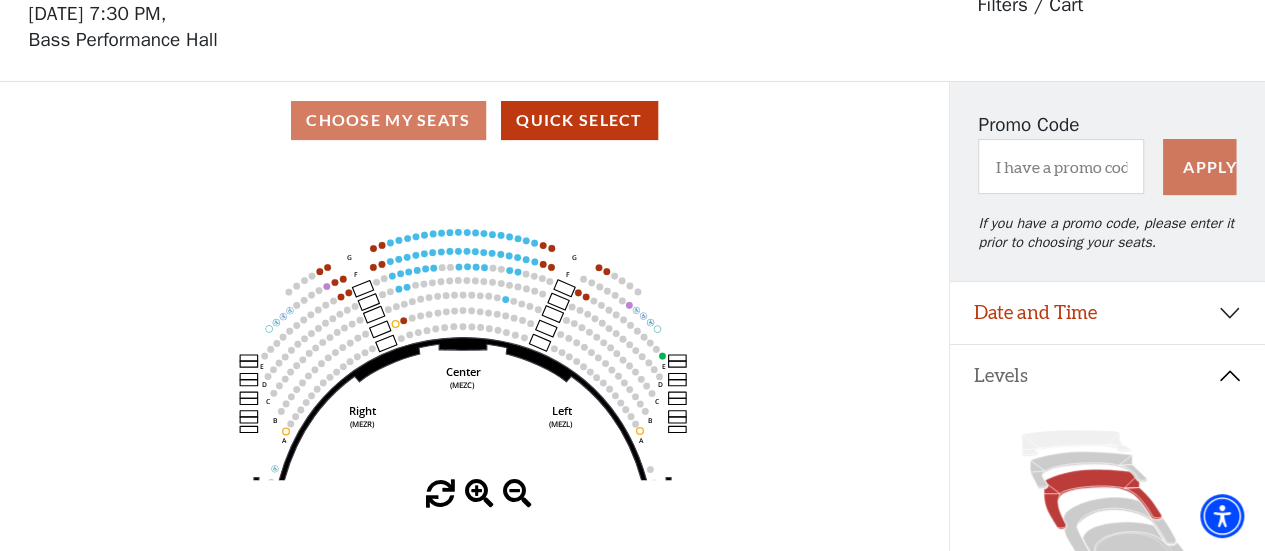 drag, startPoint x: 555, startPoint y: 181, endPoint x: 540, endPoint y: 353, distance: 172.65283 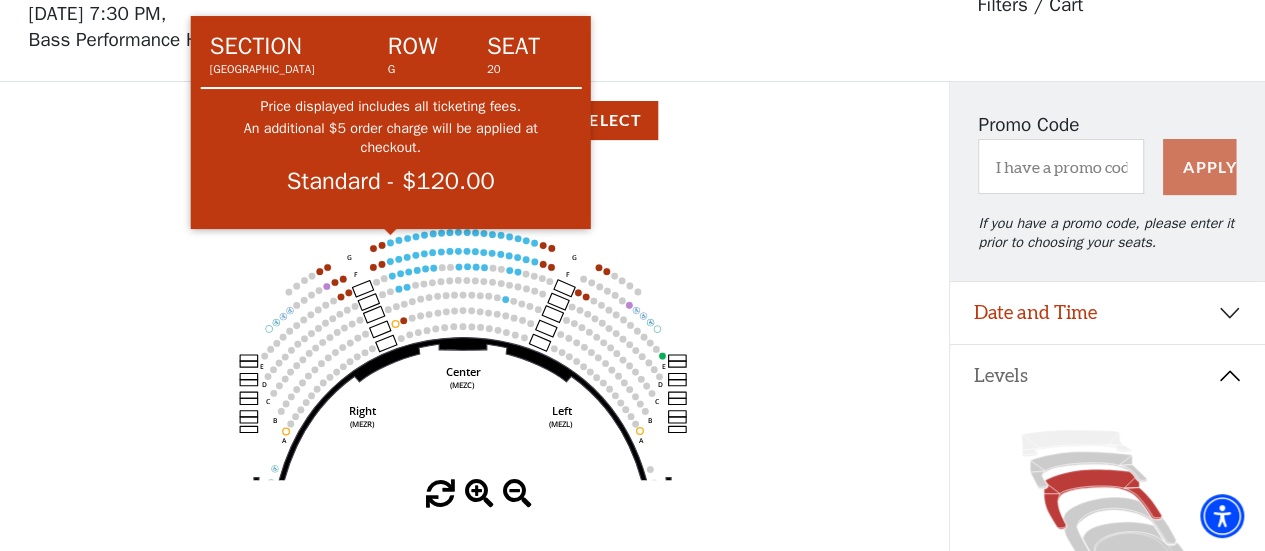 click 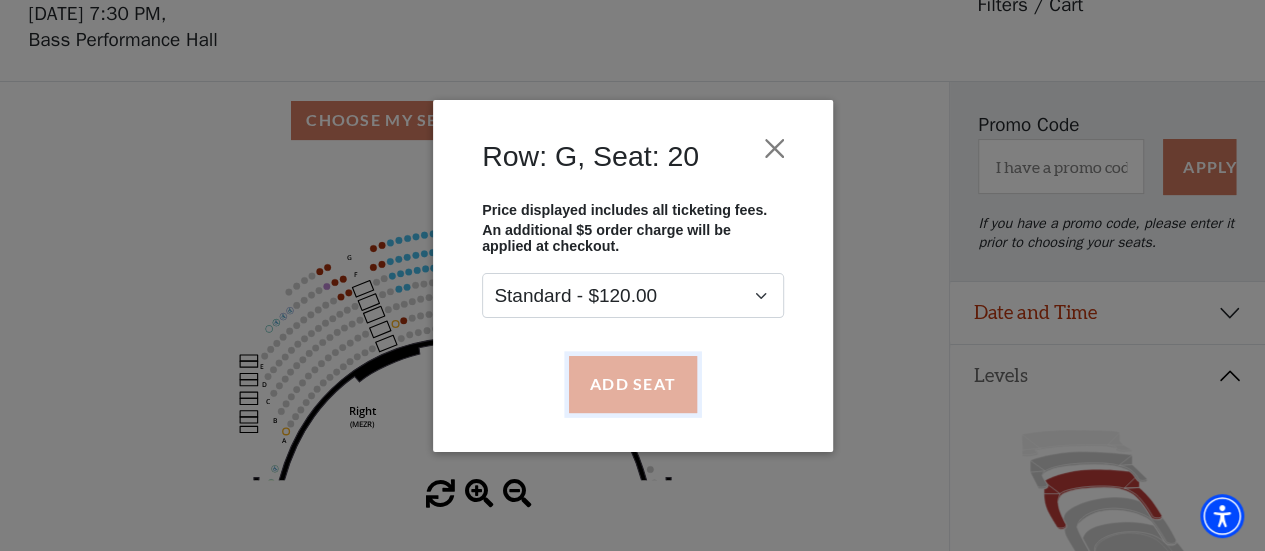 click on "Add Seat" at bounding box center [632, 384] 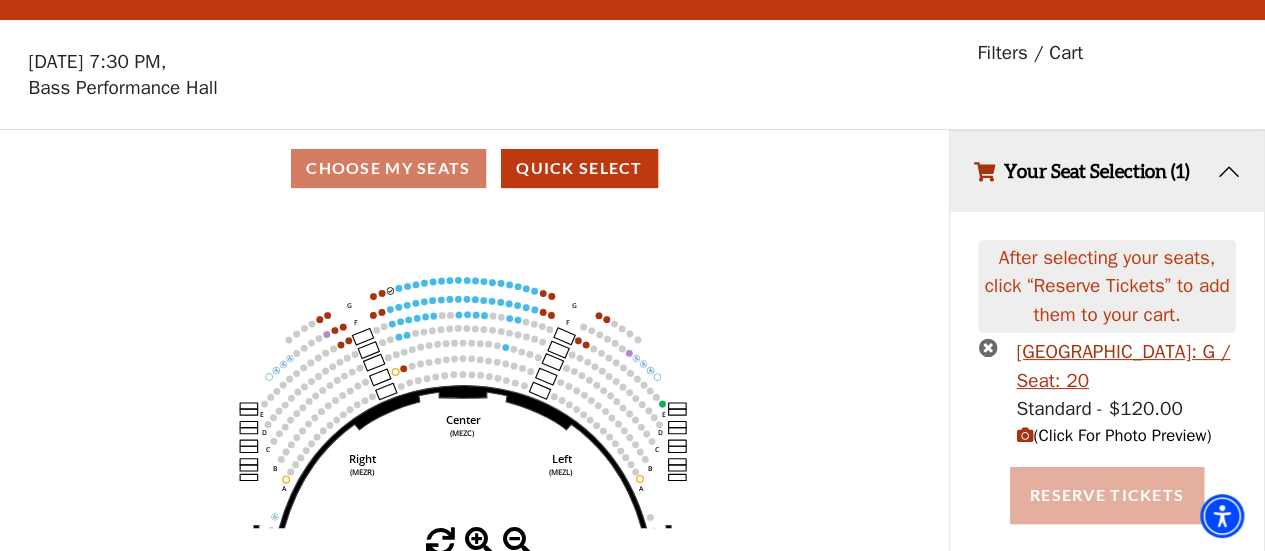 scroll, scrollTop: 61, scrollLeft: 0, axis: vertical 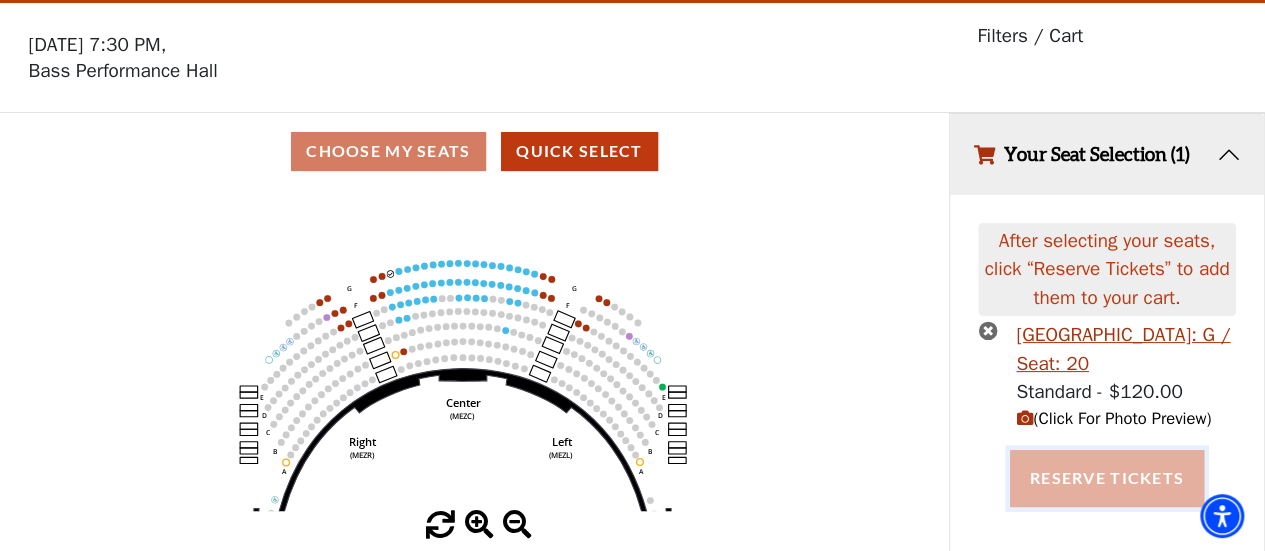 click on "Reserve Tickets" at bounding box center (1107, 478) 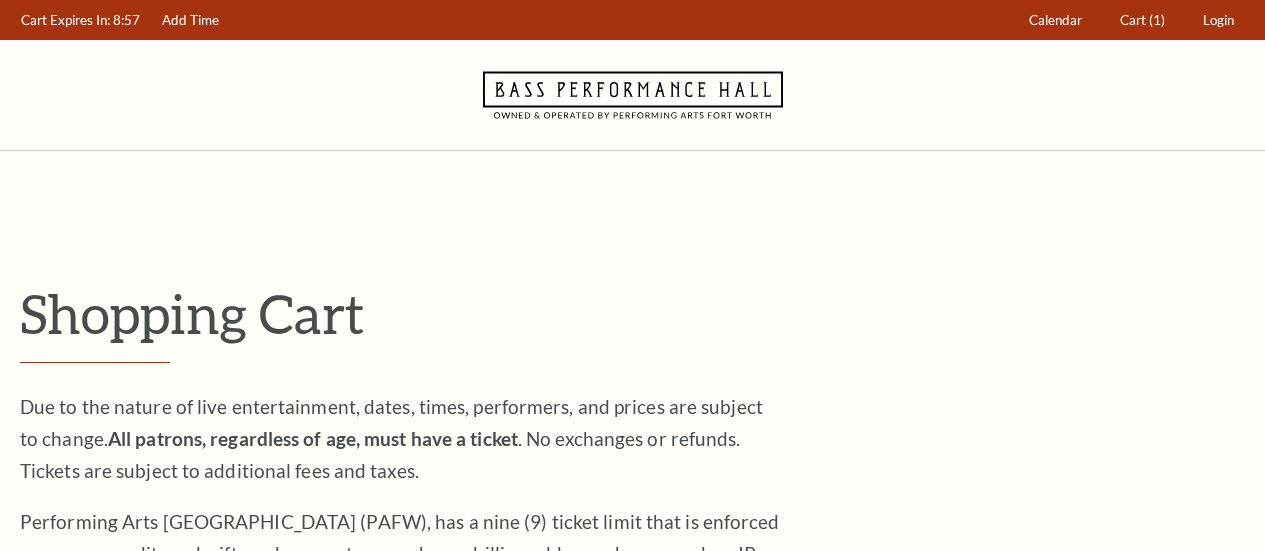 scroll, scrollTop: 0, scrollLeft: 0, axis: both 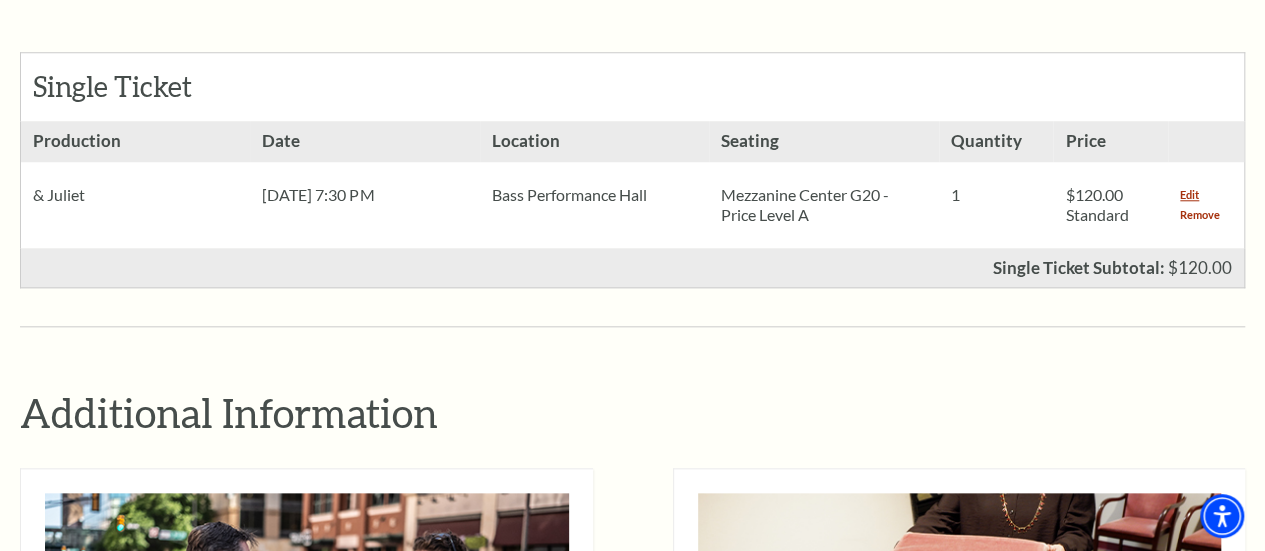 click on "Remove" at bounding box center [1200, 215] 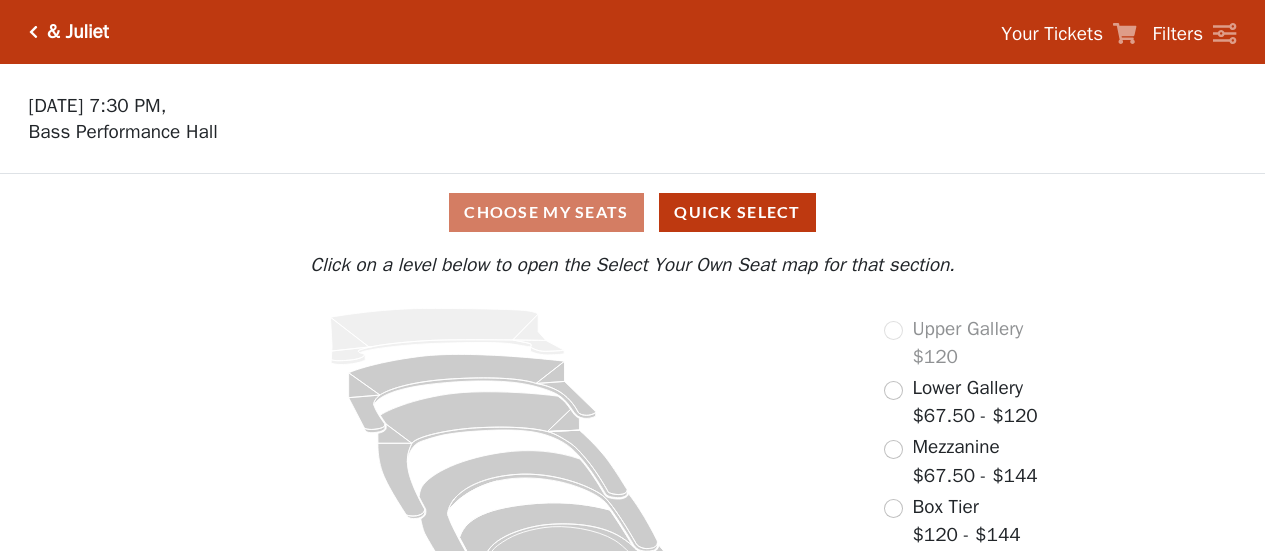 scroll, scrollTop: 0, scrollLeft: 0, axis: both 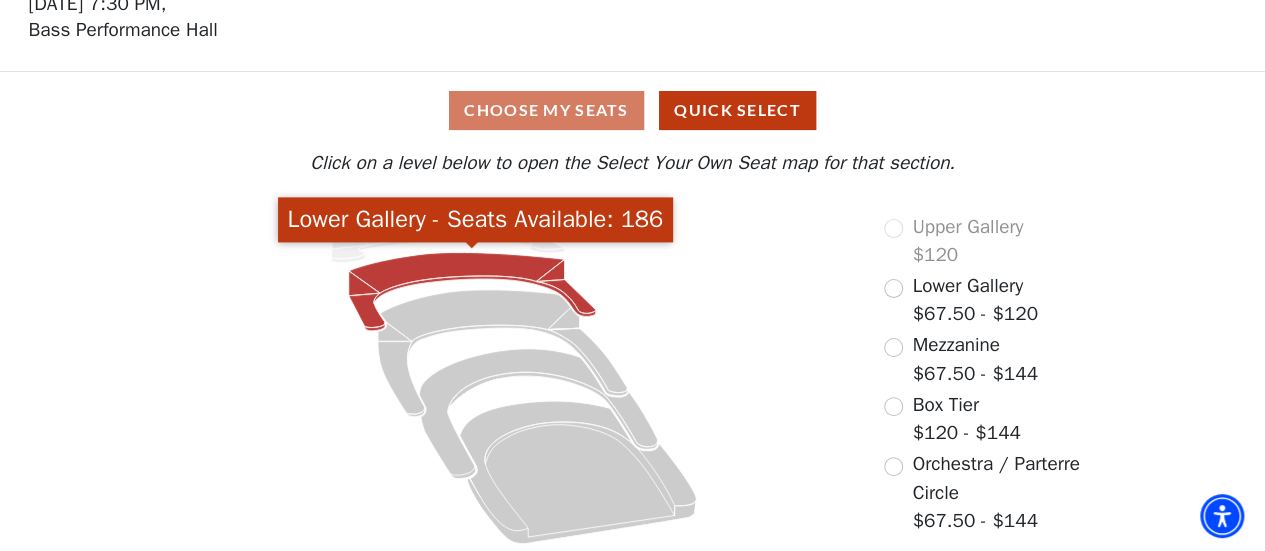 click 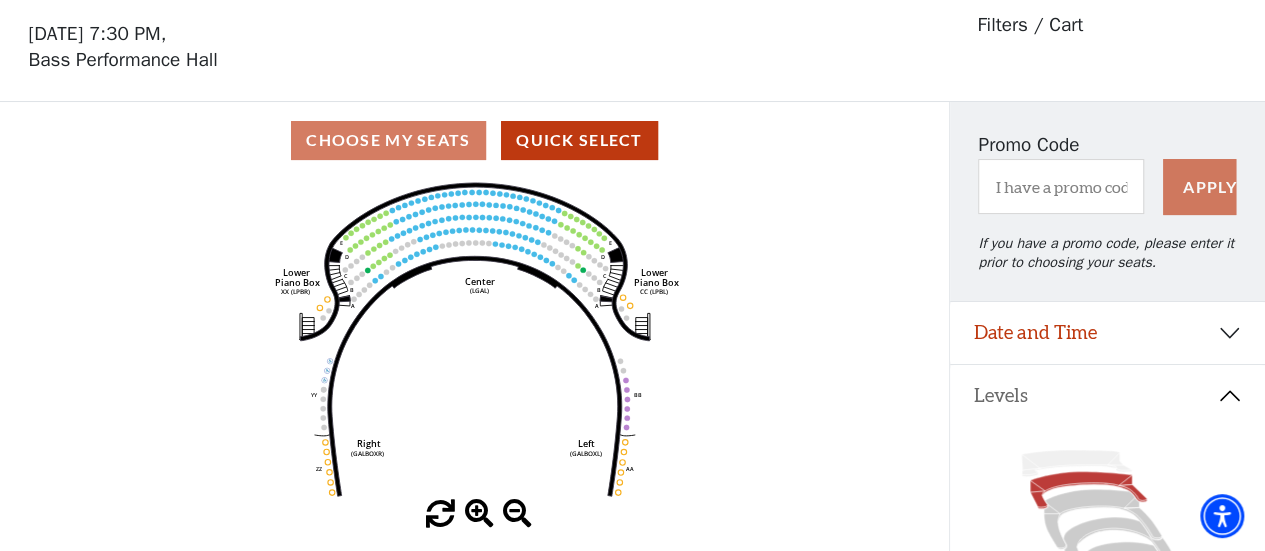 scroll, scrollTop: 92, scrollLeft: 0, axis: vertical 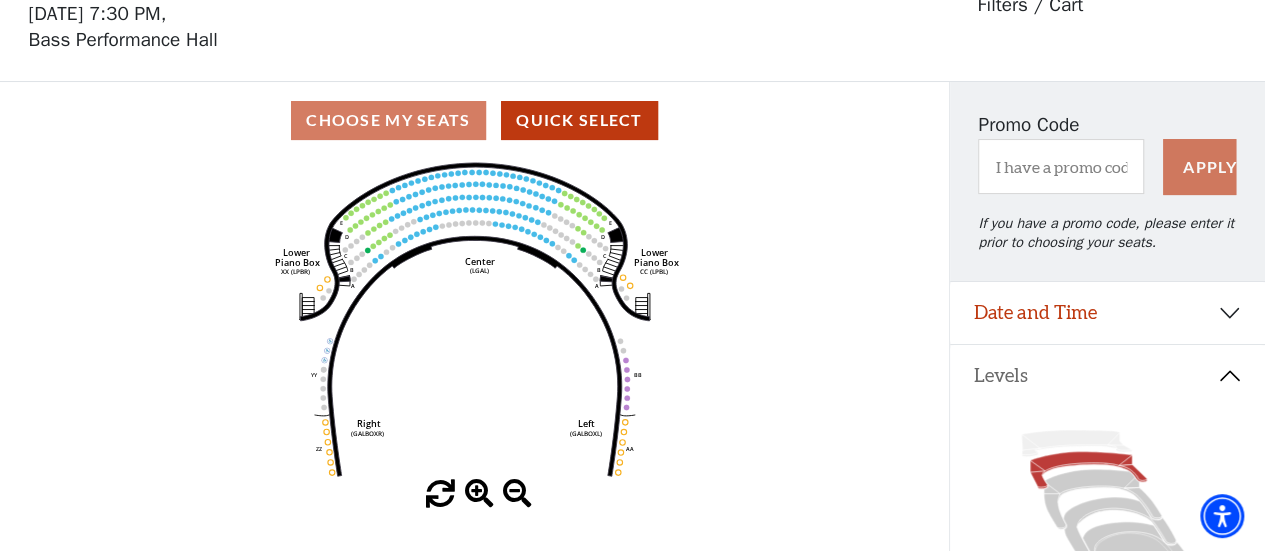 click at bounding box center [479, 494] 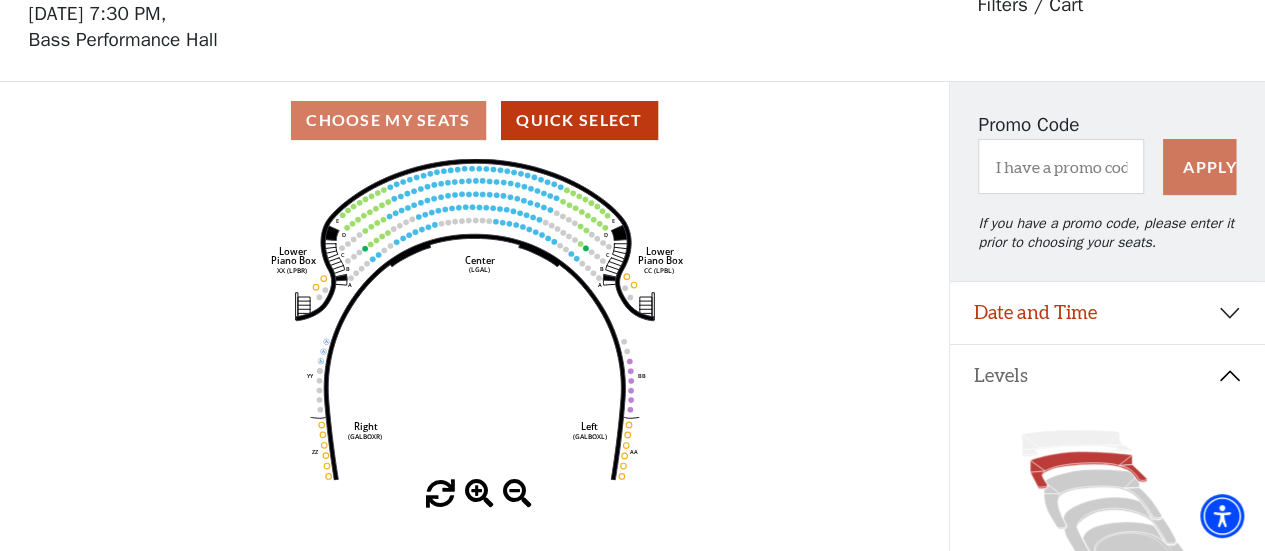 click at bounding box center [479, 494] 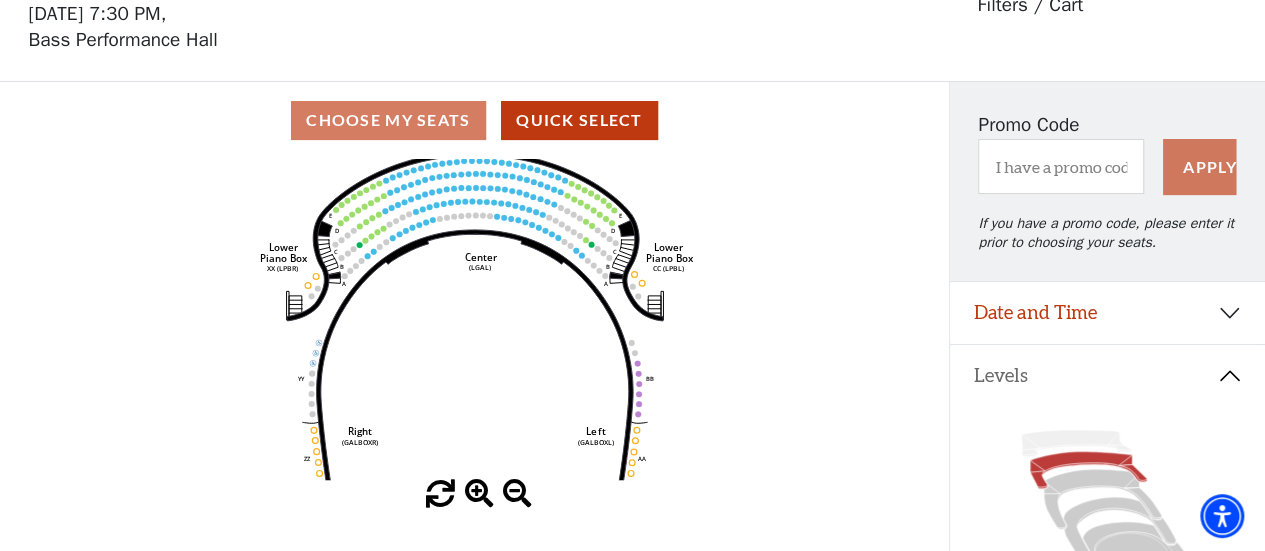 click at bounding box center (479, 494) 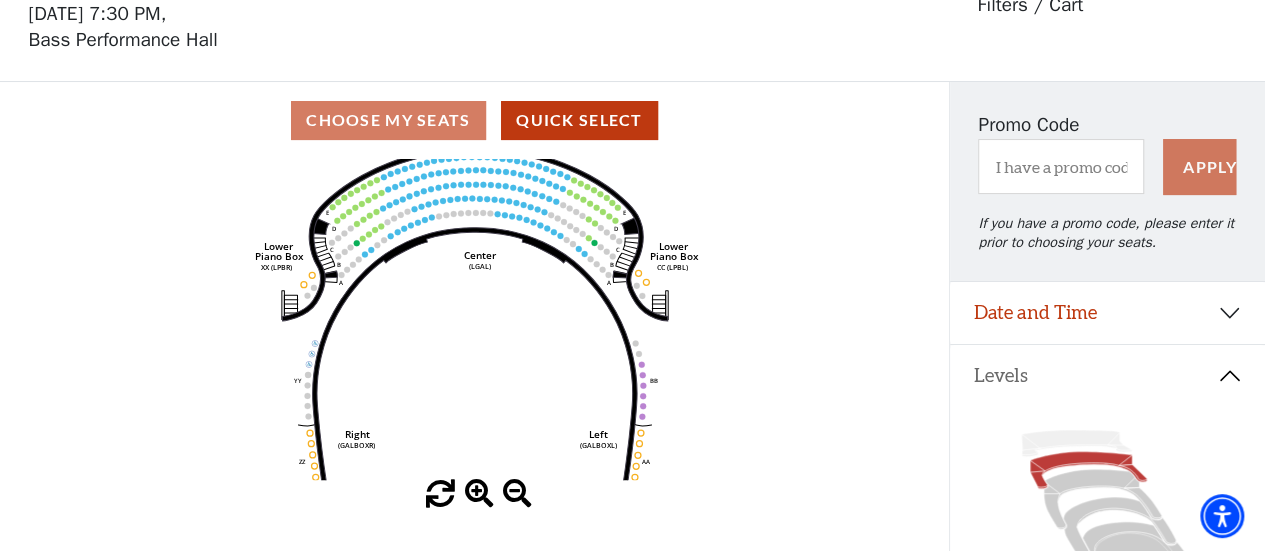 click at bounding box center [479, 494] 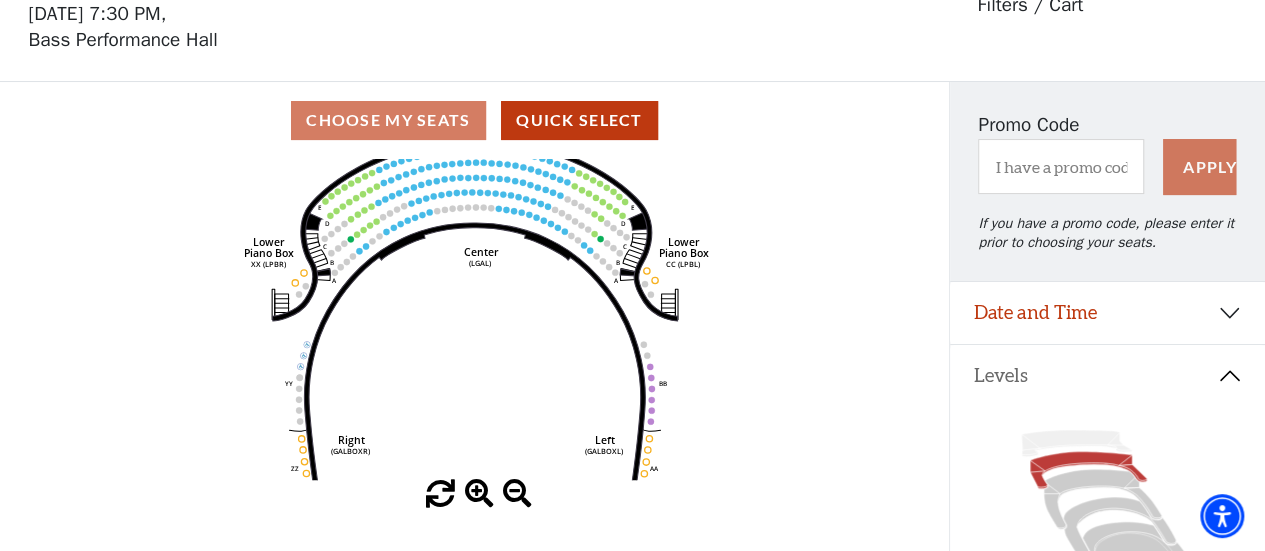 click at bounding box center (479, 494) 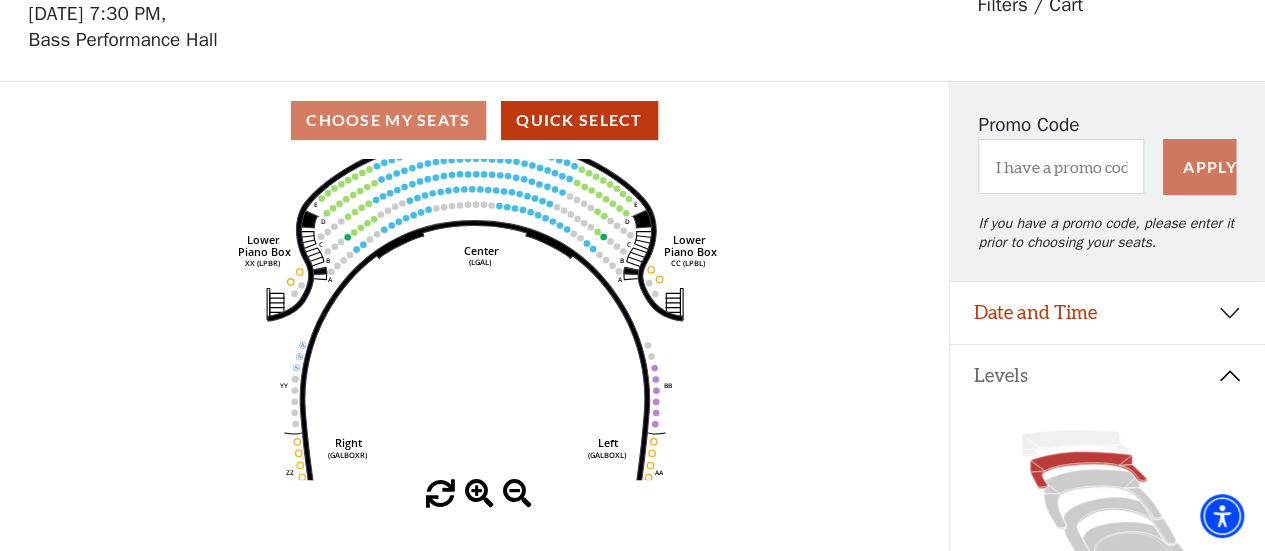 click at bounding box center (479, 494) 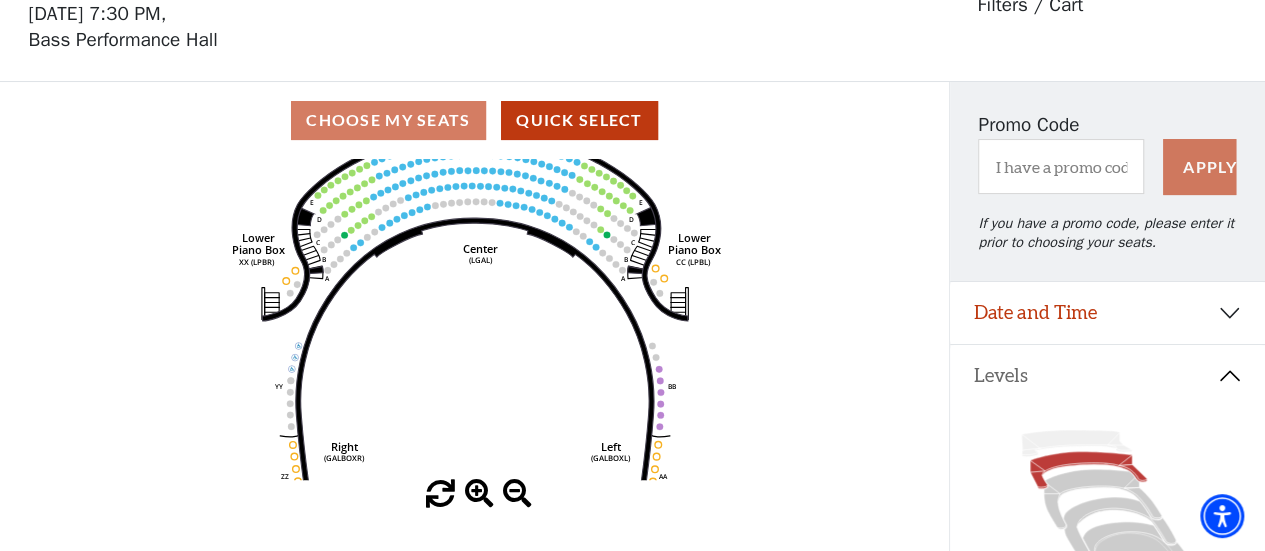 click at bounding box center (479, 494) 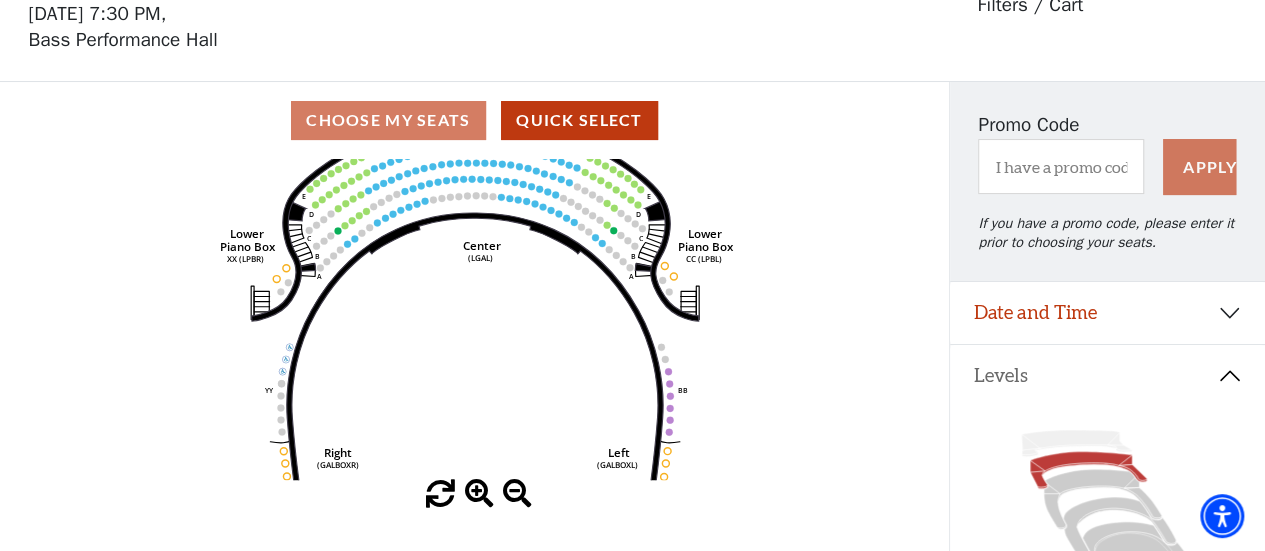 click at bounding box center (479, 494) 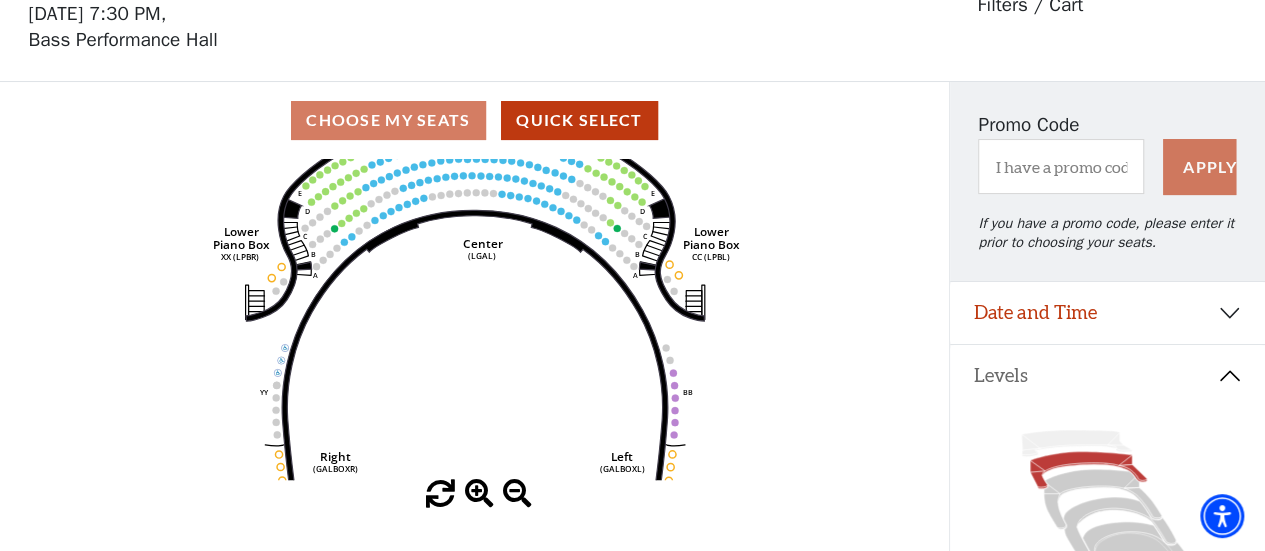 click at bounding box center (479, 494) 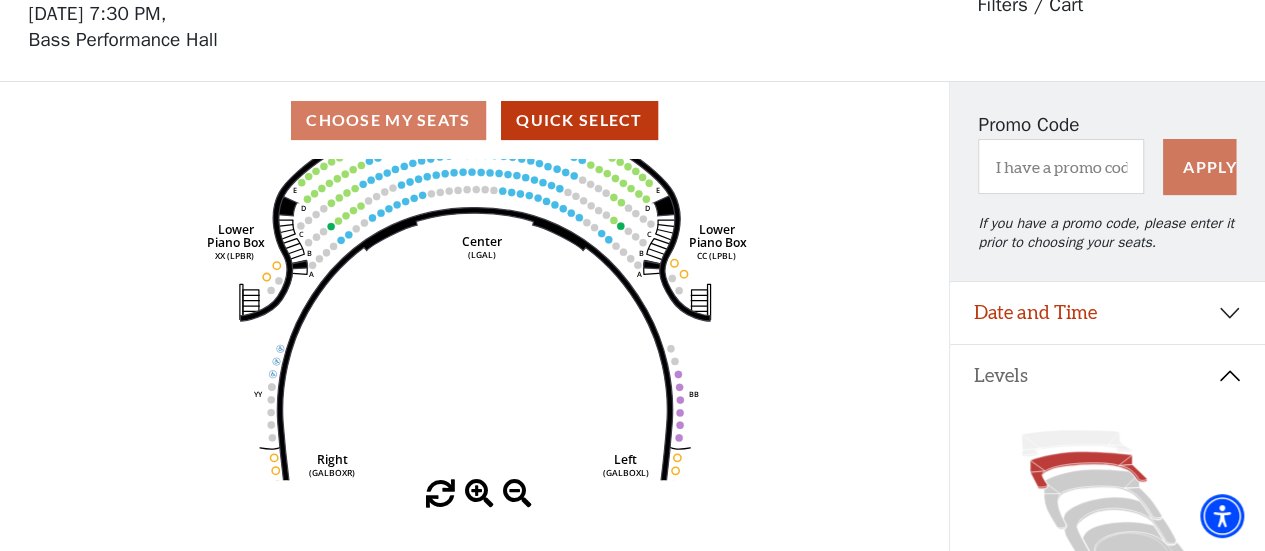click at bounding box center (479, 494) 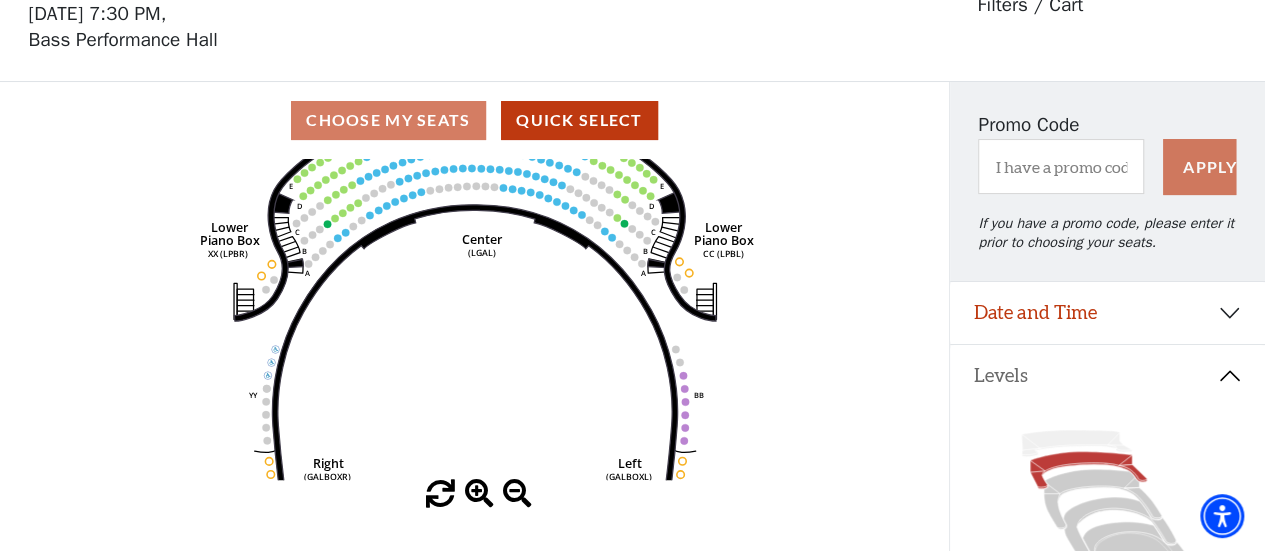 click at bounding box center [479, 494] 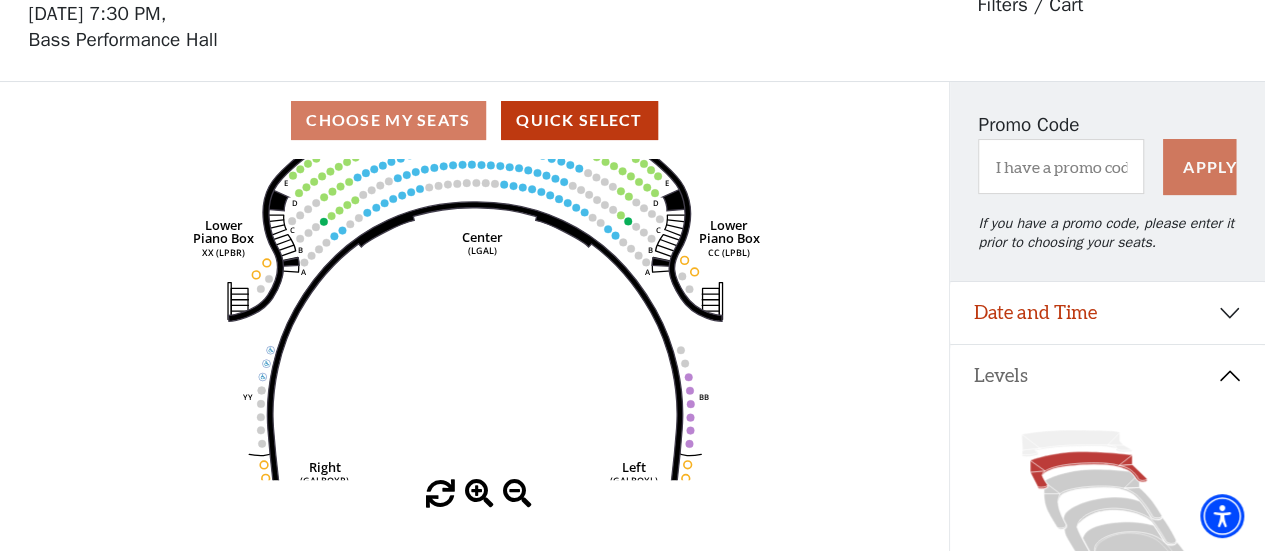 click at bounding box center (479, 494) 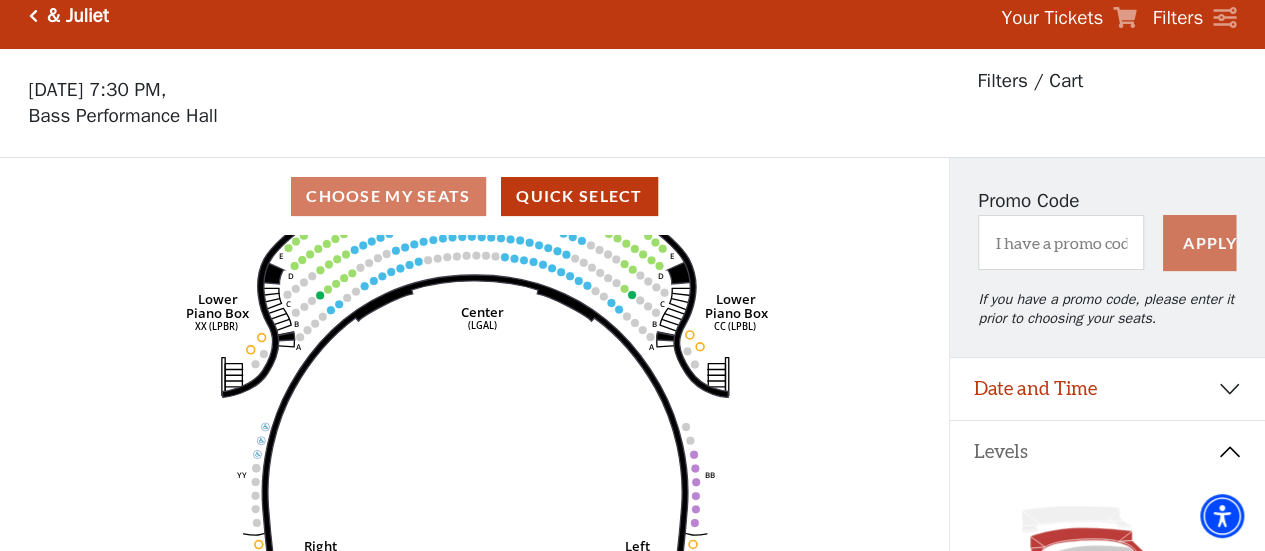 scroll, scrollTop: 100, scrollLeft: 0, axis: vertical 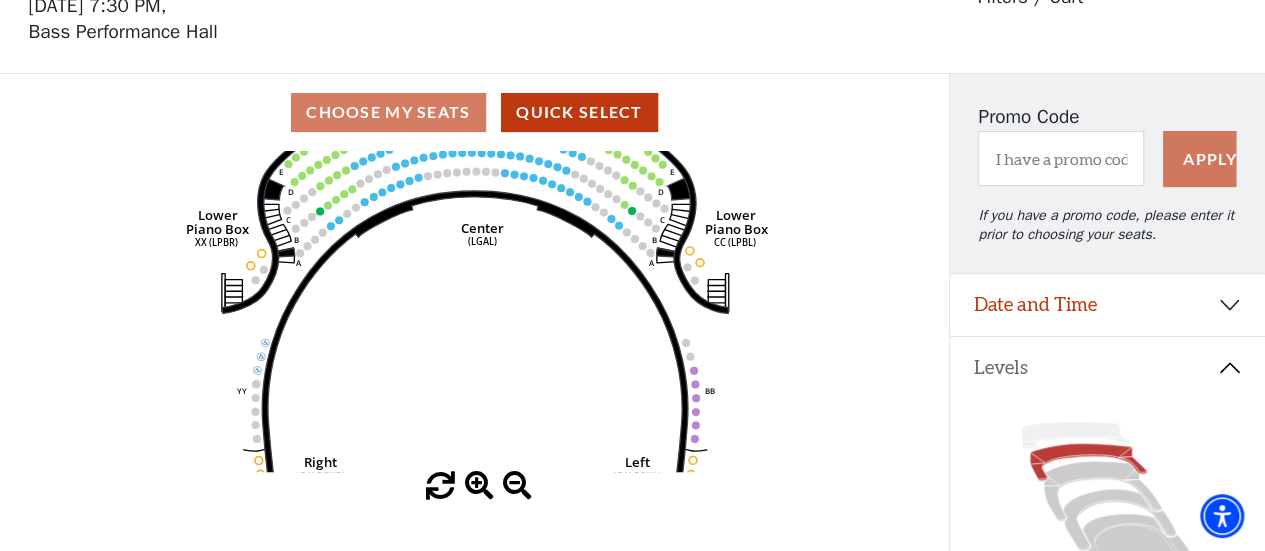 click at bounding box center [479, 486] 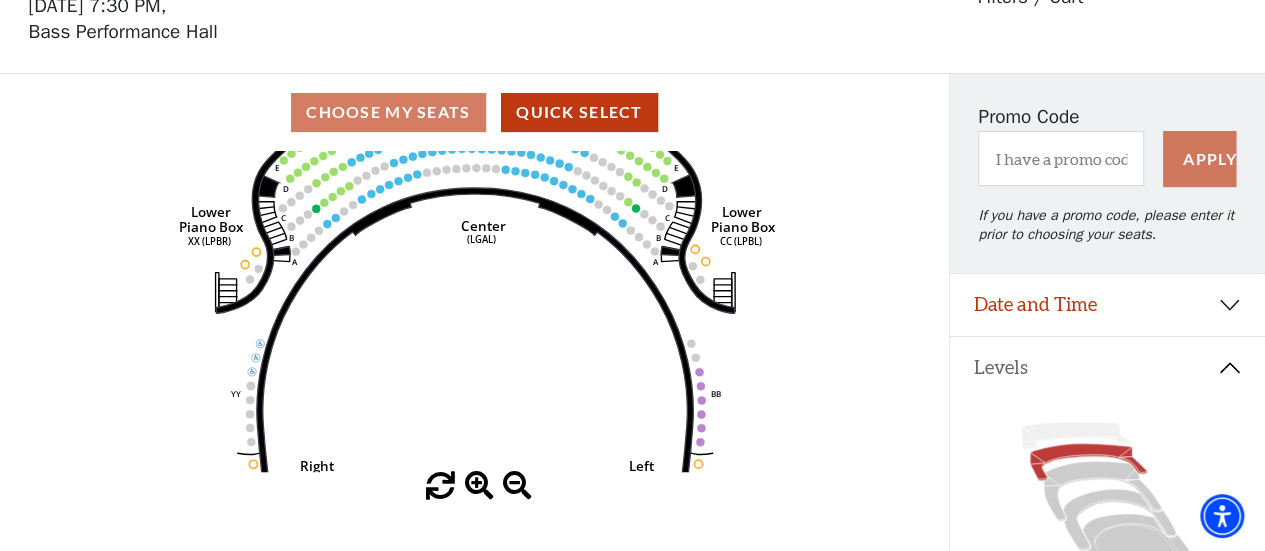 click at bounding box center [479, 486] 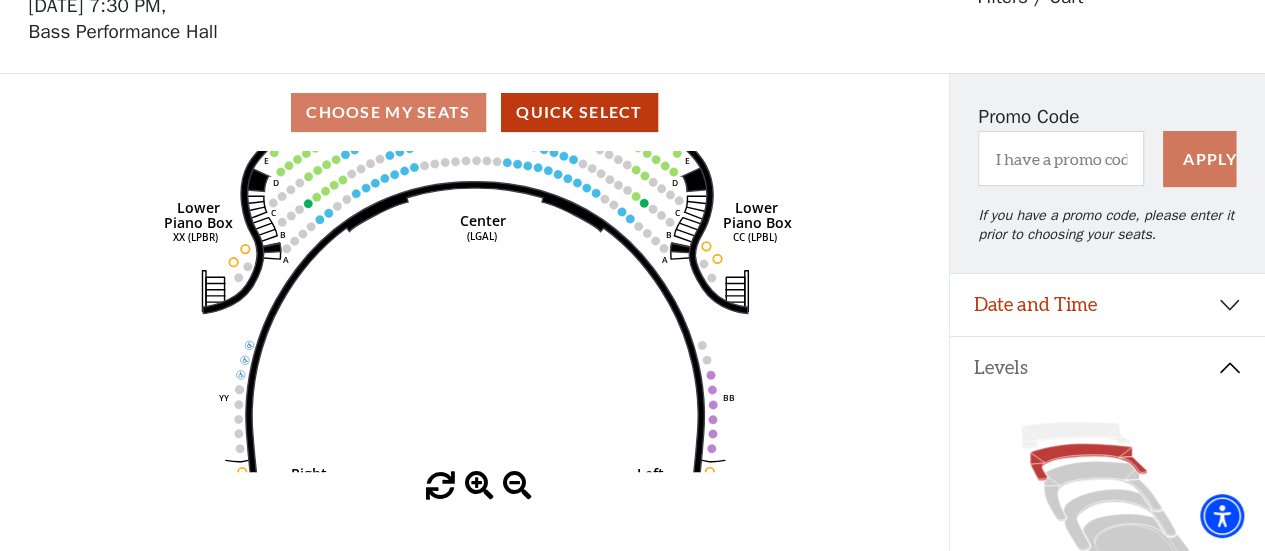 click at bounding box center (479, 486) 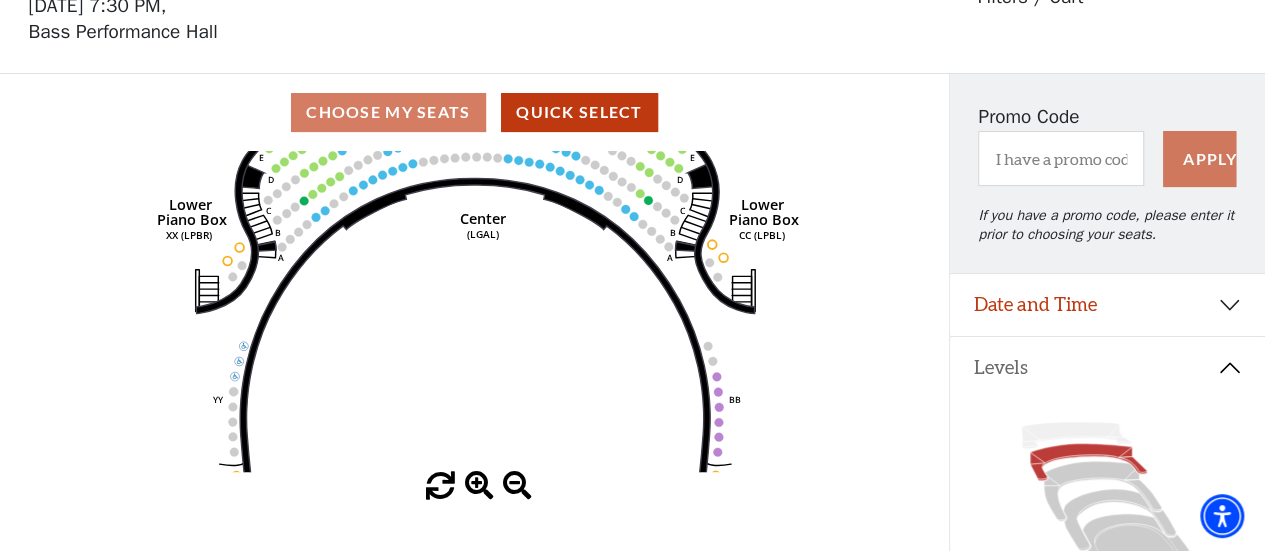 click at bounding box center [479, 486] 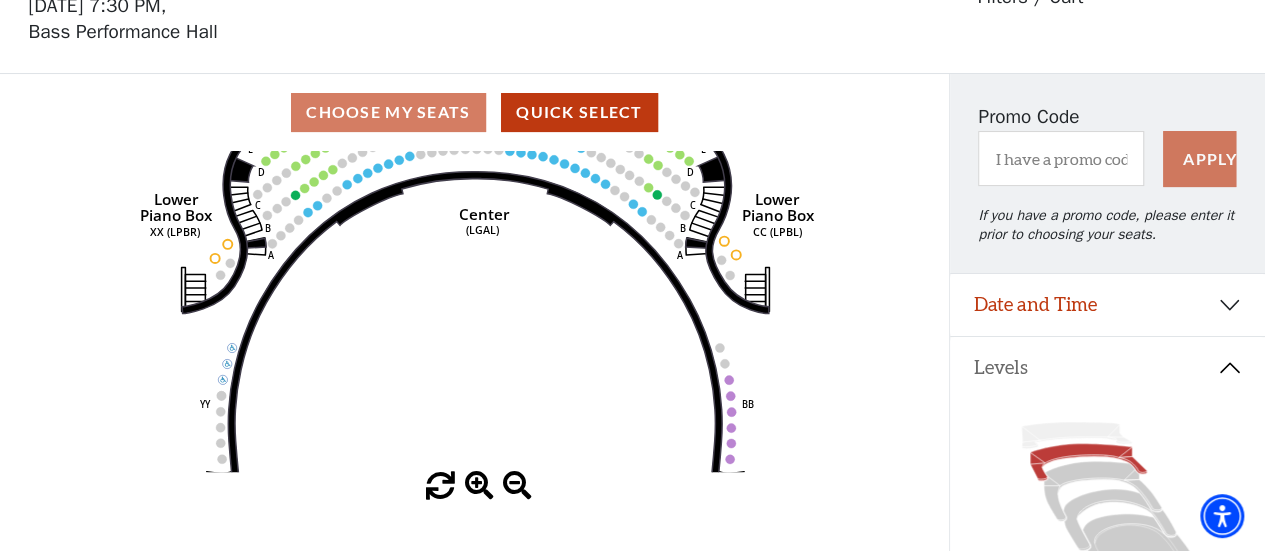 click at bounding box center [479, 486] 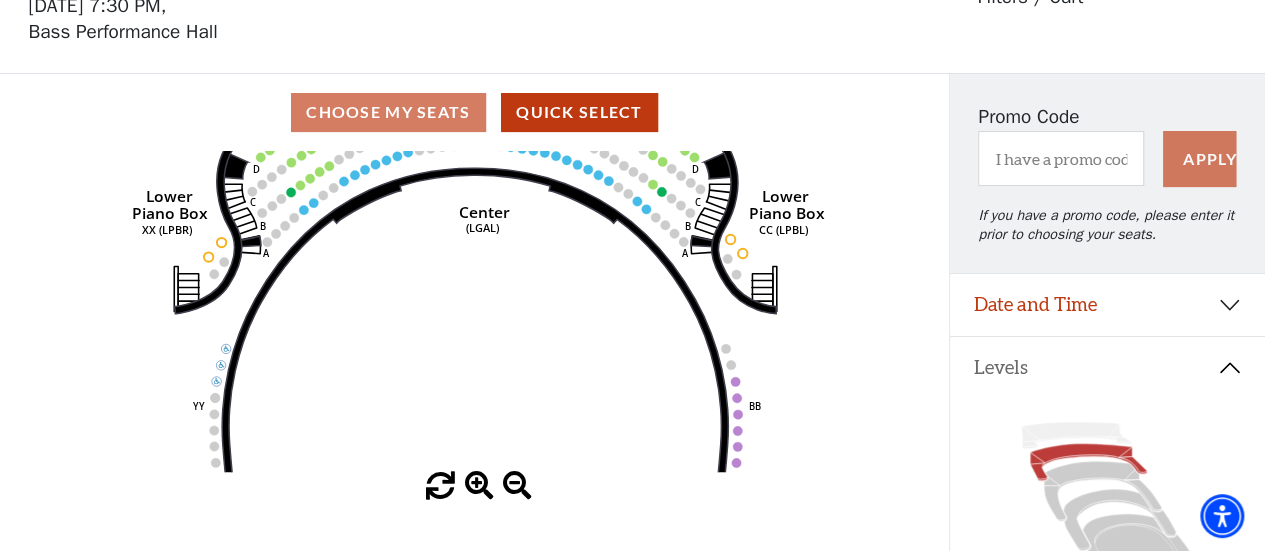 click at bounding box center [479, 486] 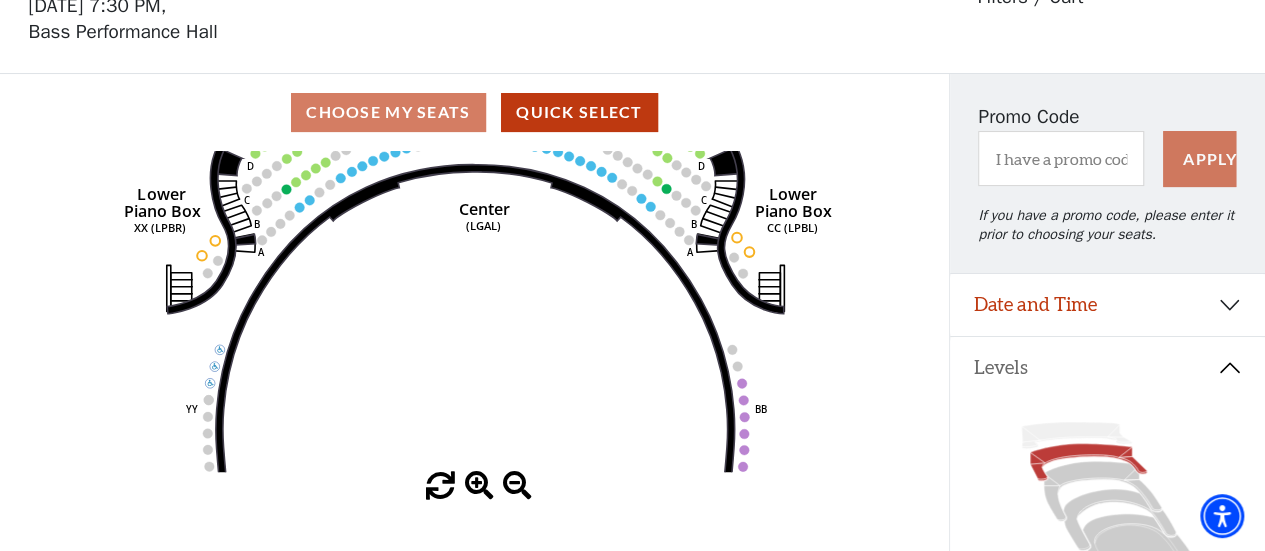 click at bounding box center (479, 486) 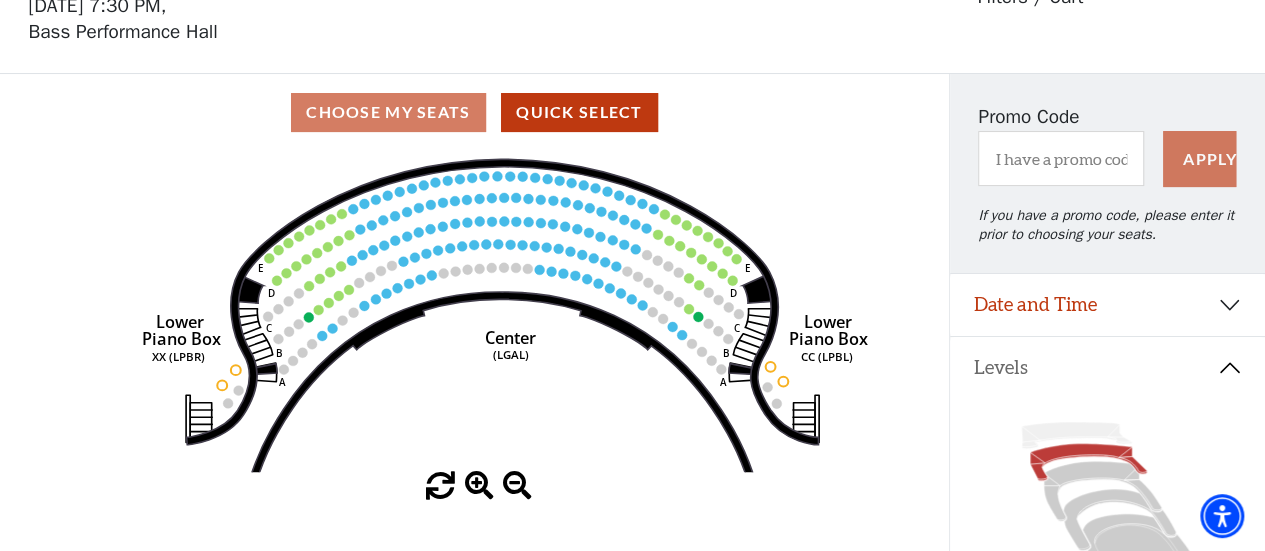 drag, startPoint x: 501, startPoint y: 232, endPoint x: 528, endPoint y: 363, distance: 133.75351 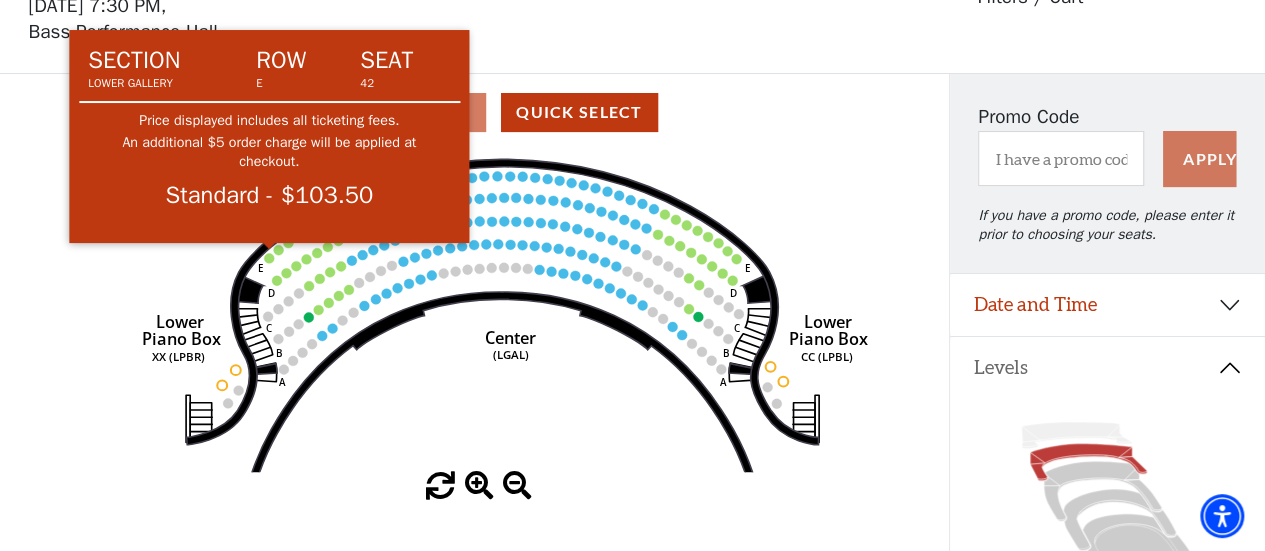 click 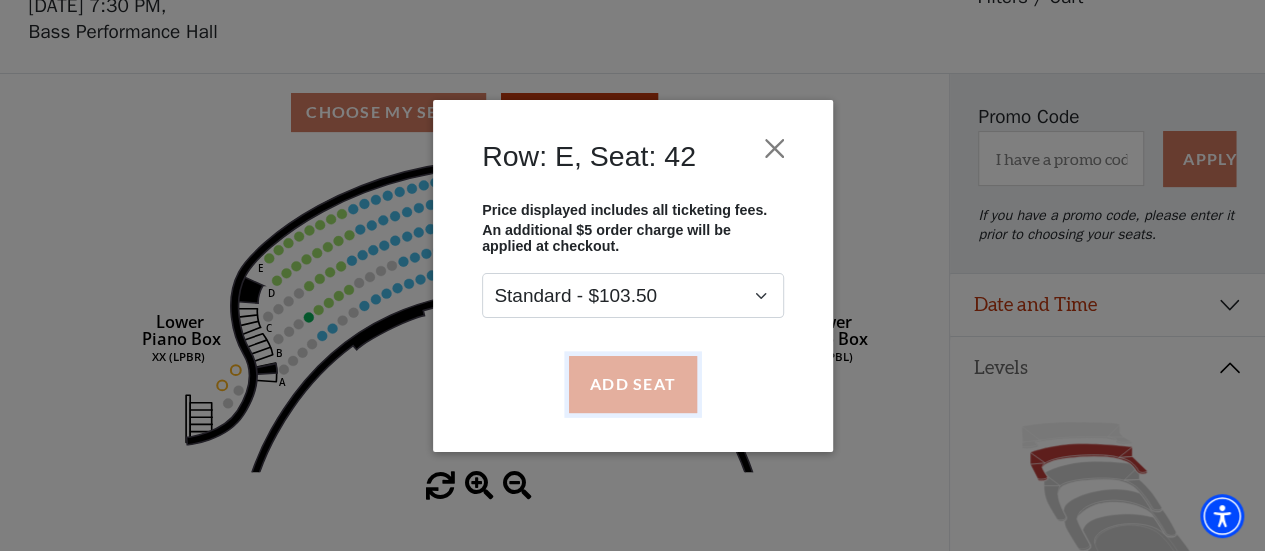 click on "Add Seat" at bounding box center [632, 384] 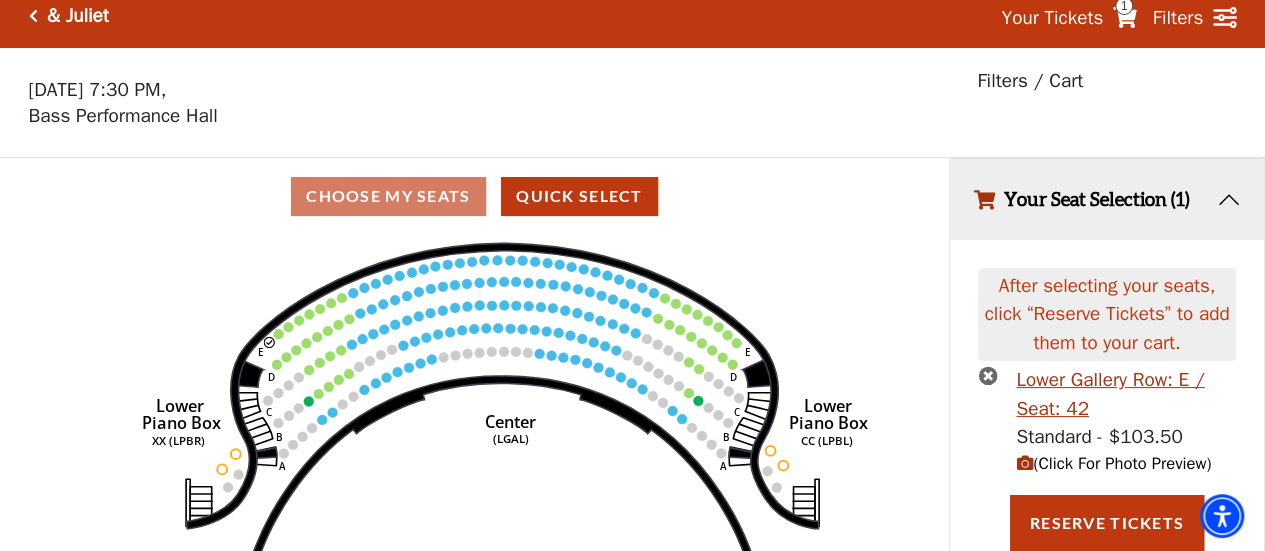 scroll, scrollTop: 61, scrollLeft: 0, axis: vertical 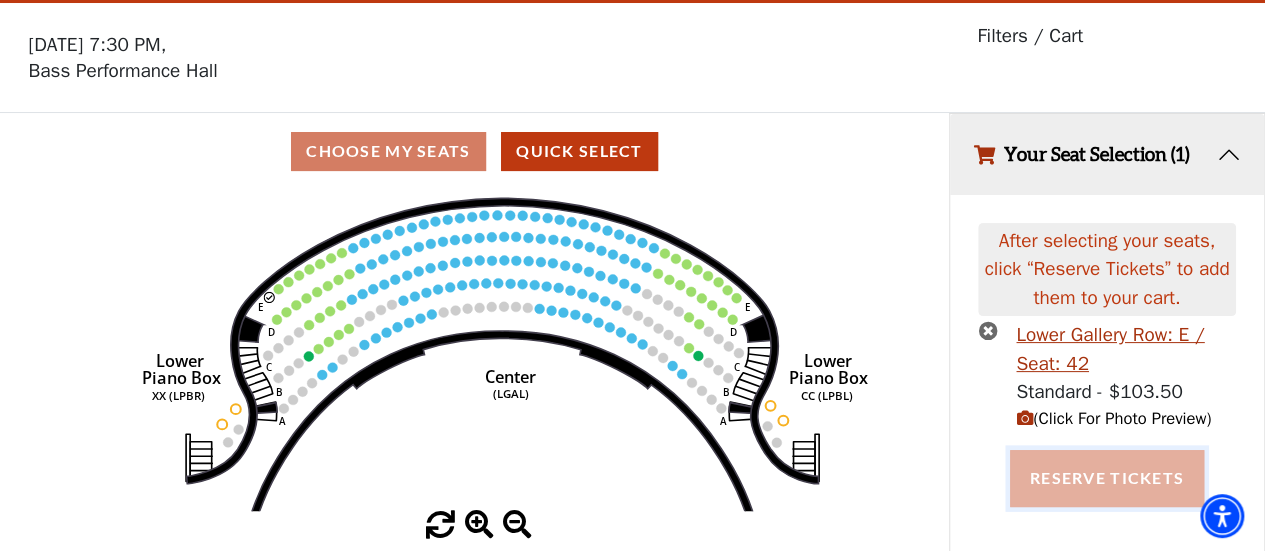 click on "Reserve Tickets" at bounding box center [1107, 478] 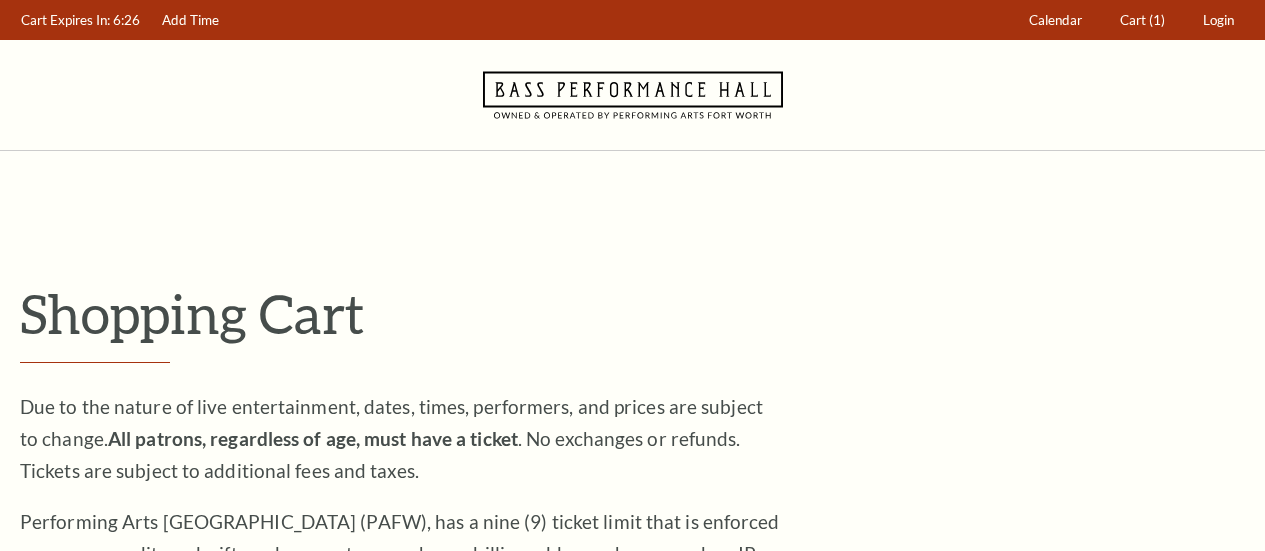 scroll, scrollTop: 0, scrollLeft: 0, axis: both 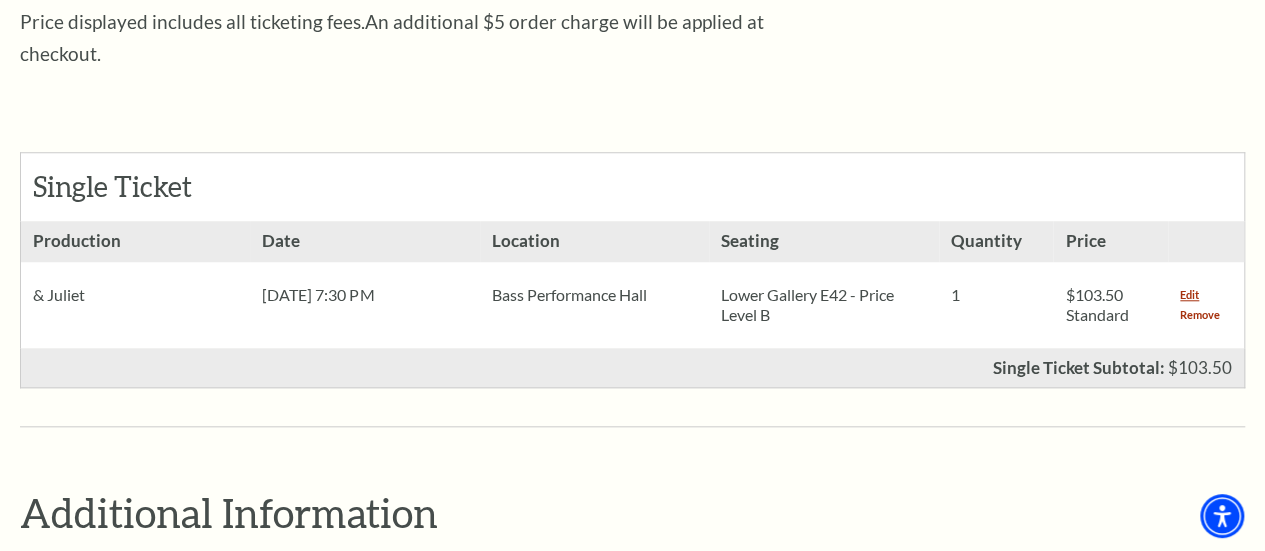 click on "Remove" at bounding box center [1200, 315] 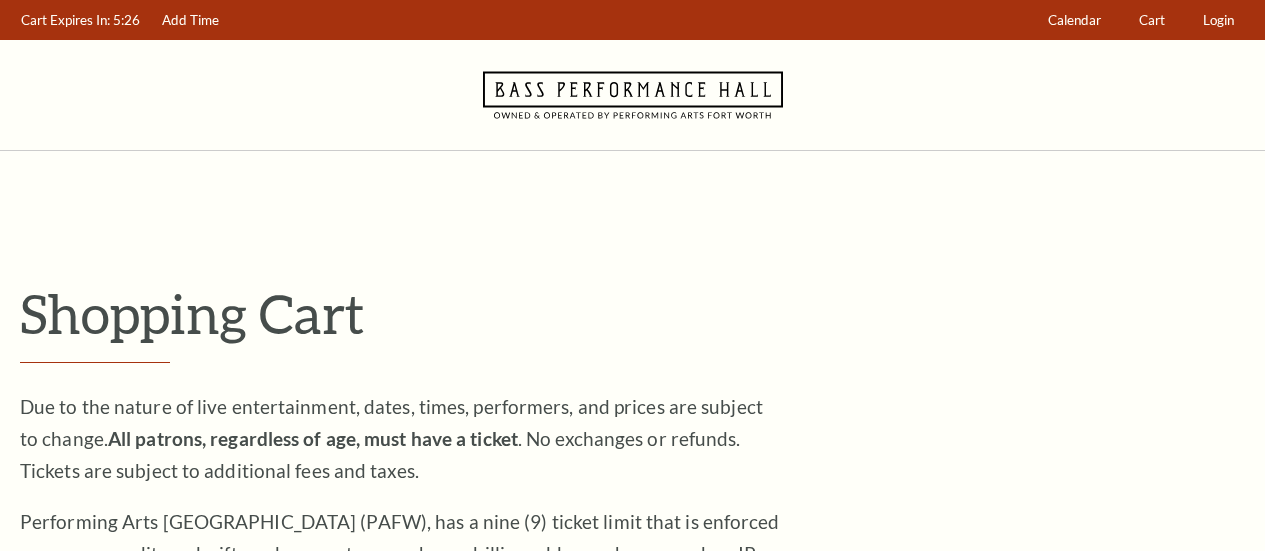 scroll, scrollTop: 0, scrollLeft: 0, axis: both 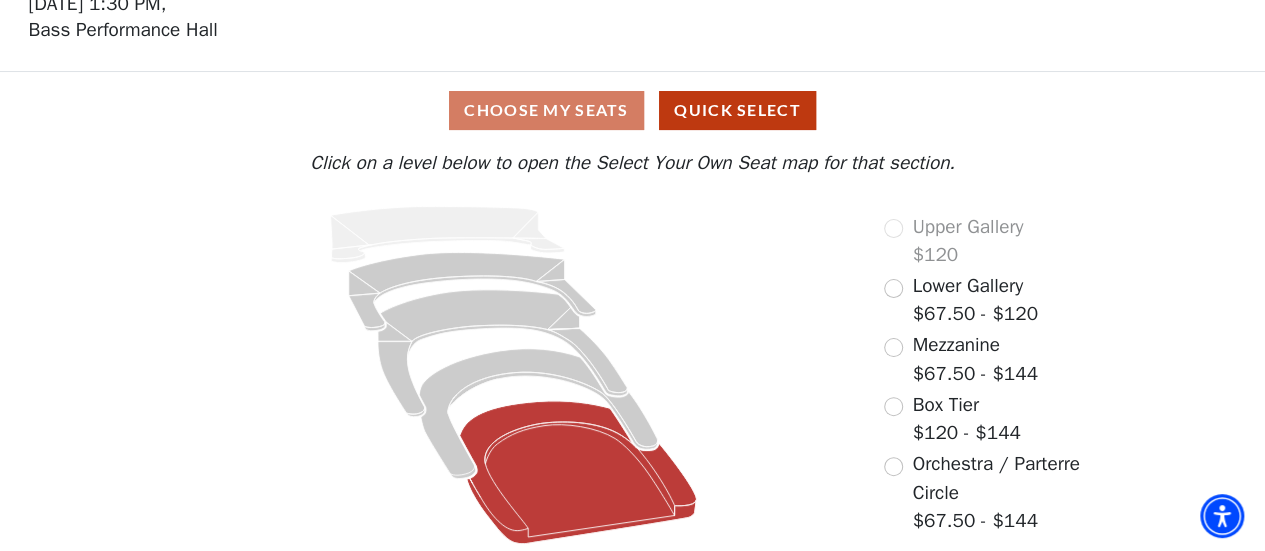 click 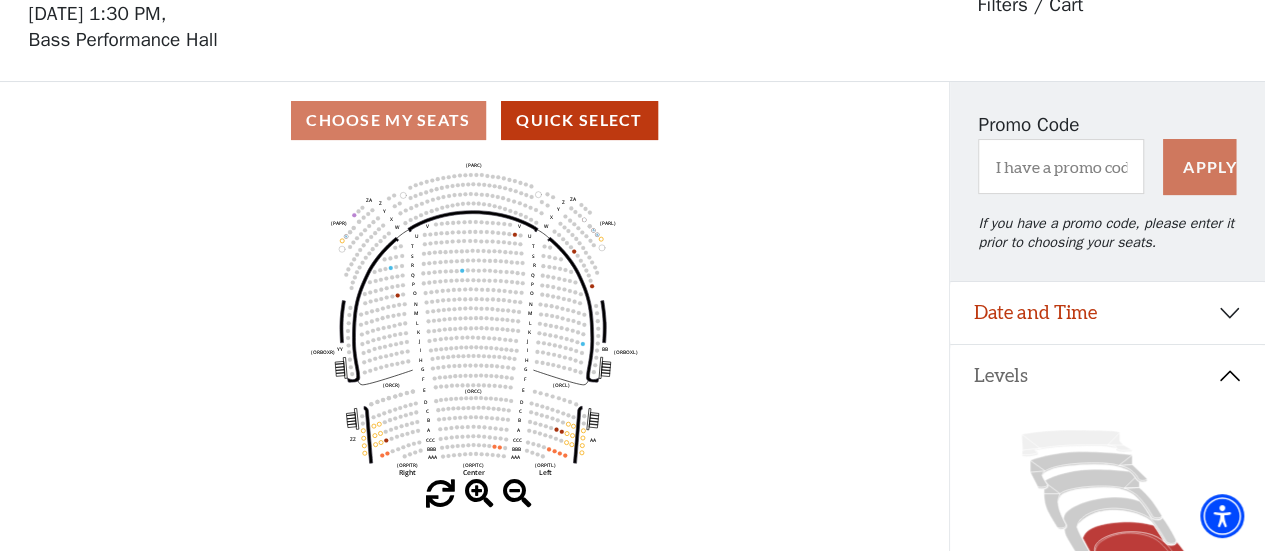 scroll, scrollTop: 192, scrollLeft: 0, axis: vertical 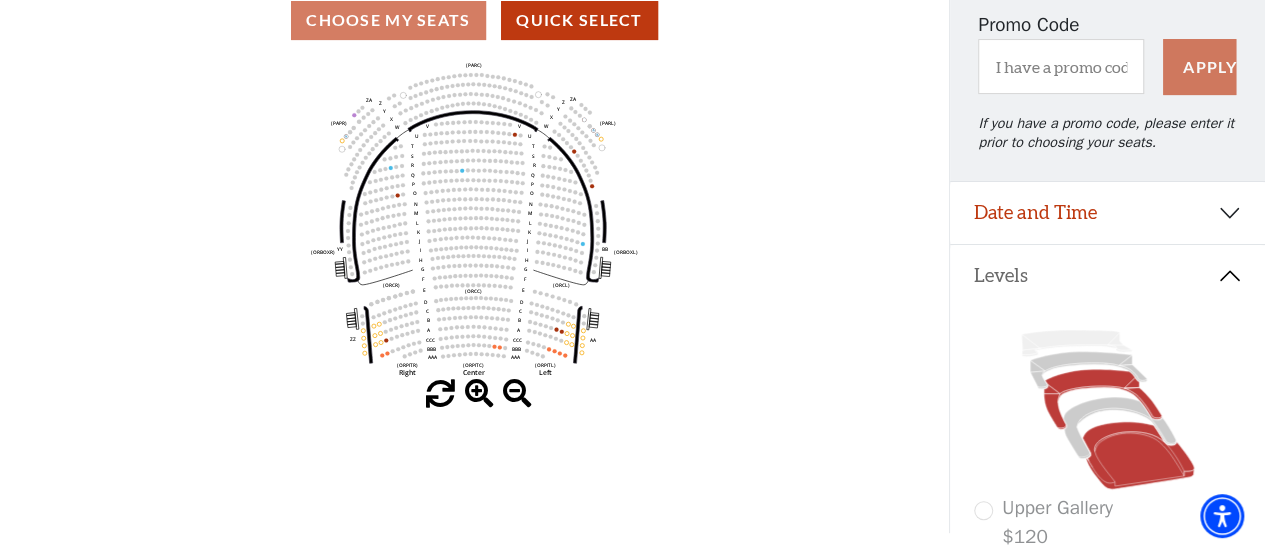 click 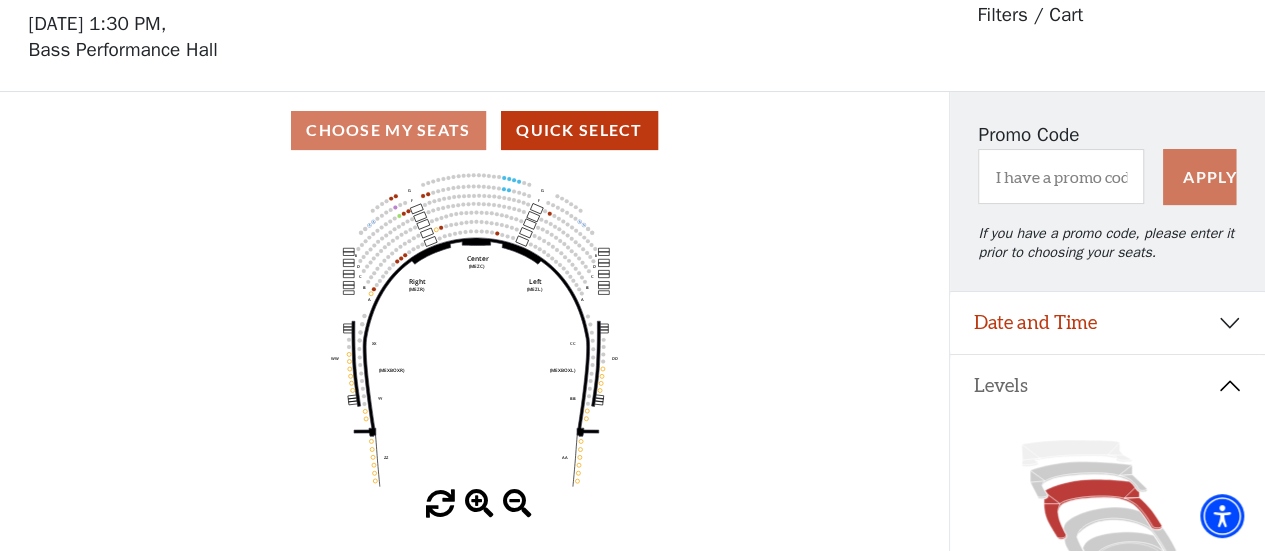 scroll, scrollTop: 92, scrollLeft: 0, axis: vertical 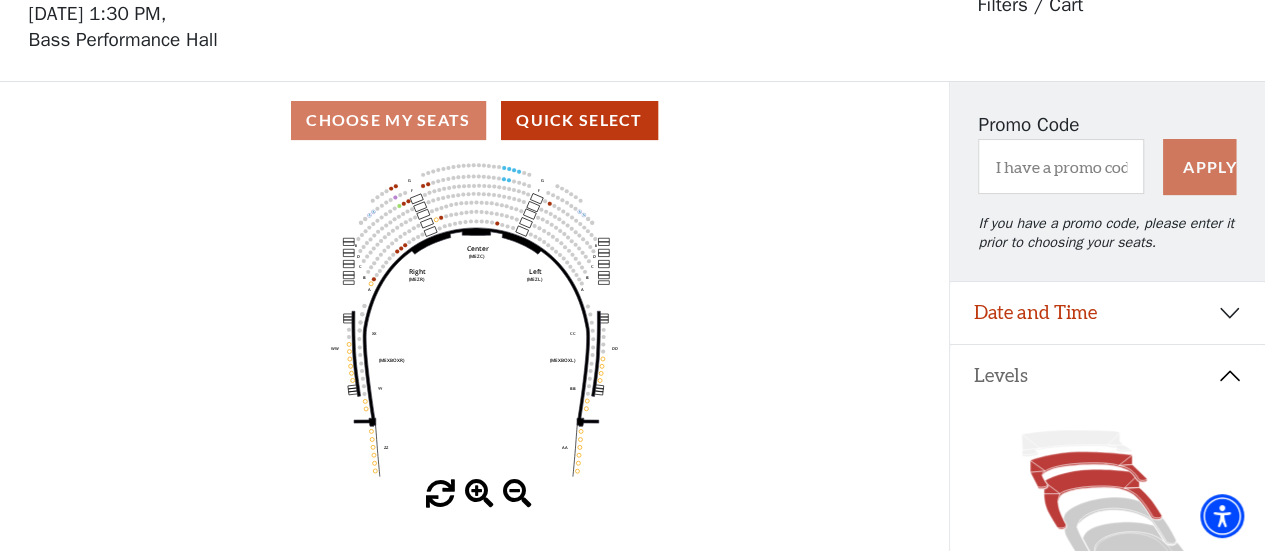 click 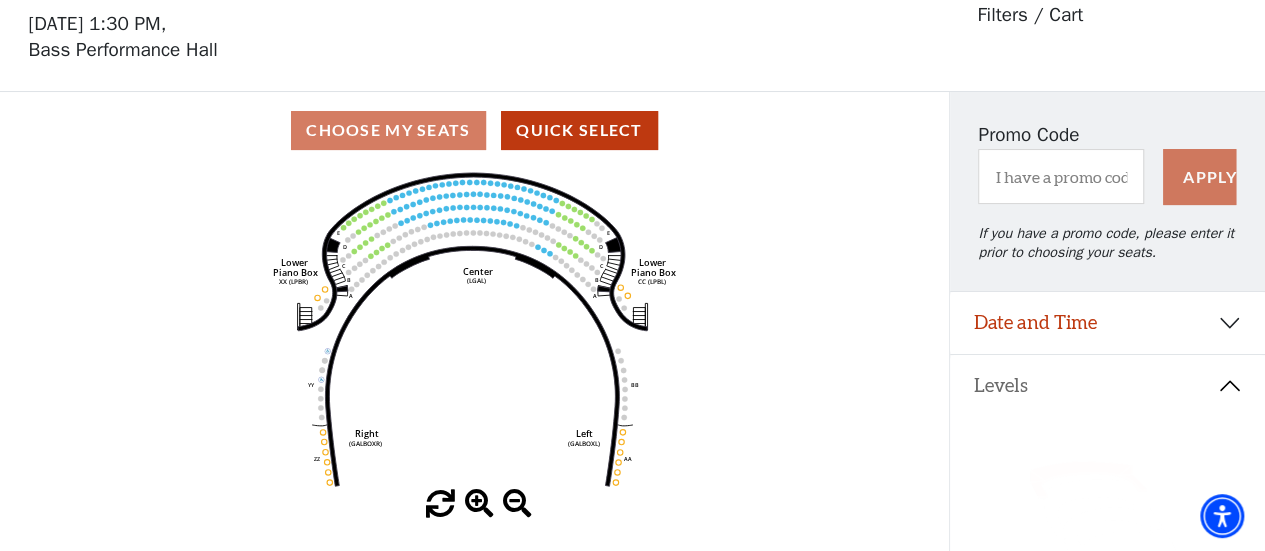 scroll, scrollTop: 92, scrollLeft: 0, axis: vertical 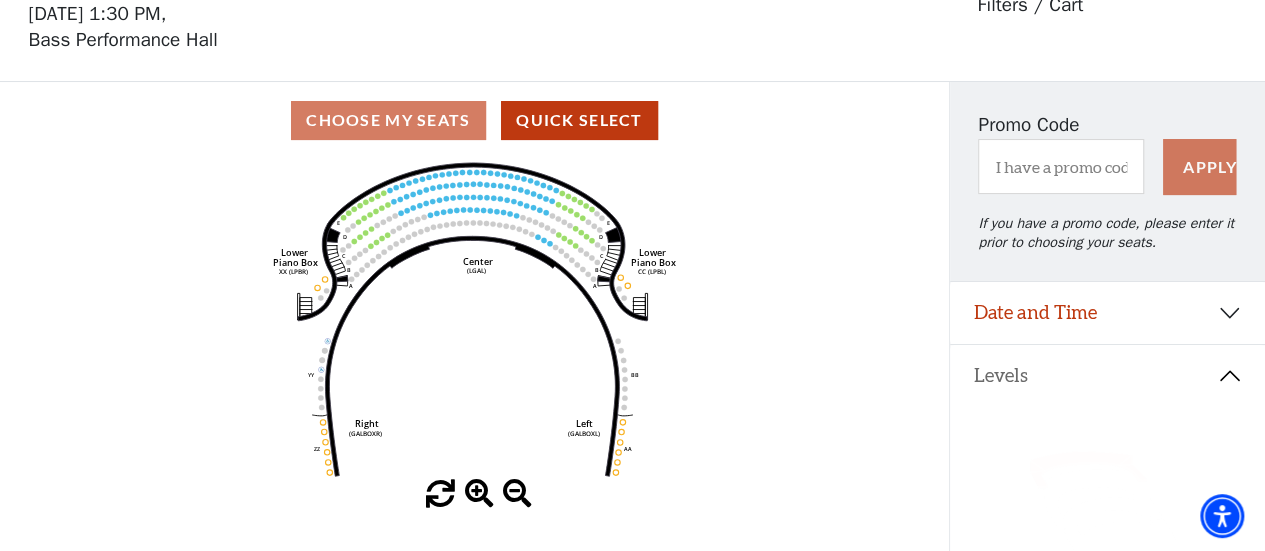 click at bounding box center (479, 494) 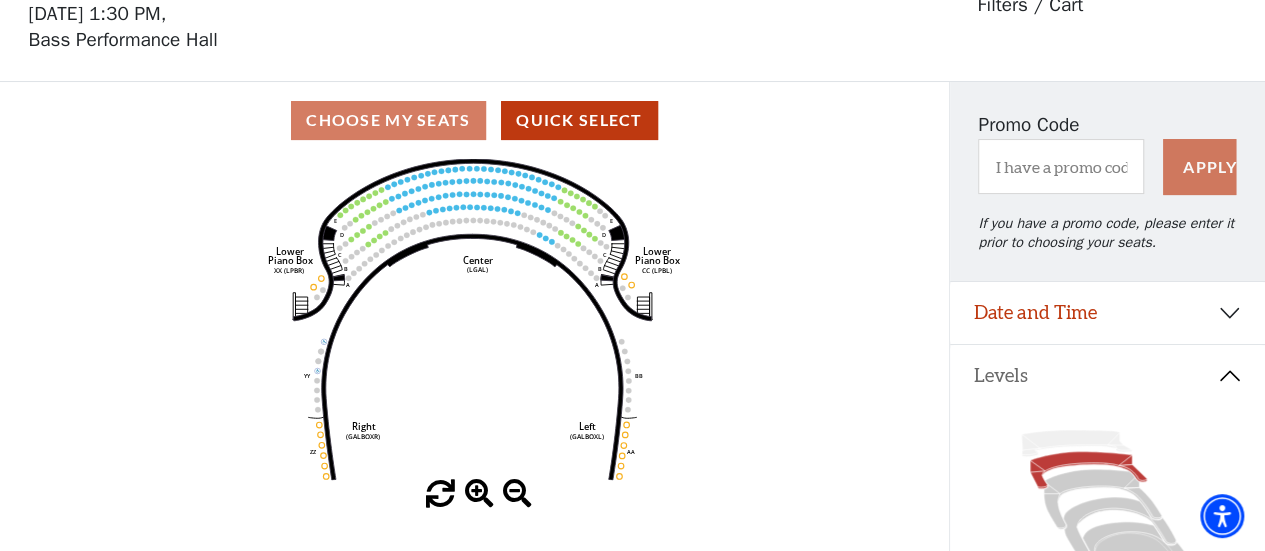 click at bounding box center (479, 494) 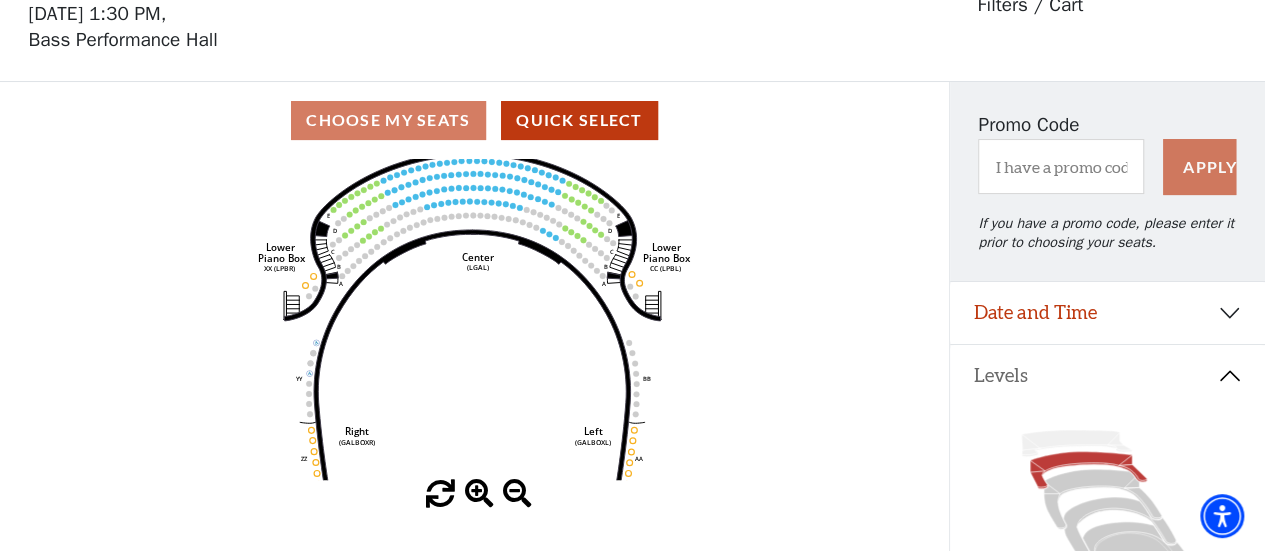 click at bounding box center [479, 494] 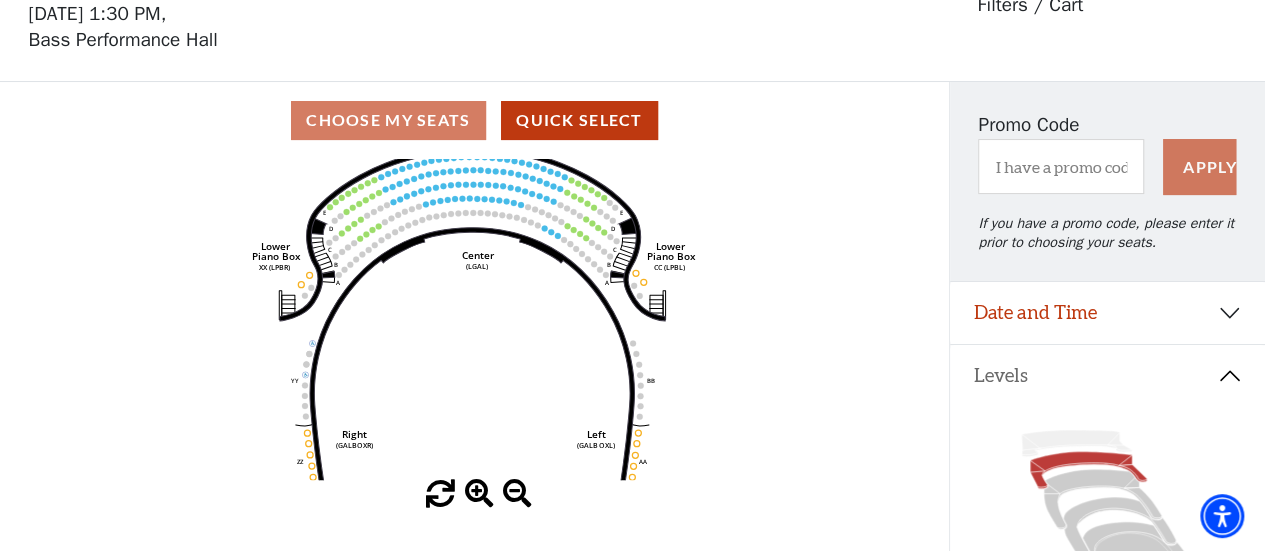 click at bounding box center [479, 494] 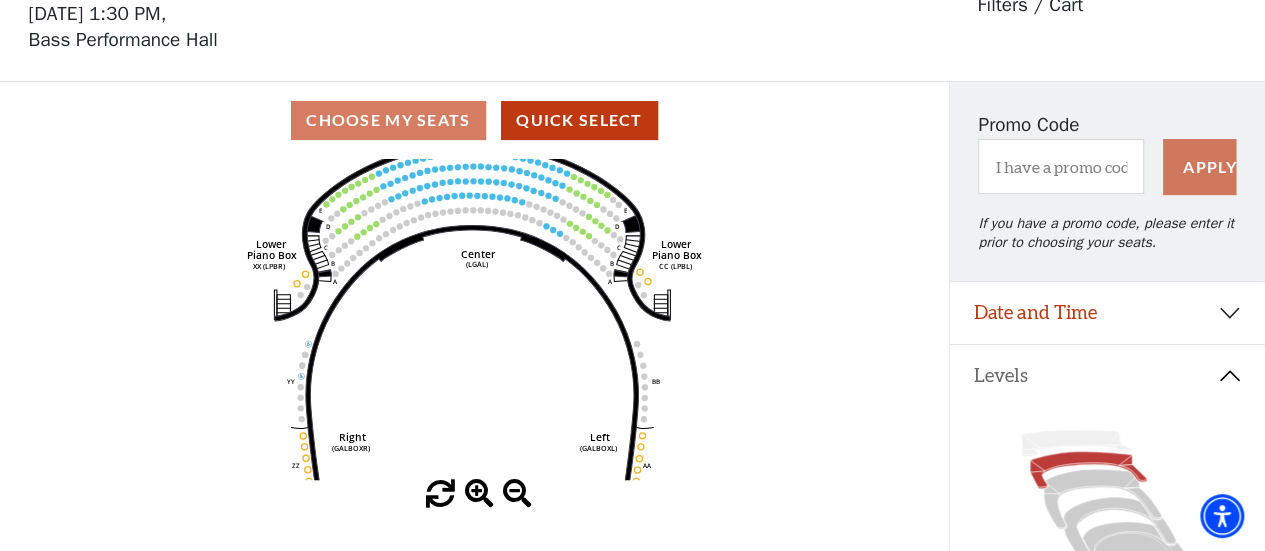 click at bounding box center (479, 494) 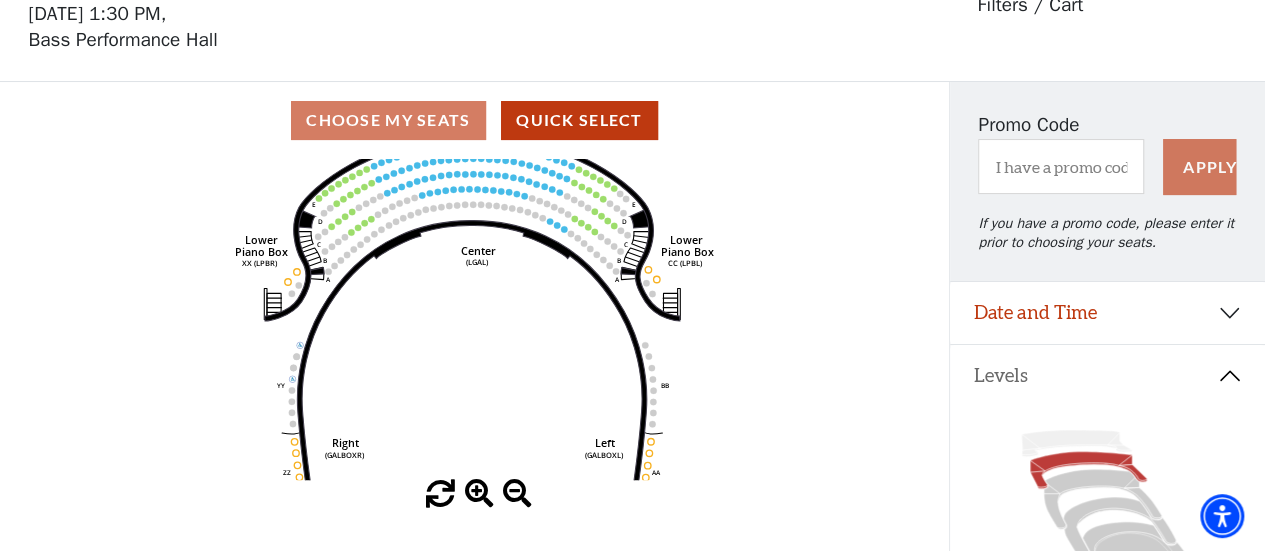click at bounding box center [479, 494] 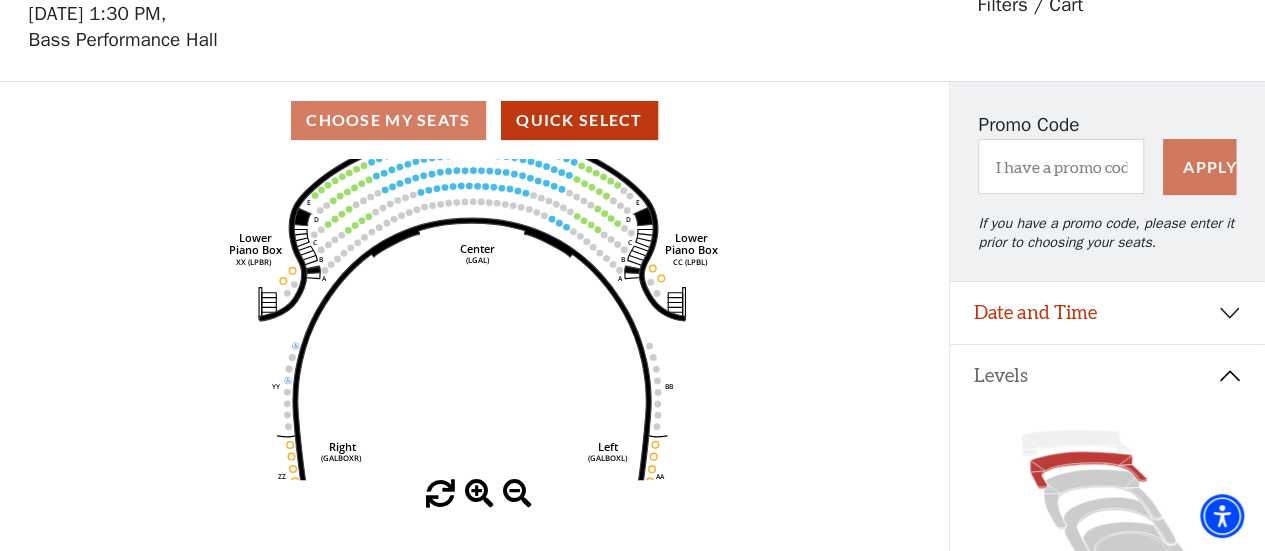 click at bounding box center (479, 494) 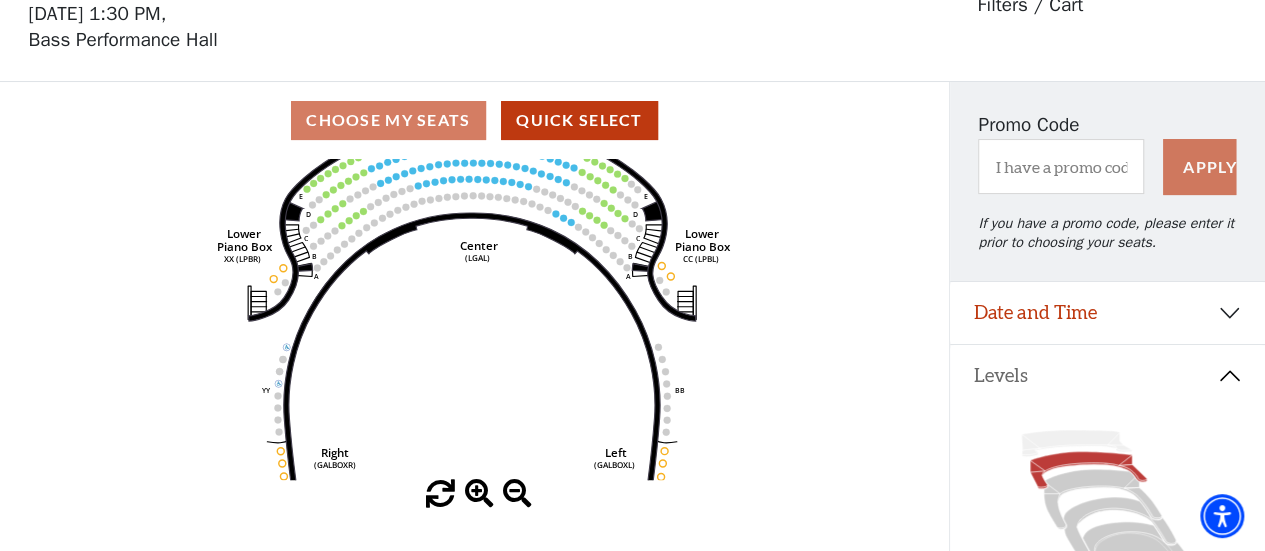 click at bounding box center [479, 494] 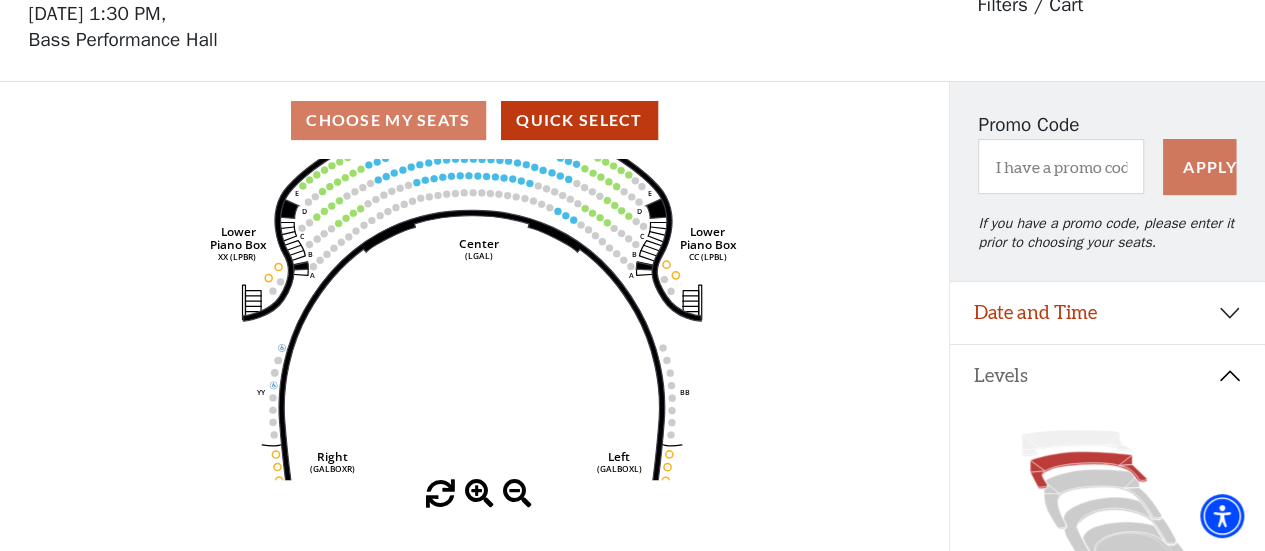 click at bounding box center (479, 494) 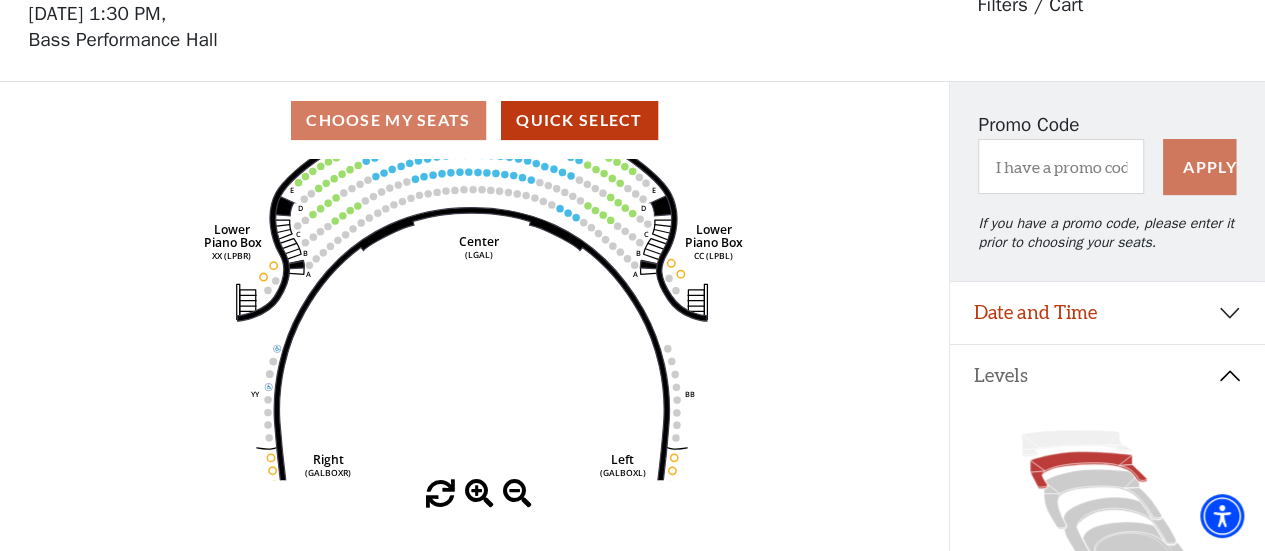 click at bounding box center (479, 494) 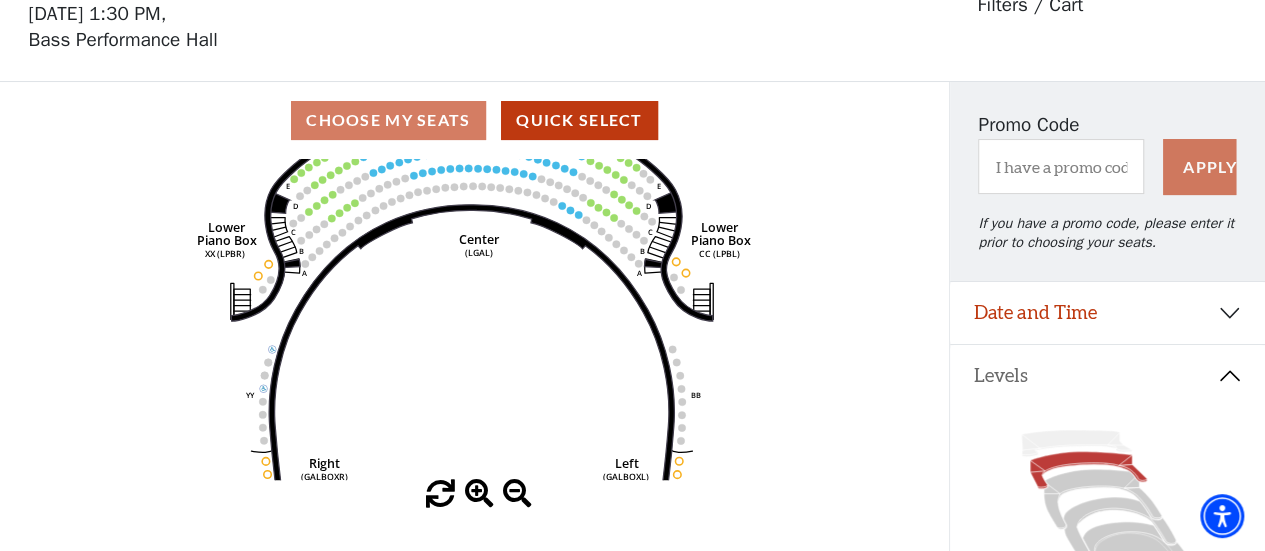 click at bounding box center (479, 494) 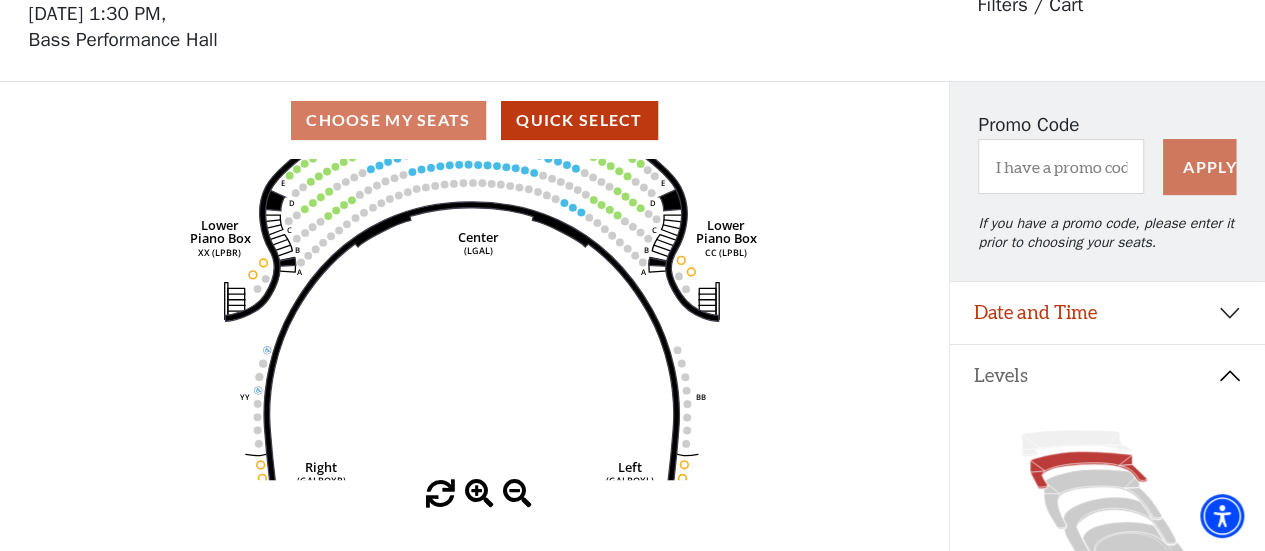 click at bounding box center (479, 494) 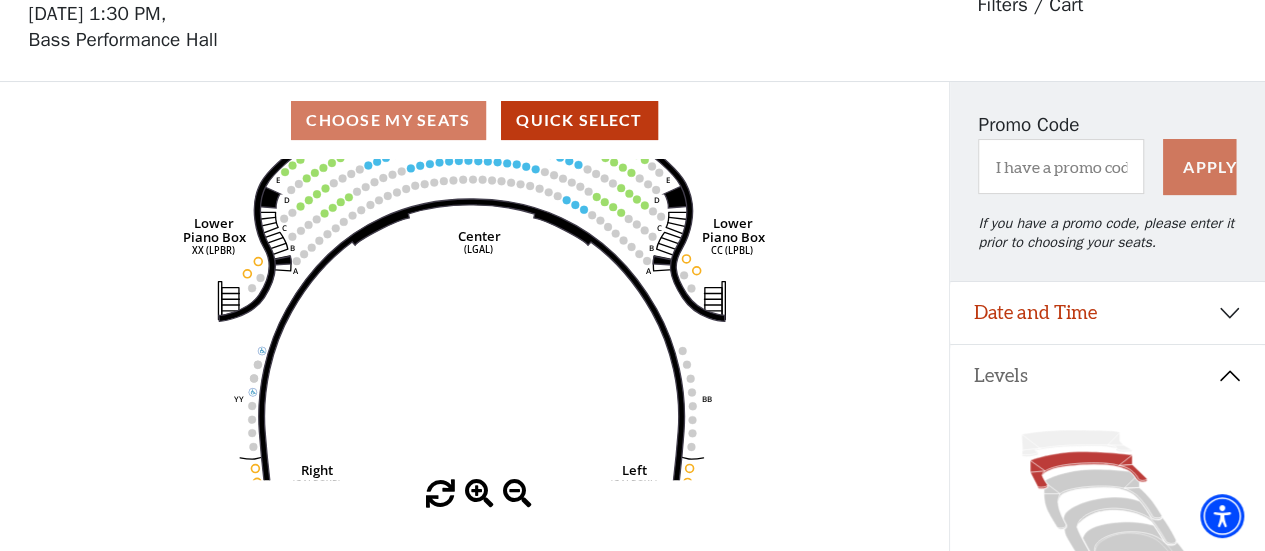 click at bounding box center [479, 494] 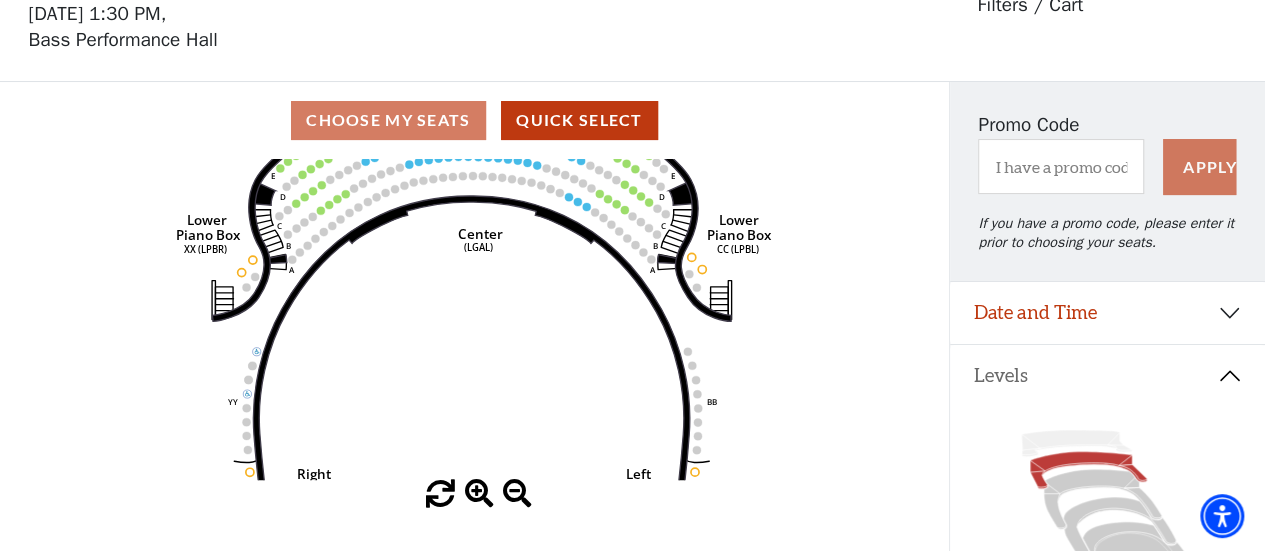 click at bounding box center [479, 494] 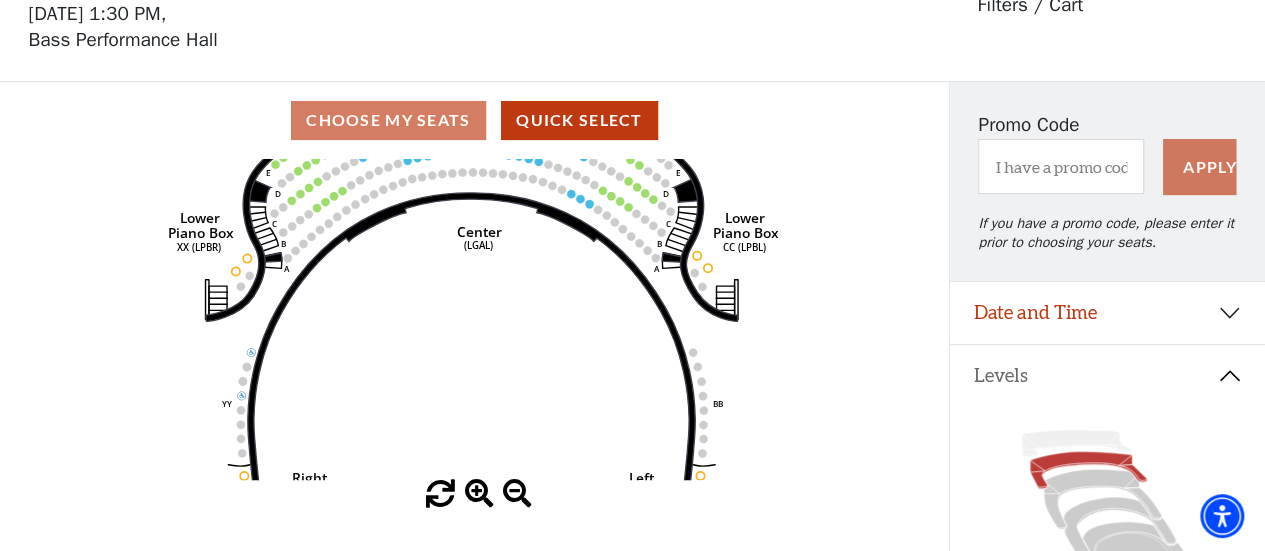 click at bounding box center [479, 494] 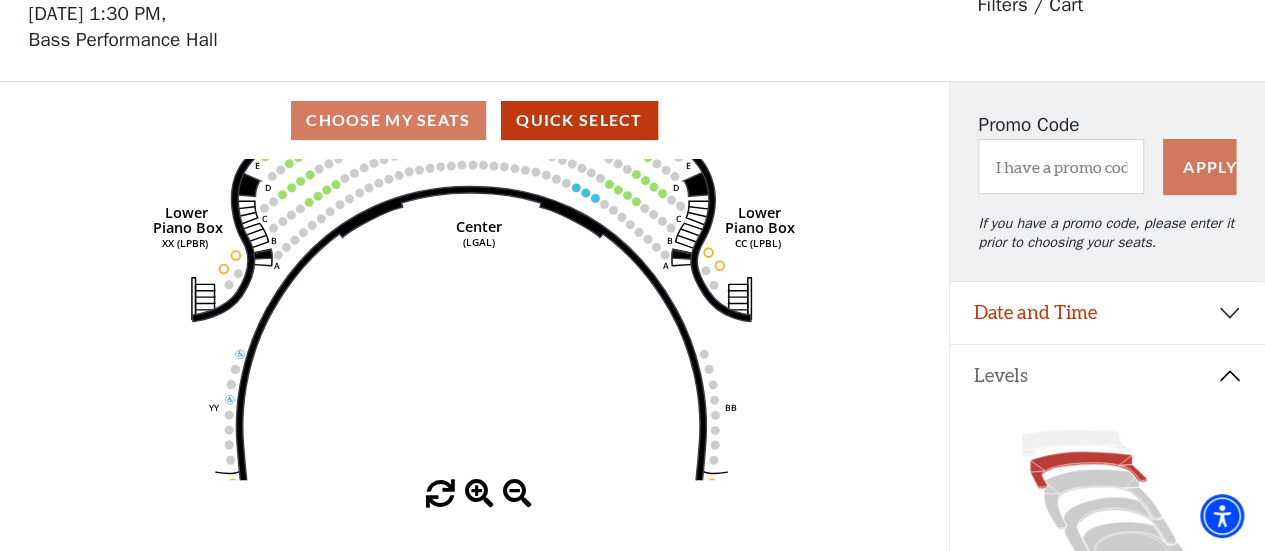 click at bounding box center [479, 494] 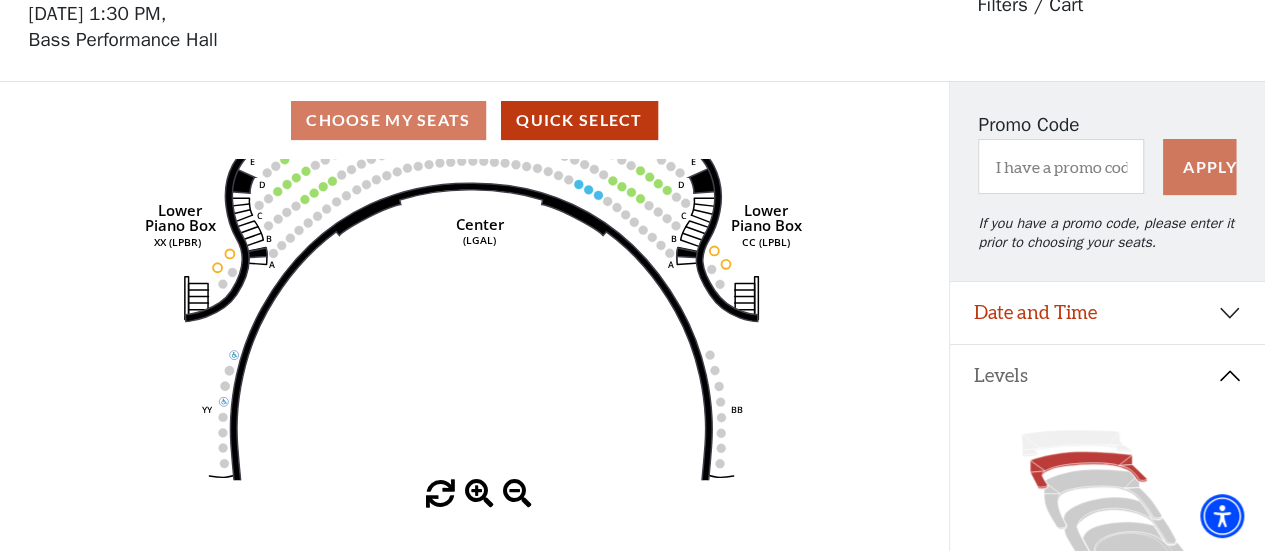 click at bounding box center [479, 494] 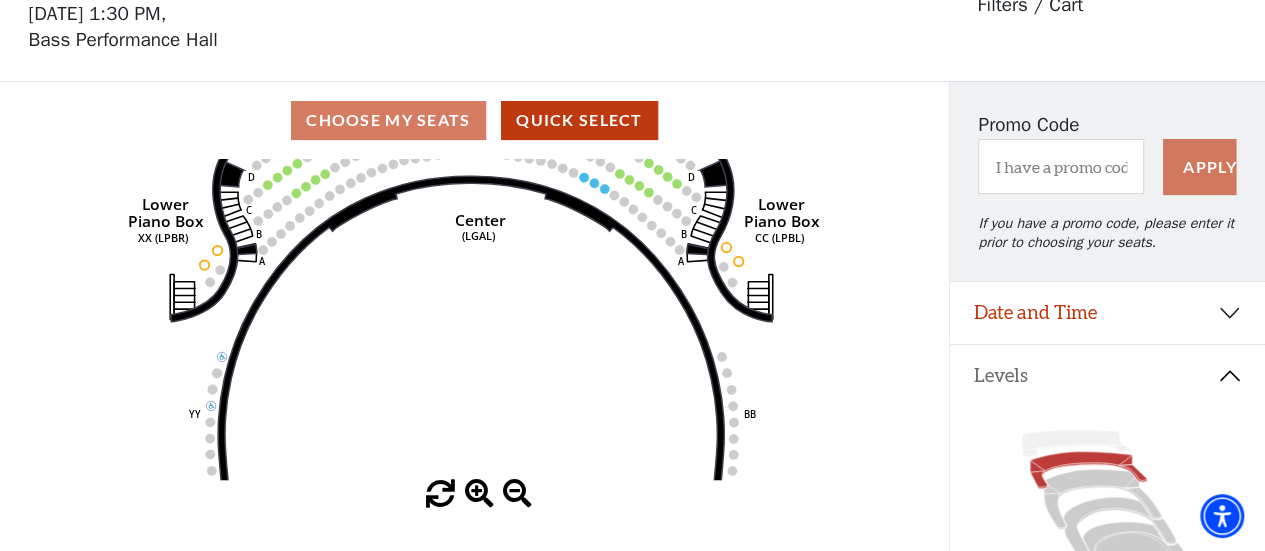 type 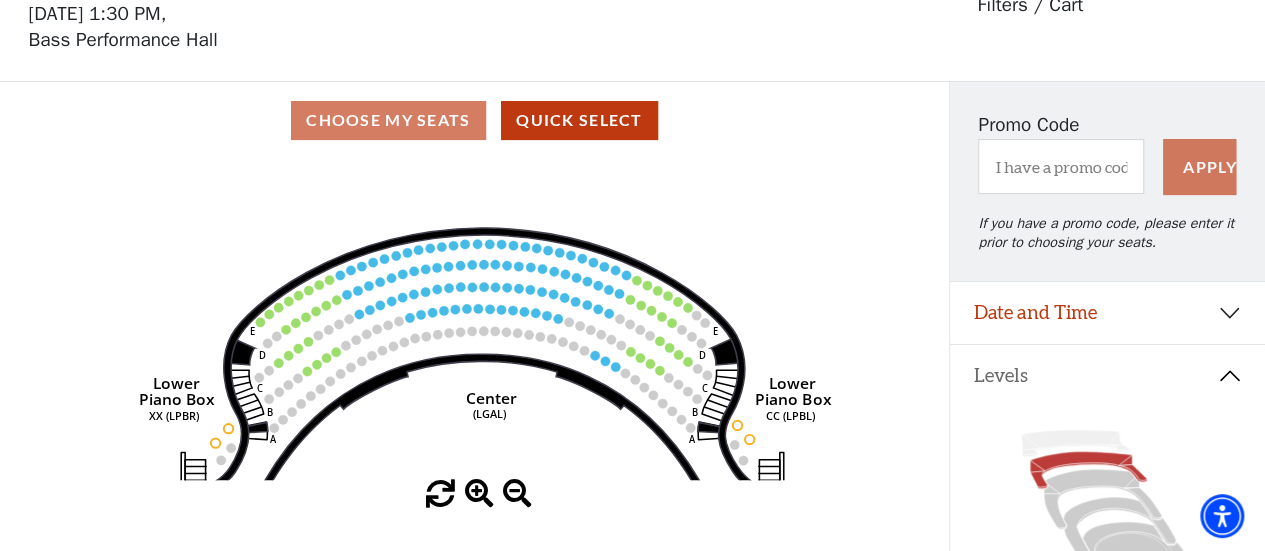 drag, startPoint x: 529, startPoint y: 245, endPoint x: 548, endPoint y: 414, distance: 170.0647 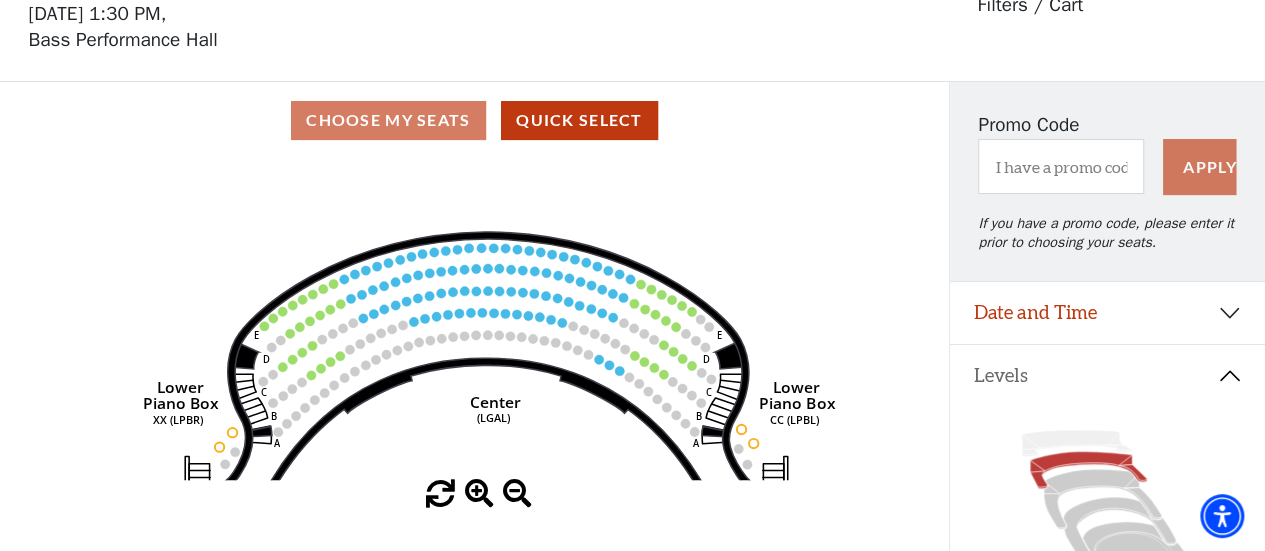 click at bounding box center [479, 494] 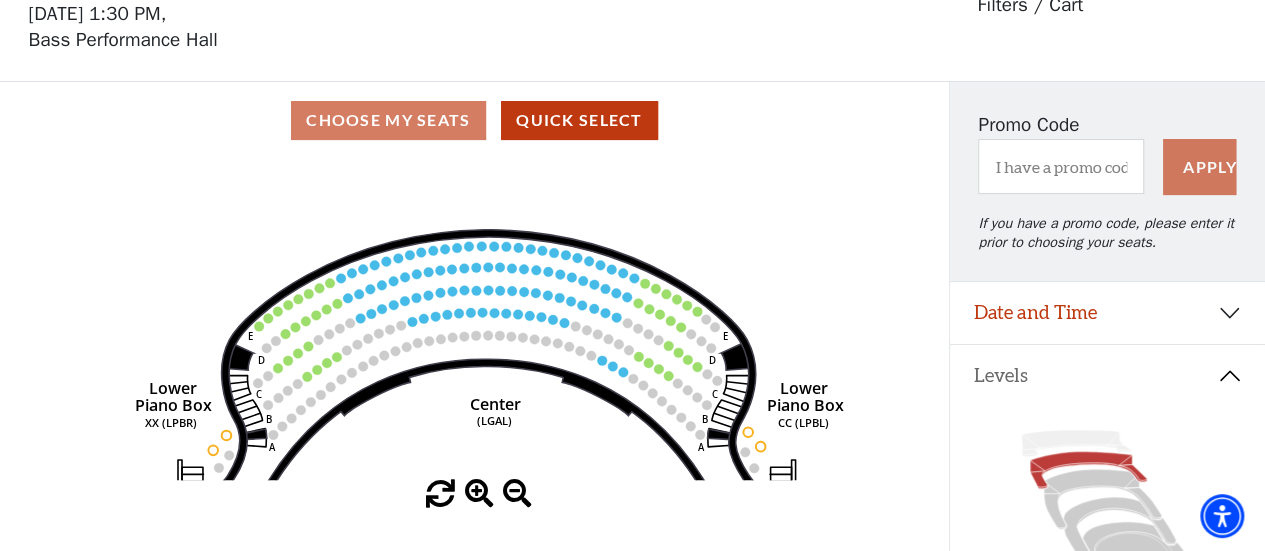 click at bounding box center [479, 494] 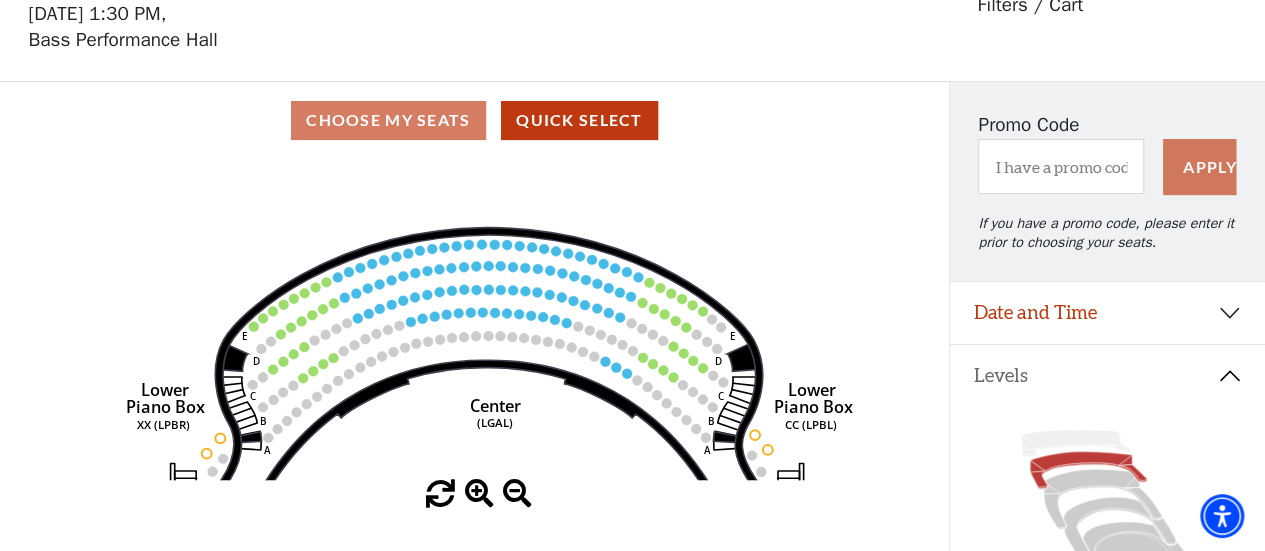 click at bounding box center [479, 494] 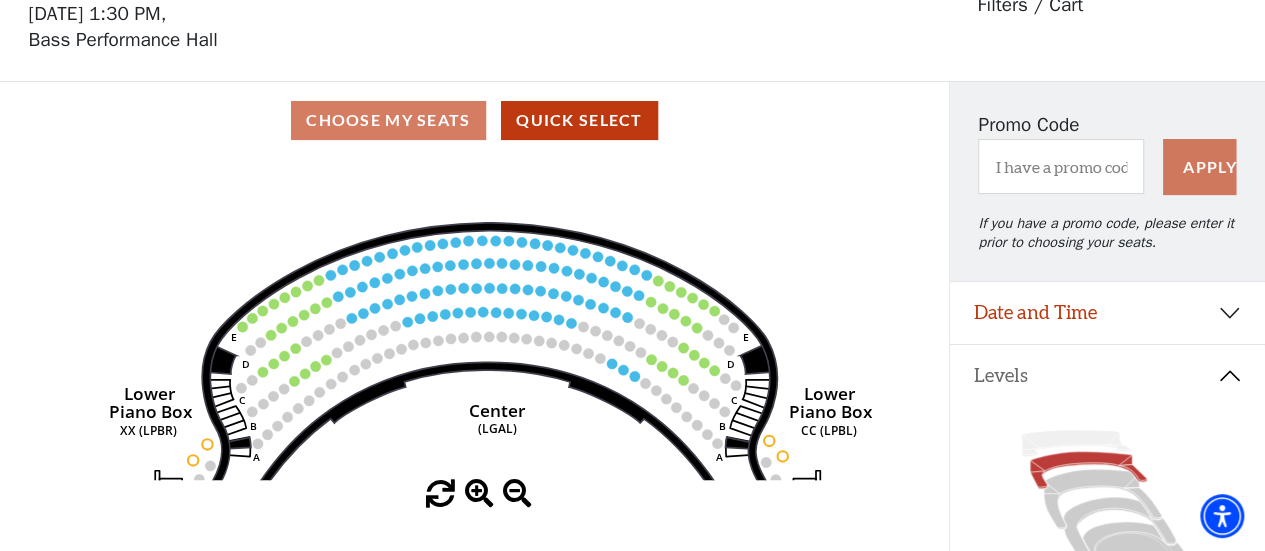 click at bounding box center (479, 494) 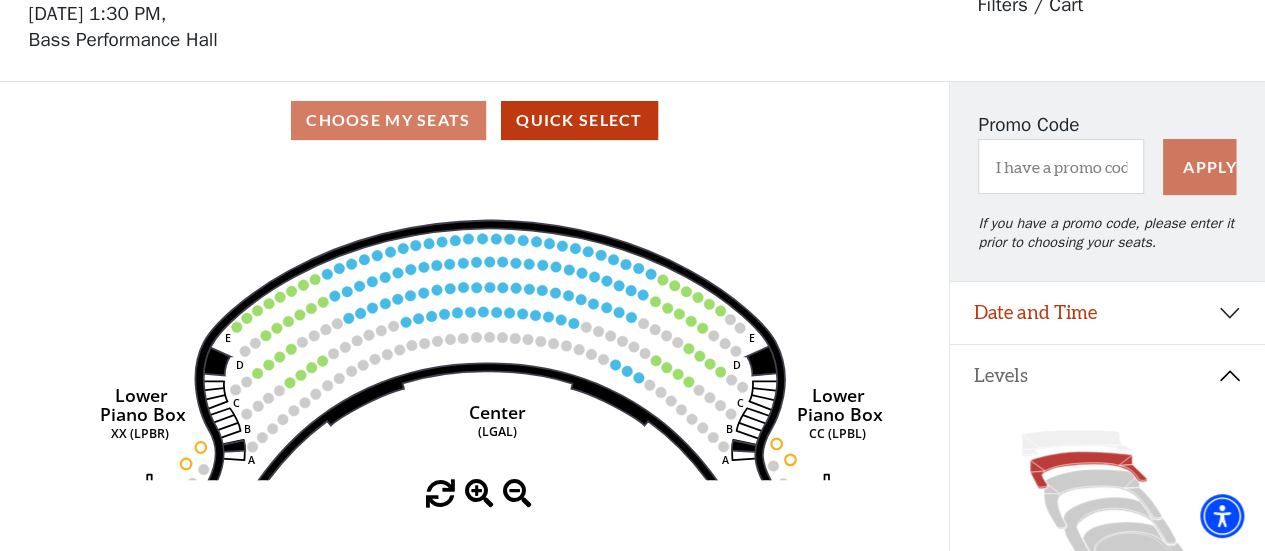 click at bounding box center [479, 494] 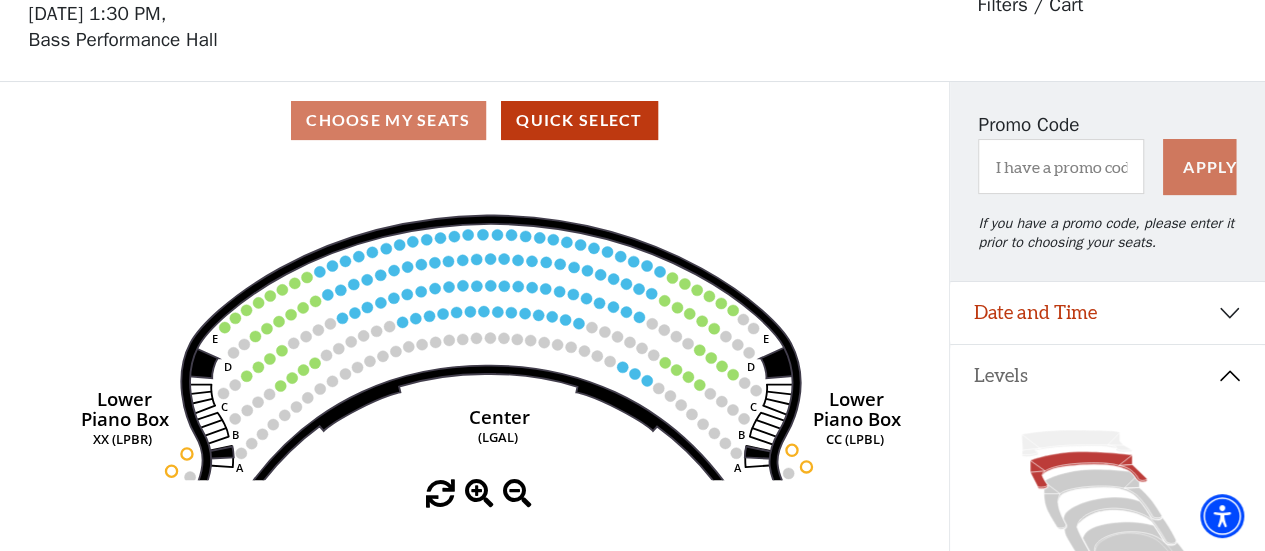 click on "Right   (GALBOXR)   E   D   C   B   A   E   D   C   B   A   YY   ZZ   Left   (GALBOXL)   BB   AA   Center   Lower   Piano Box   (LGAL)   CC (LPBL)   Lower   Piano Box   XX (LPBR)" 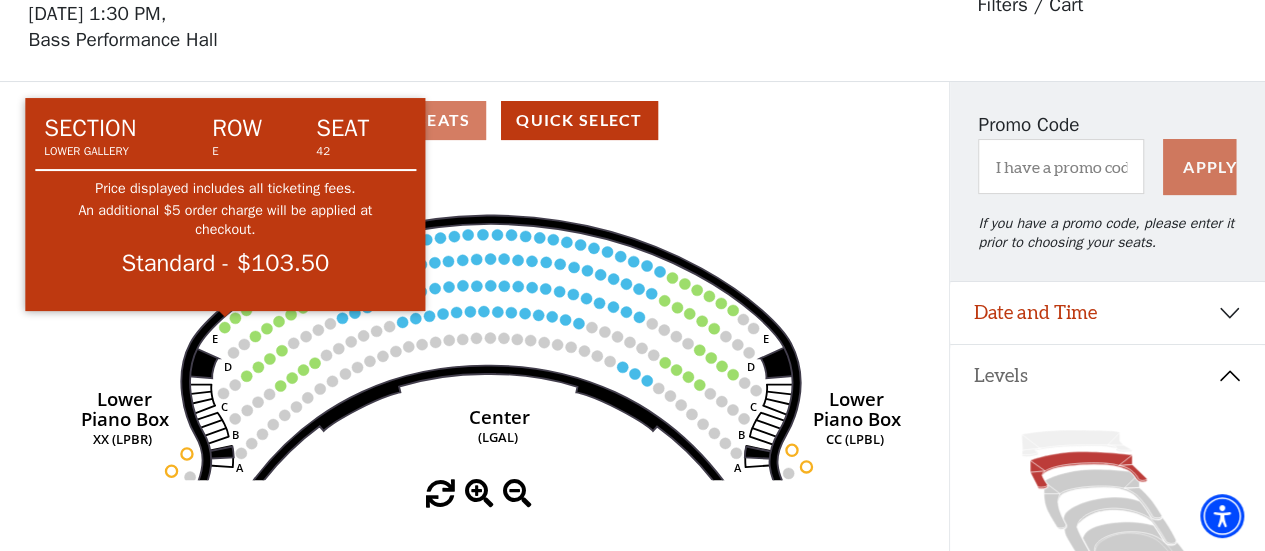 click 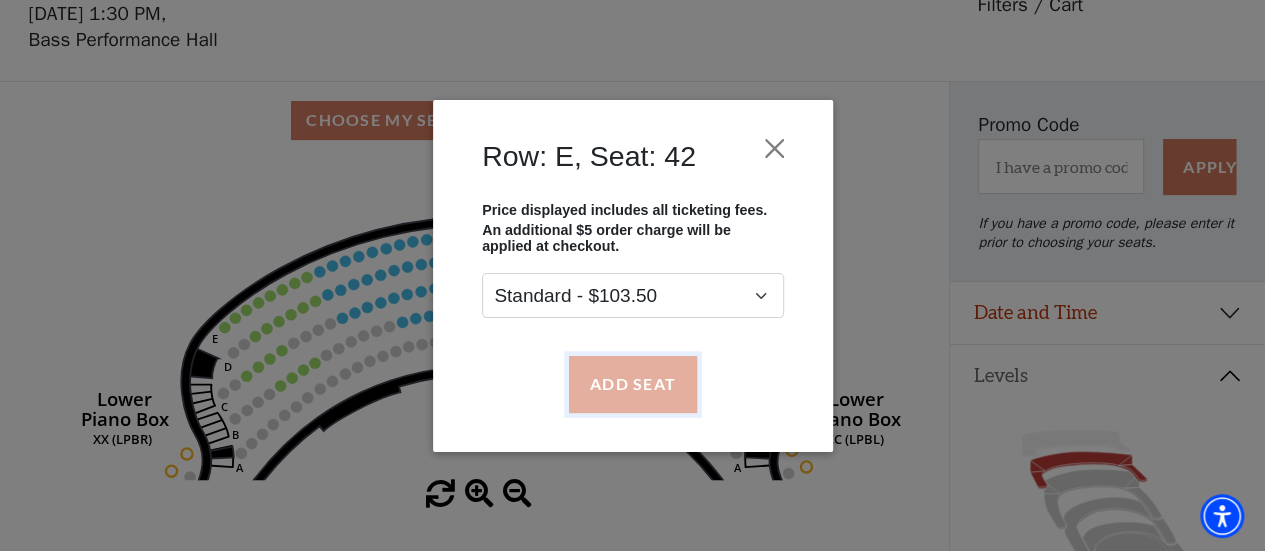 click on "Add Seat" at bounding box center (632, 384) 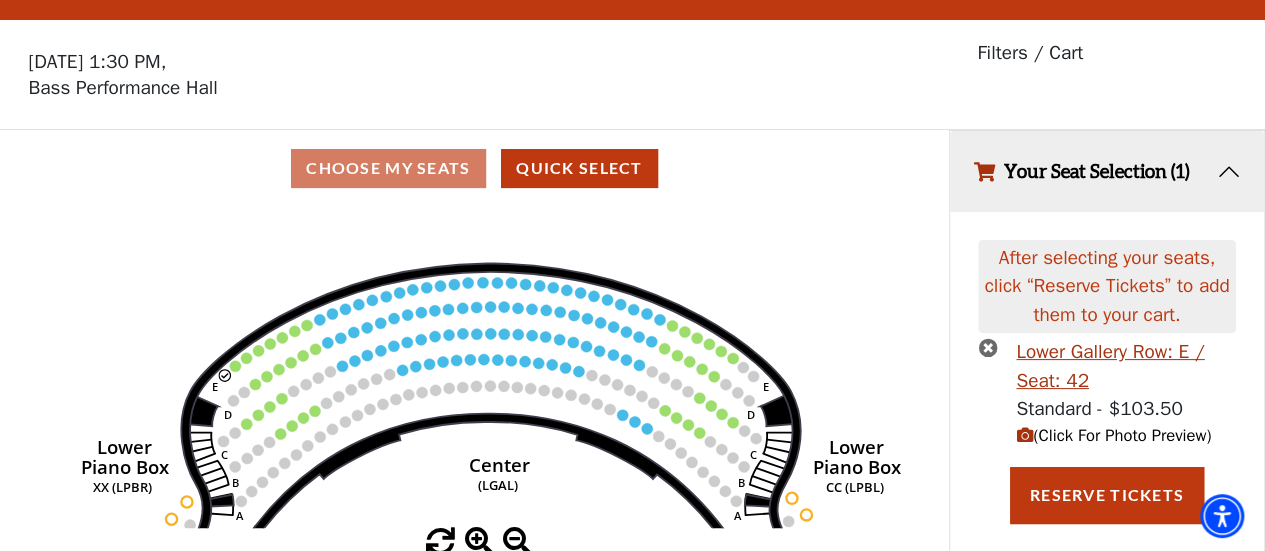 scroll, scrollTop: 61, scrollLeft: 0, axis: vertical 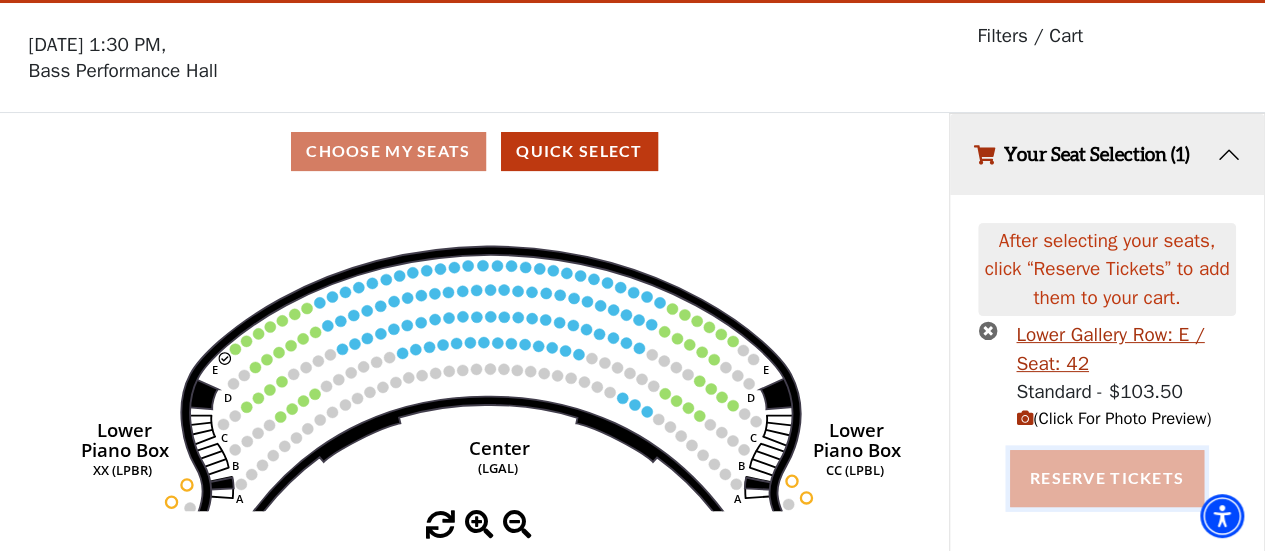click on "Reserve Tickets" at bounding box center [1107, 478] 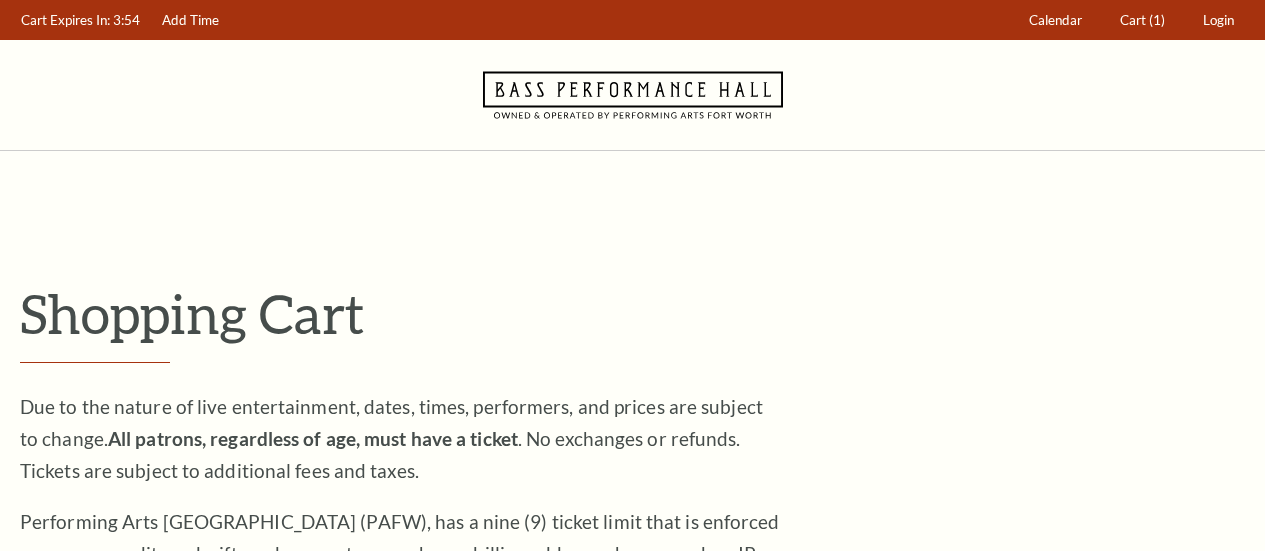 scroll, scrollTop: 0, scrollLeft: 0, axis: both 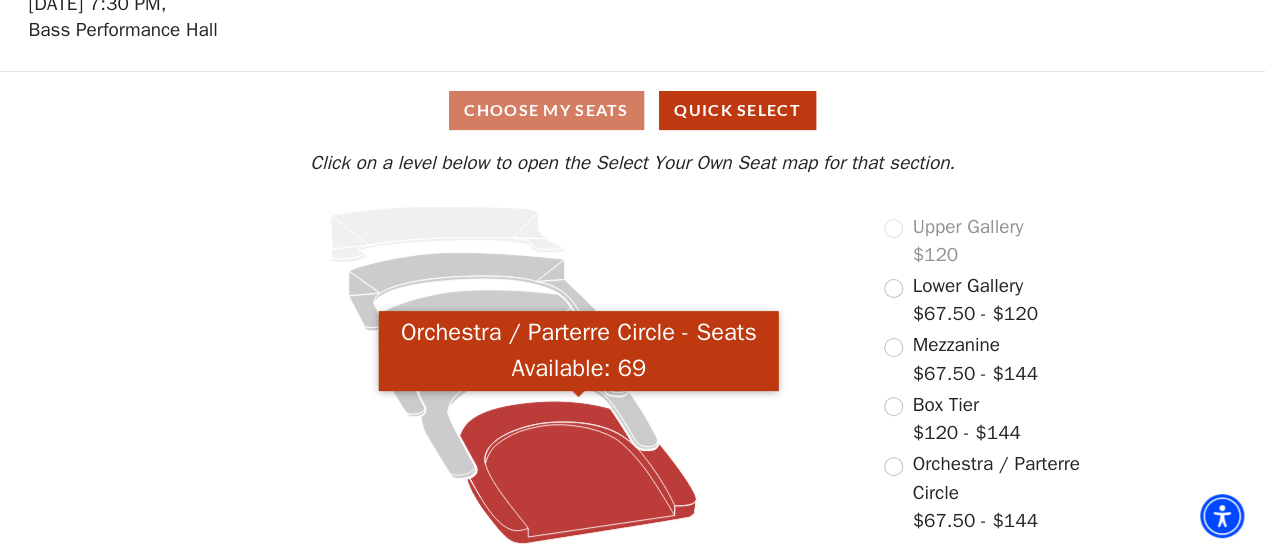 click 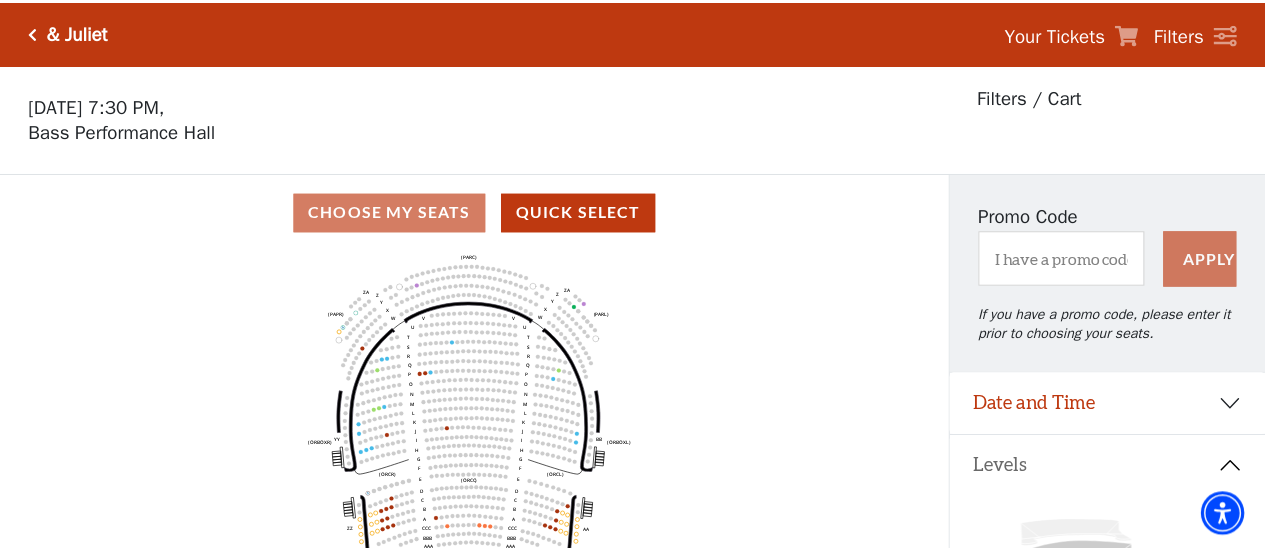 scroll, scrollTop: 92, scrollLeft: 0, axis: vertical 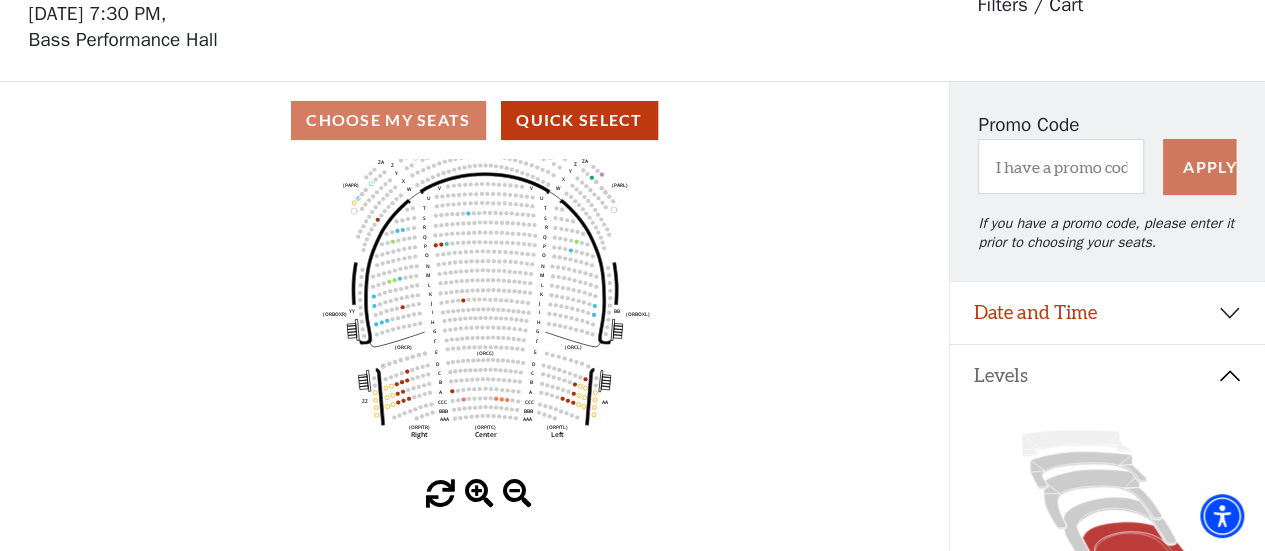 drag, startPoint x: 432, startPoint y: 395, endPoint x: 438, endPoint y: 350, distance: 45.39824 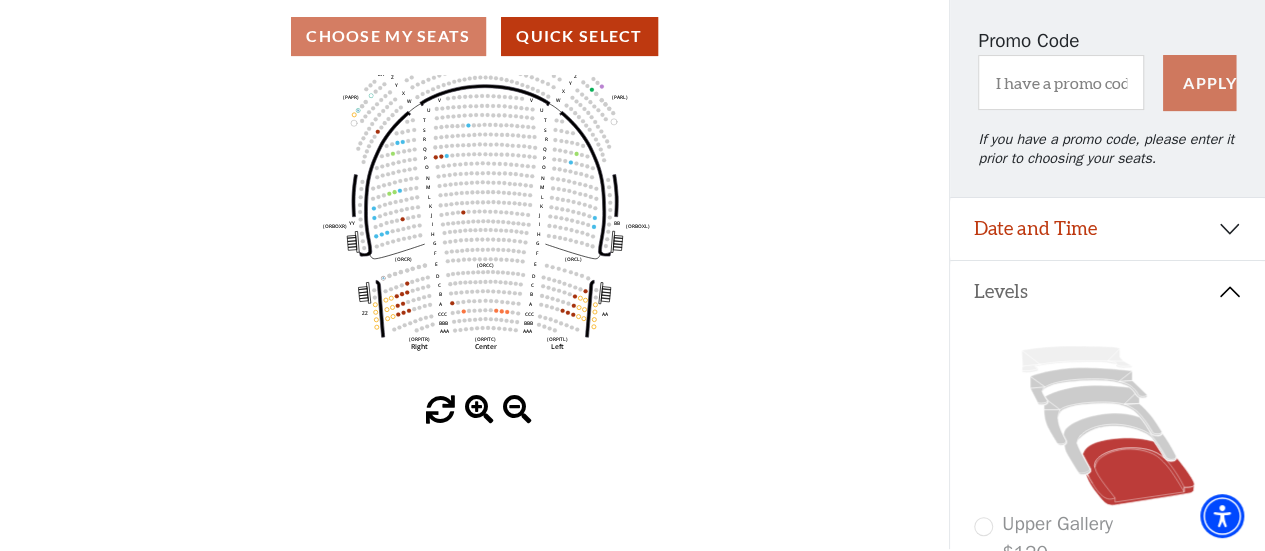 scroll, scrollTop: 292, scrollLeft: 0, axis: vertical 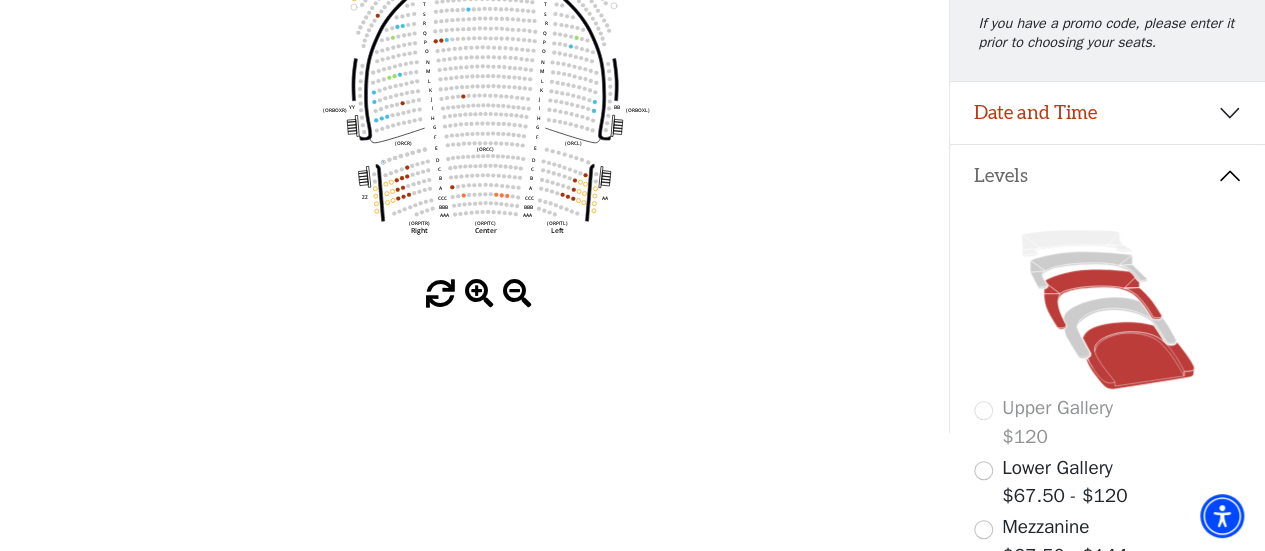 click 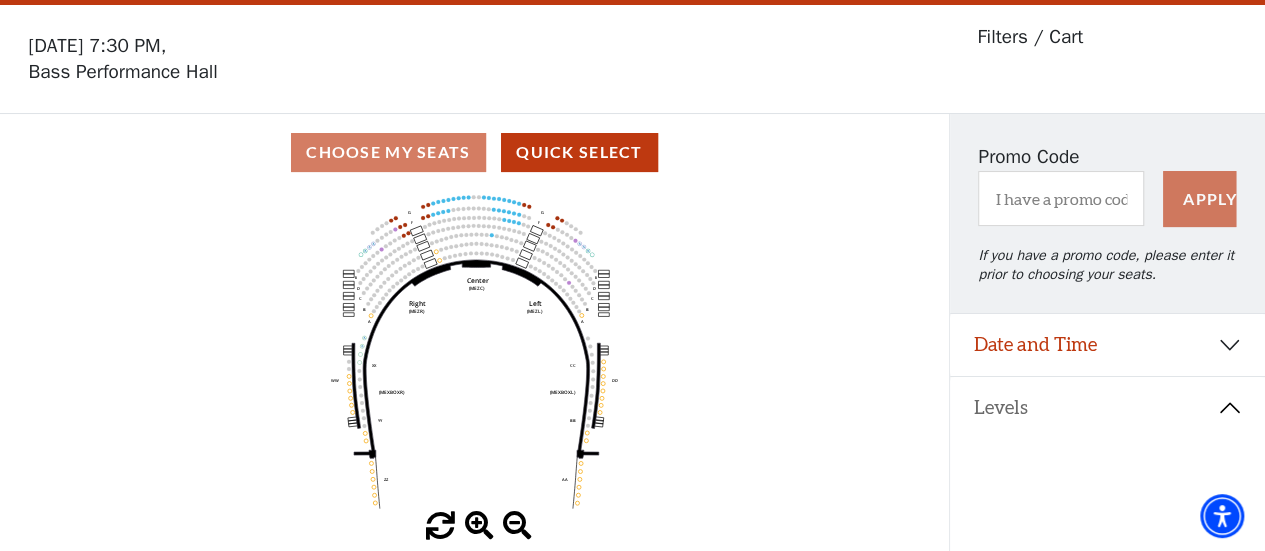 scroll, scrollTop: 92, scrollLeft: 0, axis: vertical 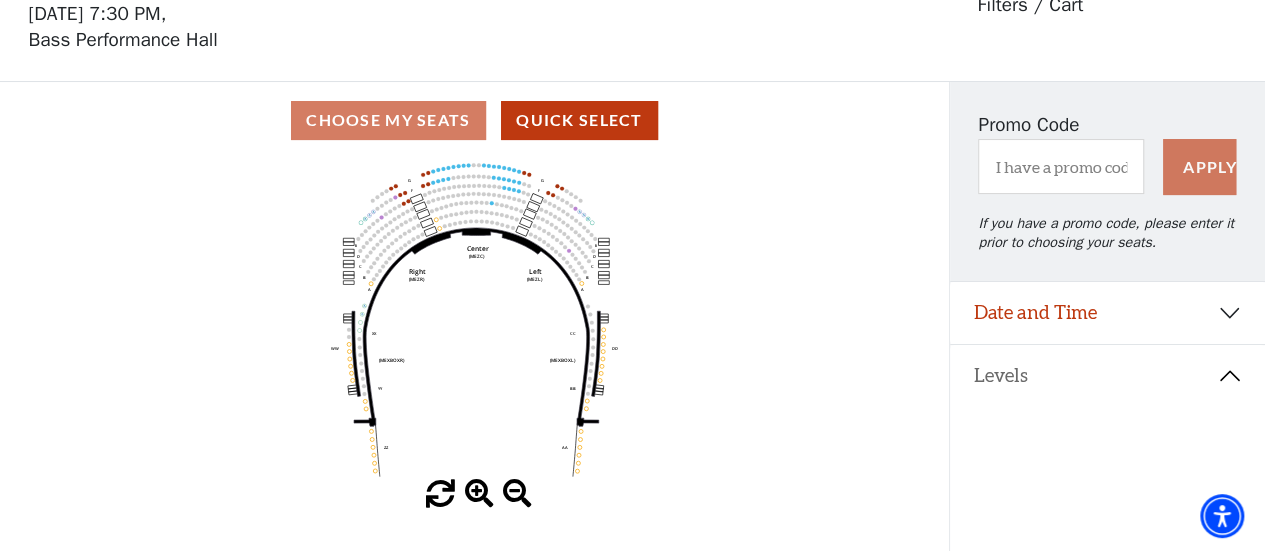 click at bounding box center (479, 494) 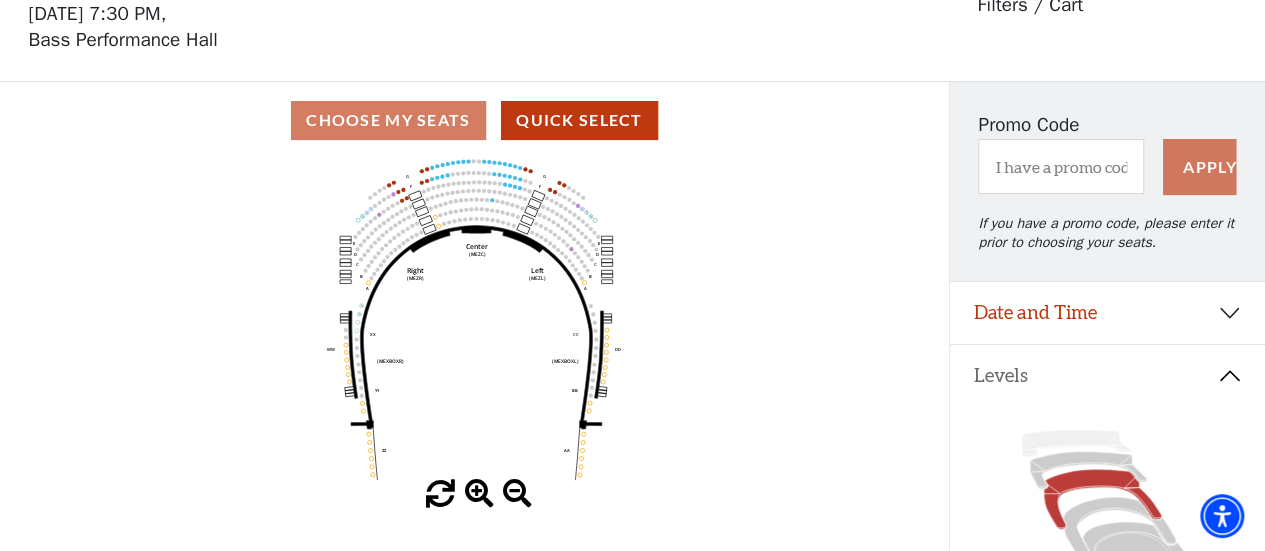 click at bounding box center (479, 494) 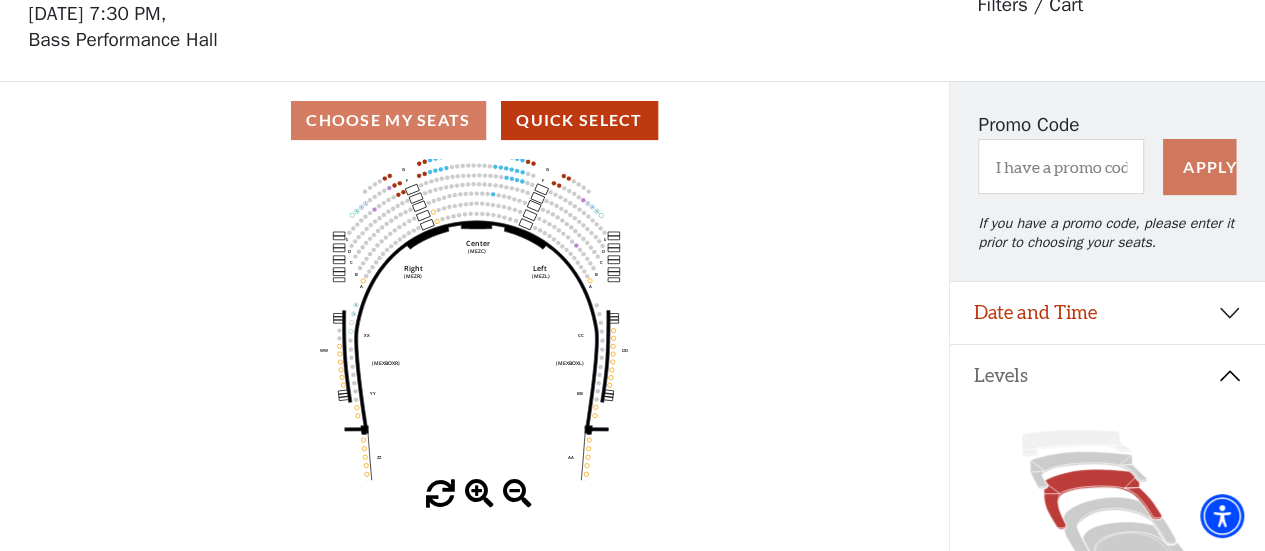 click at bounding box center [479, 494] 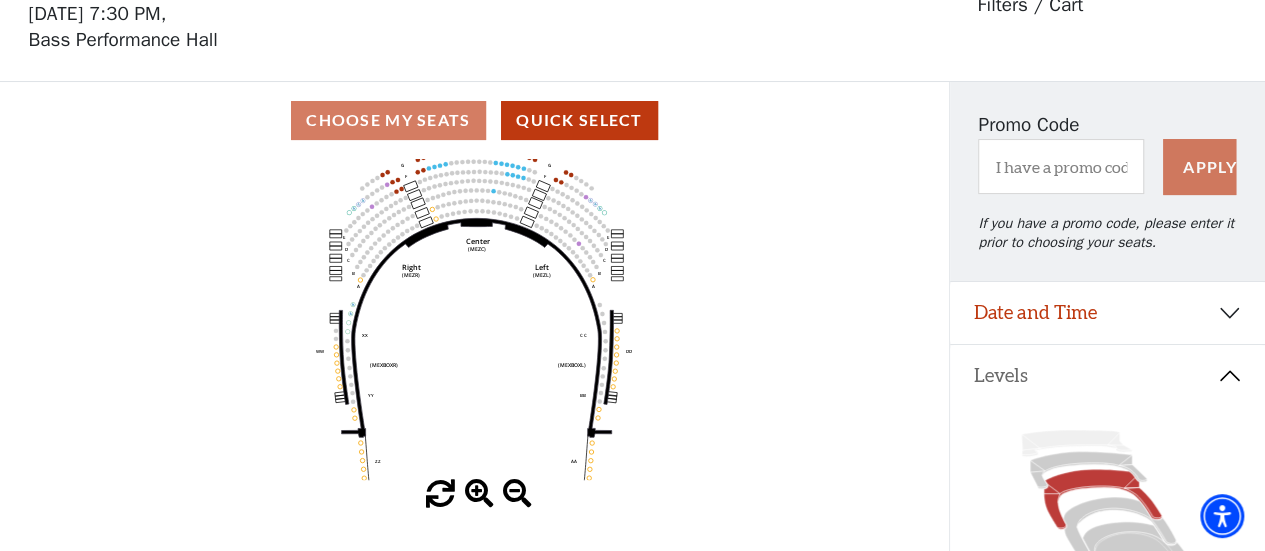 click at bounding box center (479, 494) 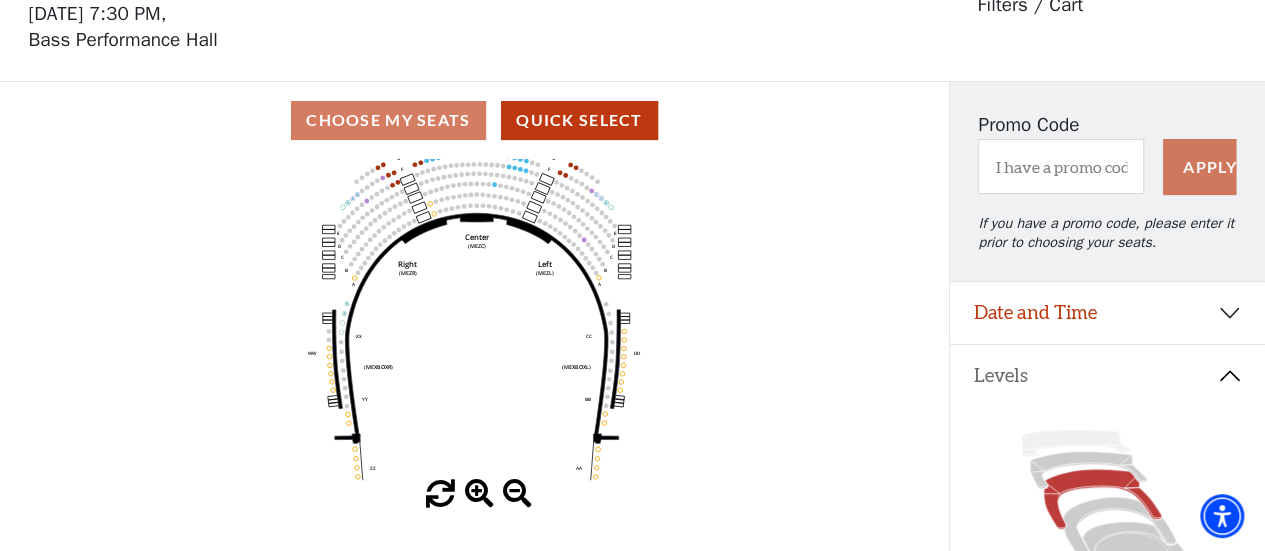 click at bounding box center (479, 494) 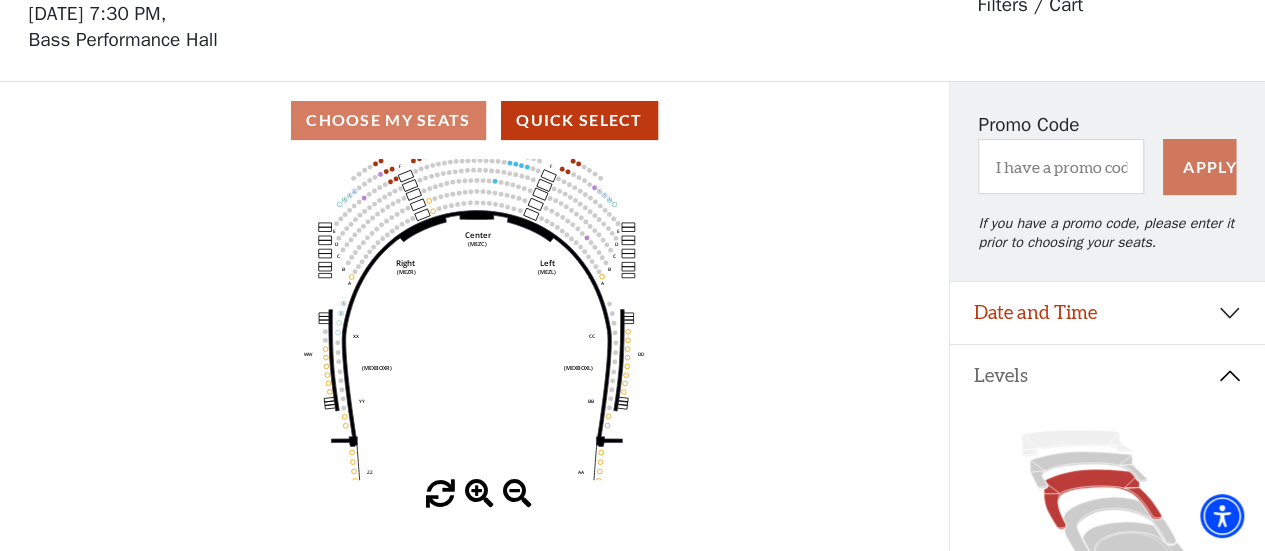 click at bounding box center (479, 494) 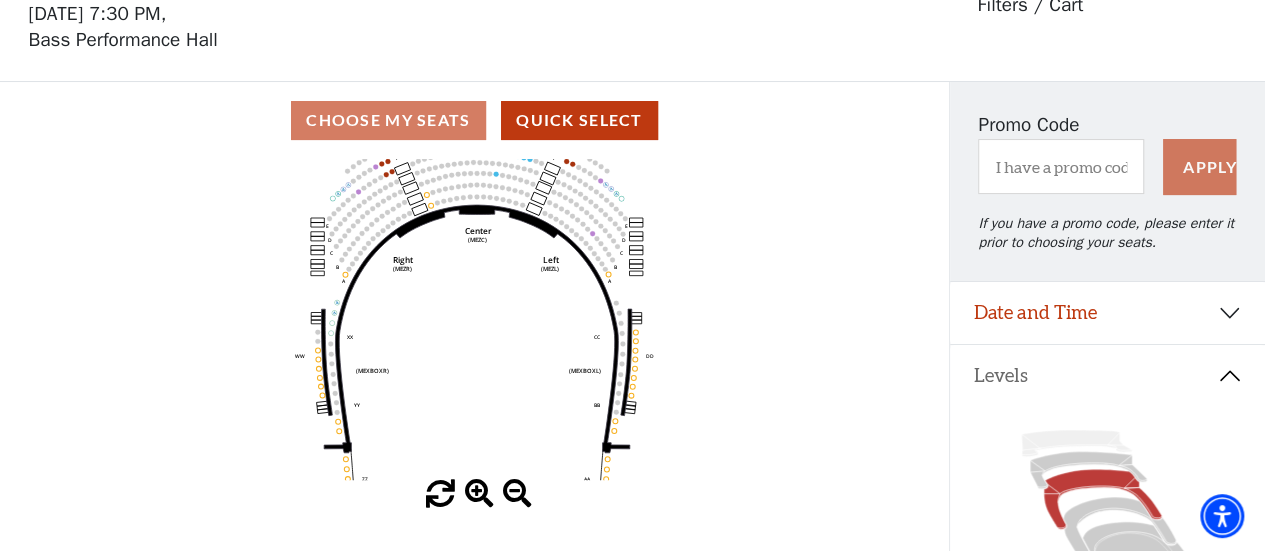 click at bounding box center [479, 494] 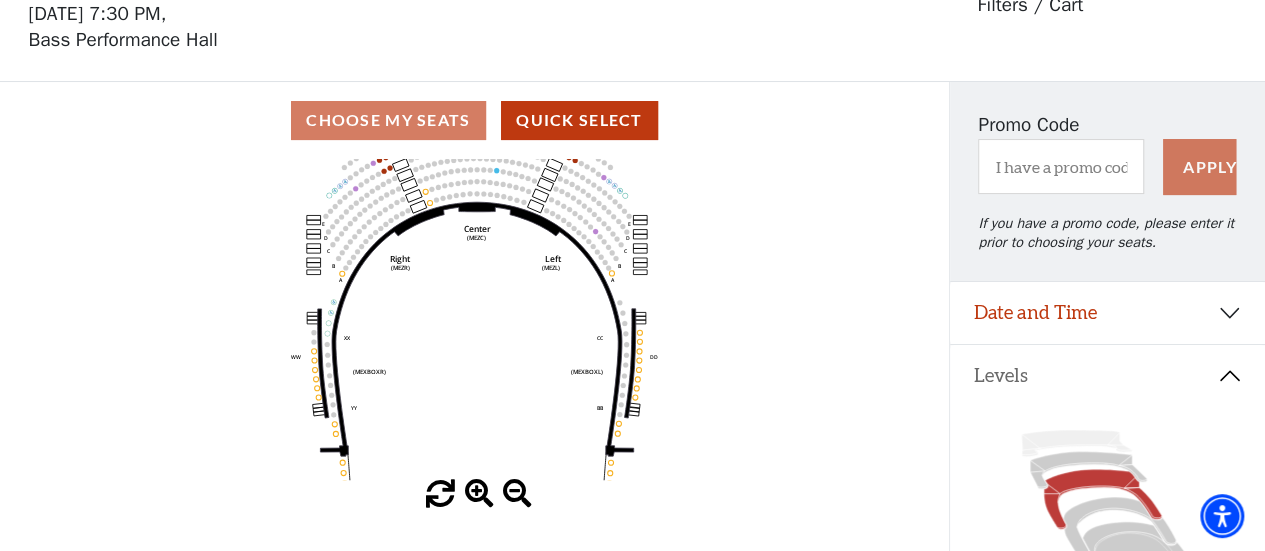 click at bounding box center (479, 494) 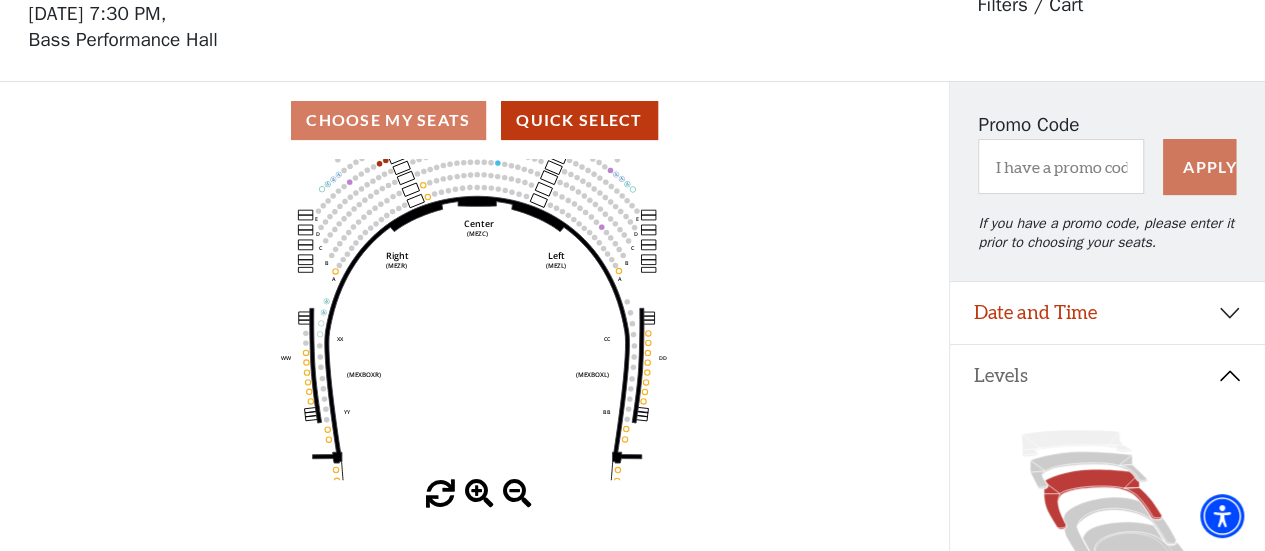 click at bounding box center [479, 494] 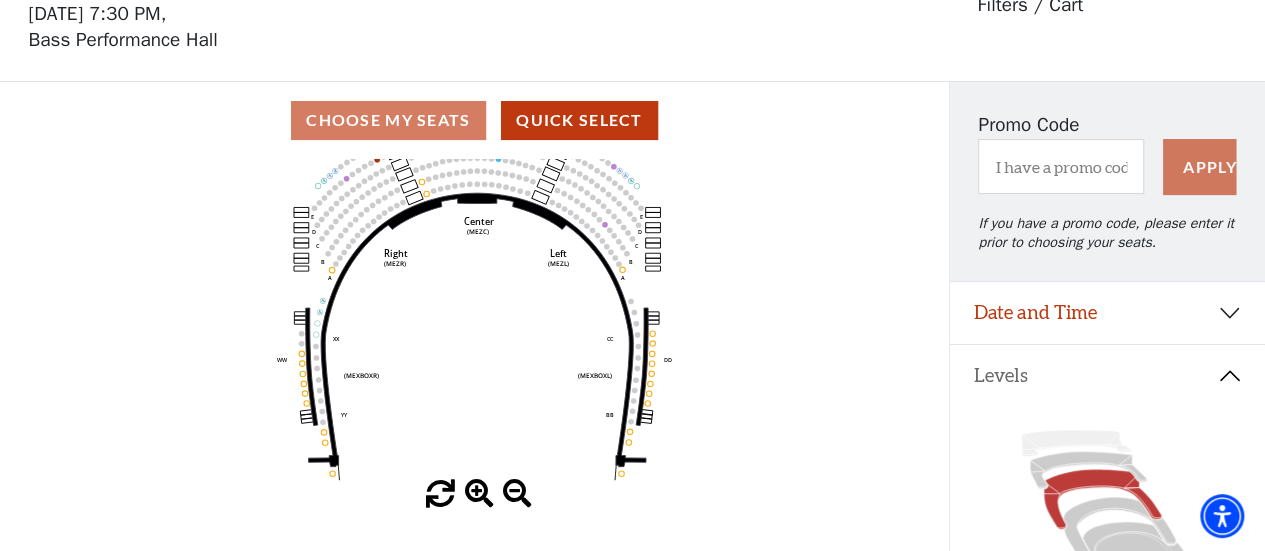 click at bounding box center [479, 494] 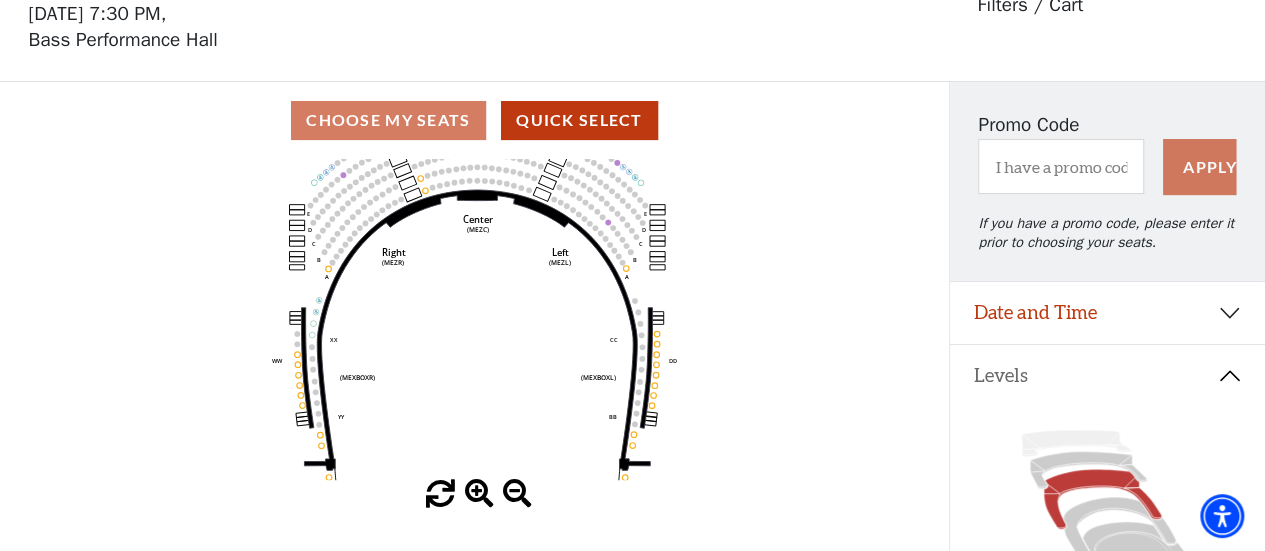 click at bounding box center [479, 494] 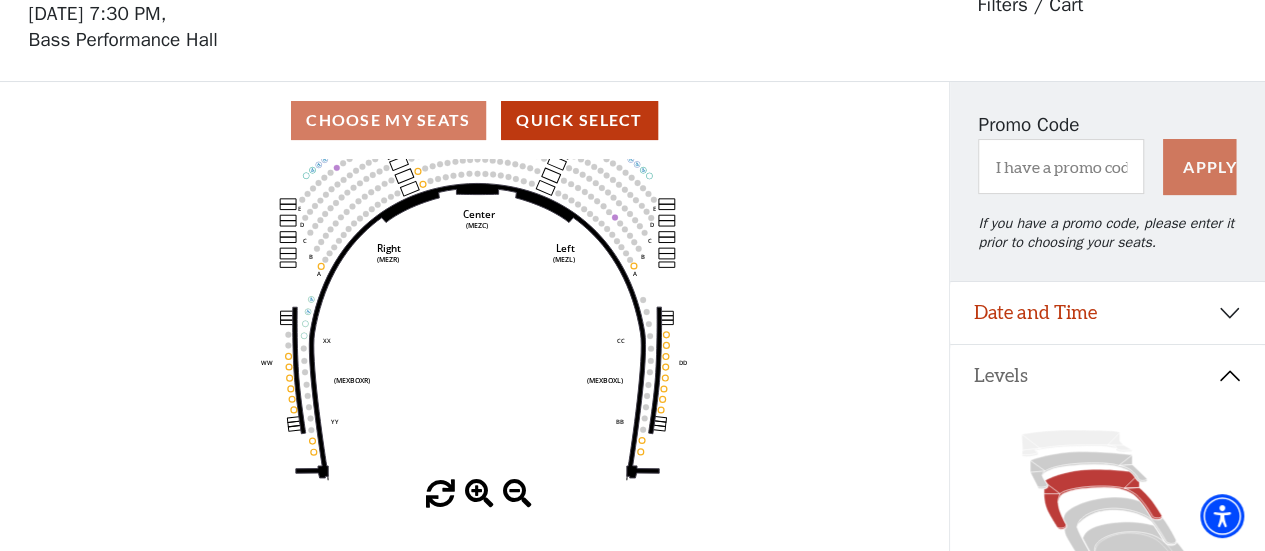 click at bounding box center (479, 494) 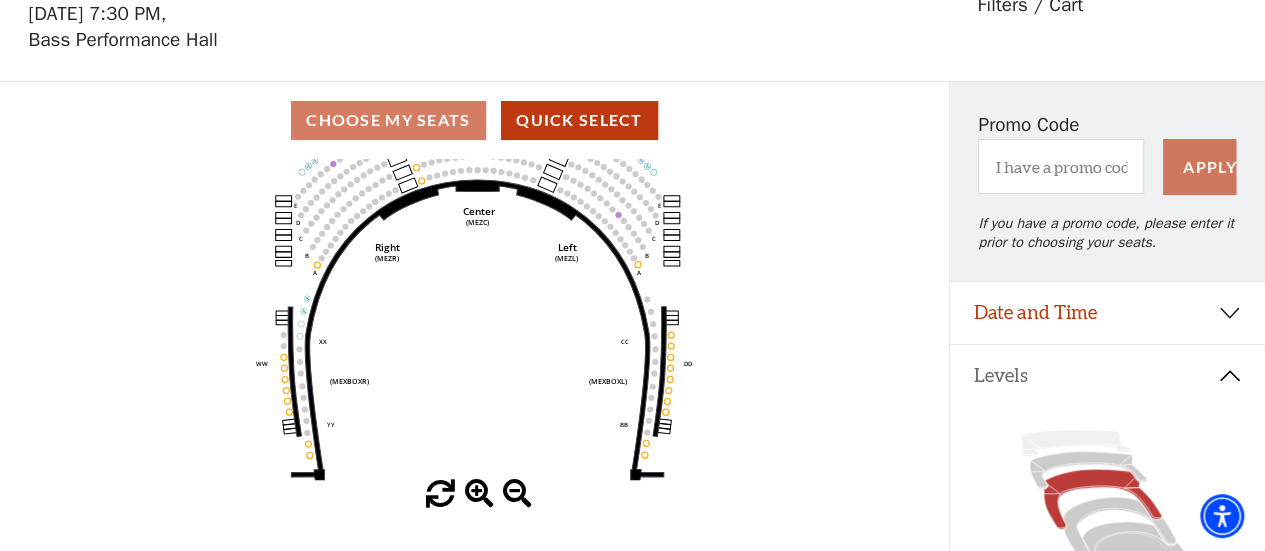 click at bounding box center [479, 494] 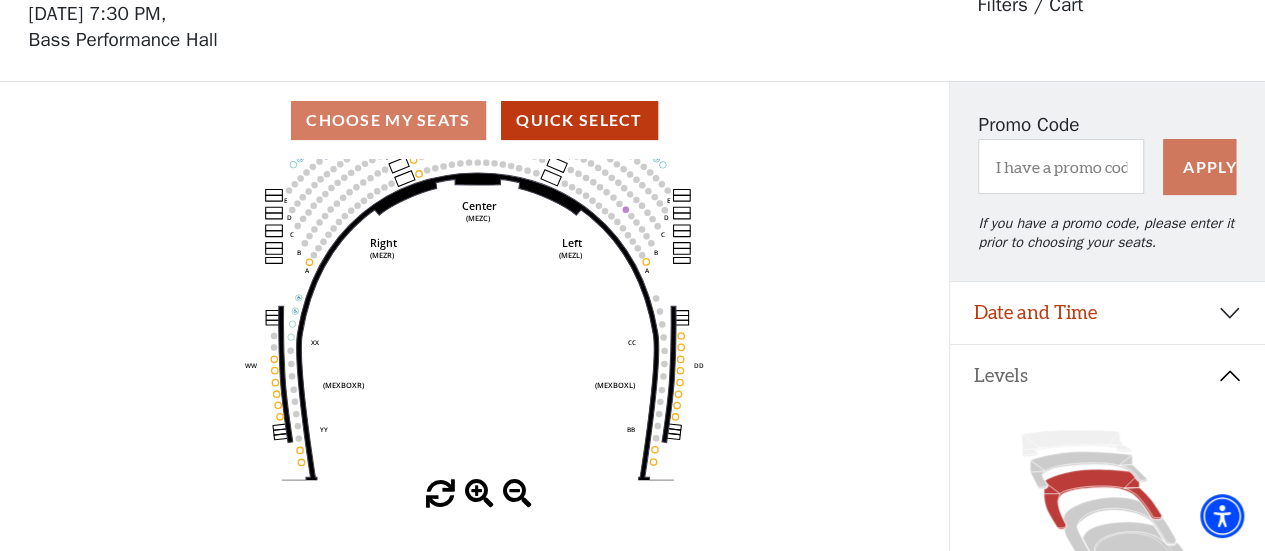 click at bounding box center (479, 494) 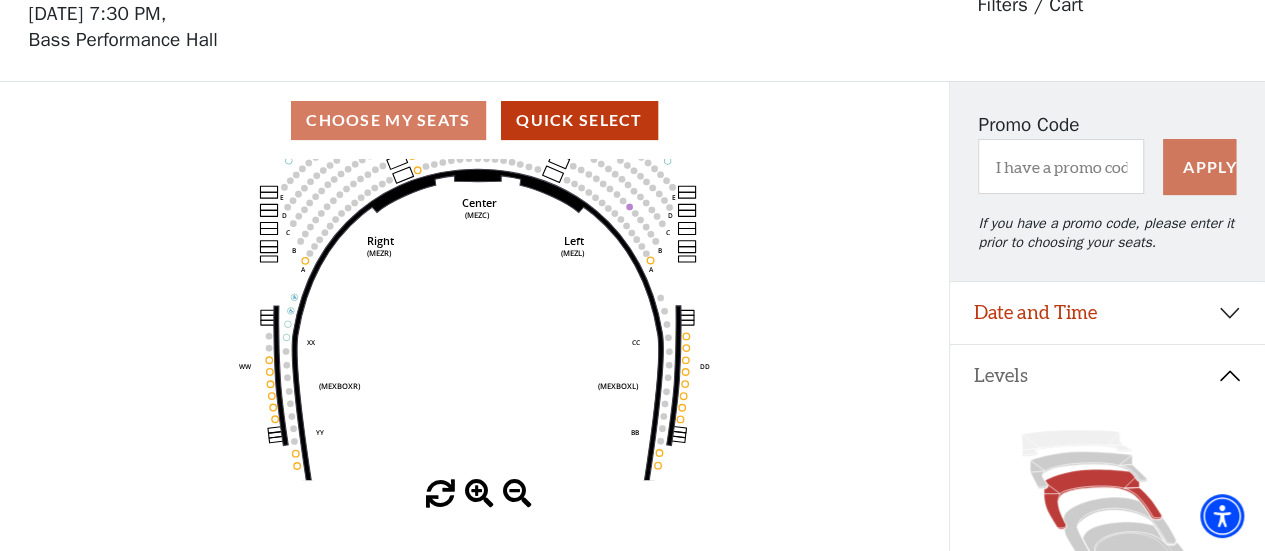 click at bounding box center (479, 494) 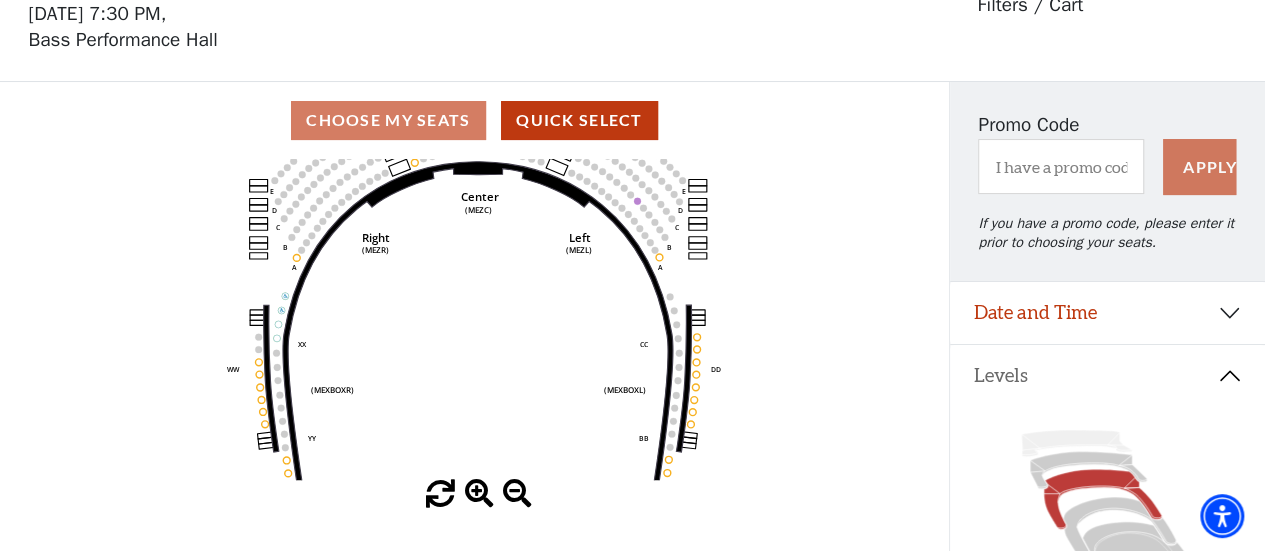 click at bounding box center (479, 494) 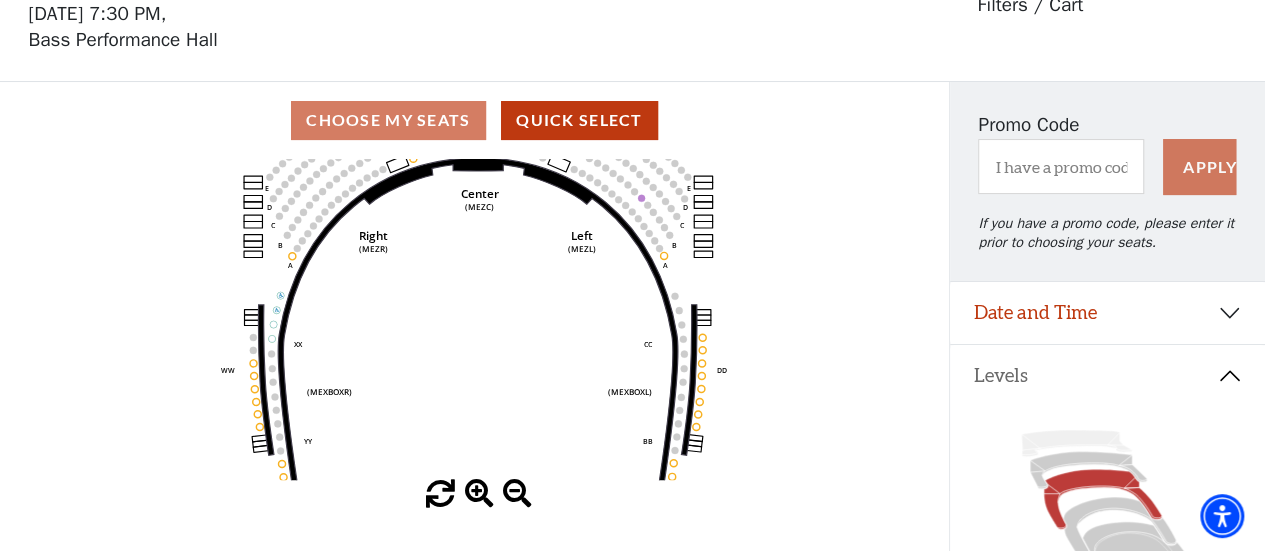 click at bounding box center [479, 494] 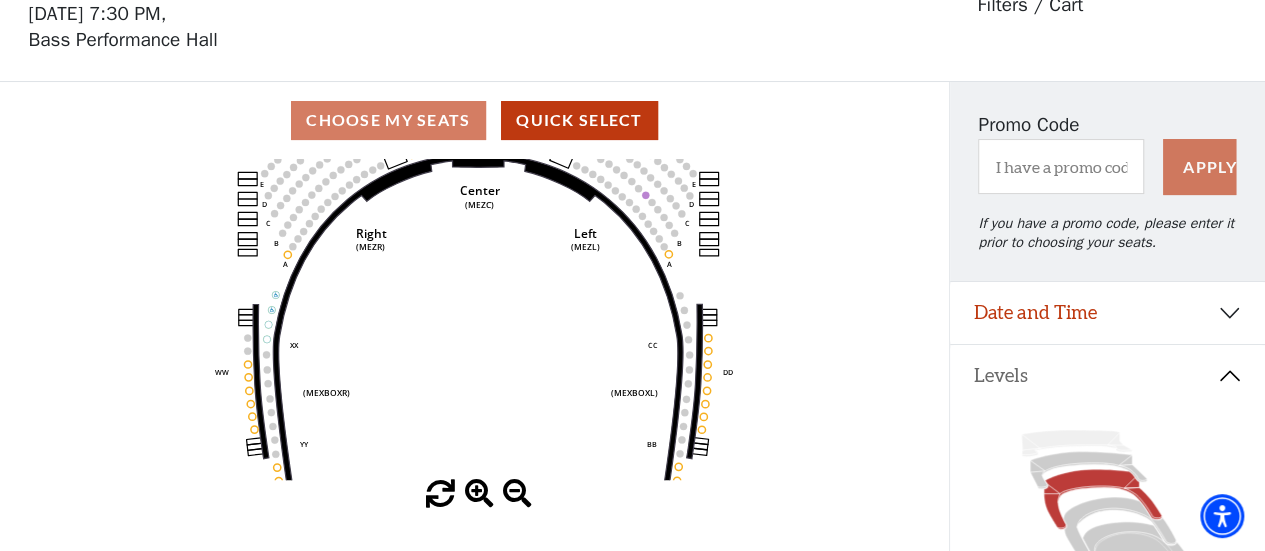 click at bounding box center (479, 494) 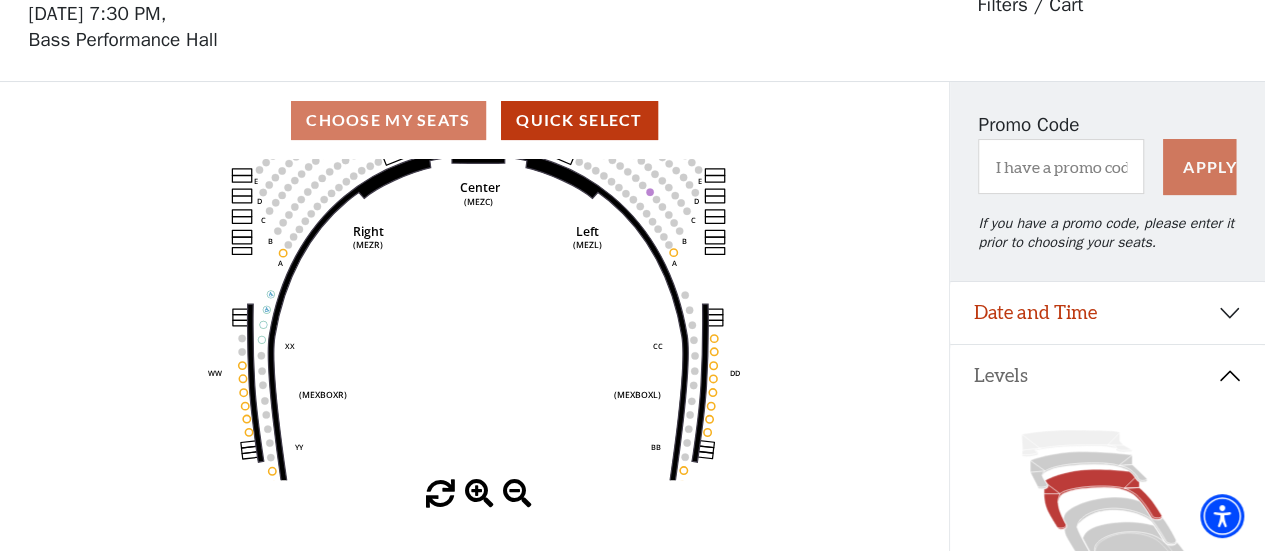 click at bounding box center [479, 494] 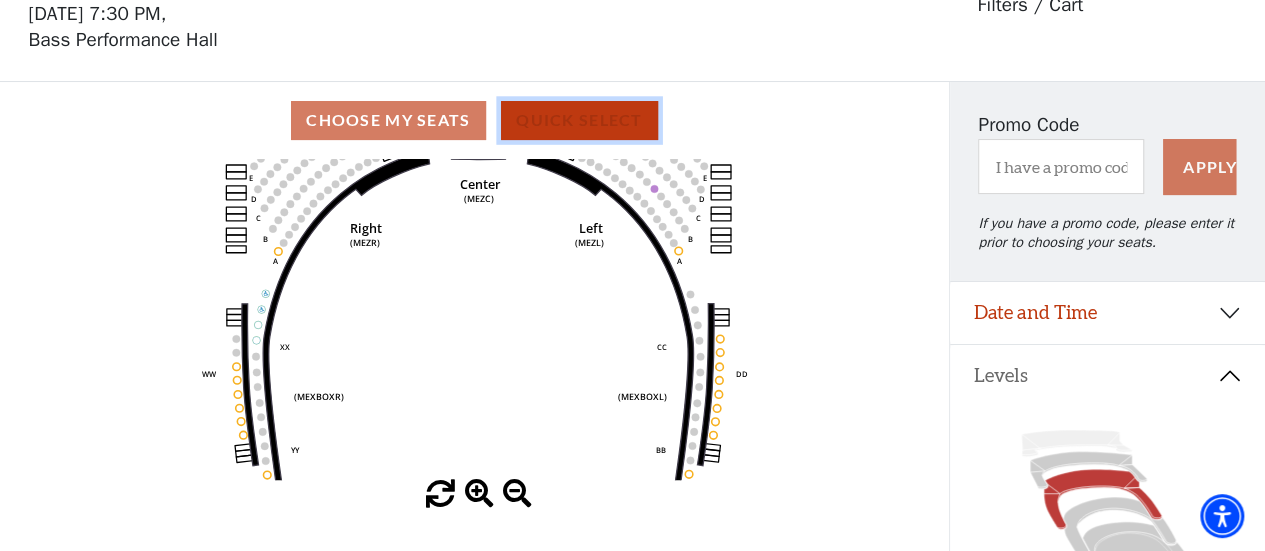 drag, startPoint x: 599, startPoint y: 118, endPoint x: 623, endPoint y: 201, distance: 86.40023 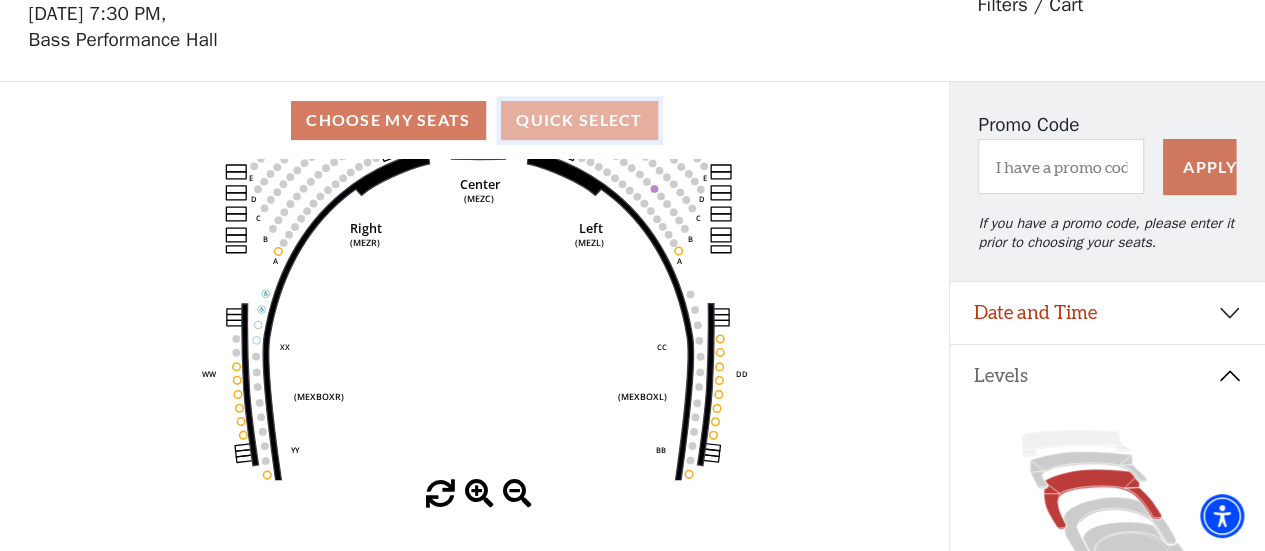 scroll, scrollTop: 0, scrollLeft: 0, axis: both 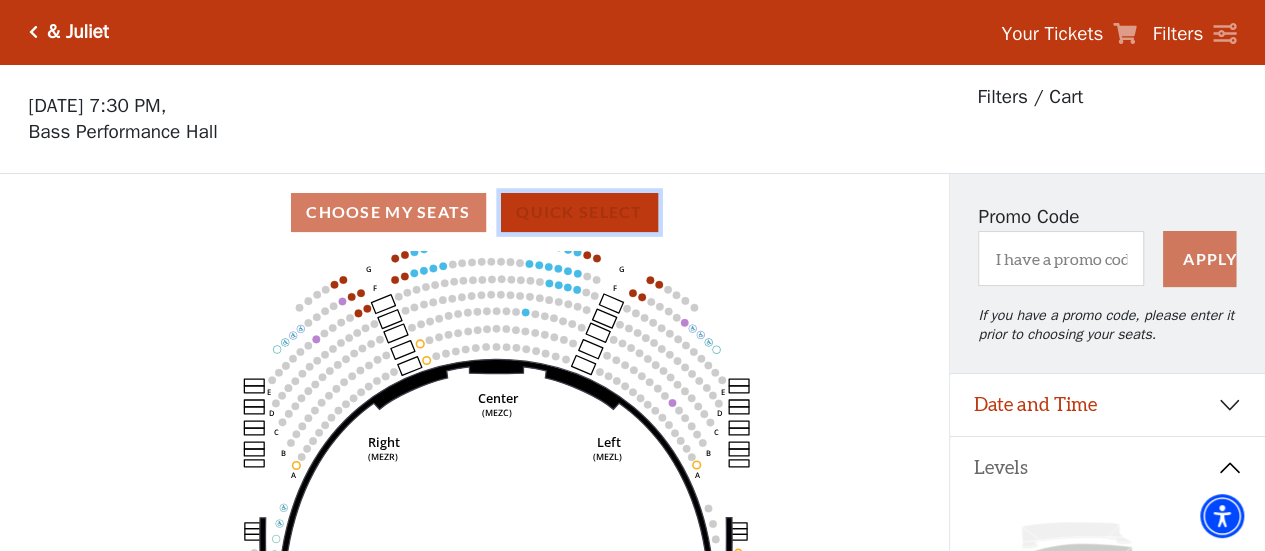 drag, startPoint x: 517, startPoint y: 423, endPoint x: 531, endPoint y: 437, distance: 19.79899 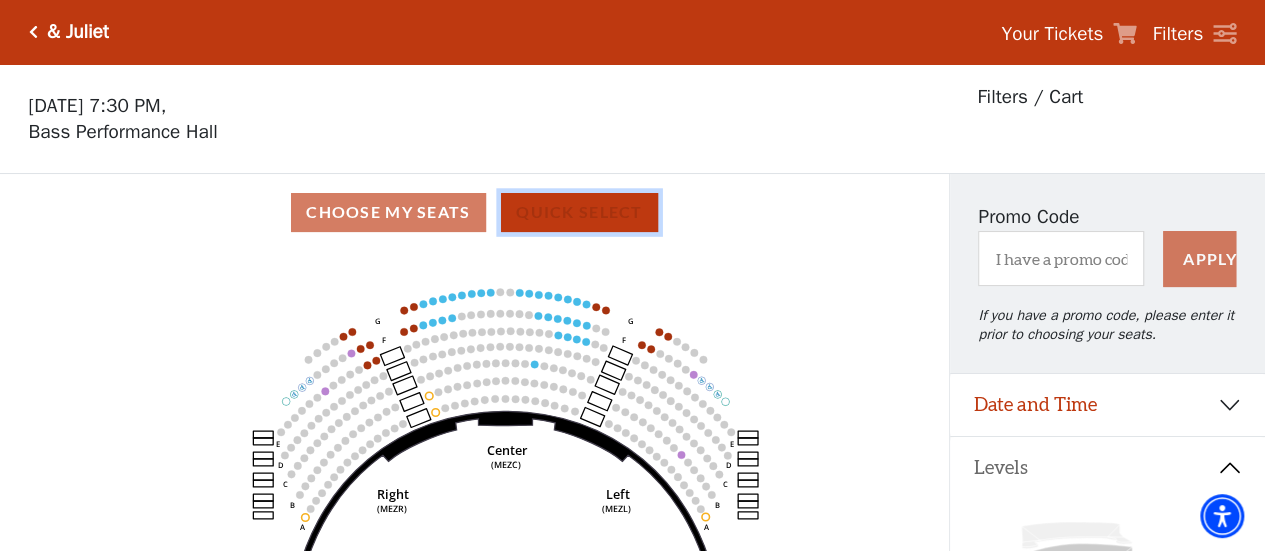drag, startPoint x: 496, startPoint y: 341, endPoint x: 497, endPoint y: 369, distance: 28.01785 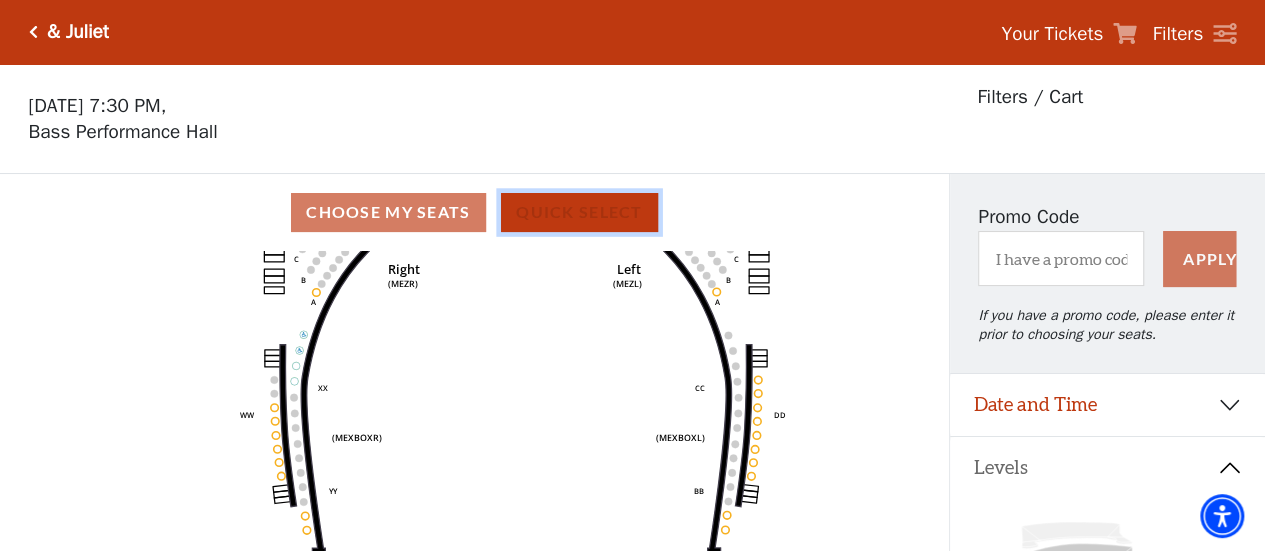 drag, startPoint x: 506, startPoint y: 267, endPoint x: 512, endPoint y: 160, distance: 107.16809 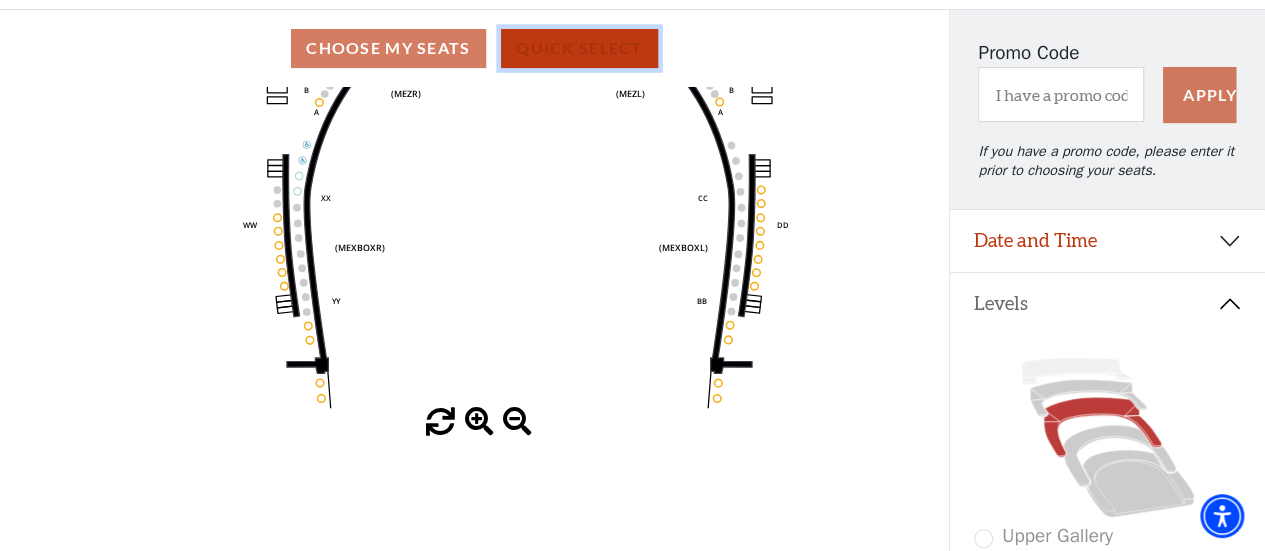 scroll, scrollTop: 300, scrollLeft: 0, axis: vertical 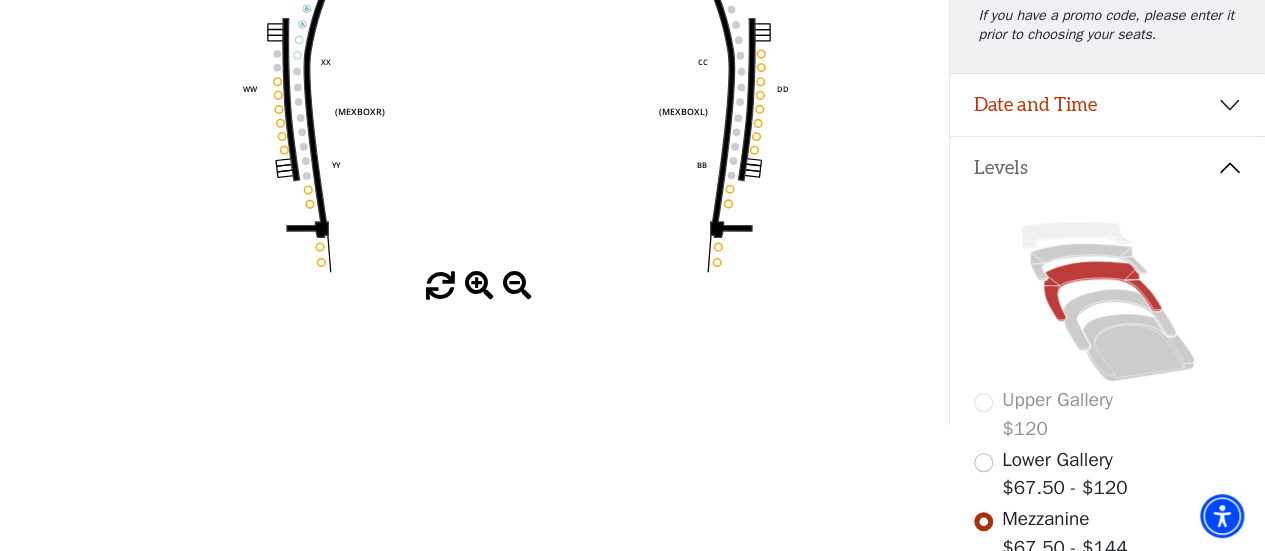 click at bounding box center (479, 286) 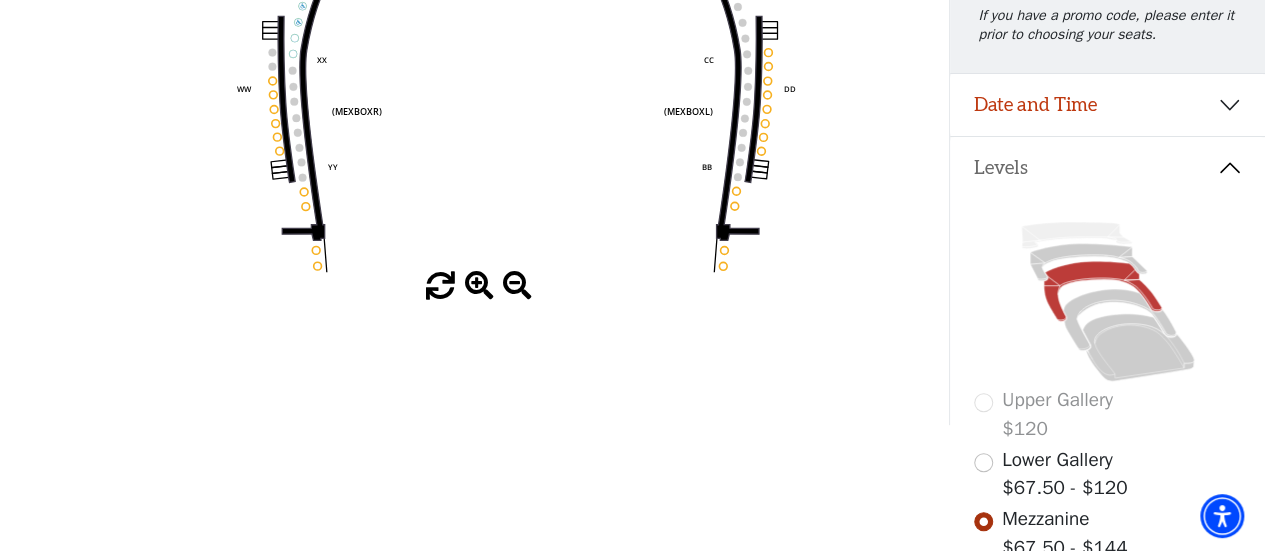 click at bounding box center (479, 286) 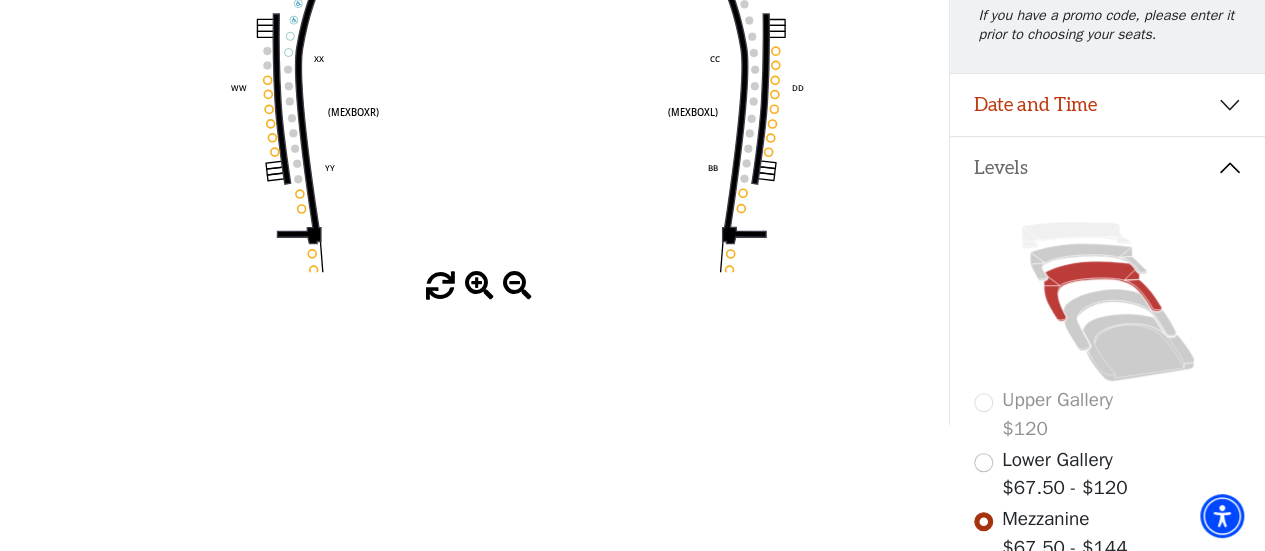 click at bounding box center [479, 286] 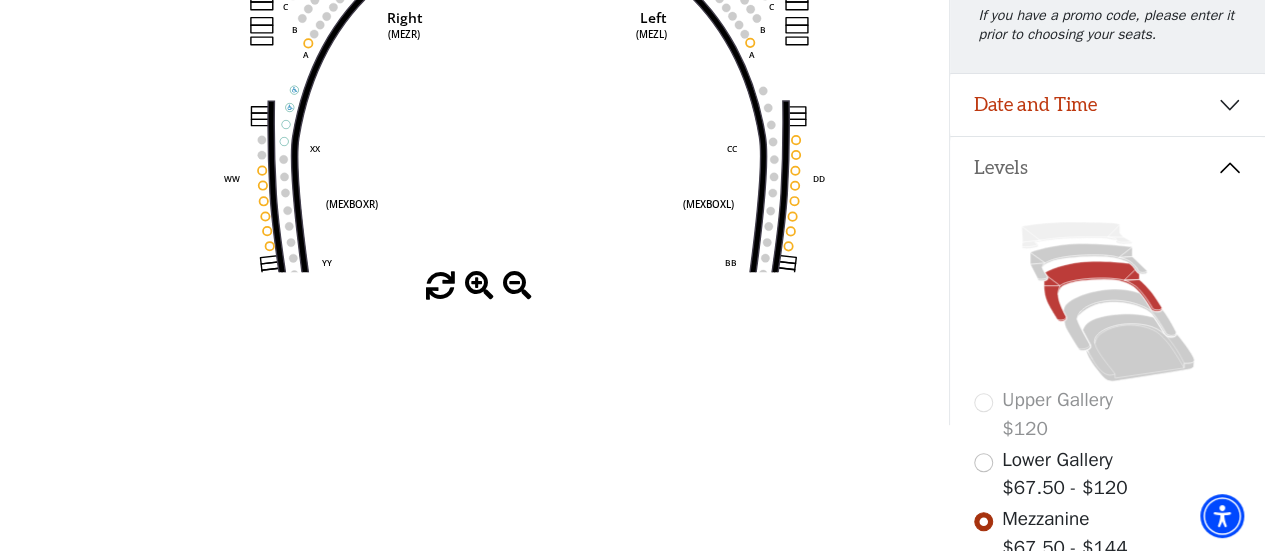 drag, startPoint x: 606, startPoint y: 181, endPoint x: 646, endPoint y: 273, distance: 100.31949 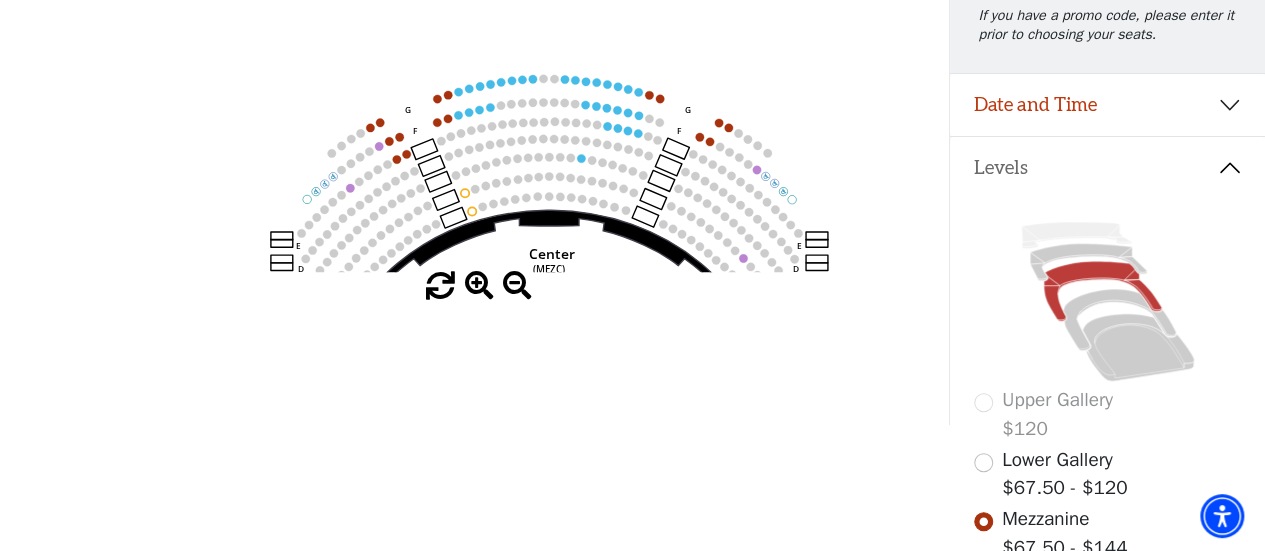 drag, startPoint x: 620, startPoint y: 105, endPoint x: 596, endPoint y: 283, distance: 179.61069 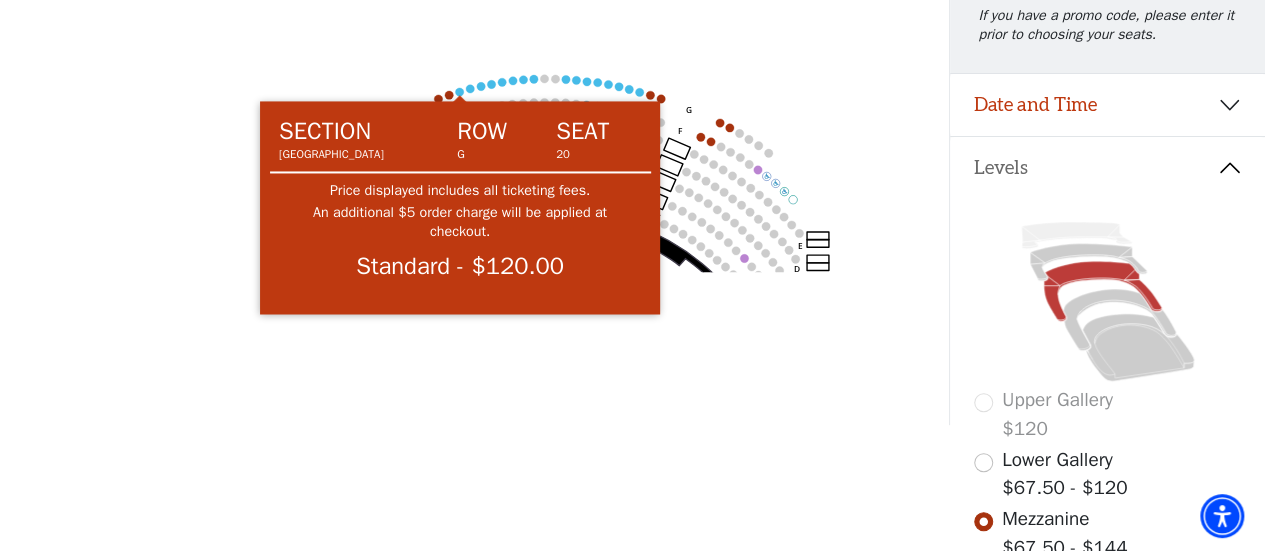 click 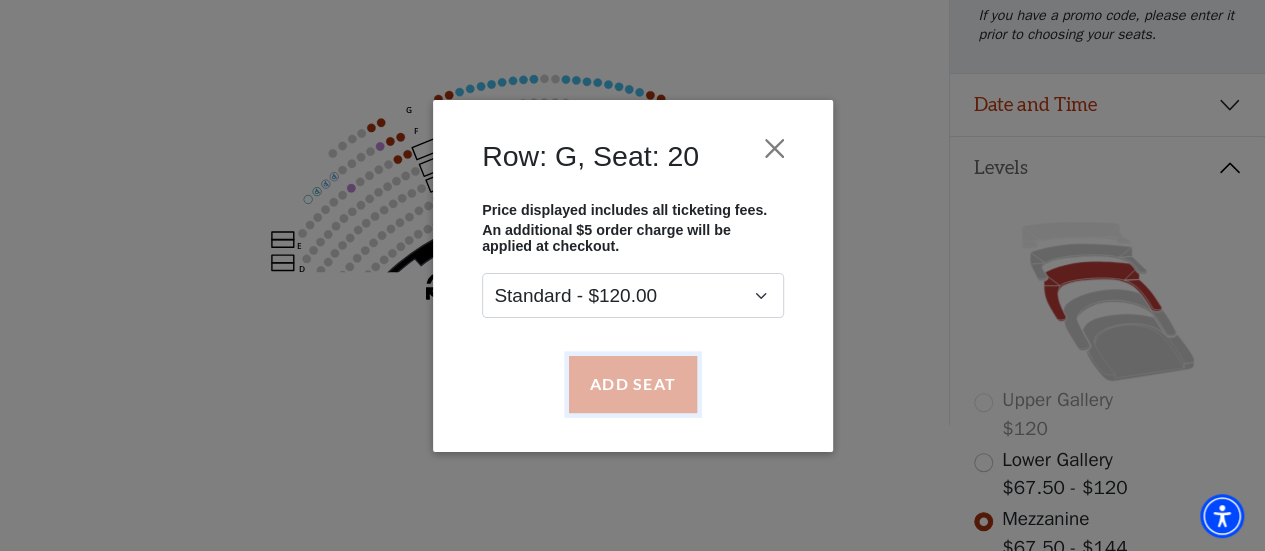 click on "Add Seat" at bounding box center (632, 384) 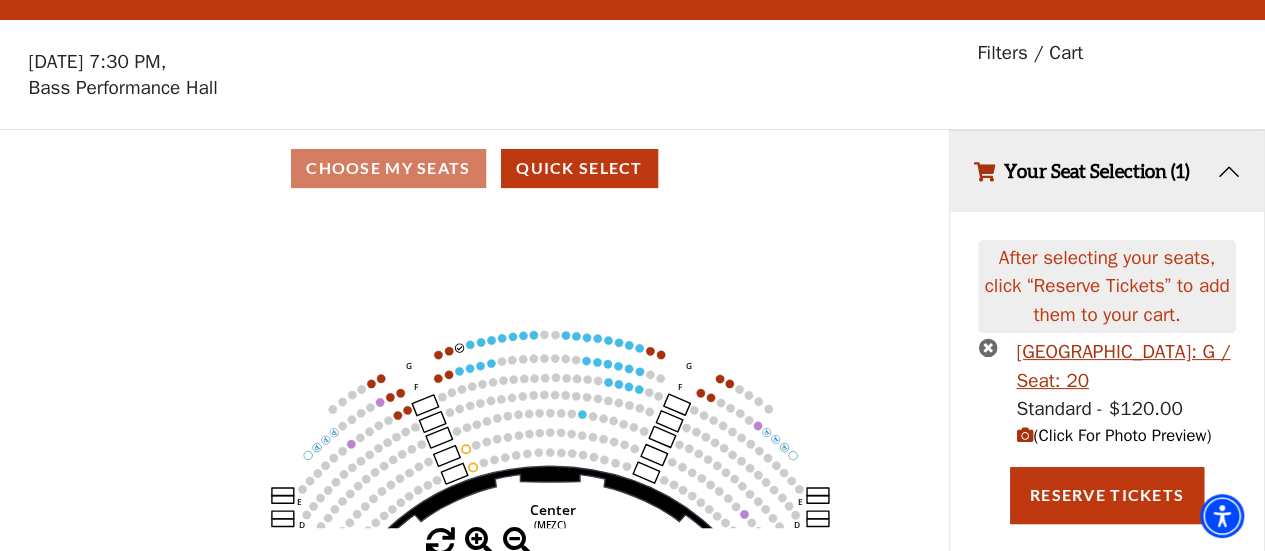 scroll, scrollTop: 61, scrollLeft: 0, axis: vertical 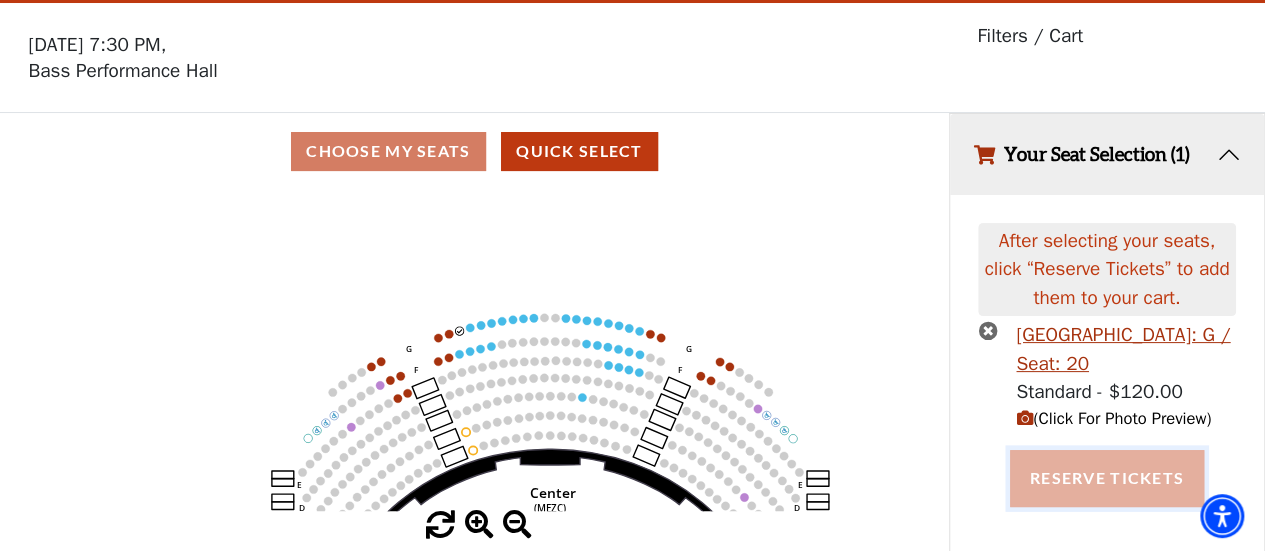 click on "Reserve Tickets" at bounding box center [1107, 478] 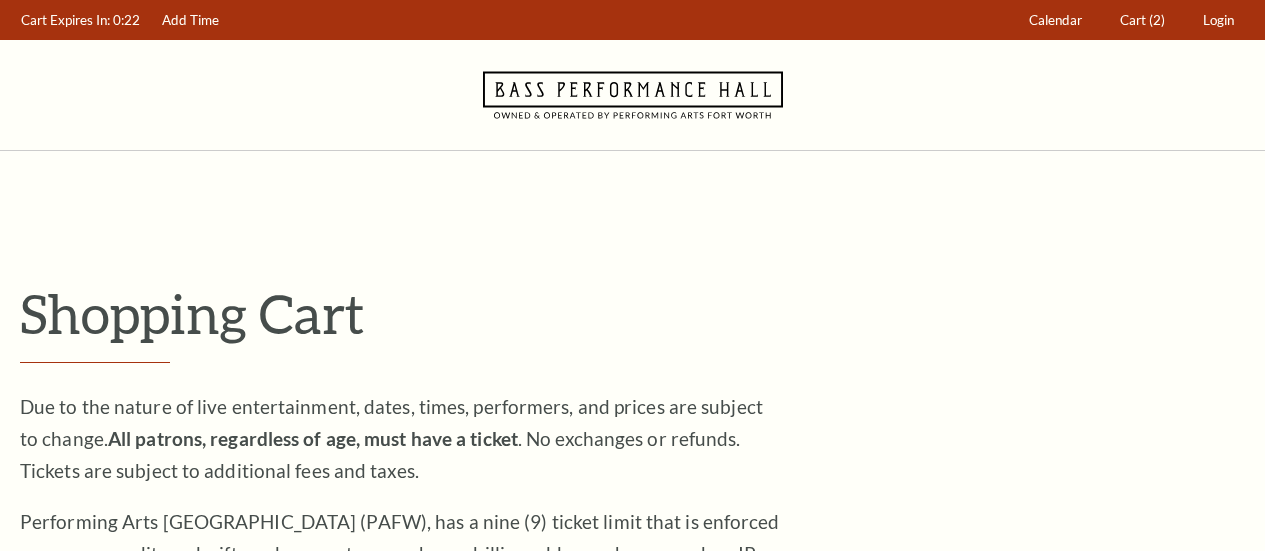 scroll, scrollTop: 0, scrollLeft: 0, axis: both 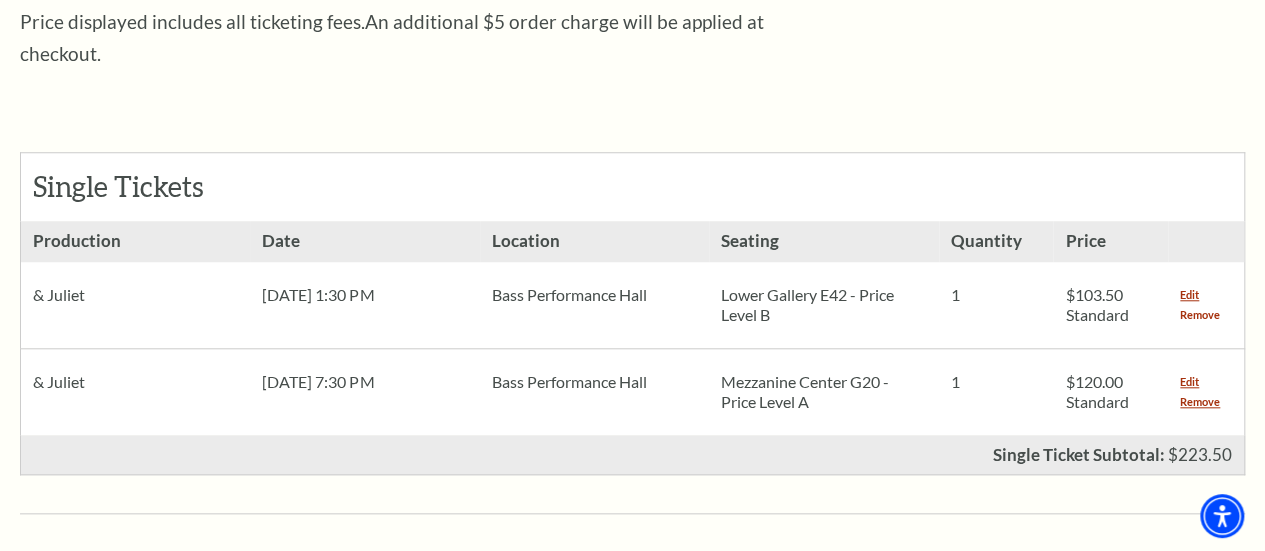 click on "Remove" at bounding box center (1200, 315) 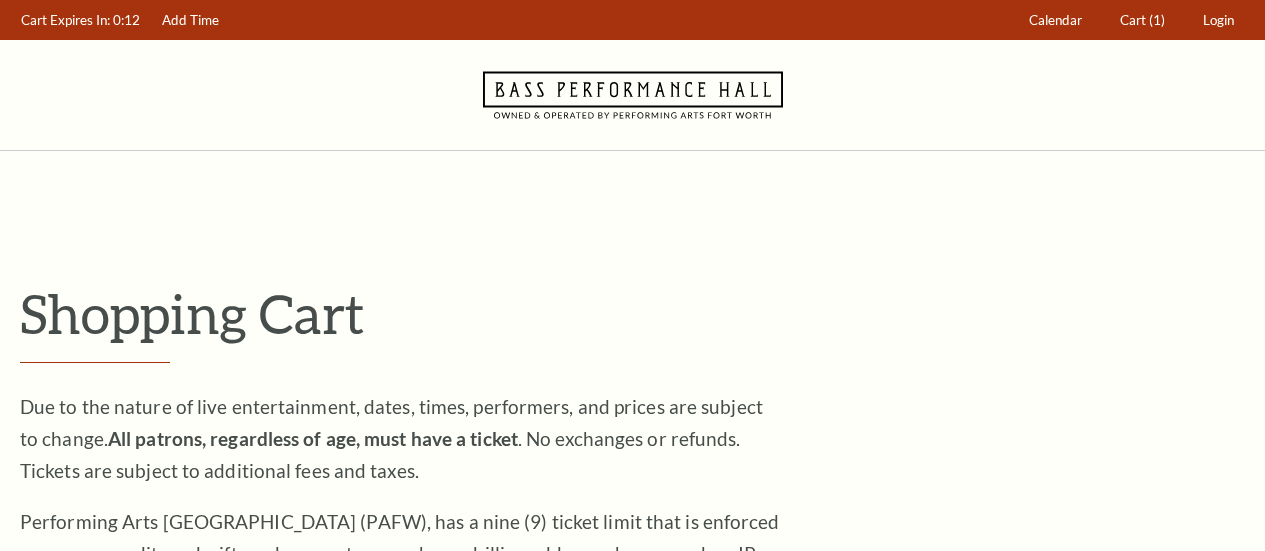 scroll, scrollTop: 0, scrollLeft: 0, axis: both 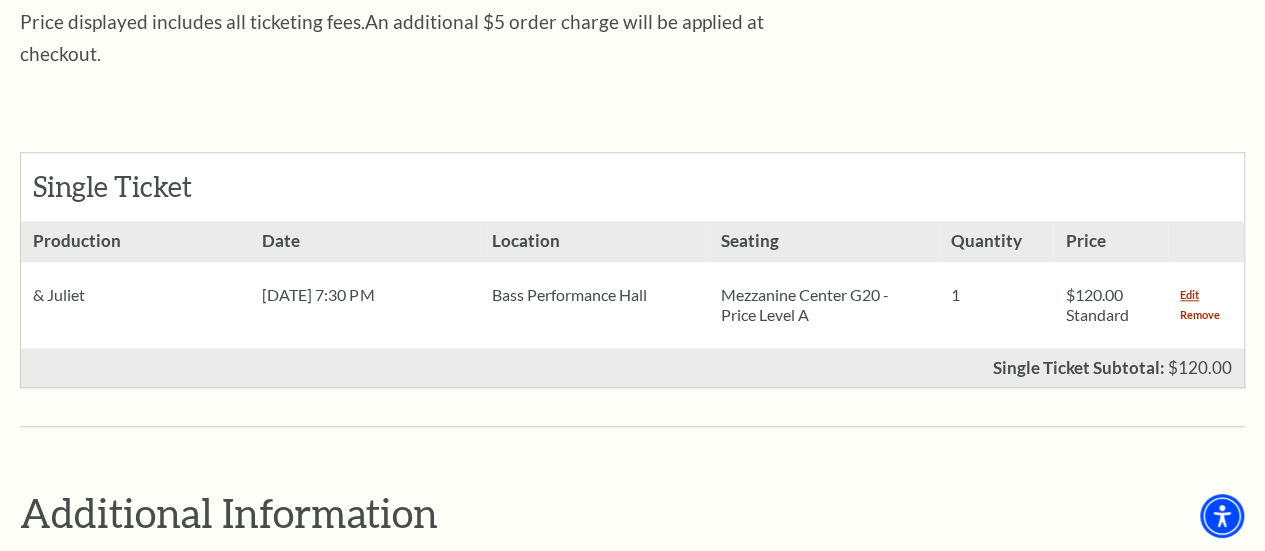 click on "Remove" at bounding box center [1200, 315] 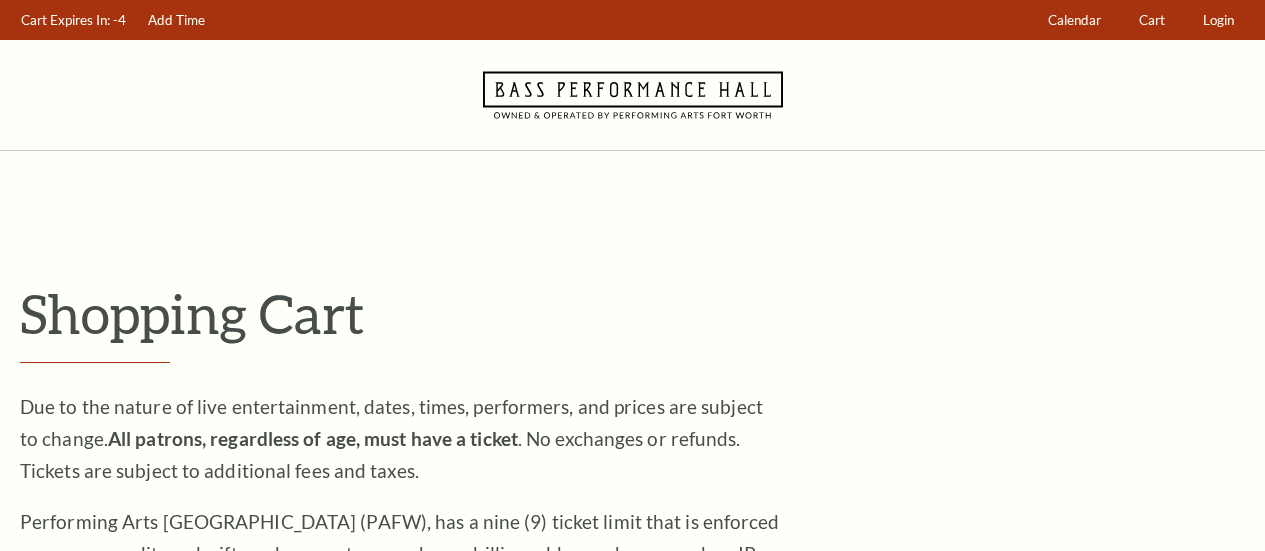 scroll, scrollTop: 0, scrollLeft: 0, axis: both 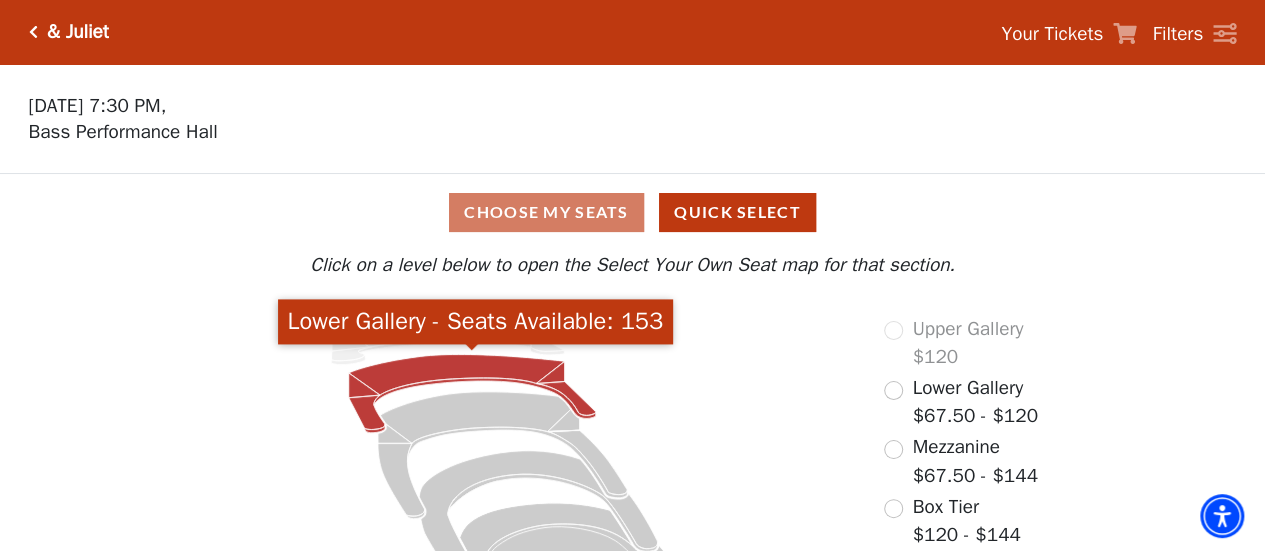 click 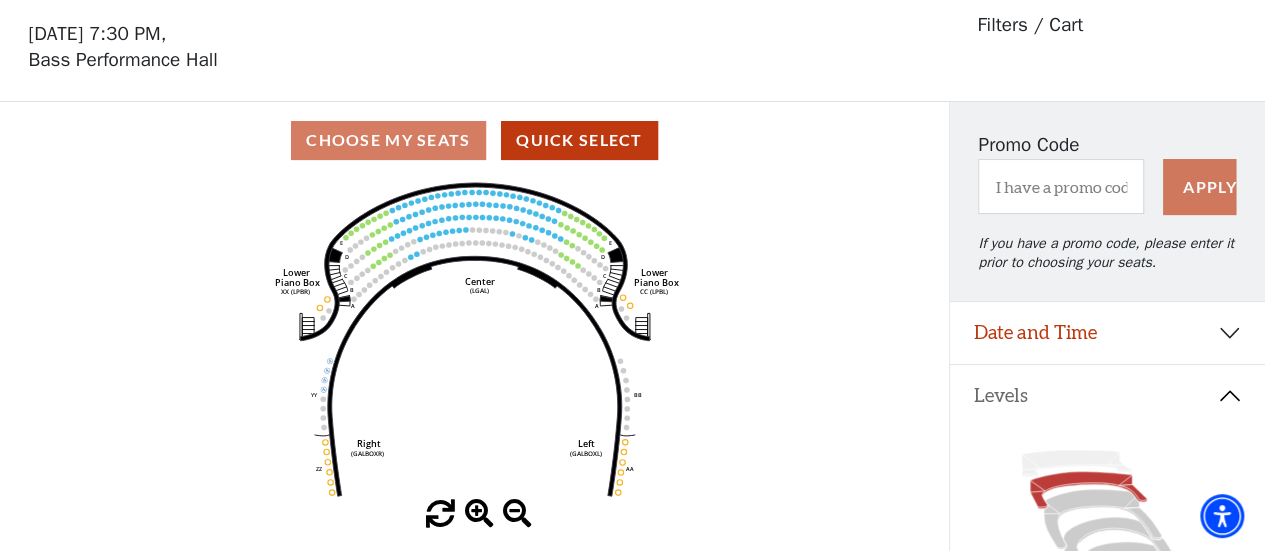 scroll, scrollTop: 92, scrollLeft: 0, axis: vertical 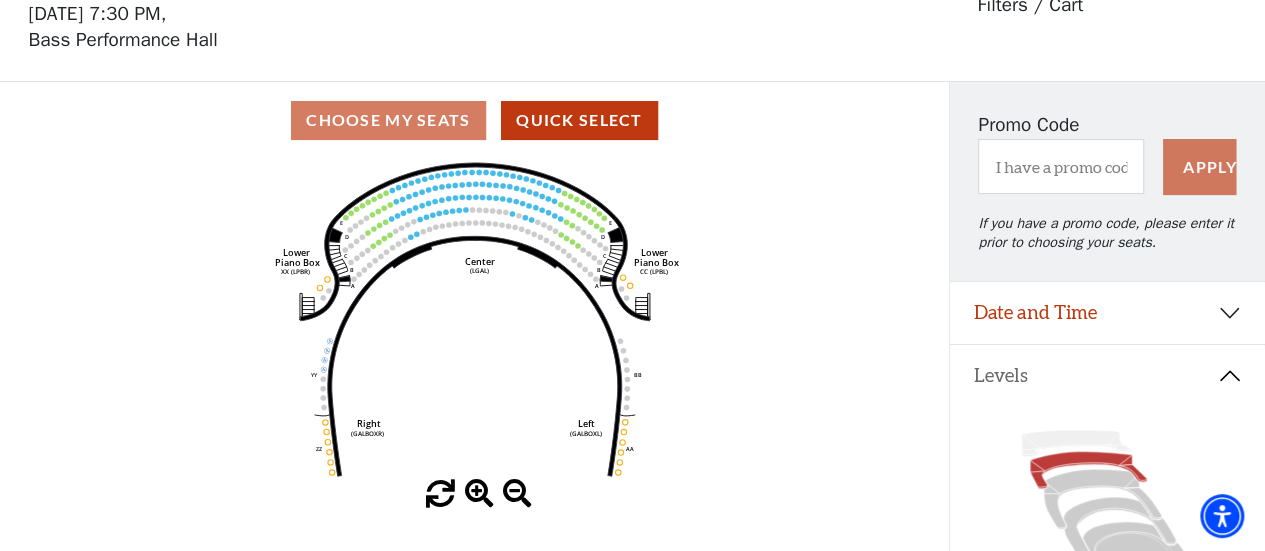 click at bounding box center (479, 494) 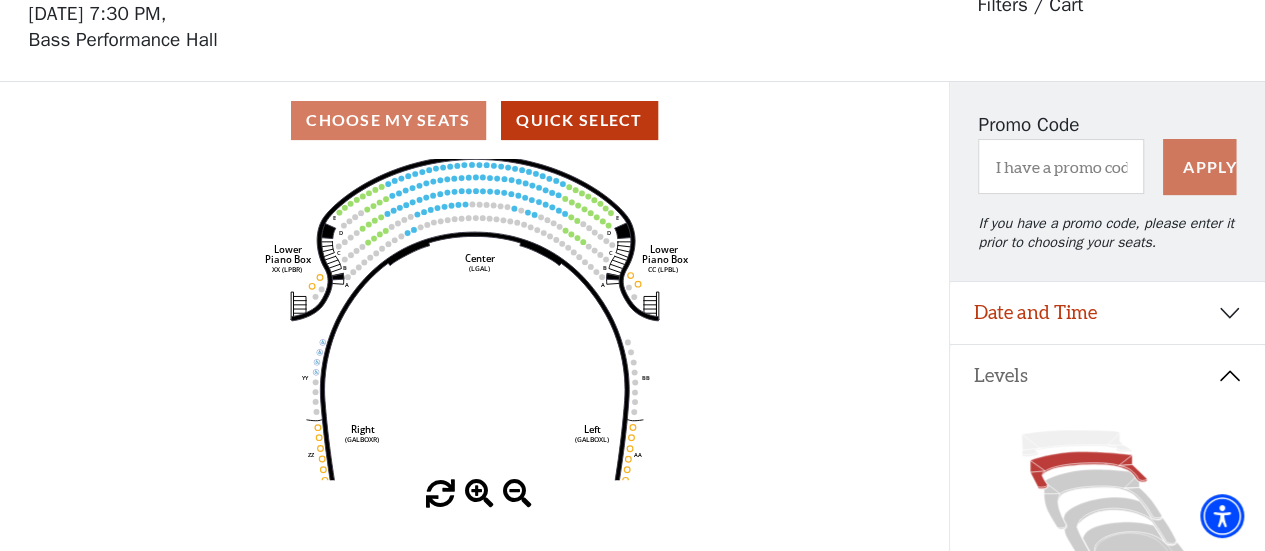 click 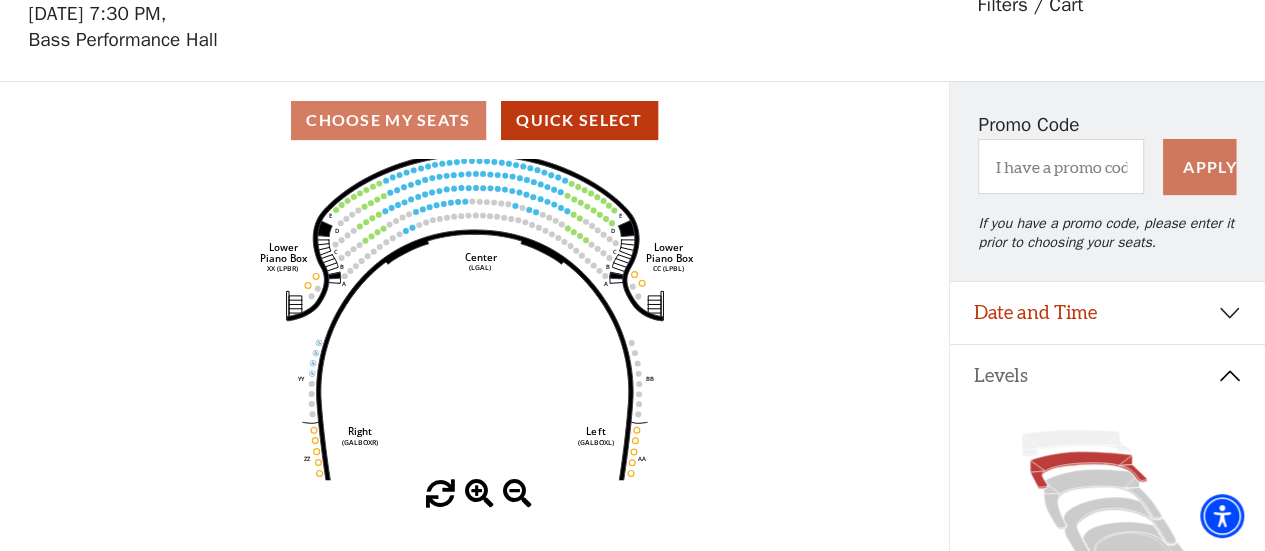 click 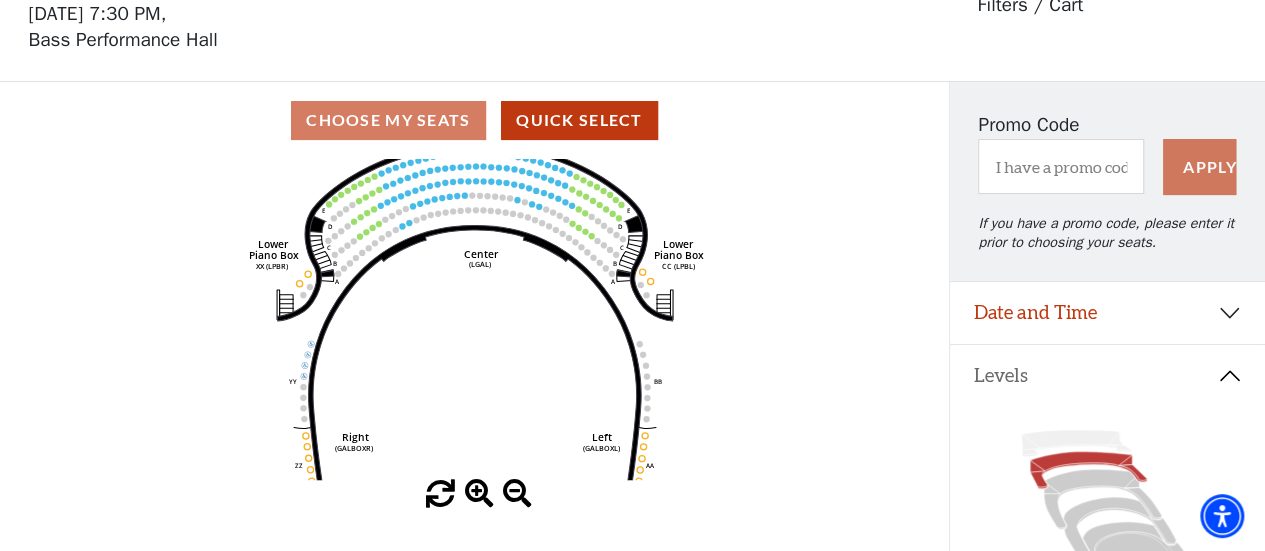 click 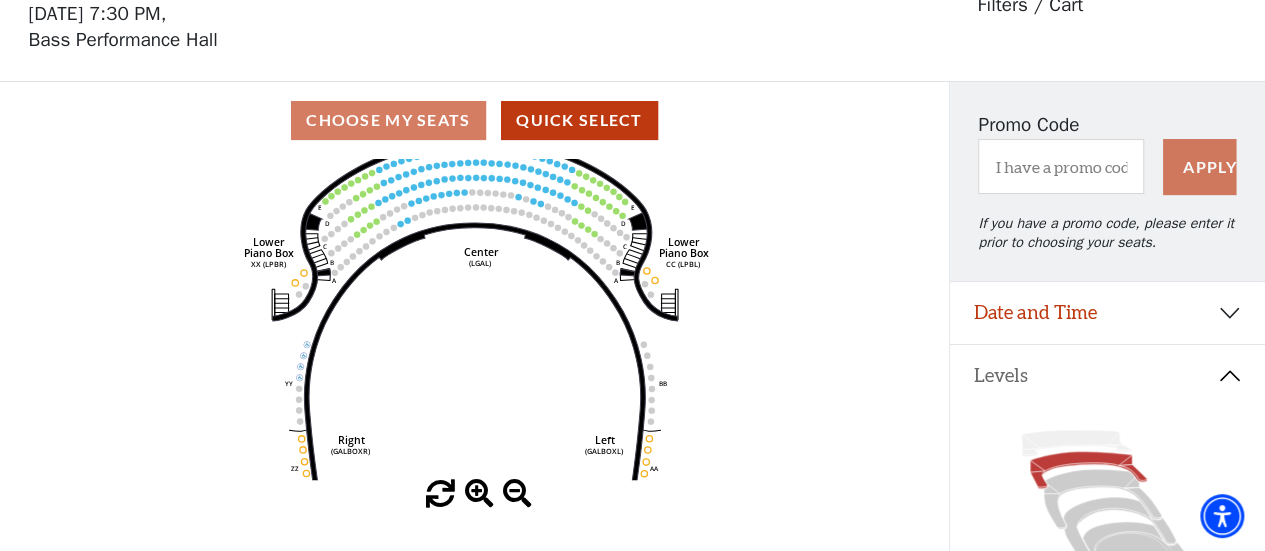 click 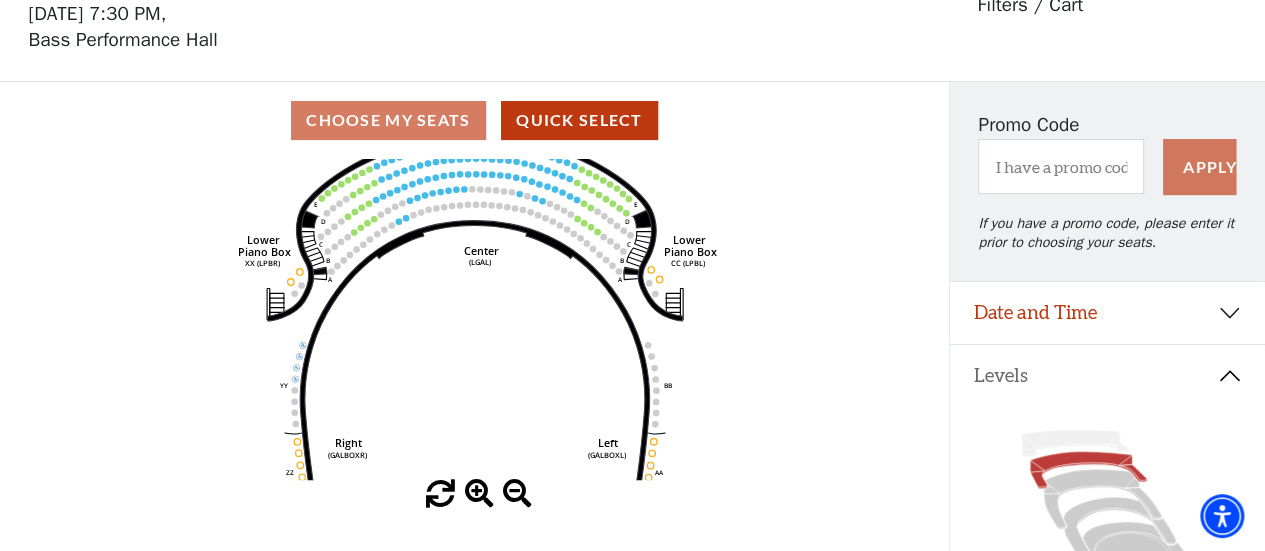 click 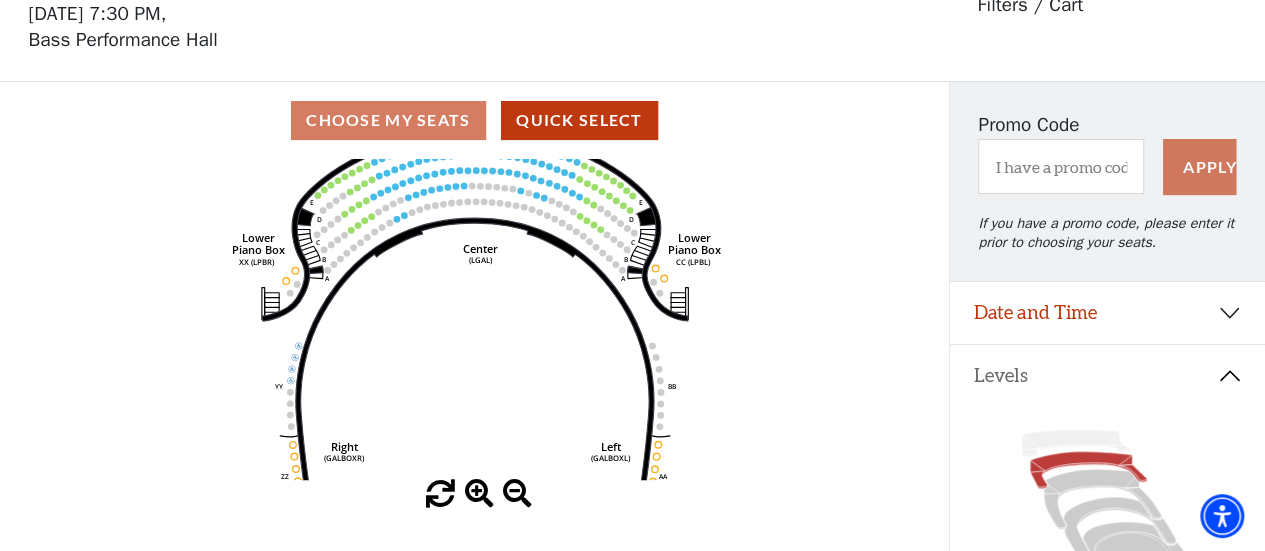 click 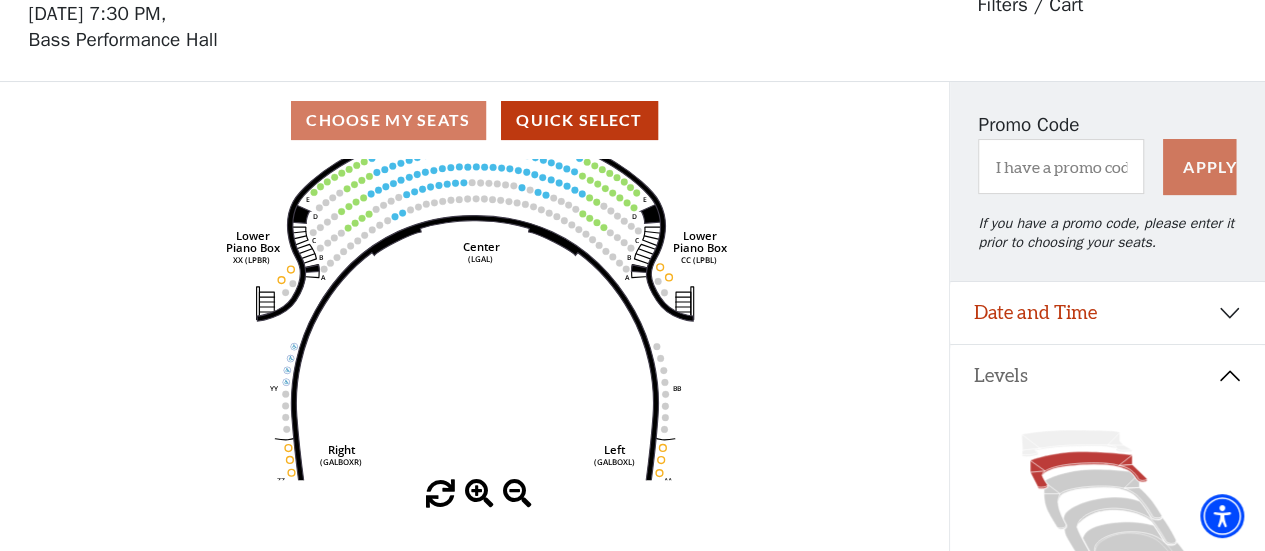 click 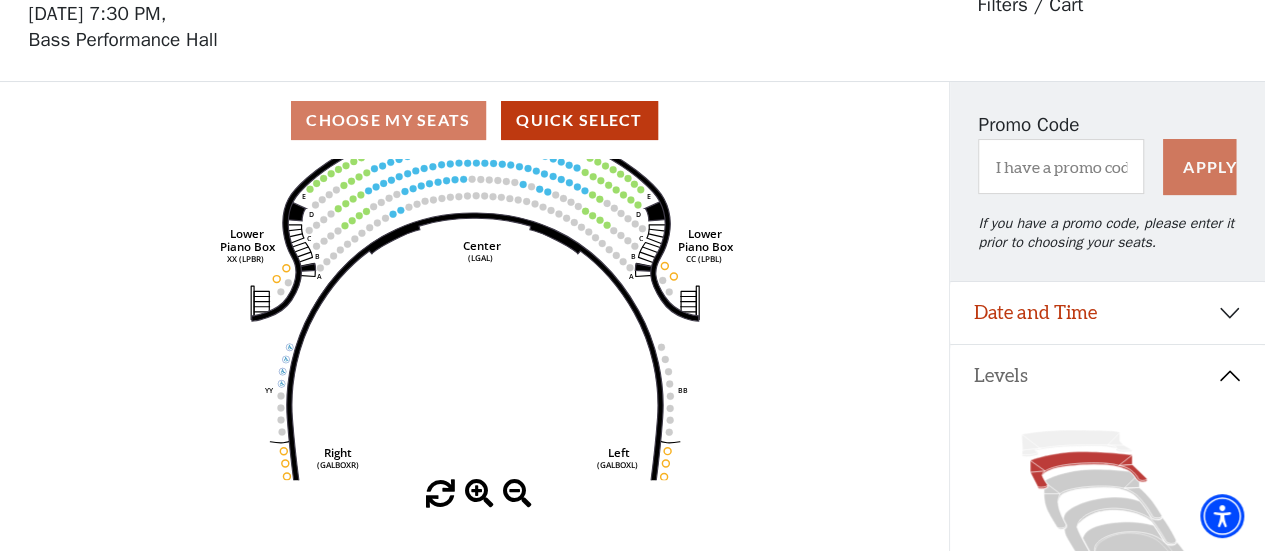 click 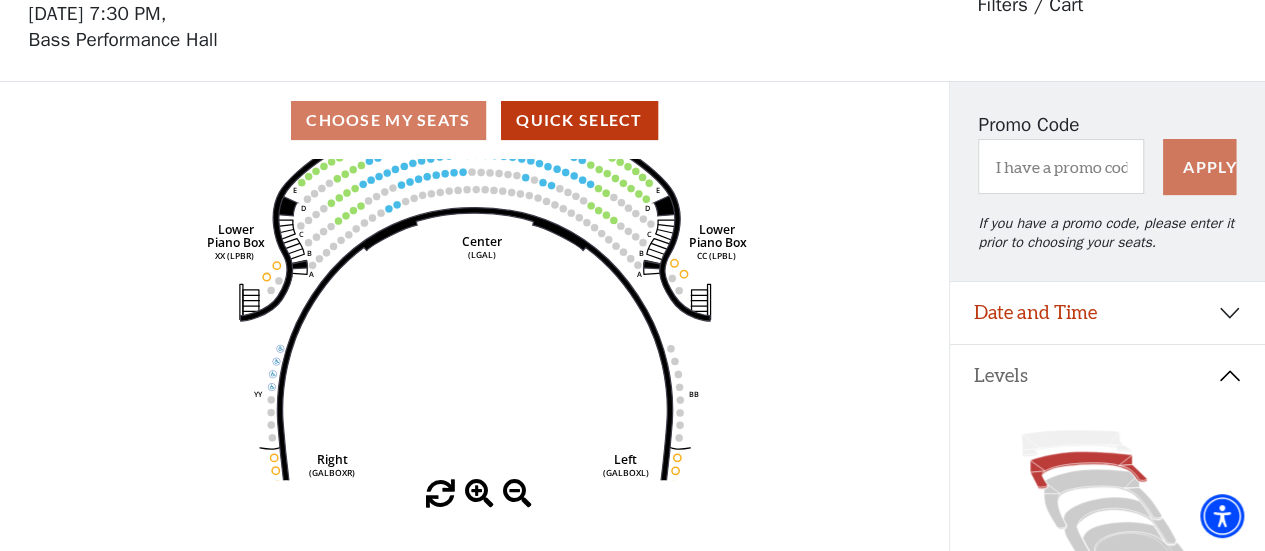 click 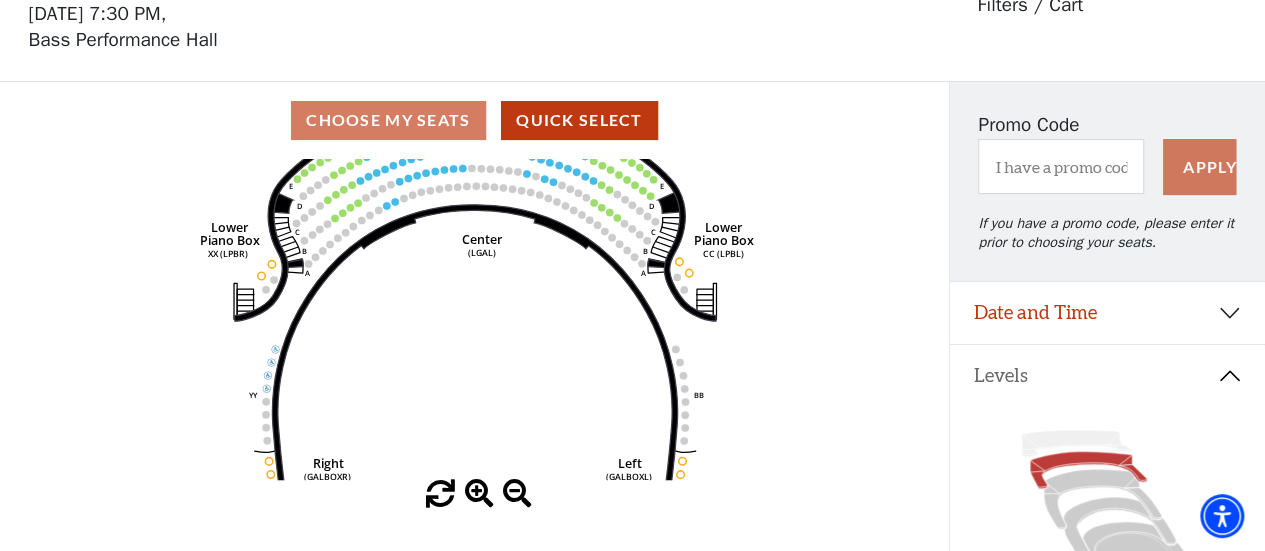 click 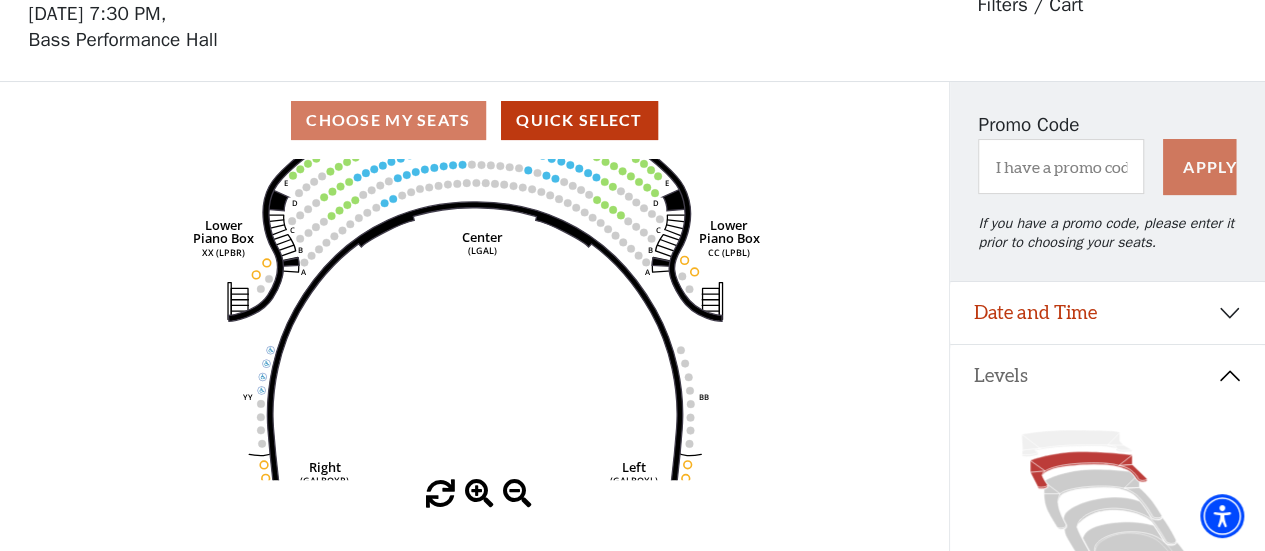 click 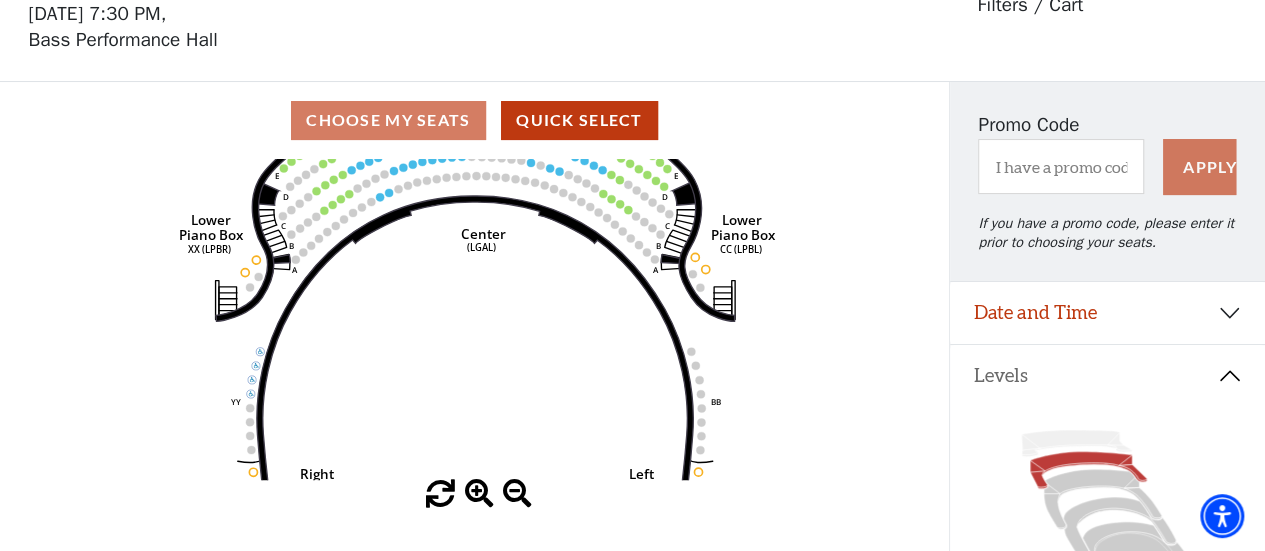 click 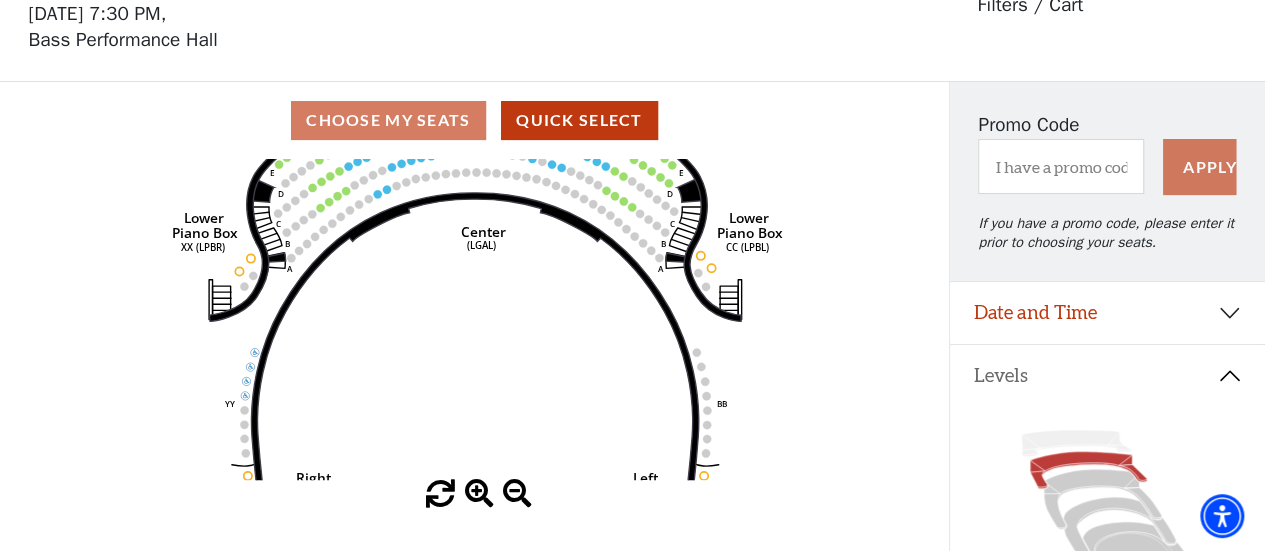 click 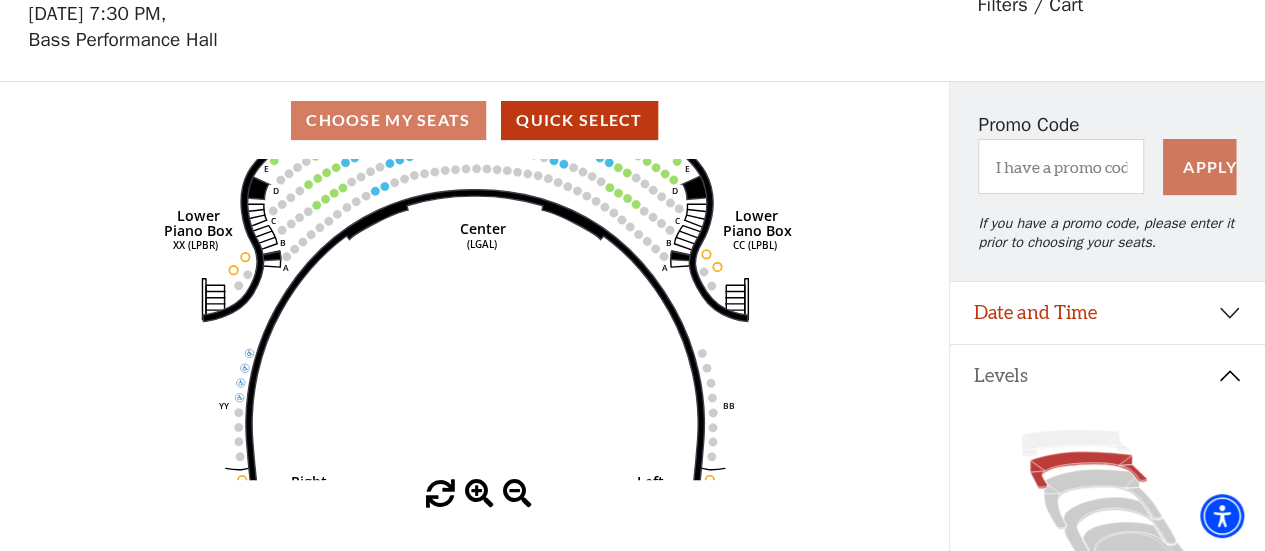 click 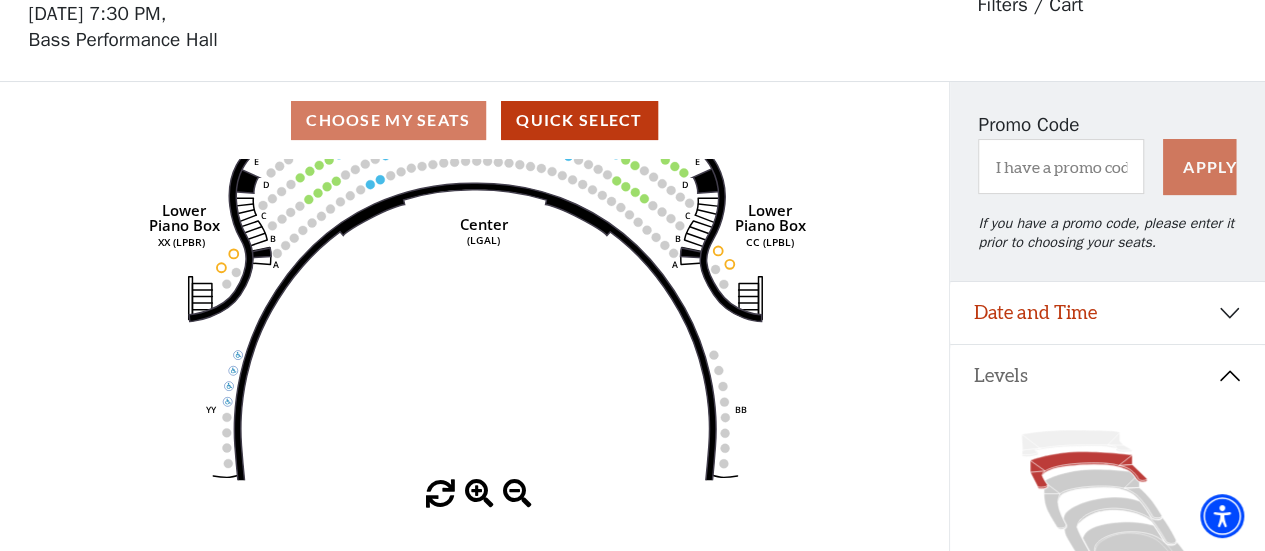 click 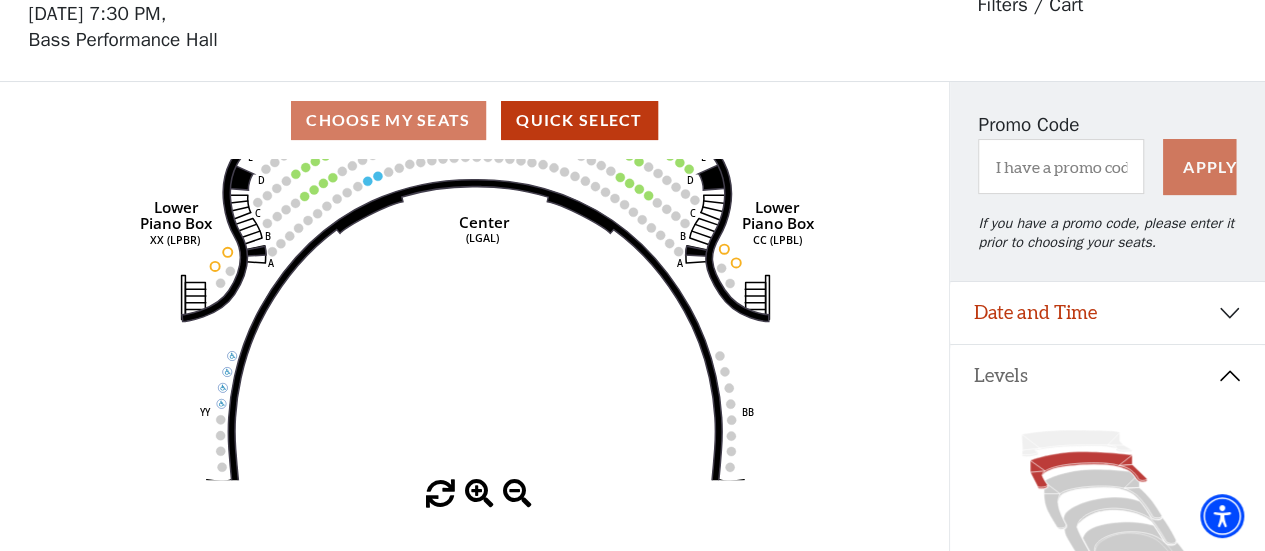 click 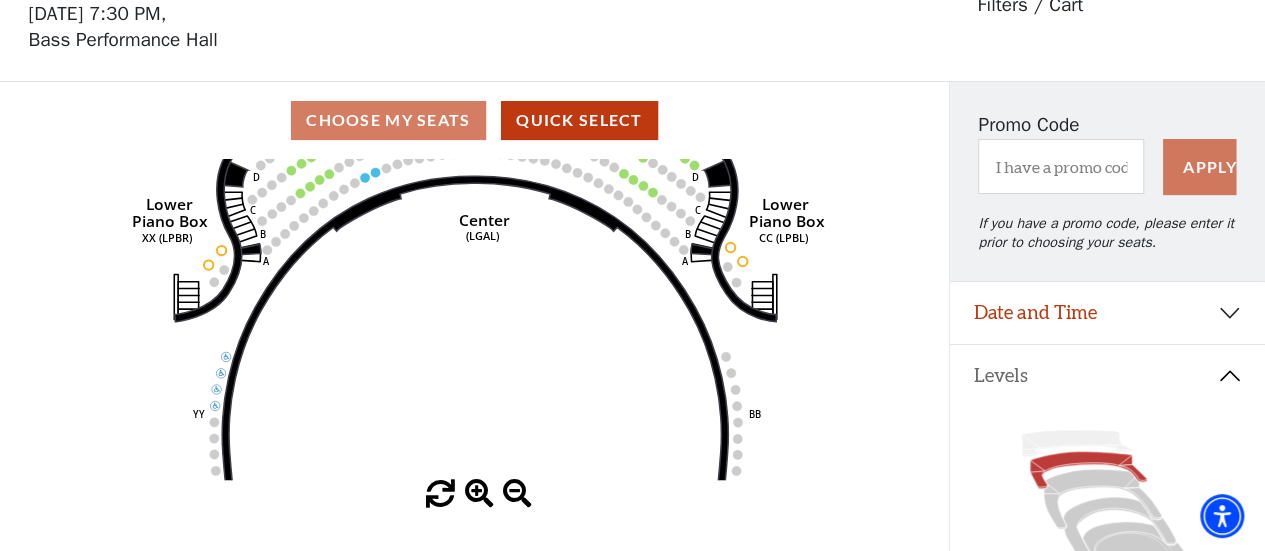 click 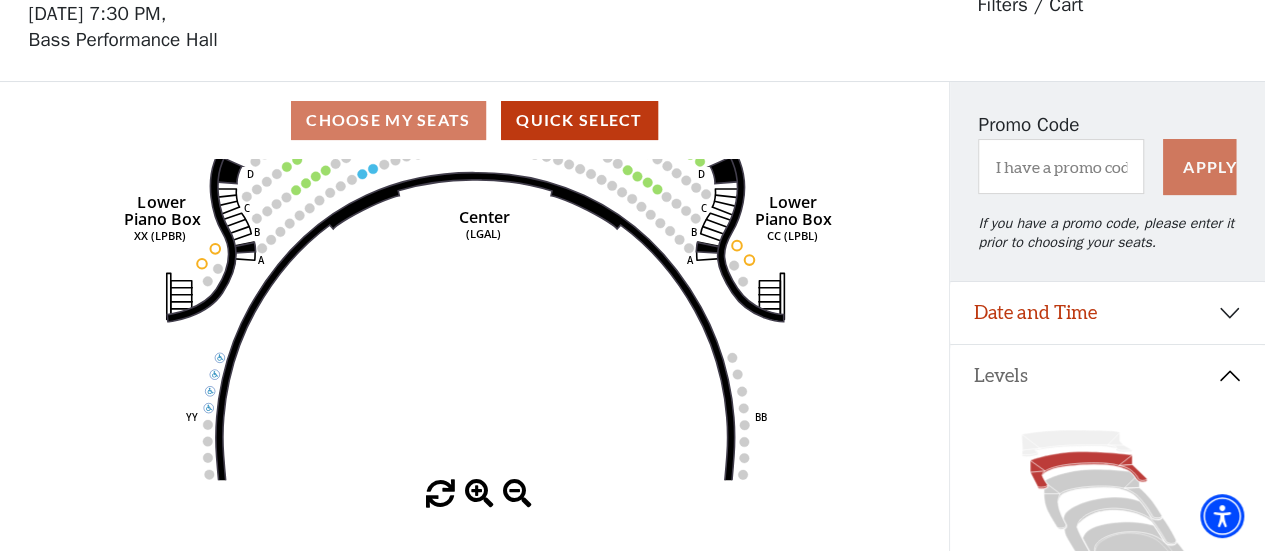 click 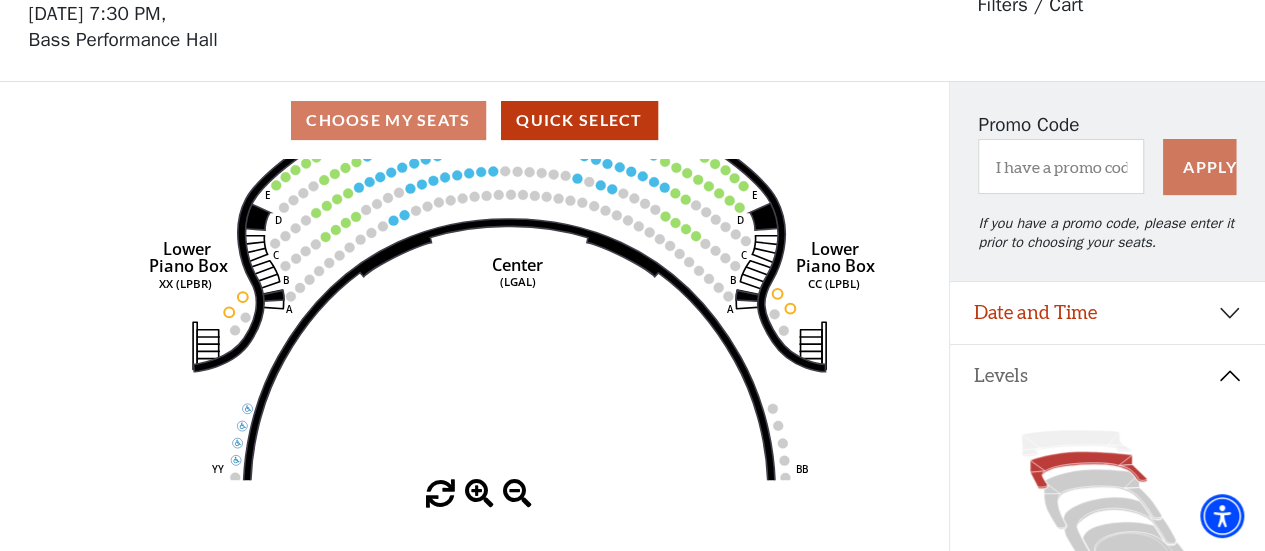 drag, startPoint x: 496, startPoint y: 209, endPoint x: 569, endPoint y: 299, distance: 115.88356 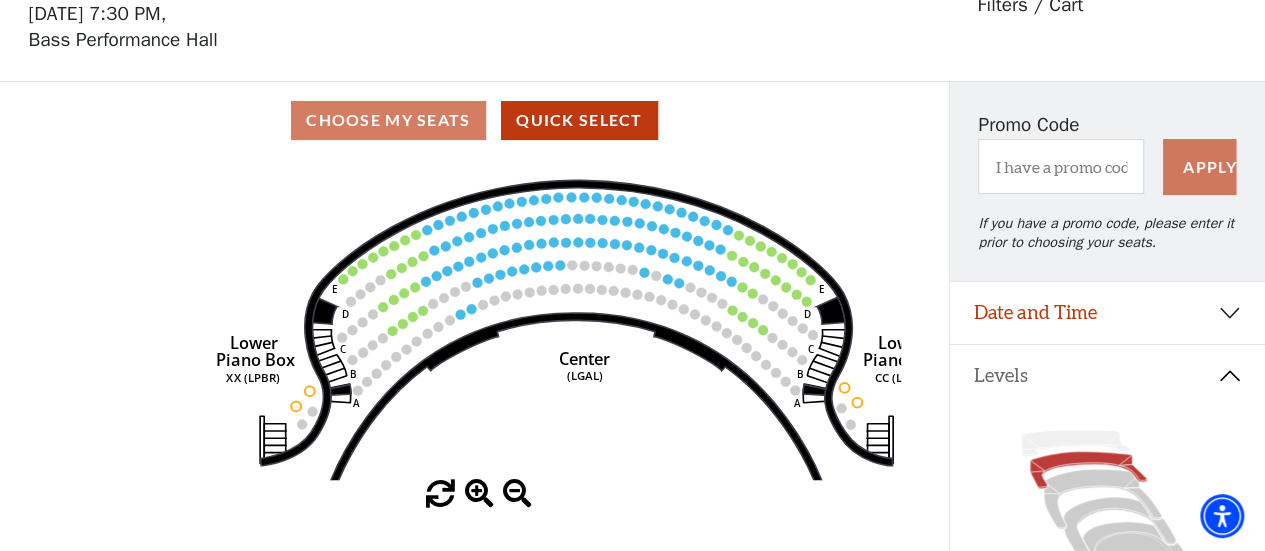 drag, startPoint x: 415, startPoint y: 281, endPoint x: 443, endPoint y: 332, distance: 58.18075 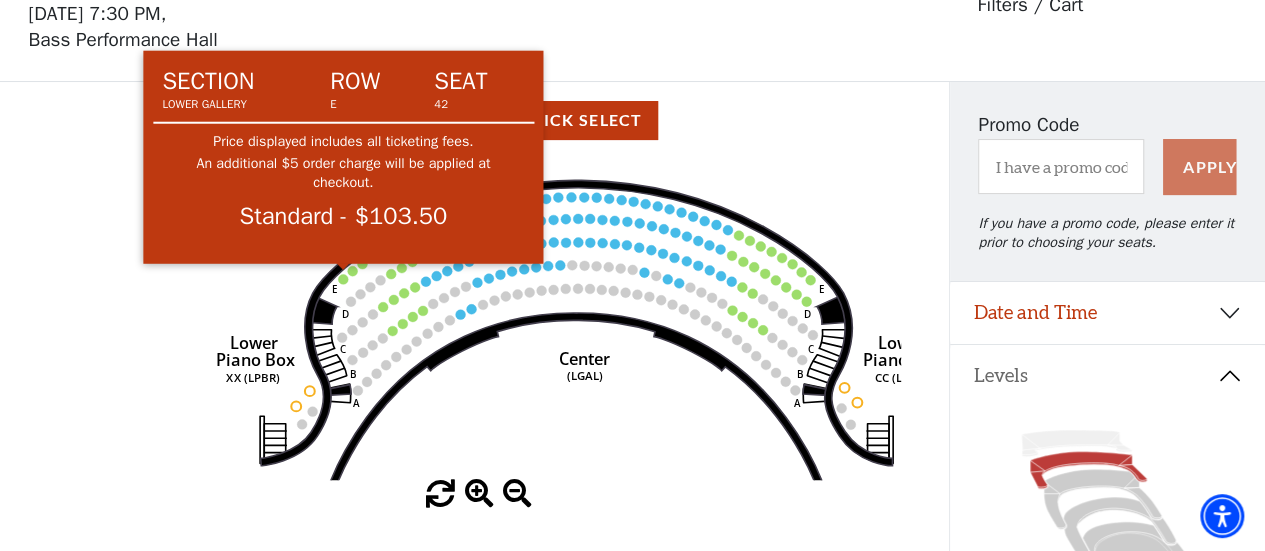 click 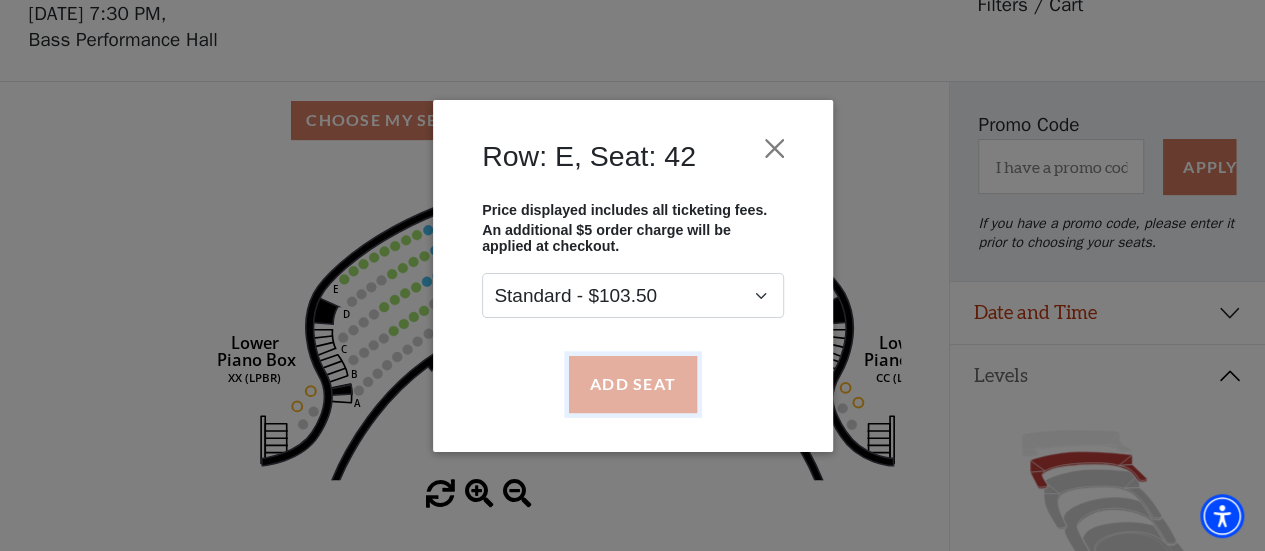 click on "Add Seat" 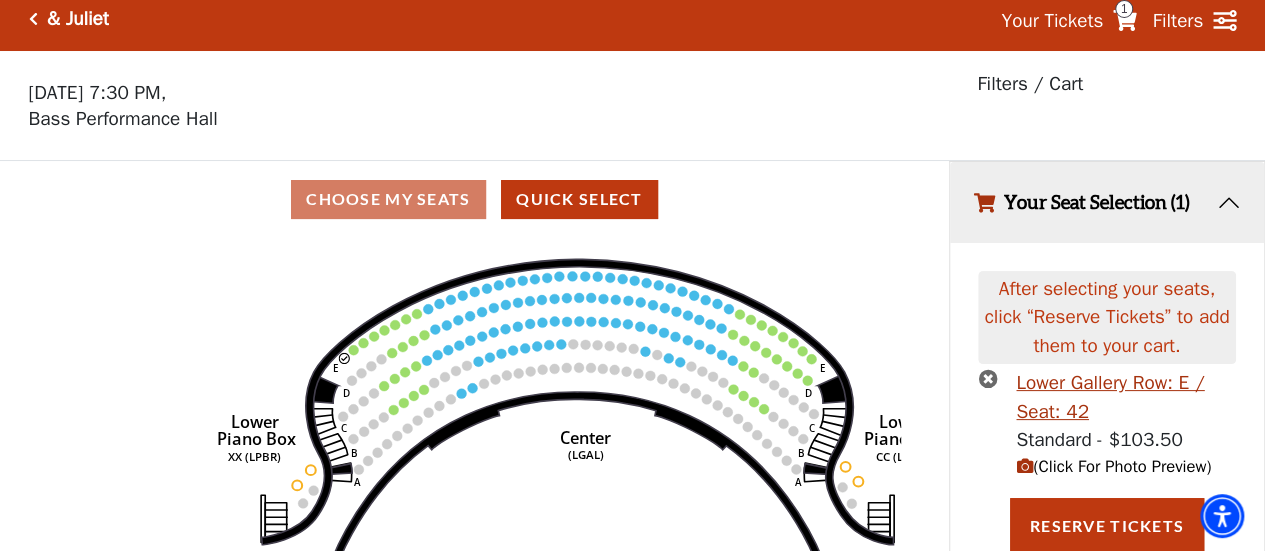 scroll, scrollTop: 61, scrollLeft: 0, axis: vertical 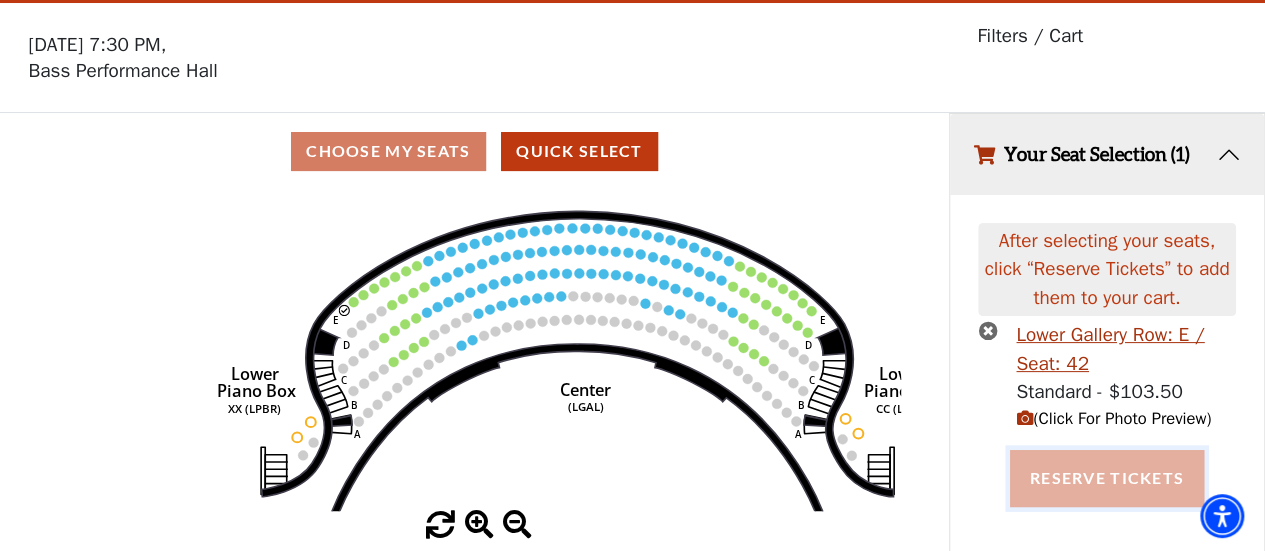 click on "Reserve Tickets" 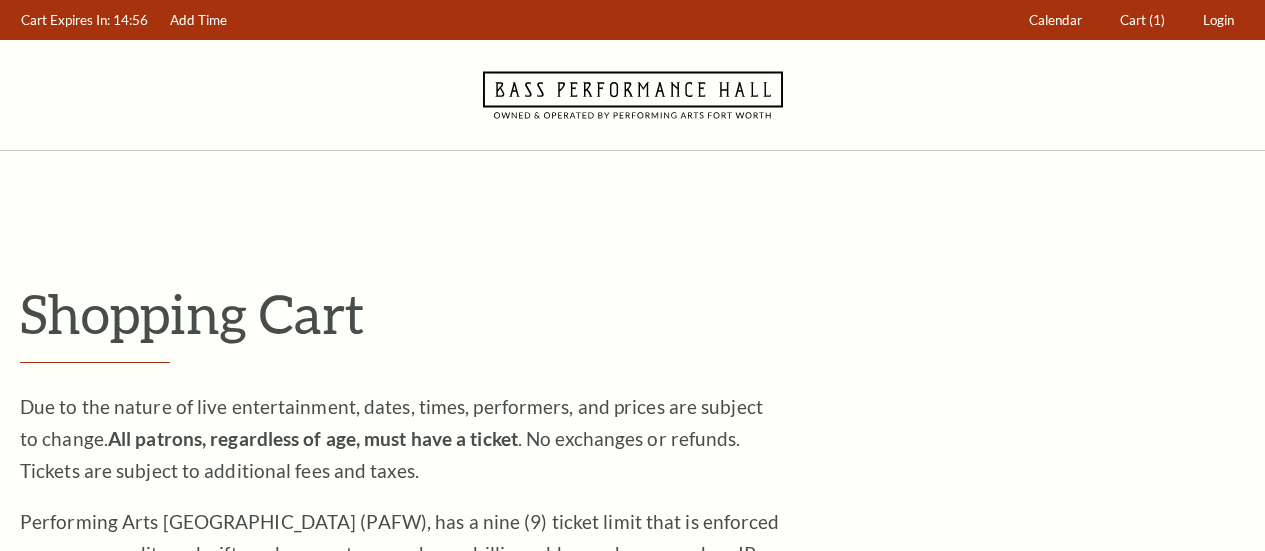 scroll, scrollTop: 0, scrollLeft: 0, axis: both 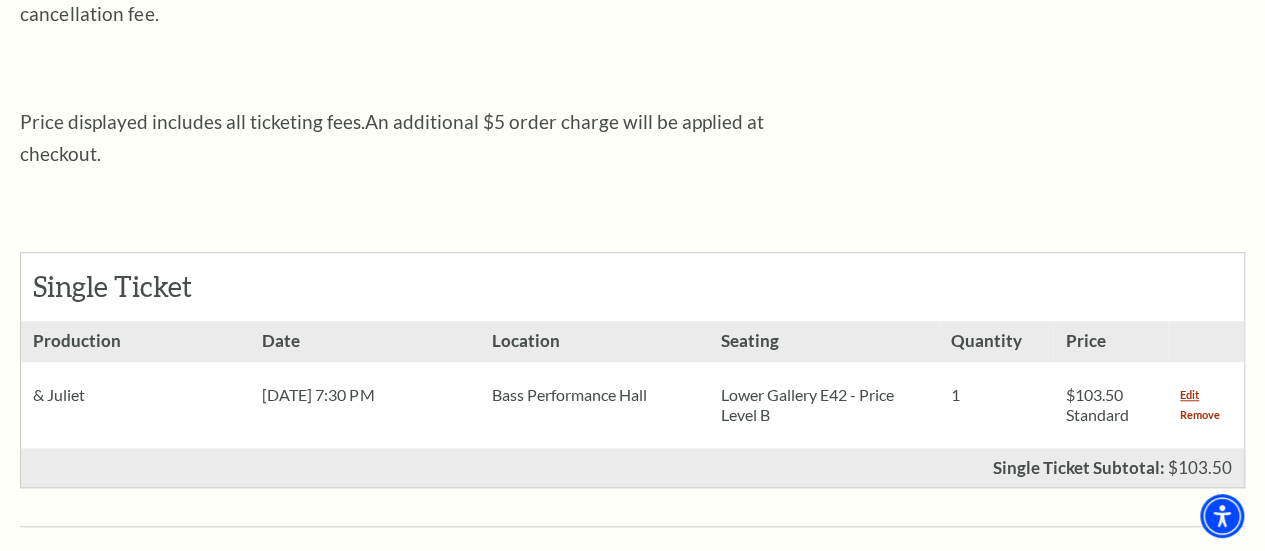 click on "Remove" at bounding box center [1200, 415] 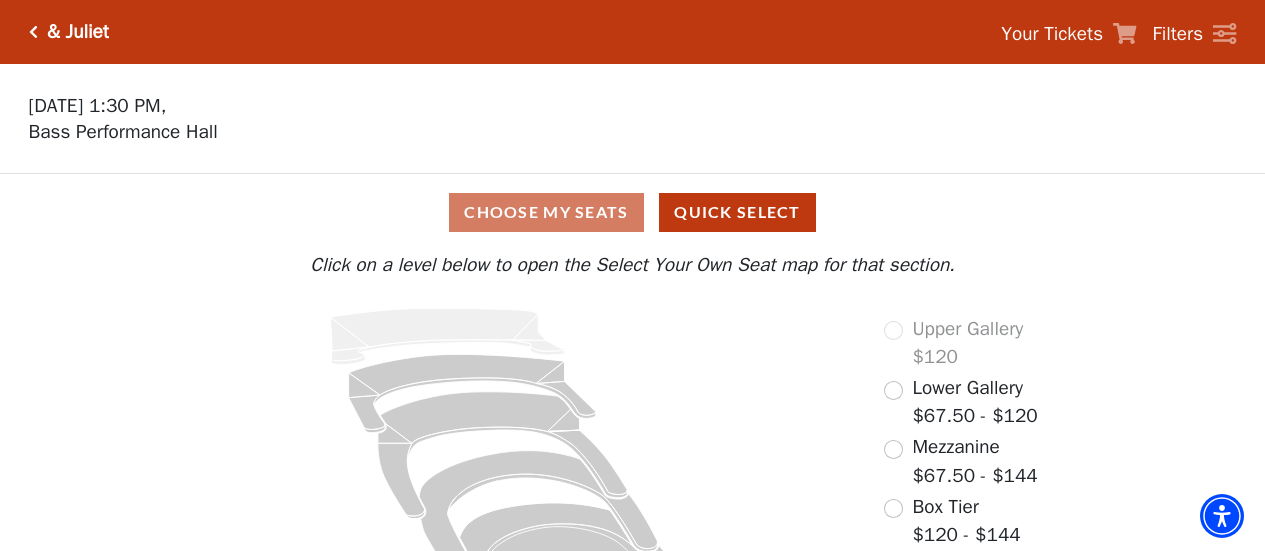 scroll, scrollTop: 0, scrollLeft: 0, axis: both 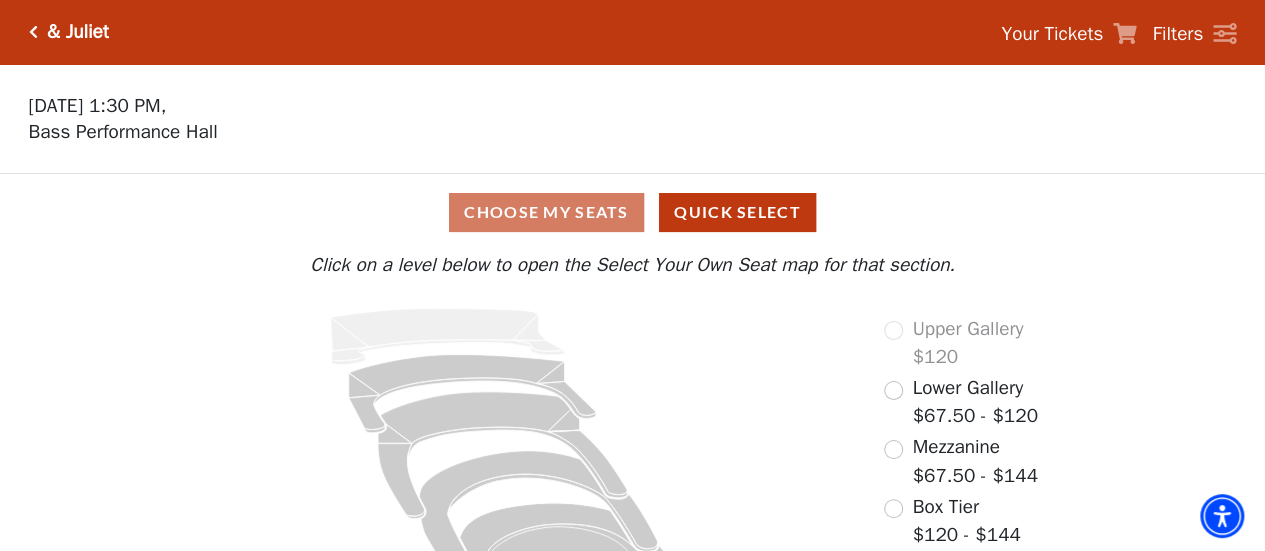 click on "Lower Gallery" at bounding box center (967, 388) 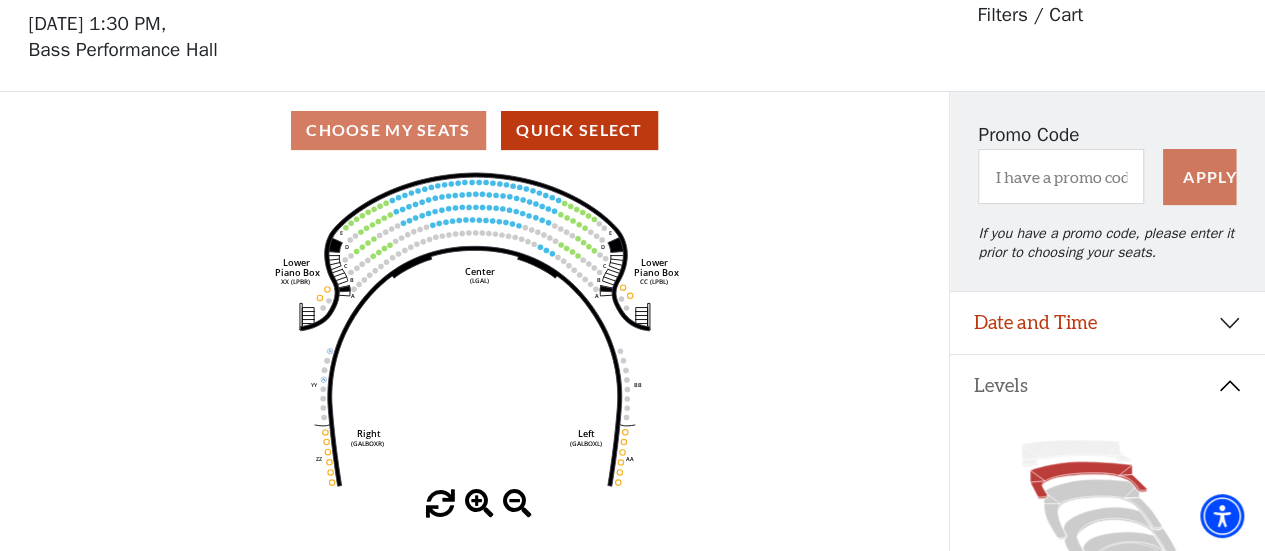 scroll, scrollTop: 92, scrollLeft: 0, axis: vertical 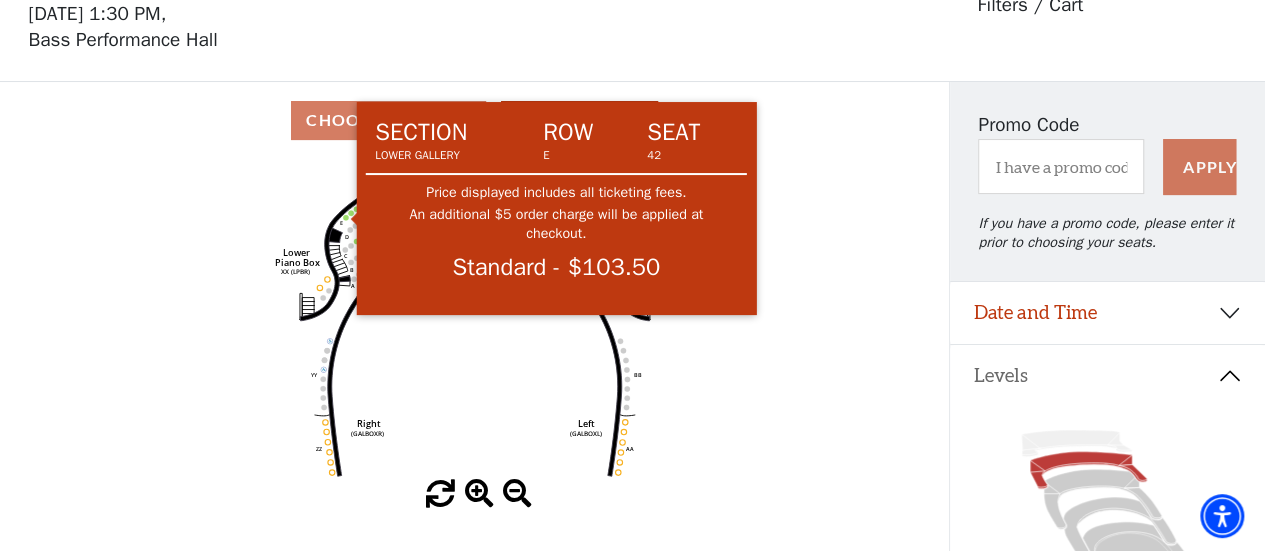 click 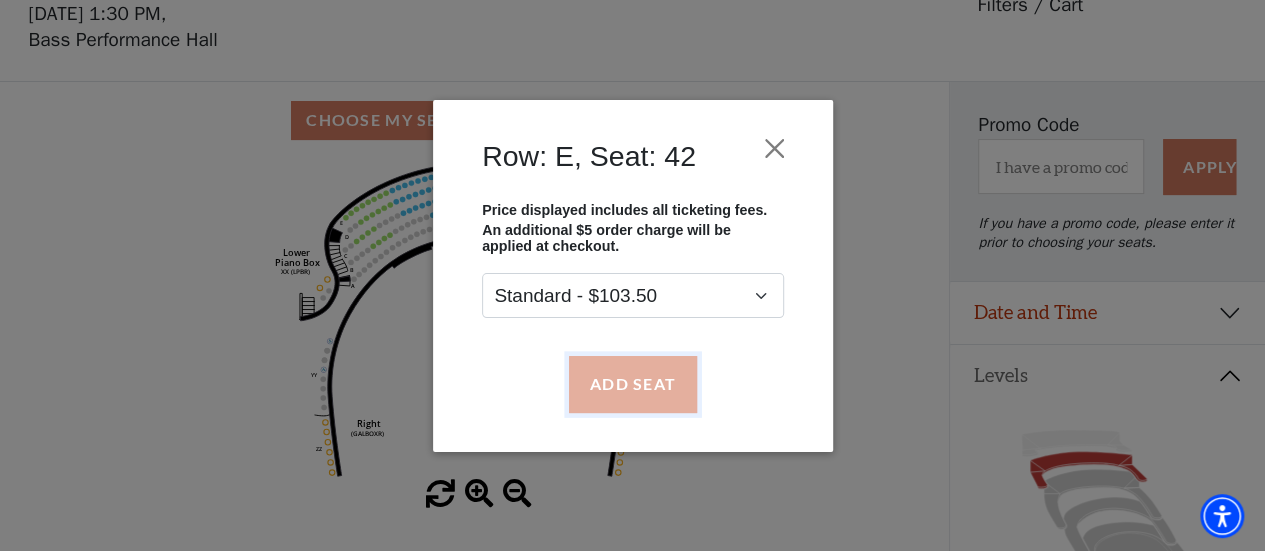 click on "Add Seat" at bounding box center [632, 384] 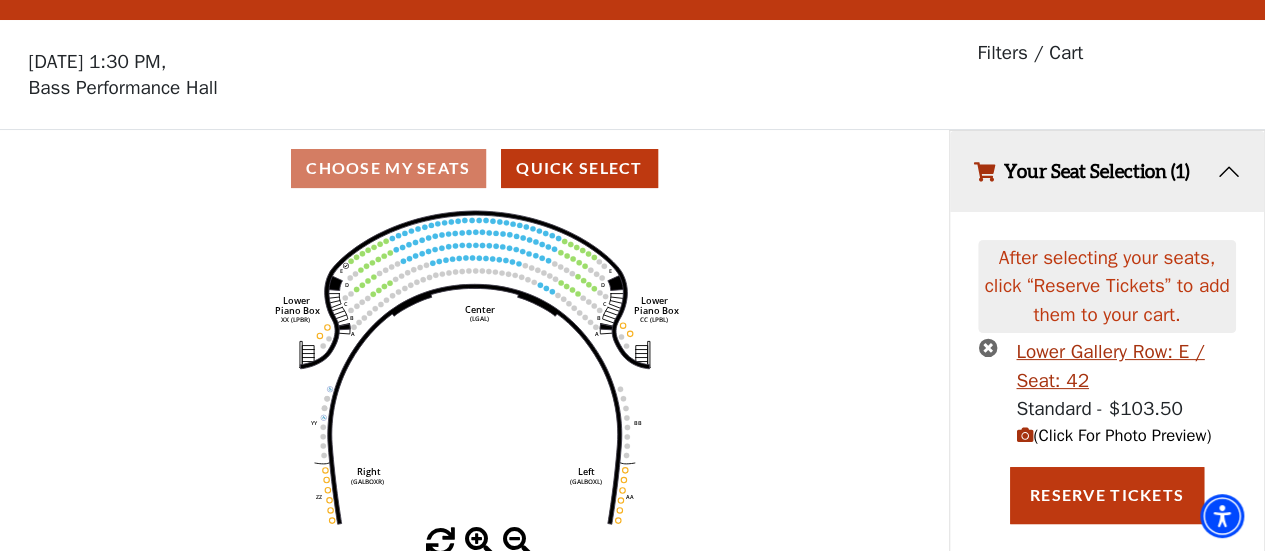 scroll, scrollTop: 61, scrollLeft: 0, axis: vertical 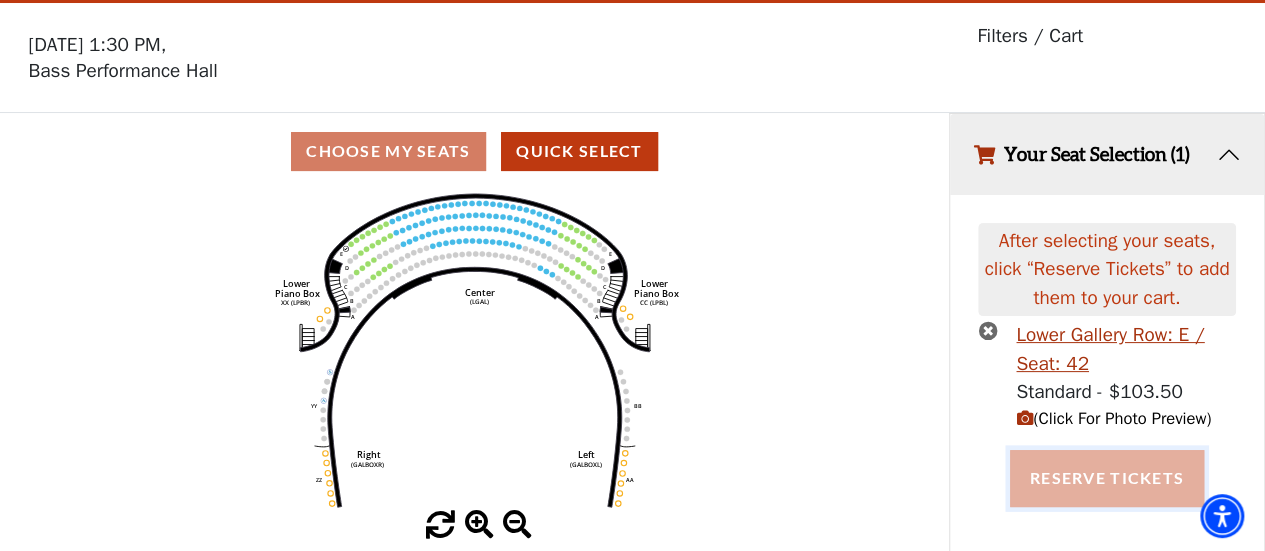 click on "Reserve Tickets" at bounding box center [1107, 478] 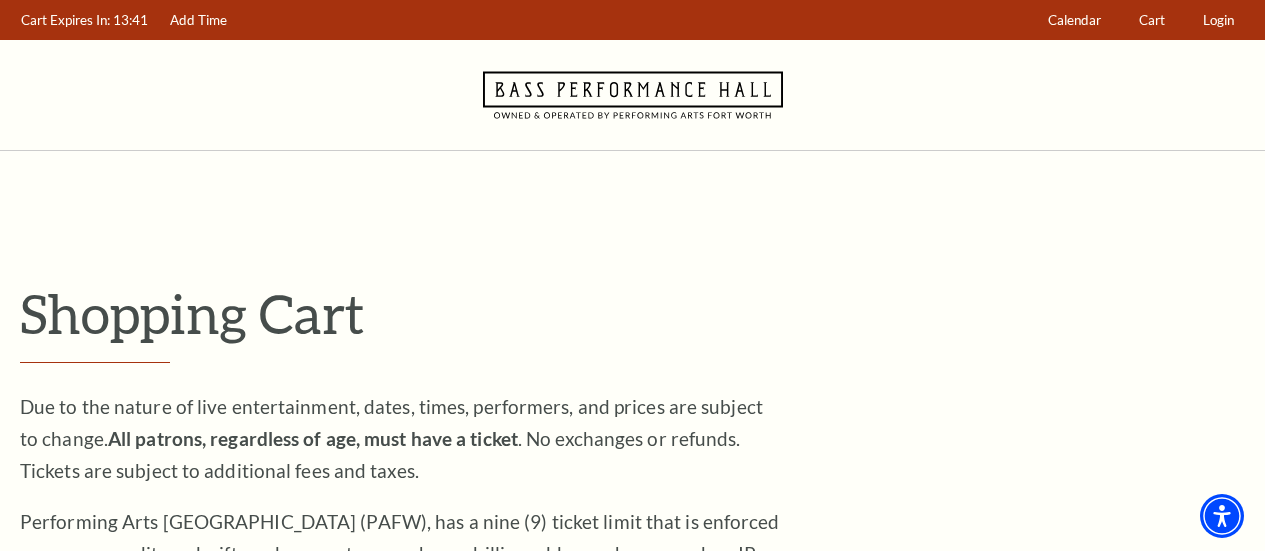 scroll, scrollTop: 0, scrollLeft: 0, axis: both 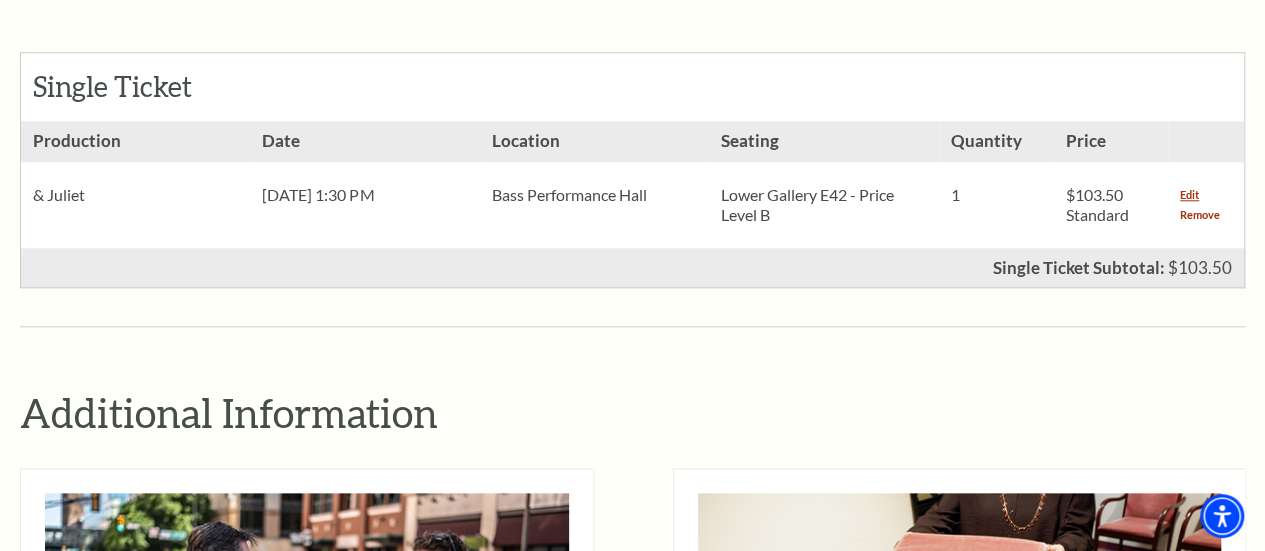 click on "Remove" at bounding box center (1200, 215) 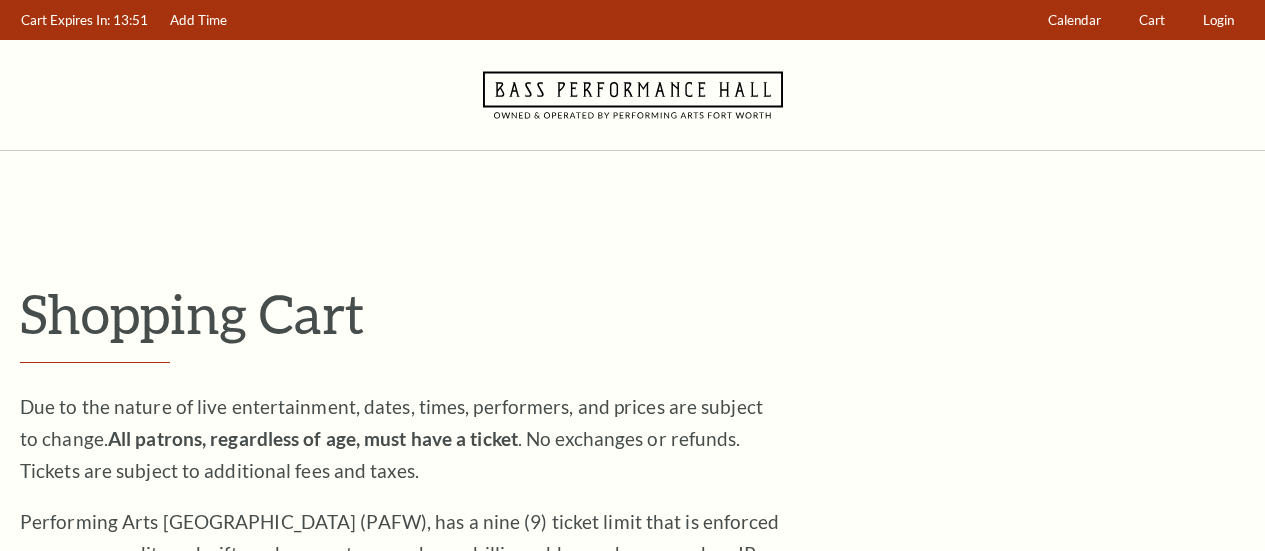 scroll, scrollTop: 0, scrollLeft: 0, axis: both 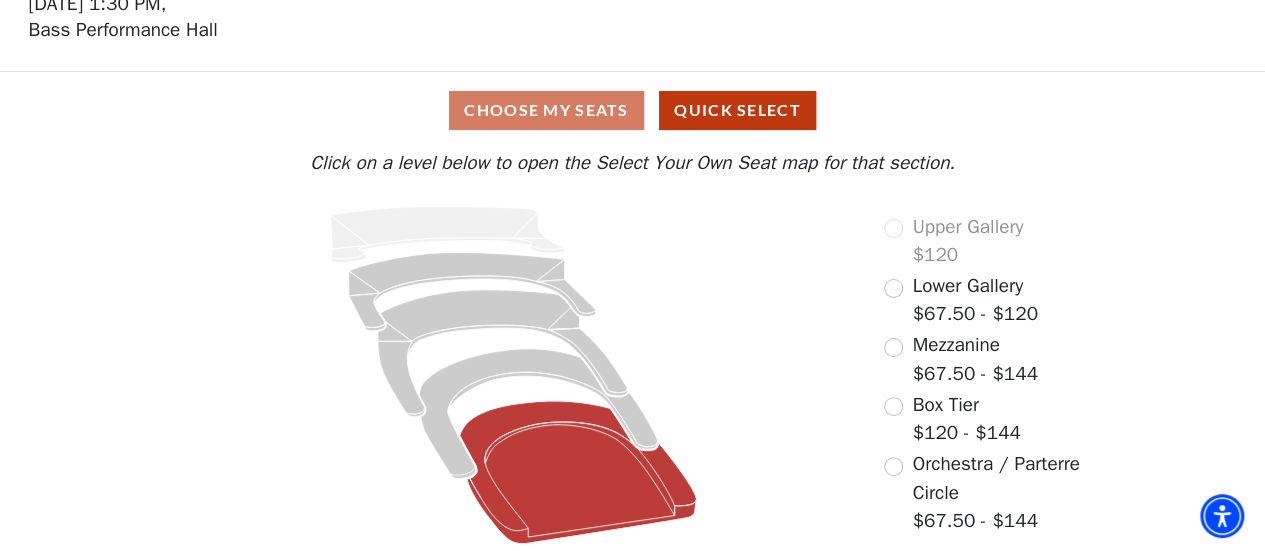 click 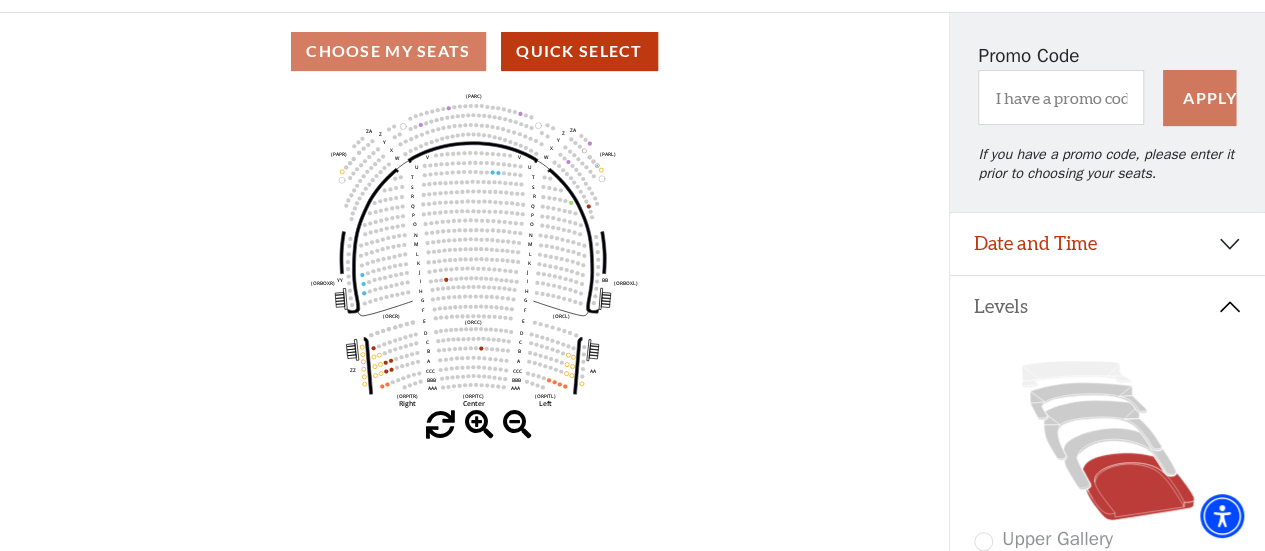 scroll, scrollTop: 192, scrollLeft: 0, axis: vertical 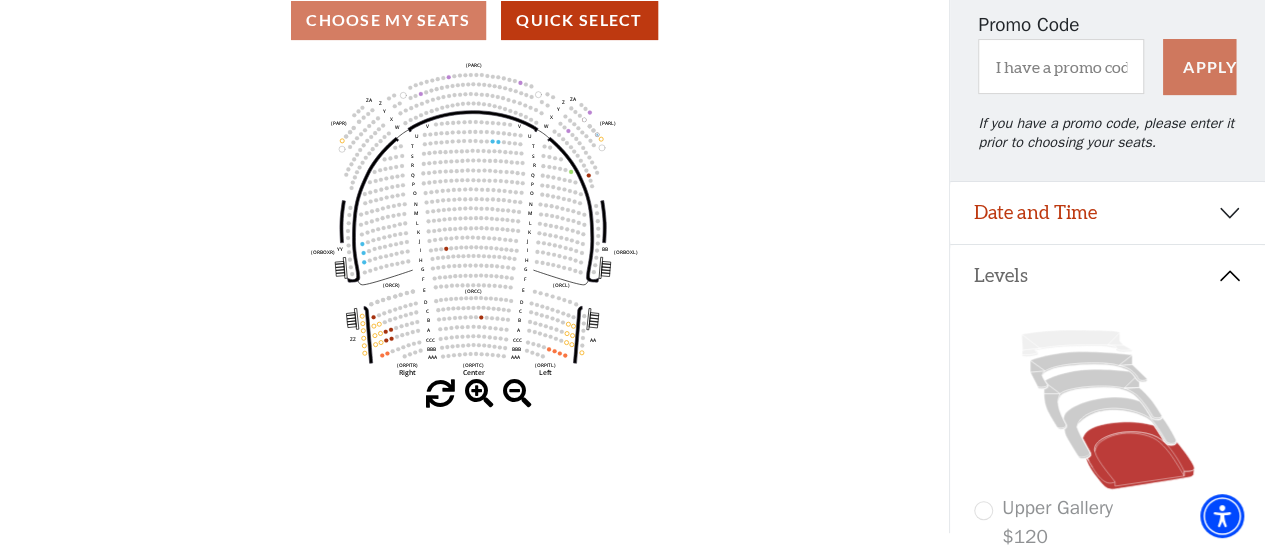 click 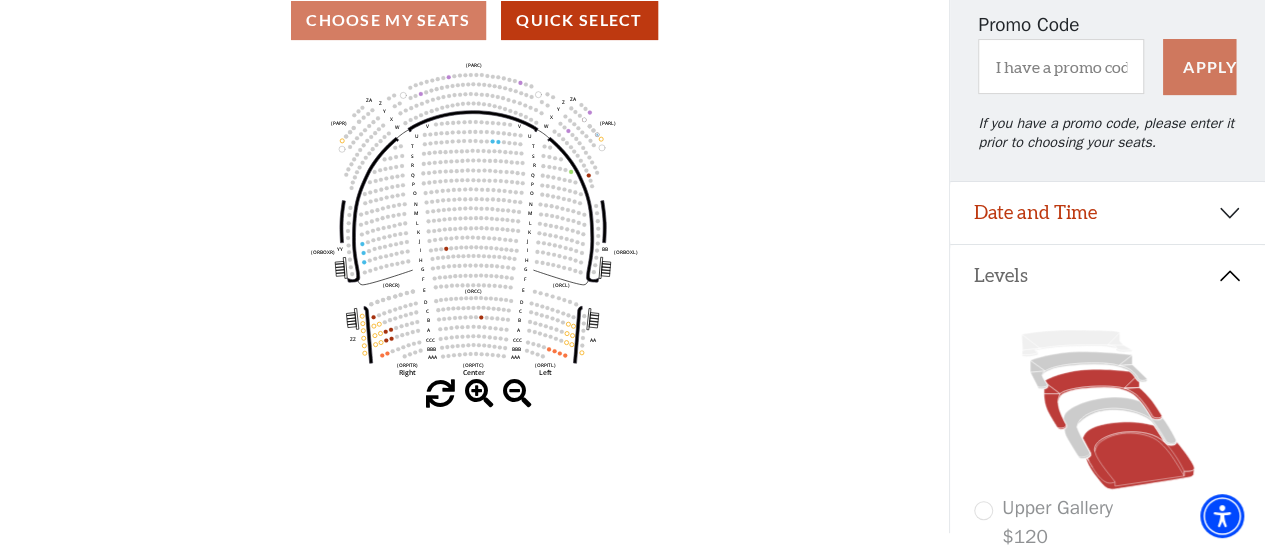 click 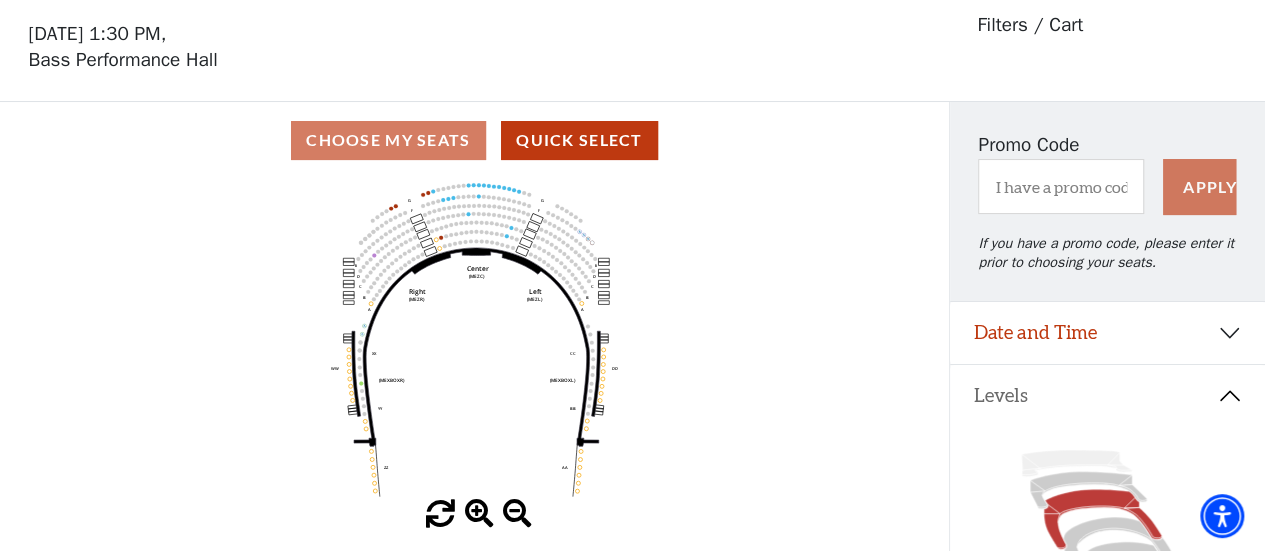 scroll, scrollTop: 92, scrollLeft: 0, axis: vertical 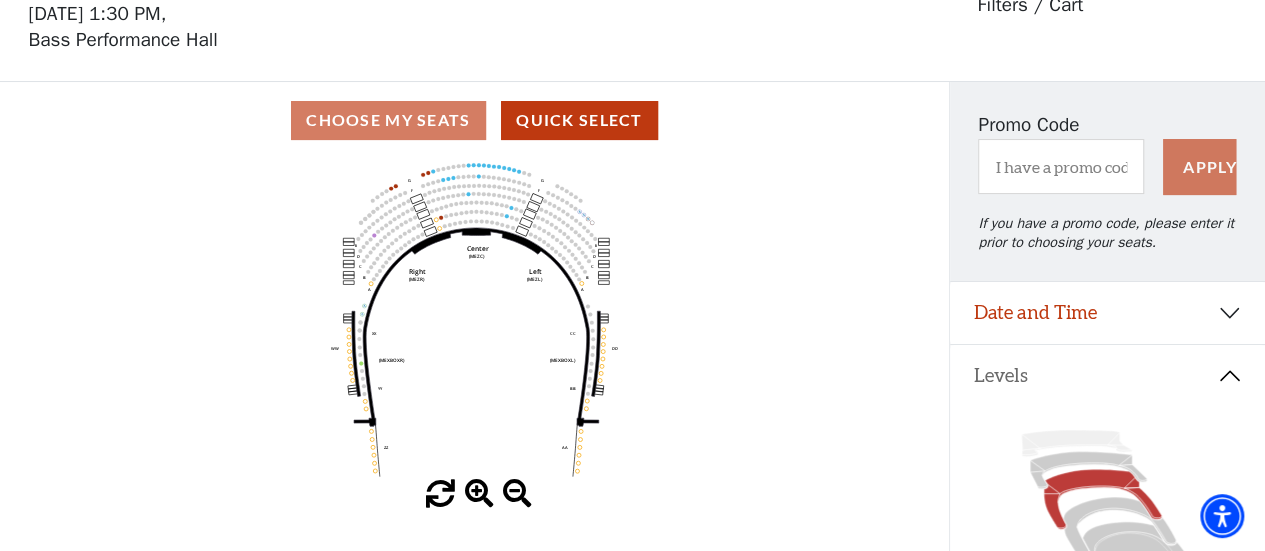 click at bounding box center (479, 494) 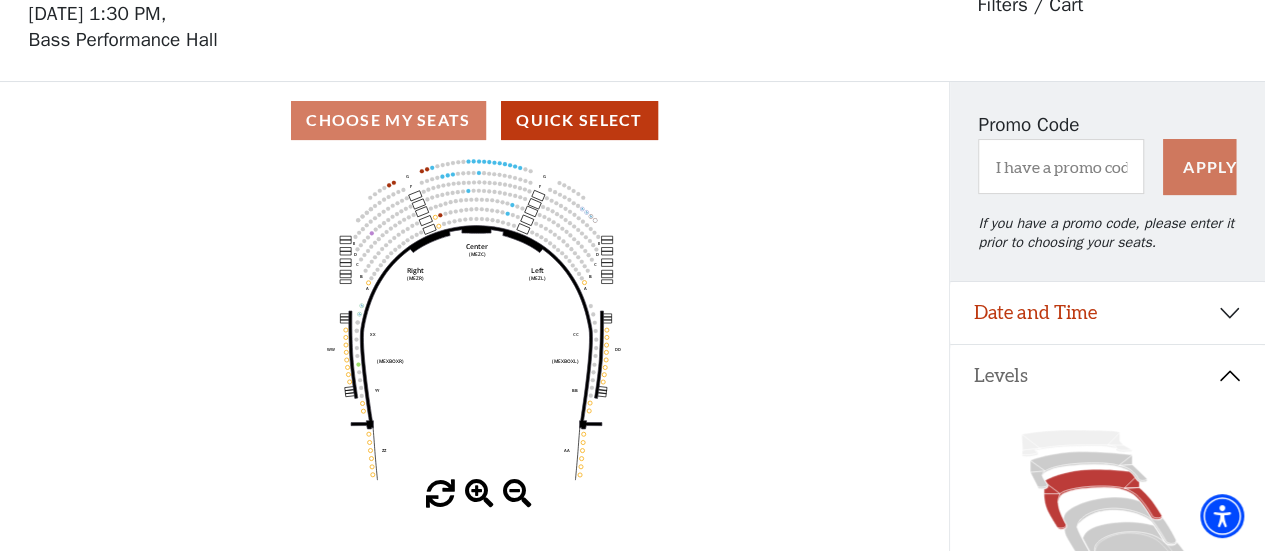 click at bounding box center [479, 494] 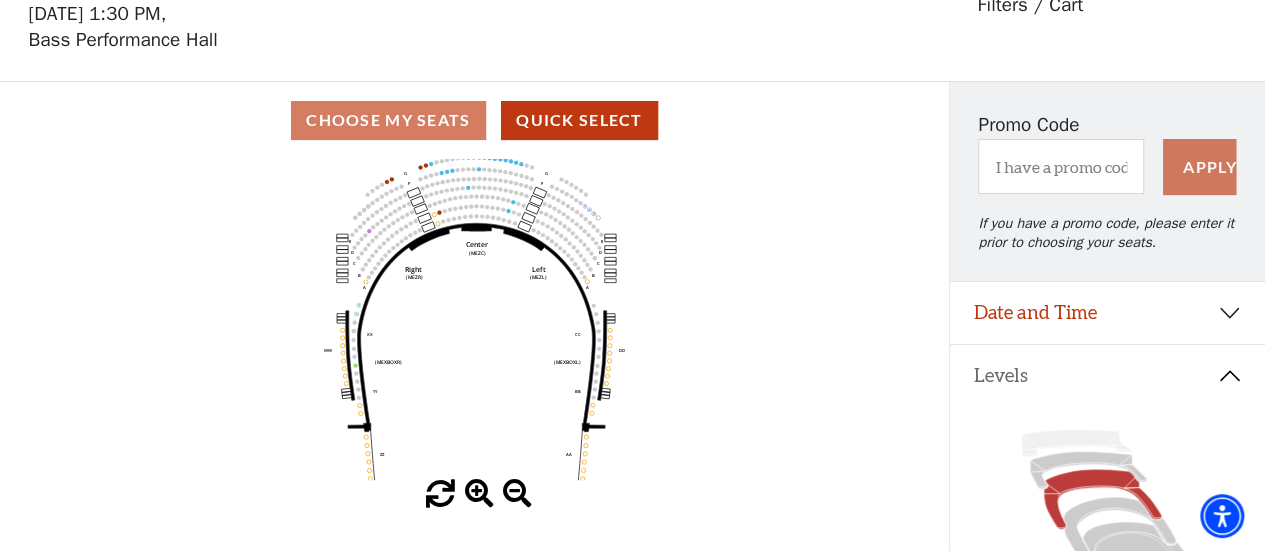 click at bounding box center [479, 494] 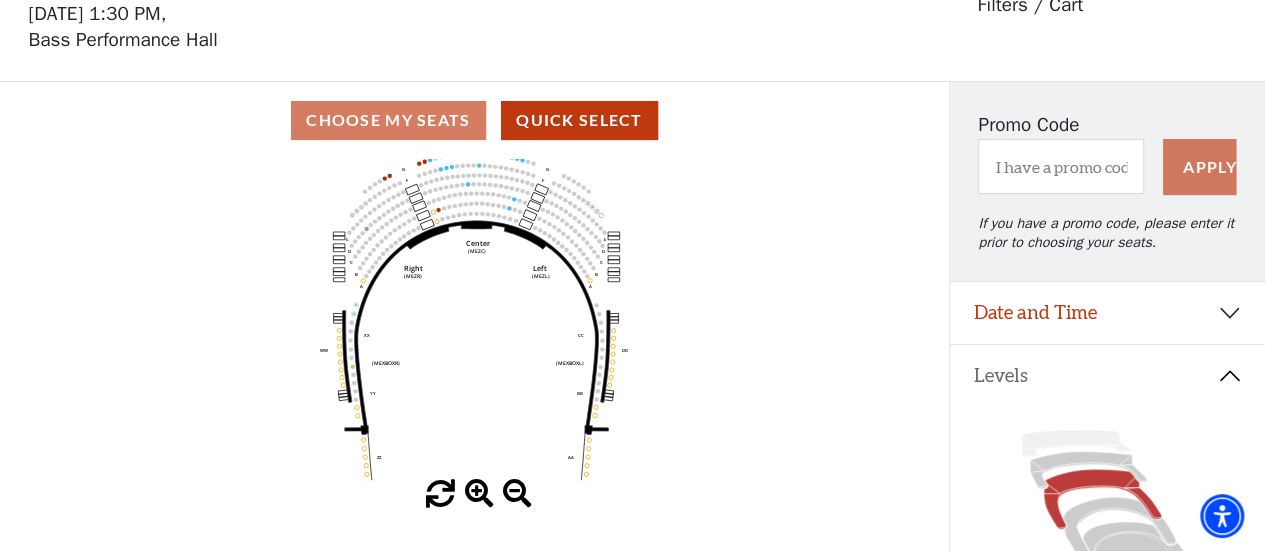click at bounding box center [479, 494] 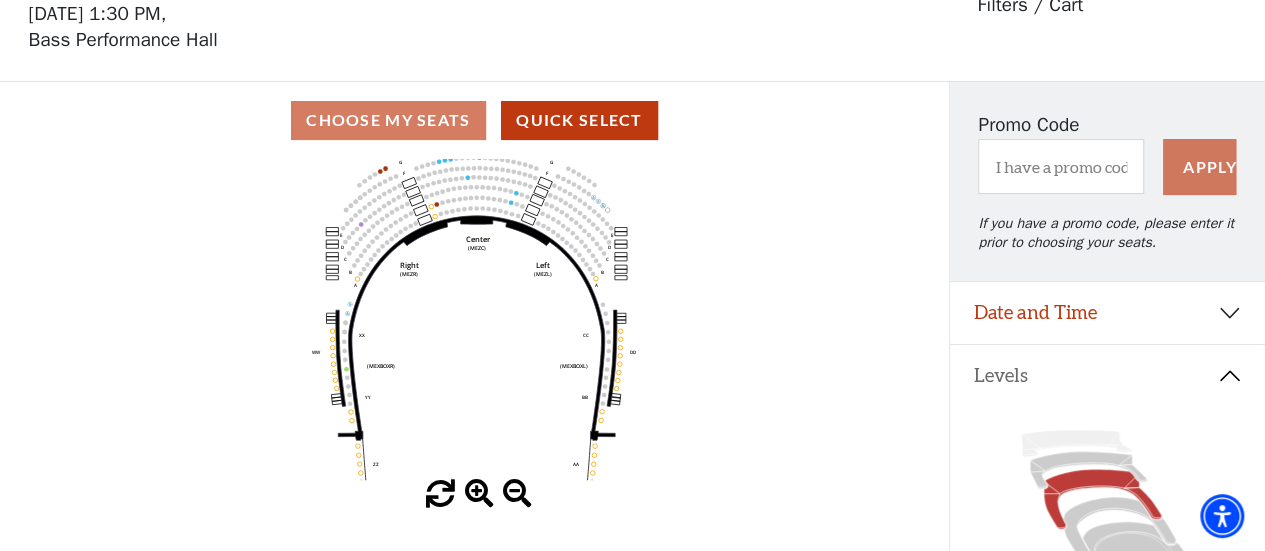 click at bounding box center (479, 494) 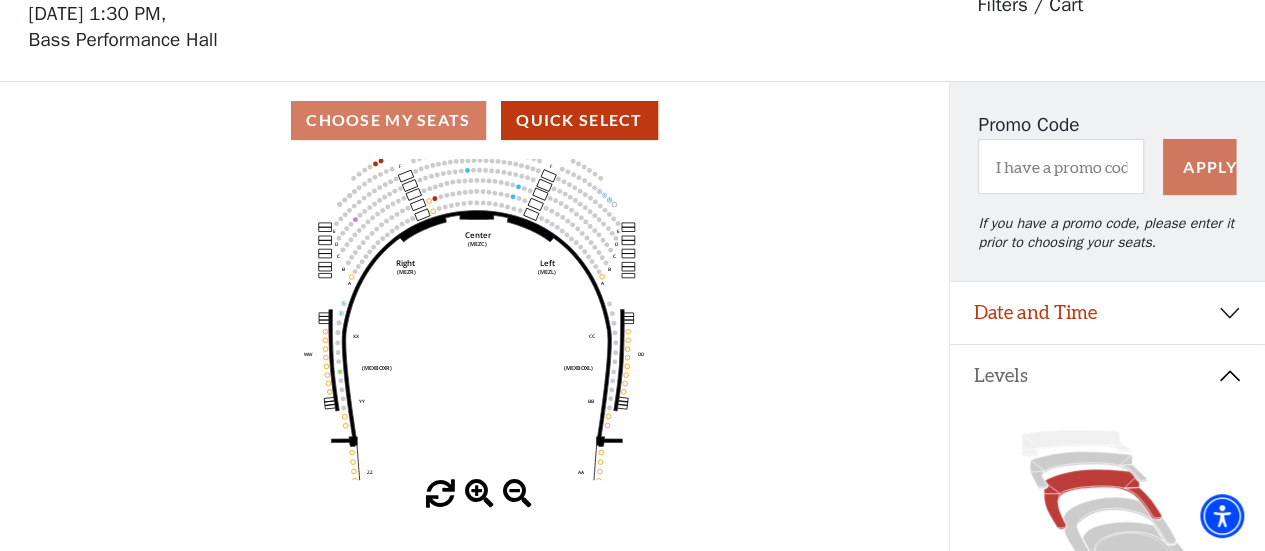 click at bounding box center [479, 494] 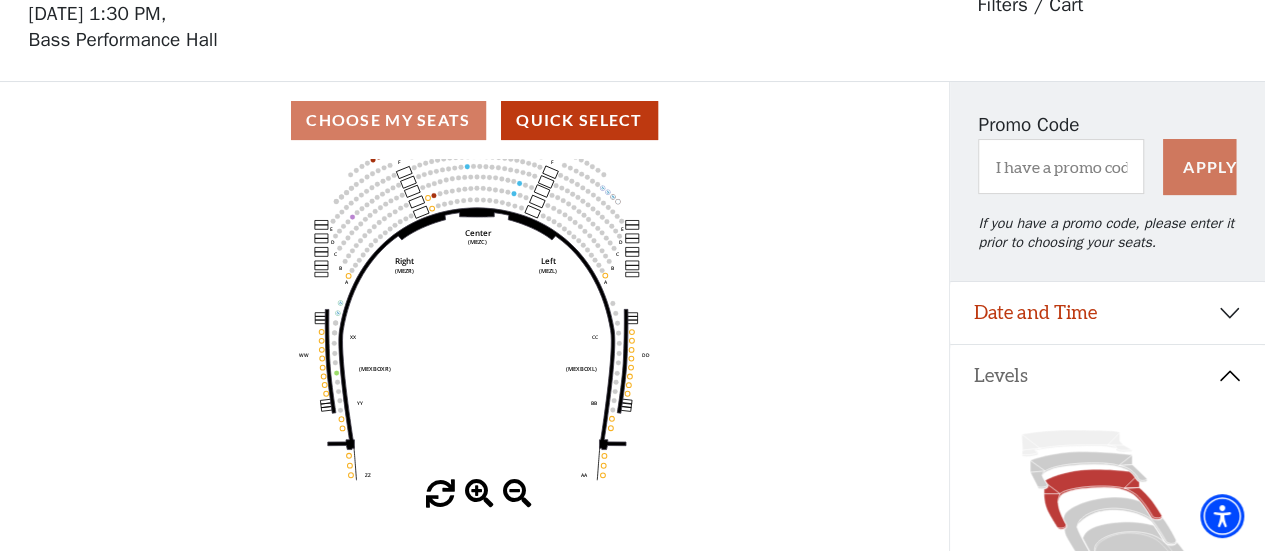 click at bounding box center [479, 494] 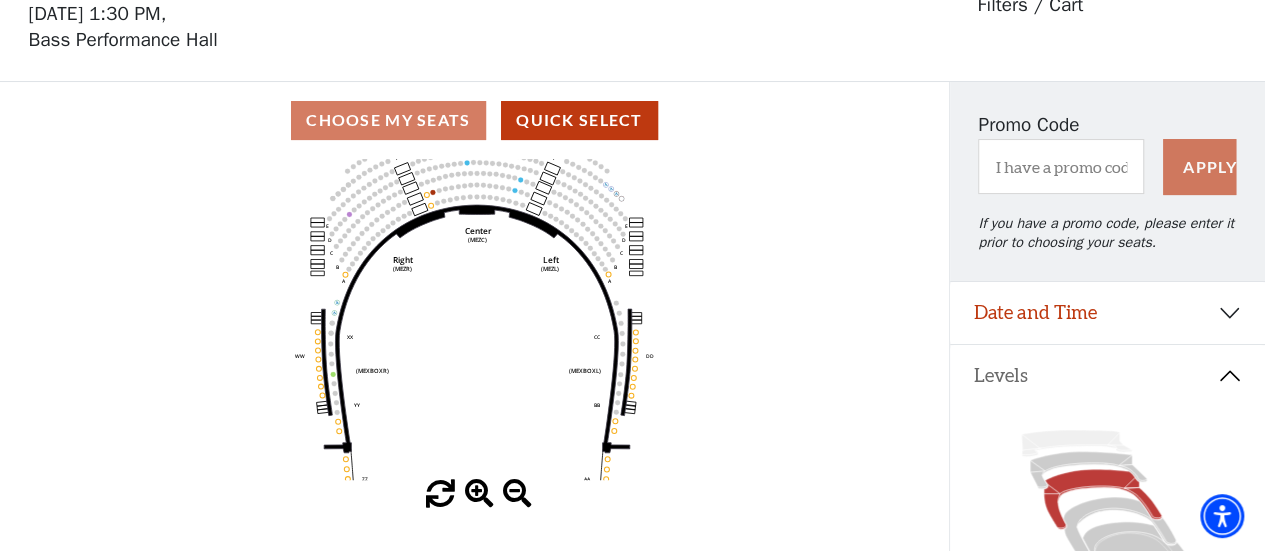 click at bounding box center [479, 494] 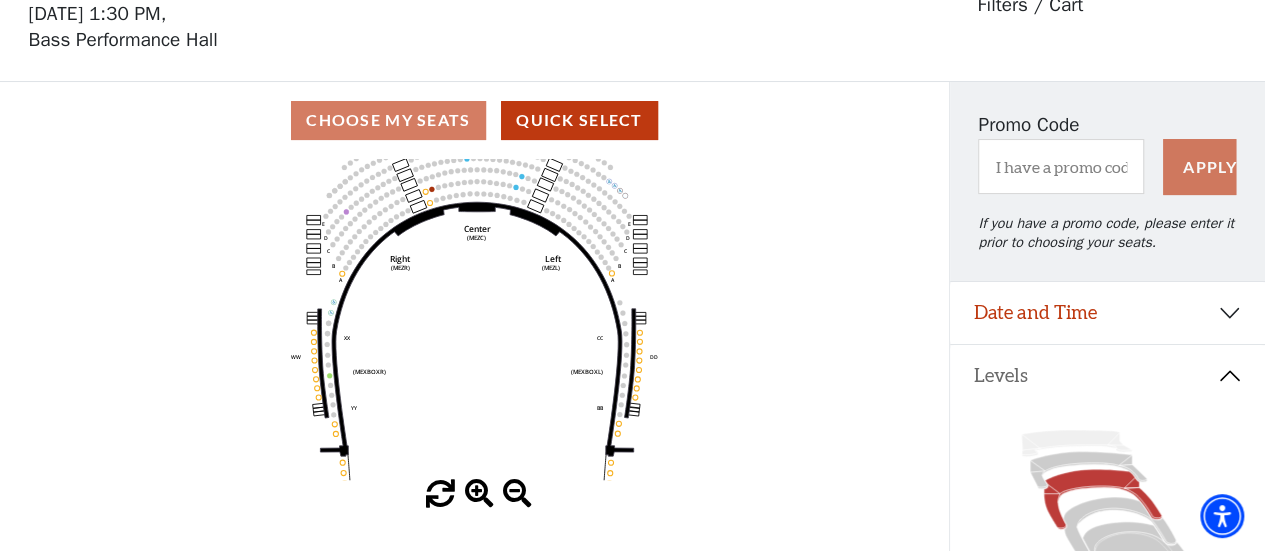 click at bounding box center (479, 494) 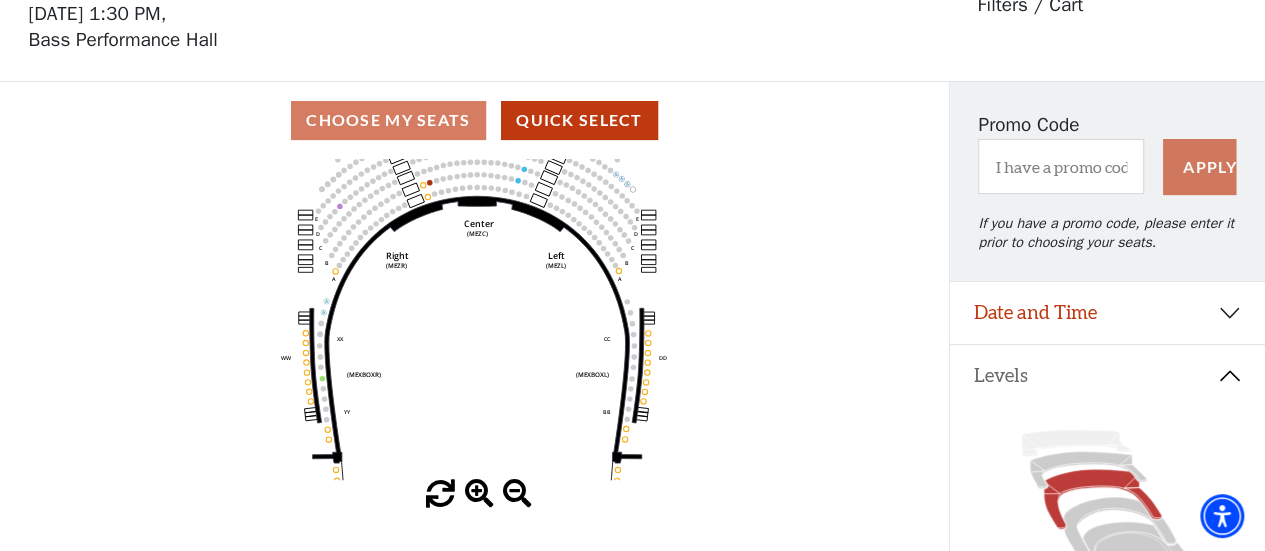 click at bounding box center (479, 494) 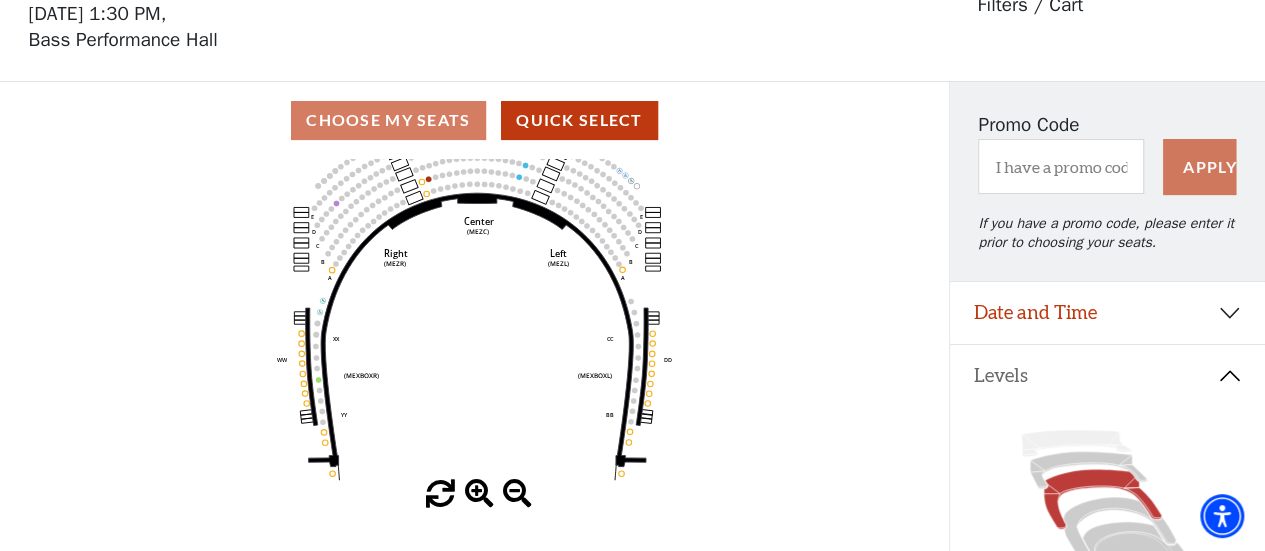 click at bounding box center (479, 494) 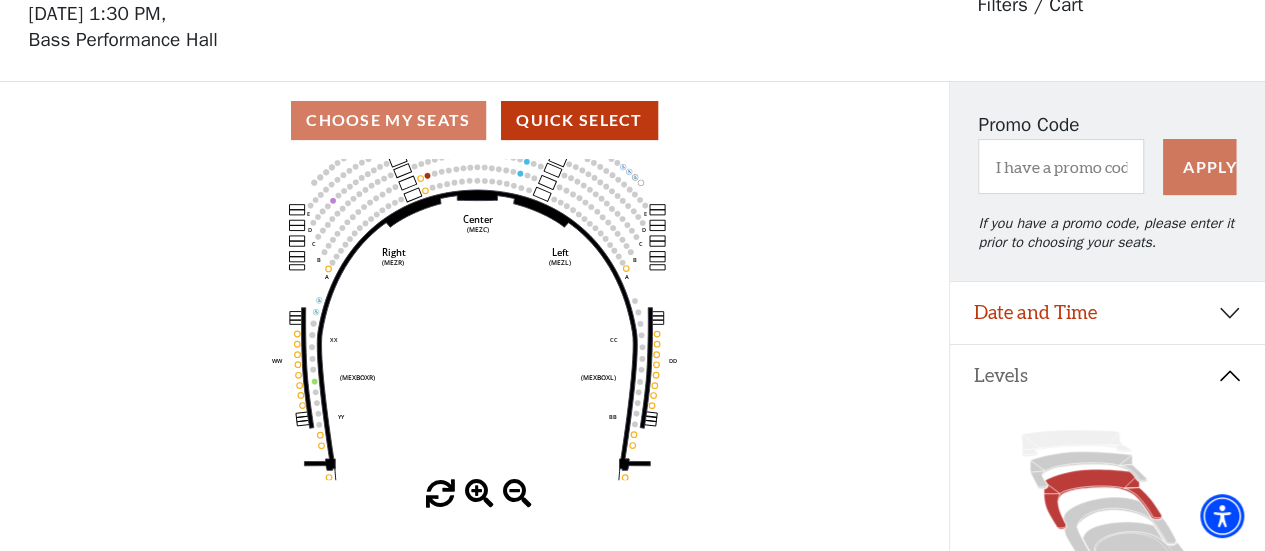 click at bounding box center [479, 494] 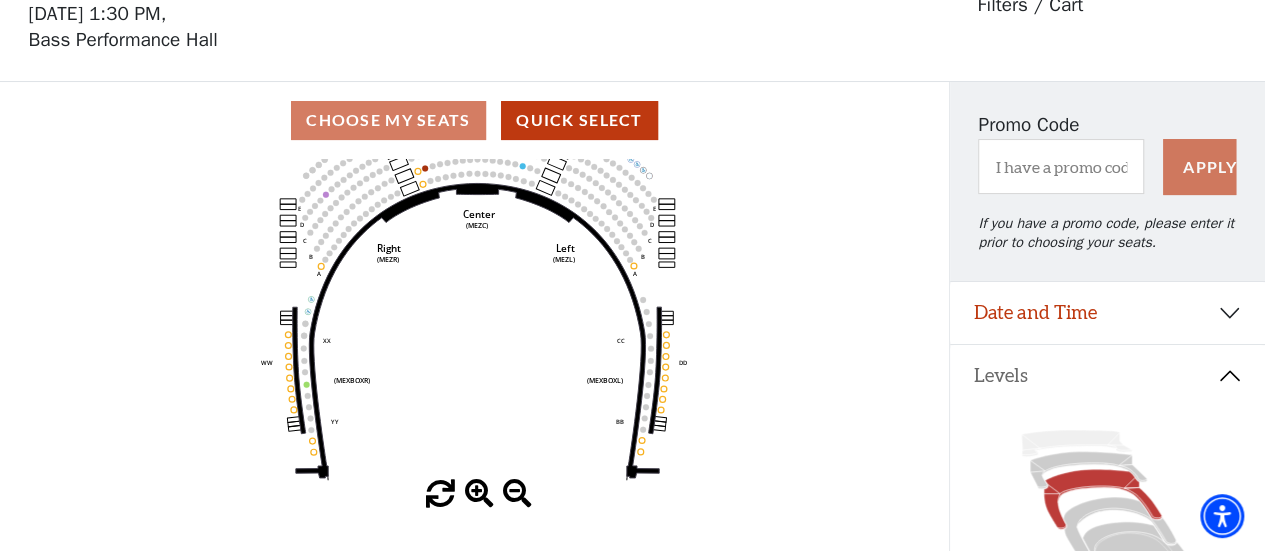 click at bounding box center (479, 494) 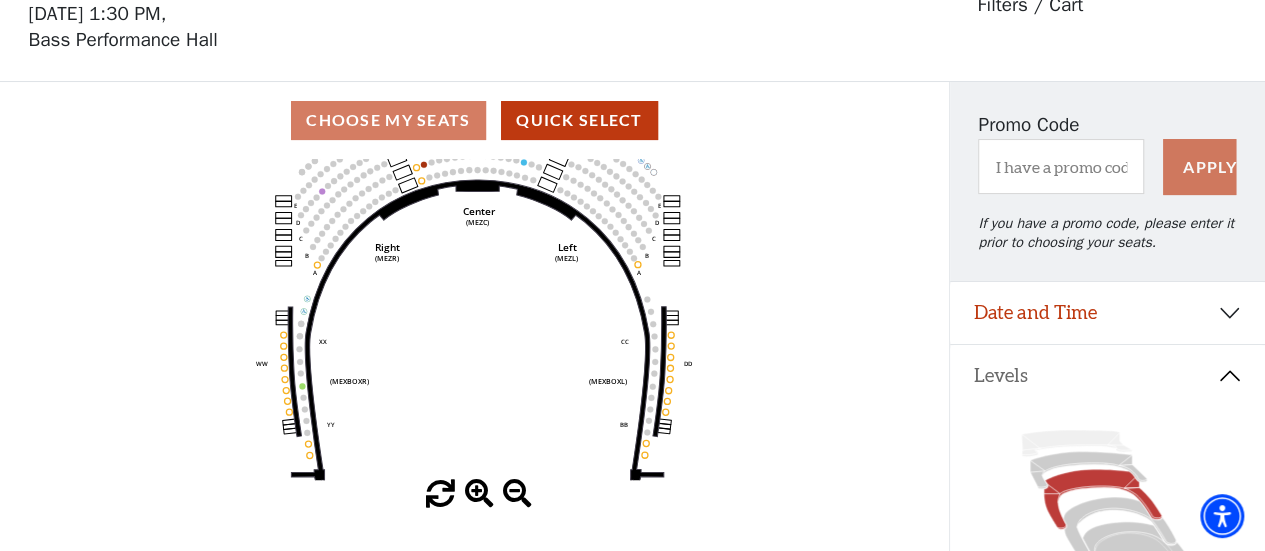 click at bounding box center [479, 494] 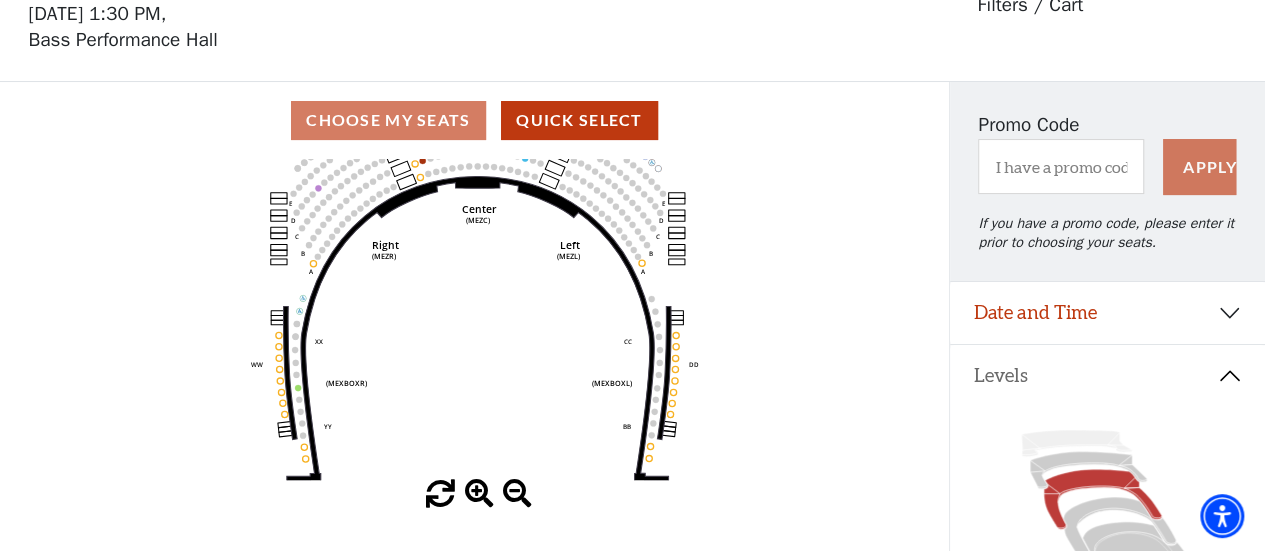 click at bounding box center (479, 494) 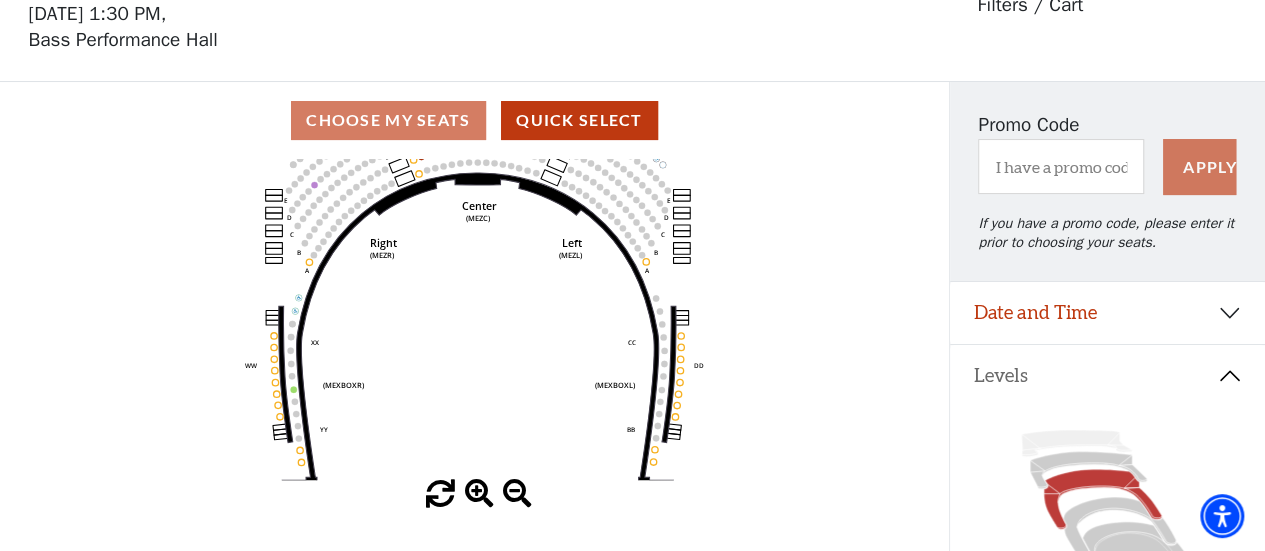 click at bounding box center (479, 494) 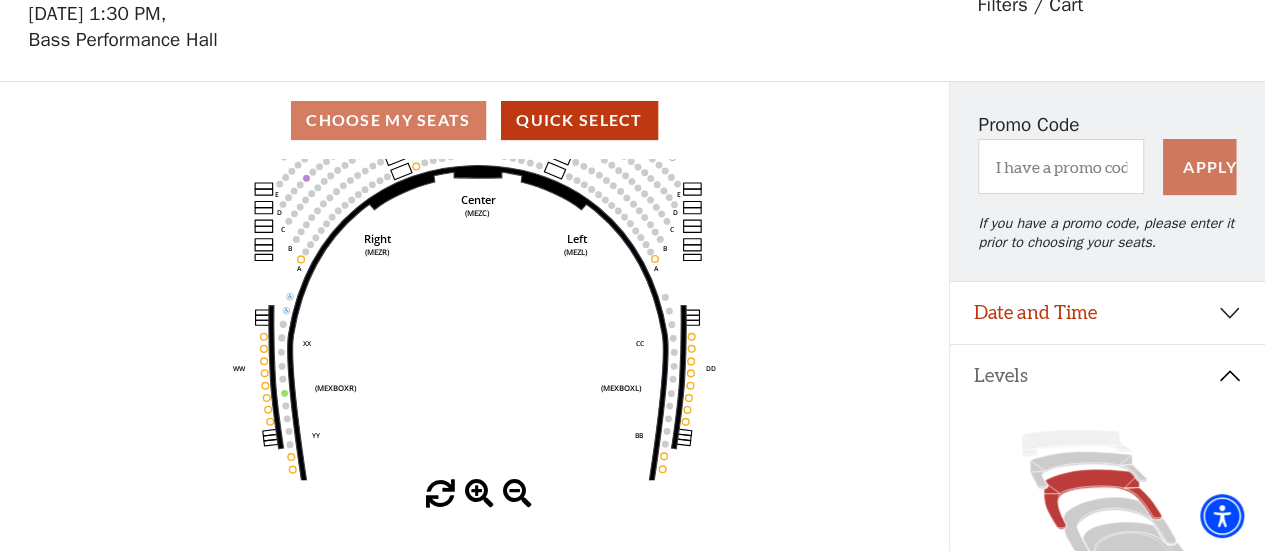 click at bounding box center (479, 494) 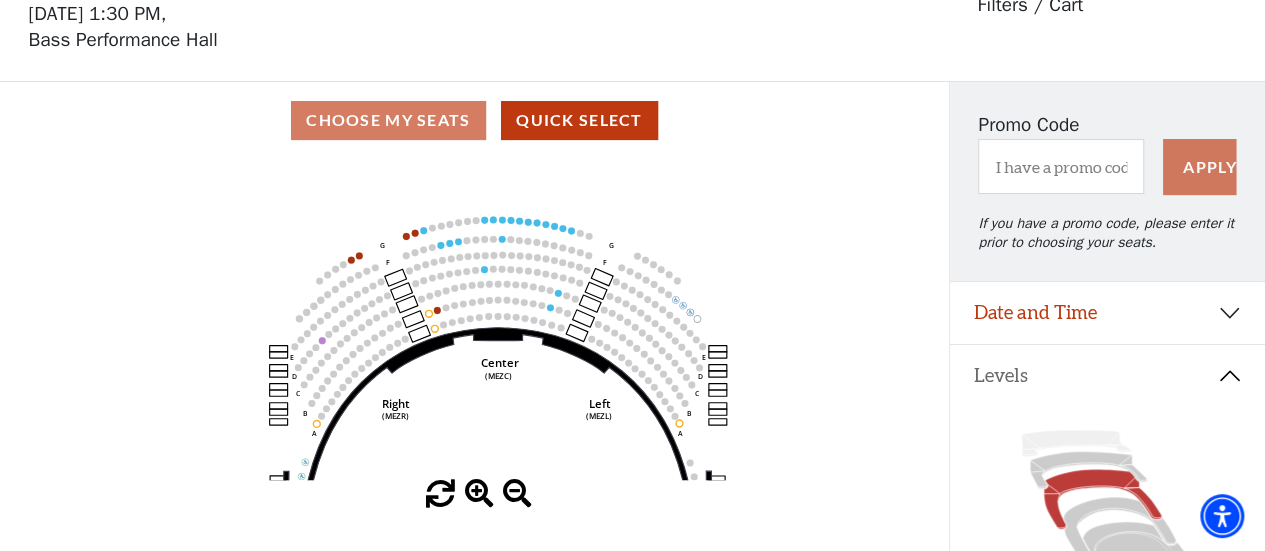 drag, startPoint x: 543, startPoint y: 275, endPoint x: 559, endPoint y: 355, distance: 81.58431 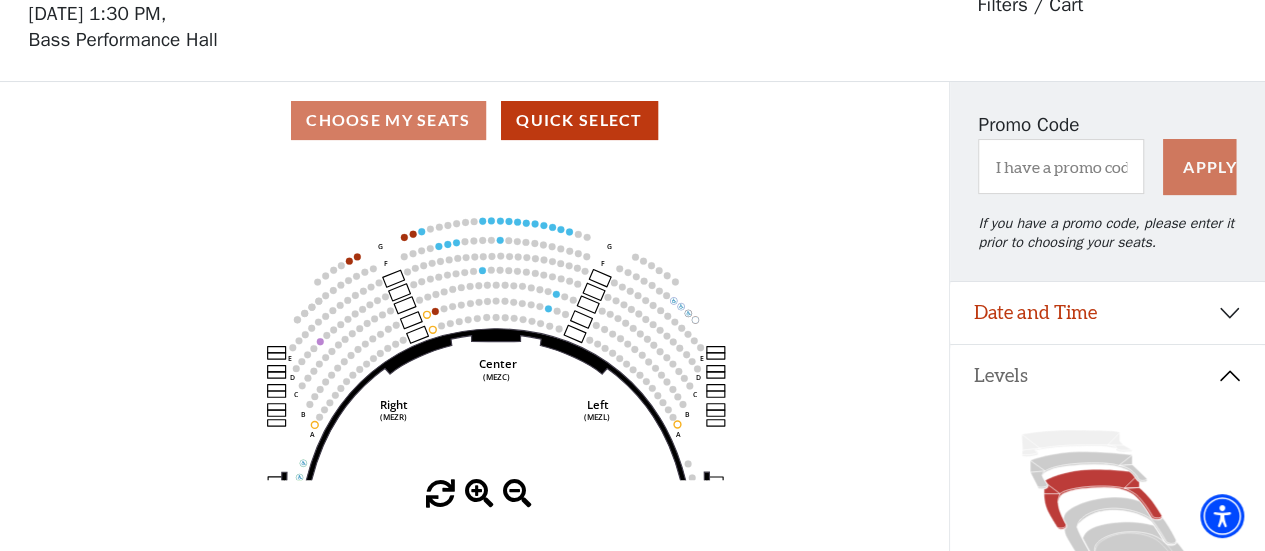 click on "Center   (MEZC)   Right   (MEZR)   Left   (MEZL)   (MEXBOXR)   (MEXBOXL)   XX   WW   CC   DD   YY   BB   ZZ   AA   G   F   E   D   G   F   C   B   A   E   D   C   B   A" 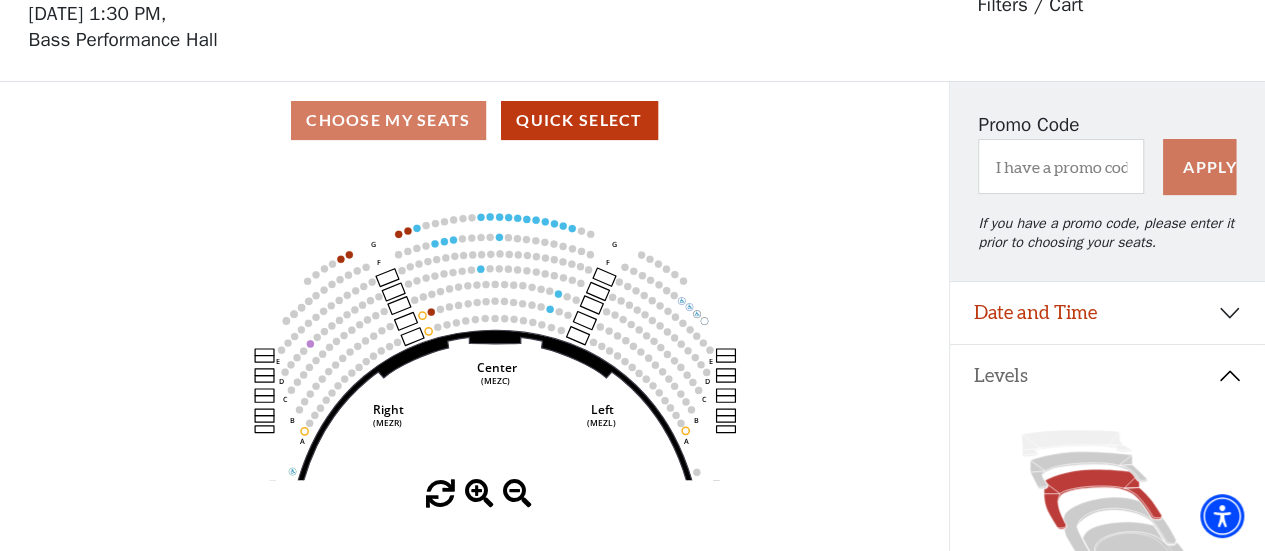 click at bounding box center [479, 494] 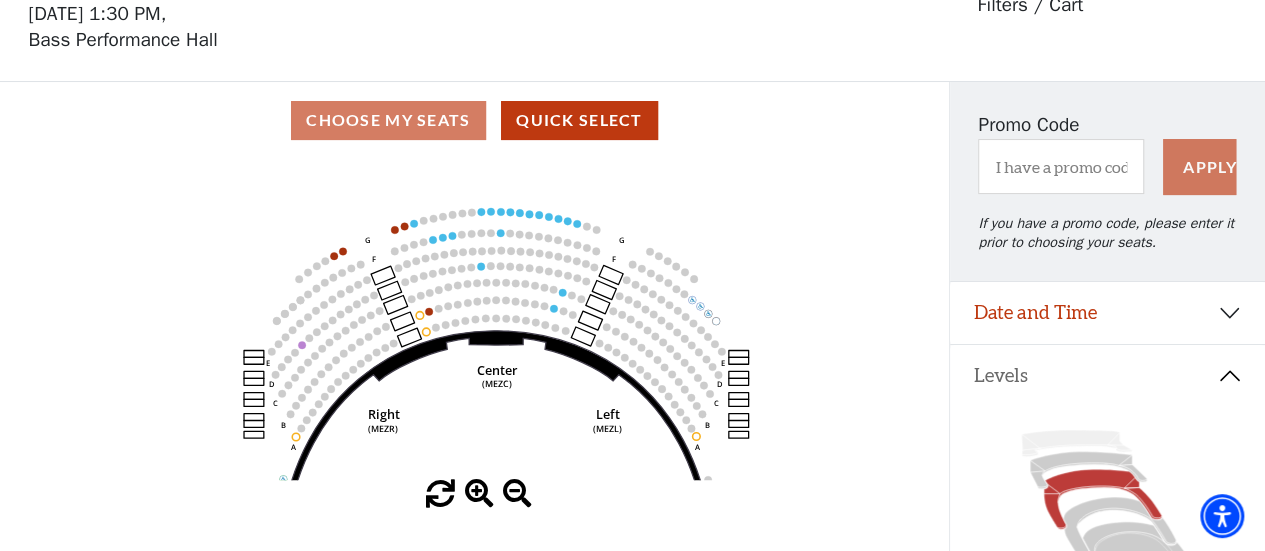 click at bounding box center [479, 494] 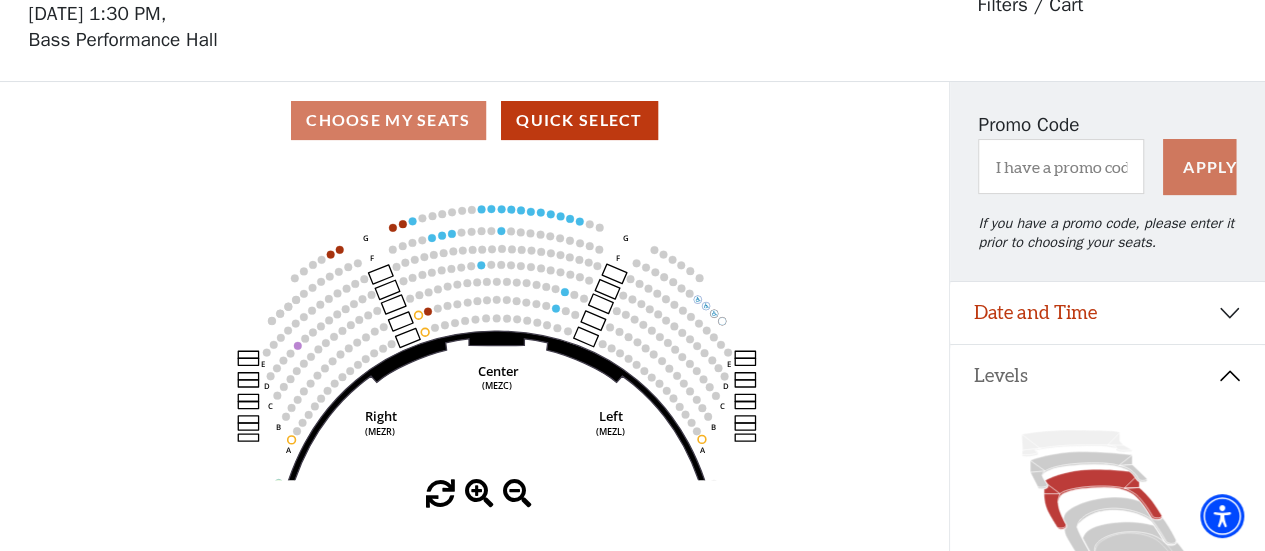 click at bounding box center (479, 494) 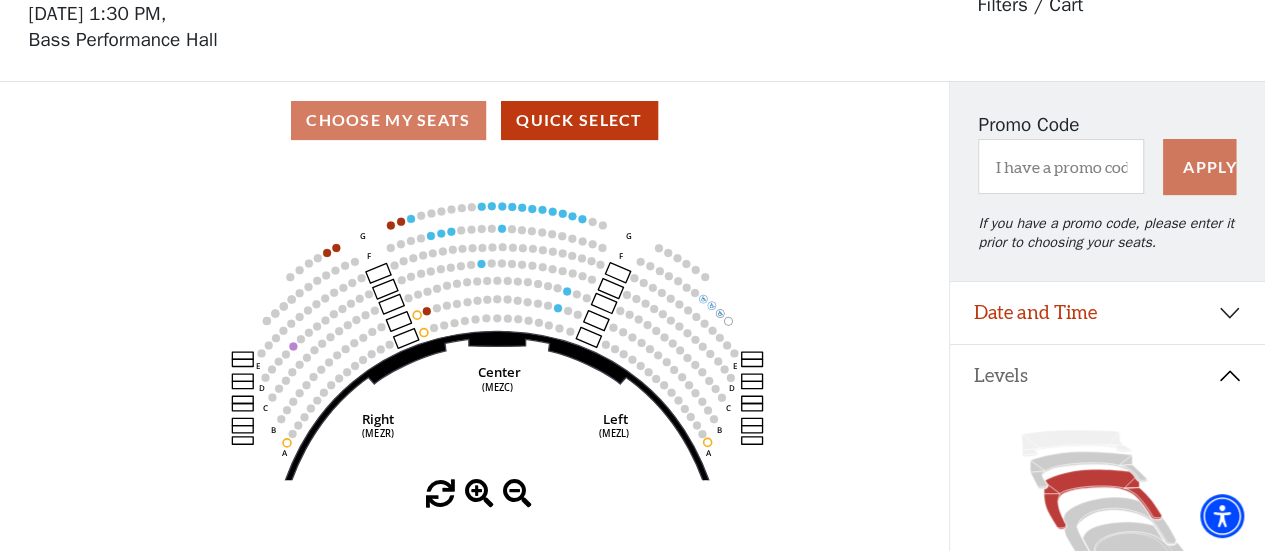click at bounding box center [479, 494] 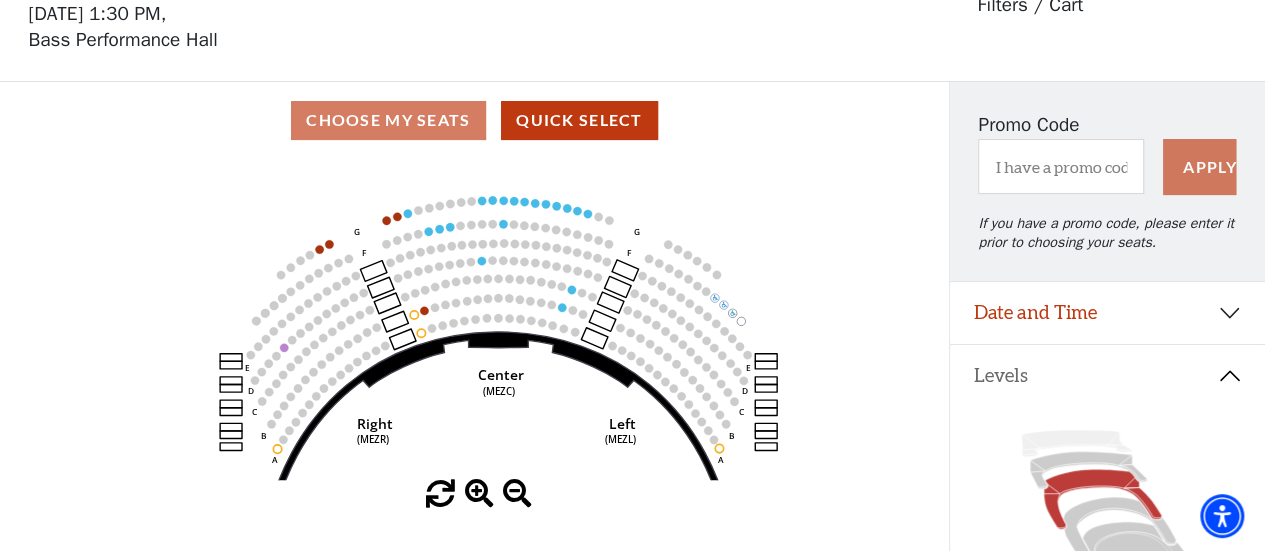 click at bounding box center (479, 494) 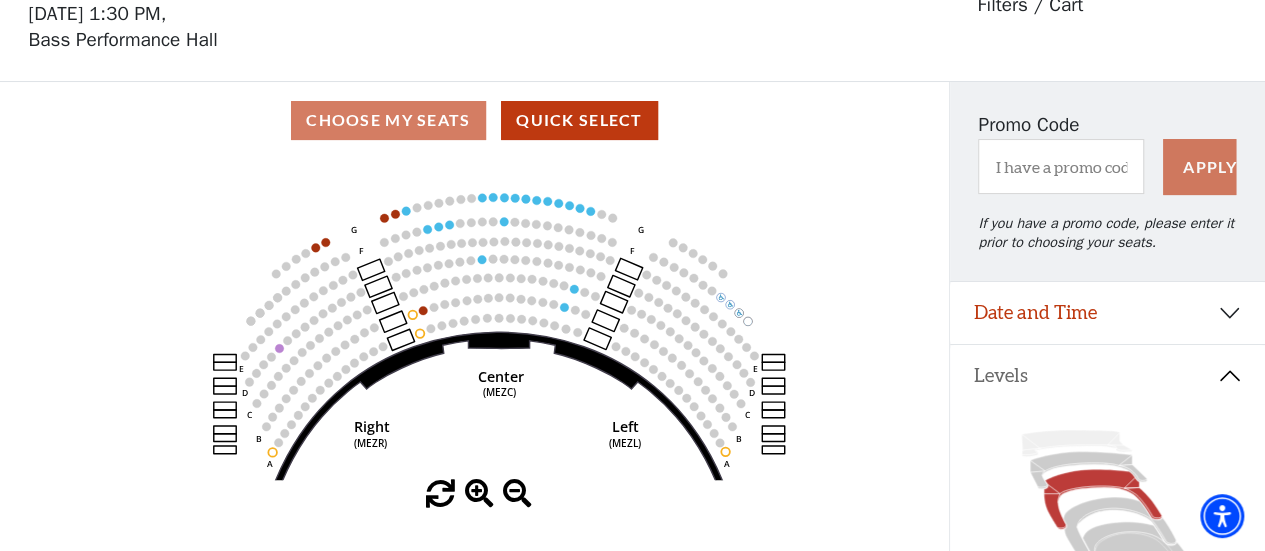 click at bounding box center [479, 494] 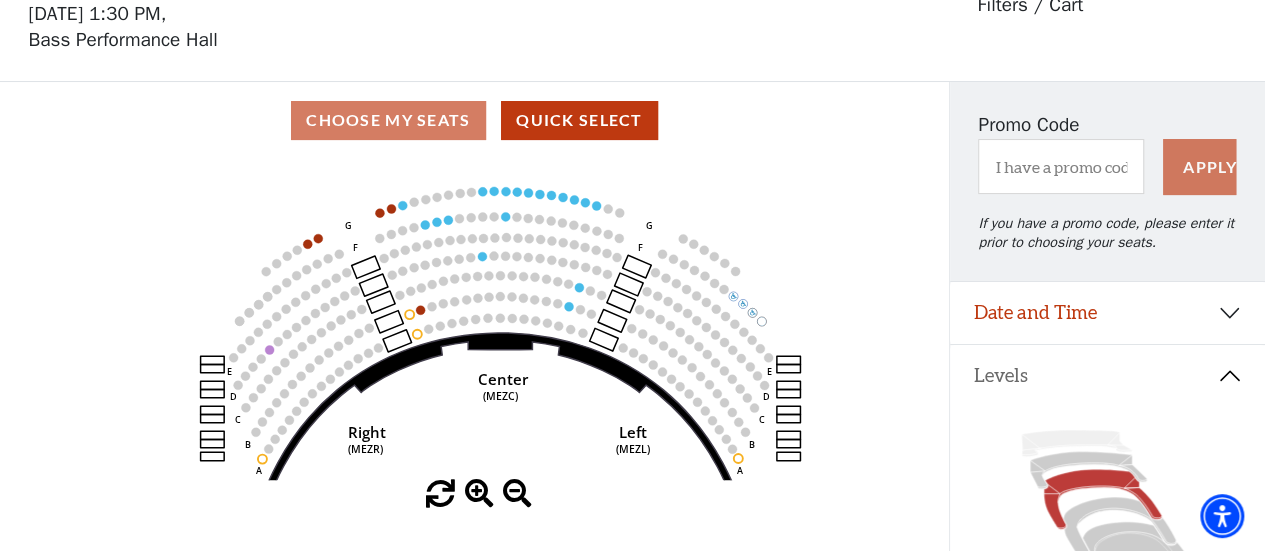 click at bounding box center (479, 494) 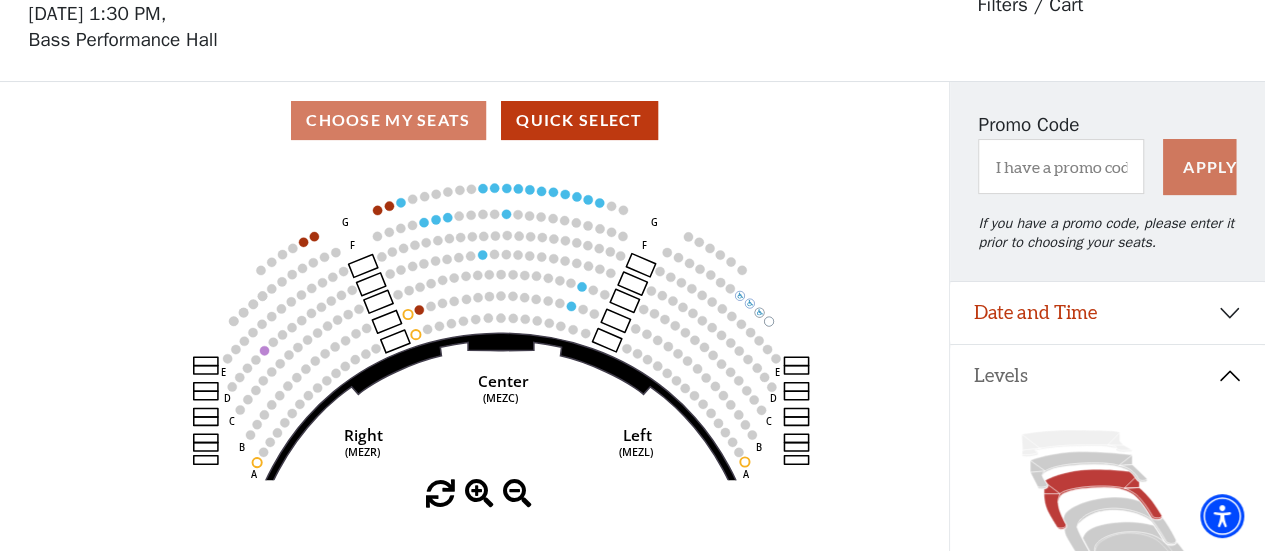click at bounding box center [479, 494] 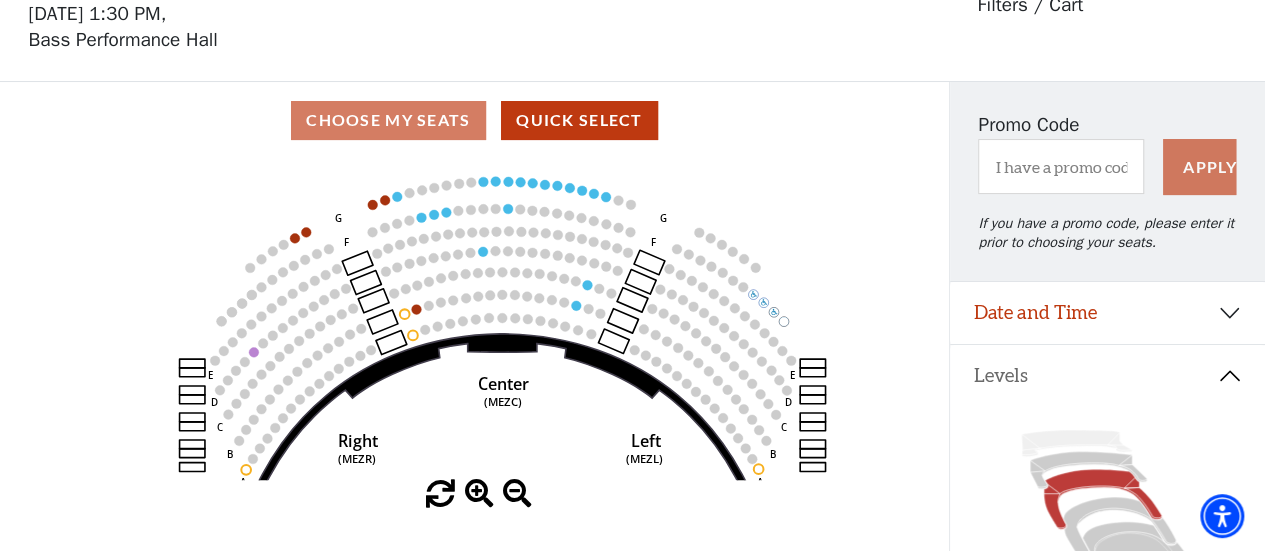 click at bounding box center (479, 494) 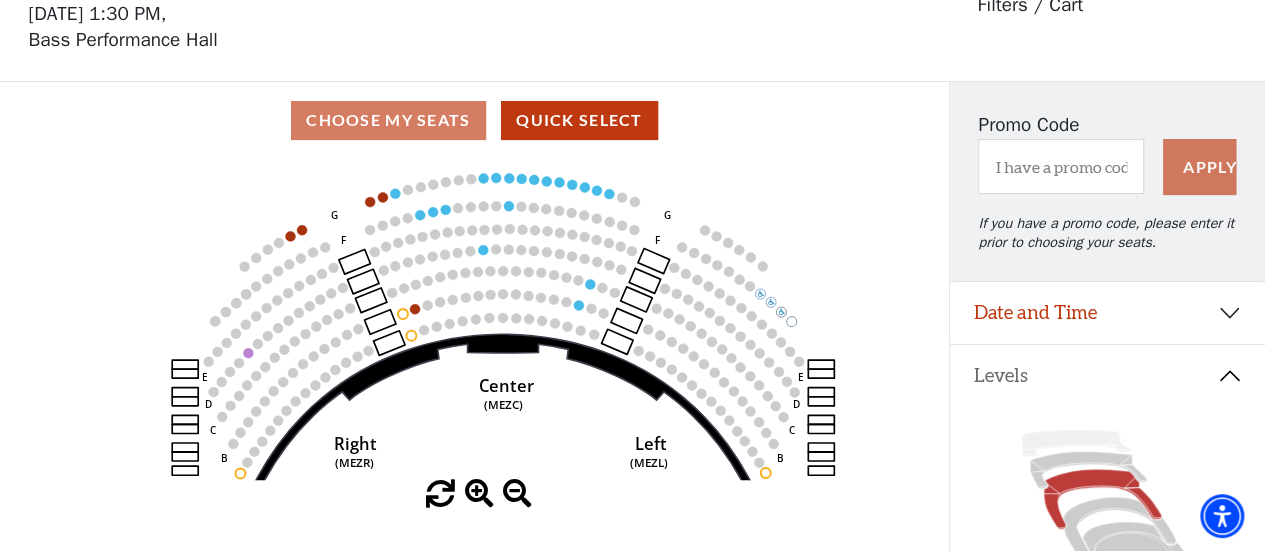 click at bounding box center [479, 494] 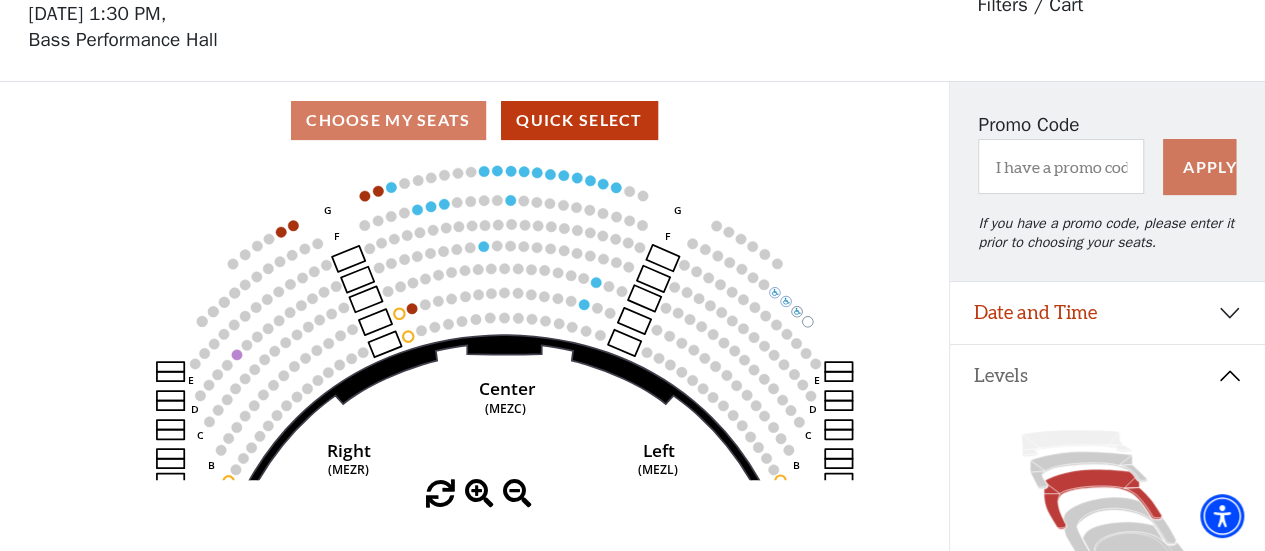 click at bounding box center (479, 494) 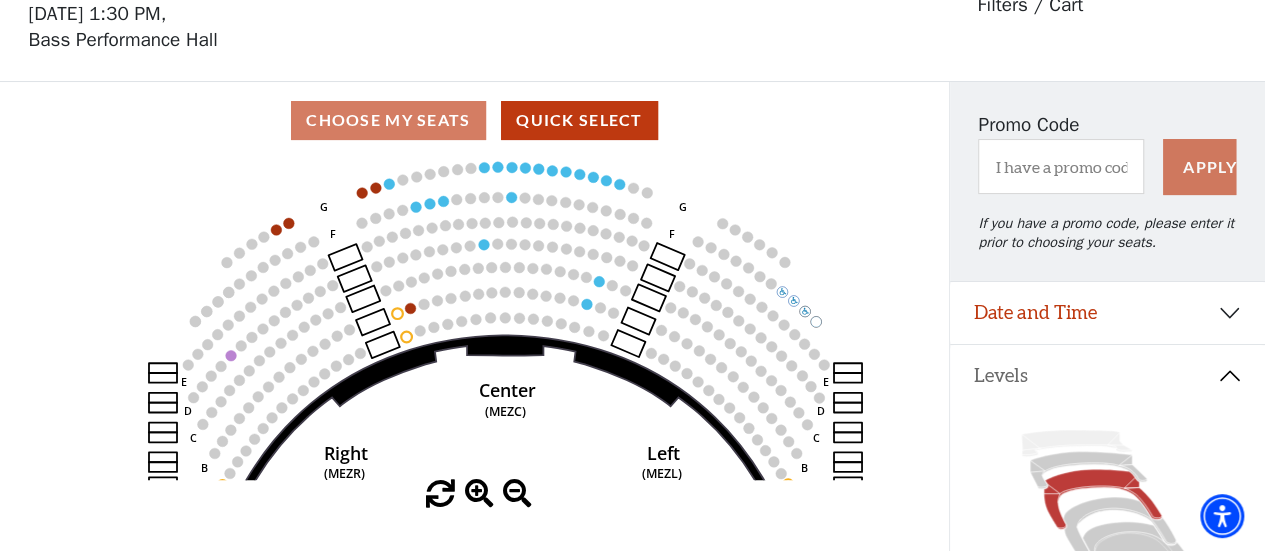click at bounding box center (479, 494) 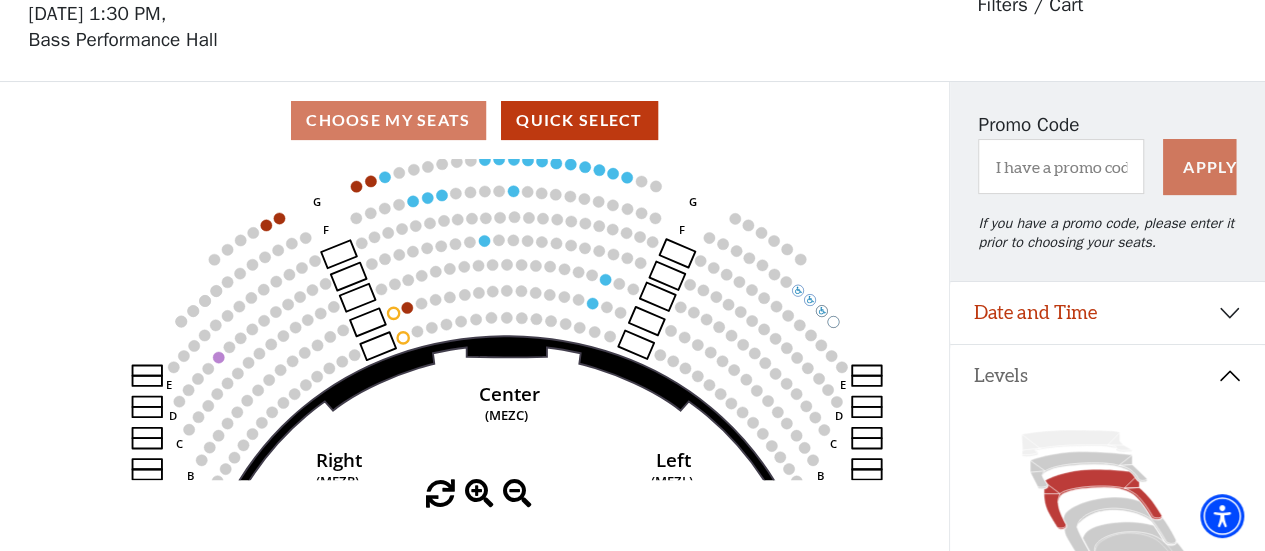 click at bounding box center [479, 494] 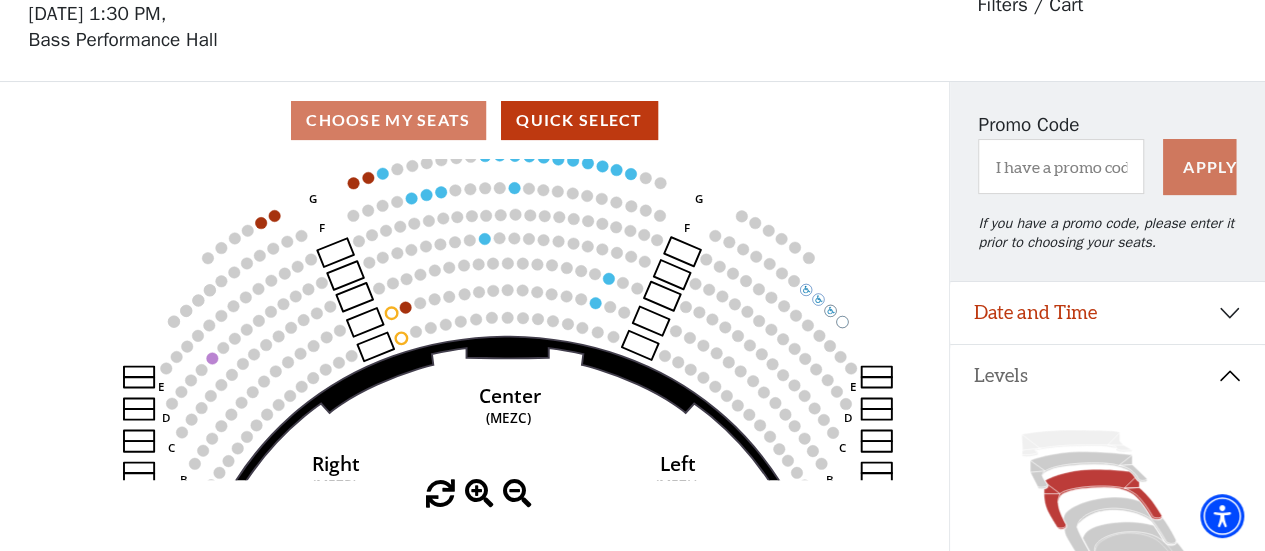 click at bounding box center [479, 494] 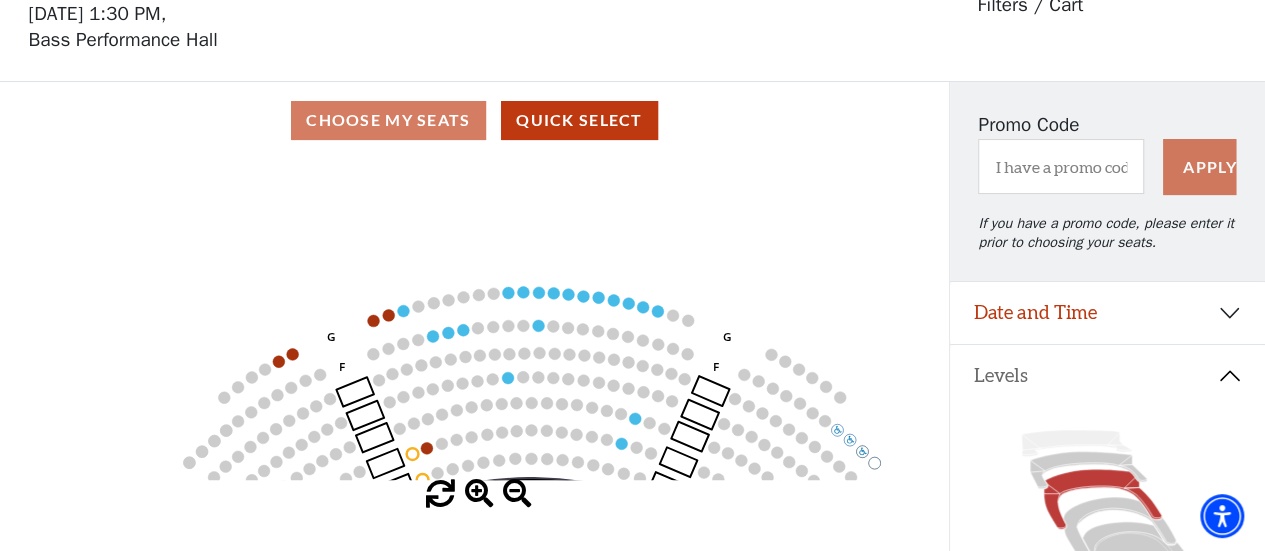 drag, startPoint x: 600, startPoint y: 210, endPoint x: 623, endPoint y: 351, distance: 142.86357 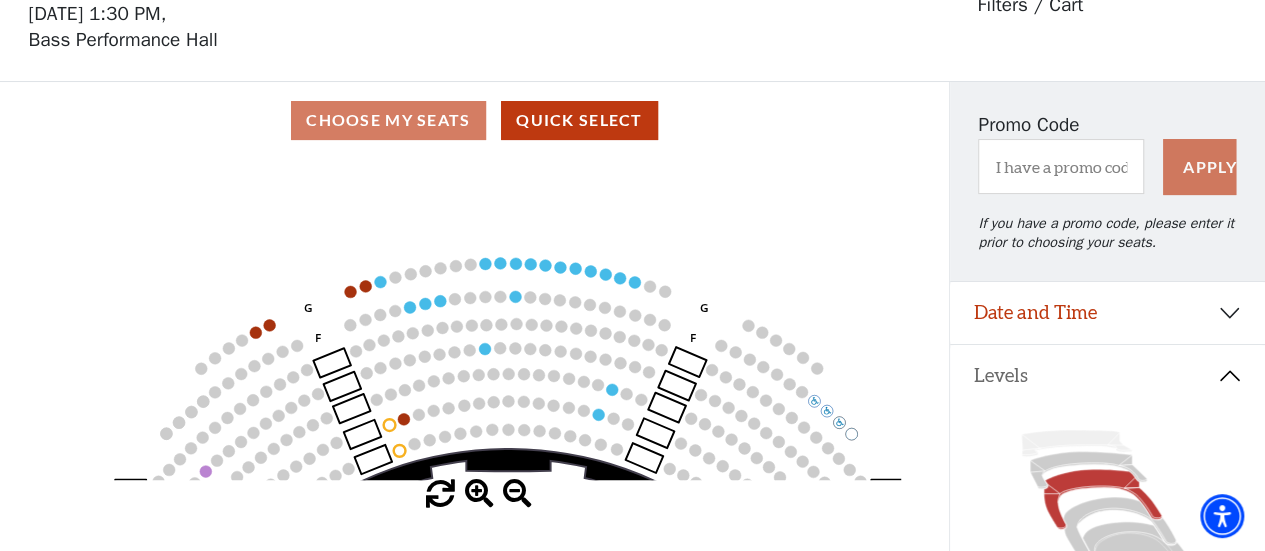 drag, startPoint x: 655, startPoint y: 397, endPoint x: 676, endPoint y: 183, distance: 215.02791 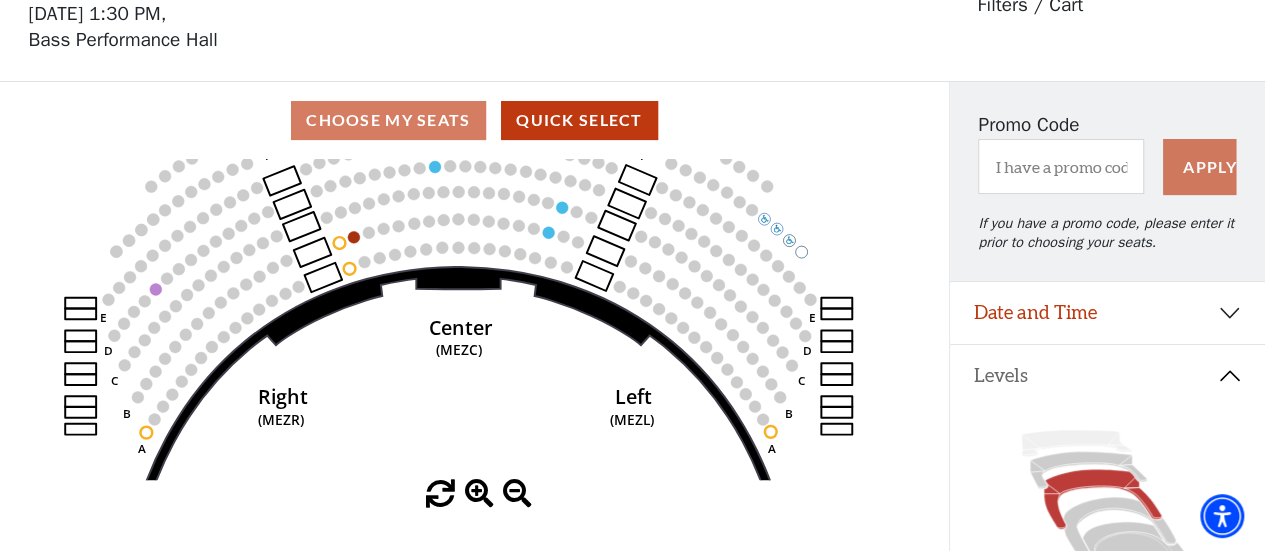 drag, startPoint x: 632, startPoint y: 275, endPoint x: 679, endPoint y: 338, distance: 78.60026 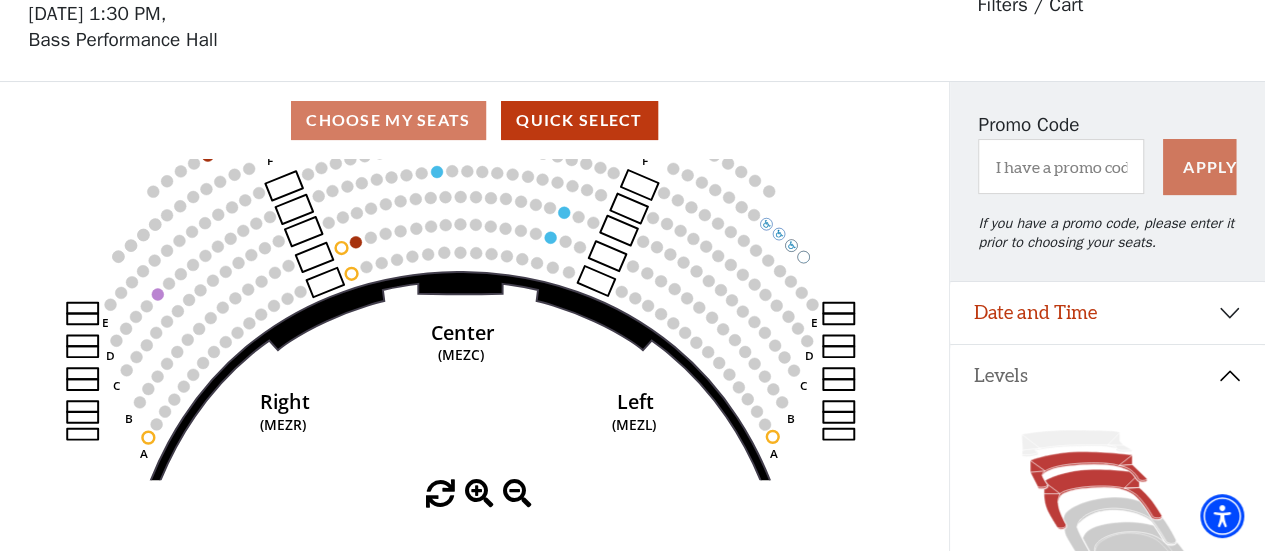 click 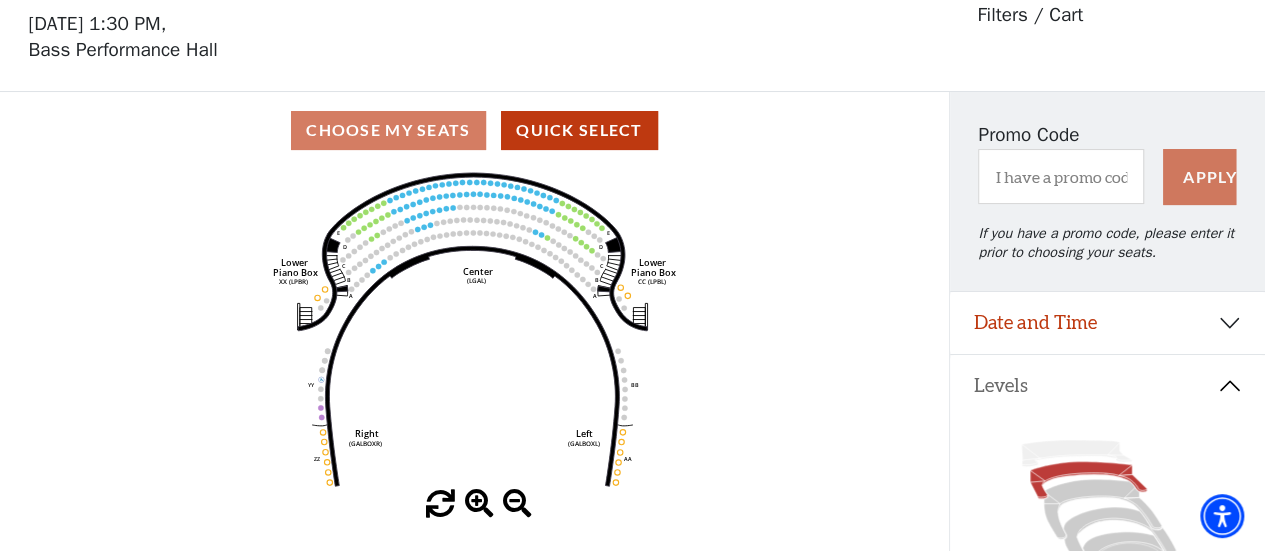scroll, scrollTop: 92, scrollLeft: 0, axis: vertical 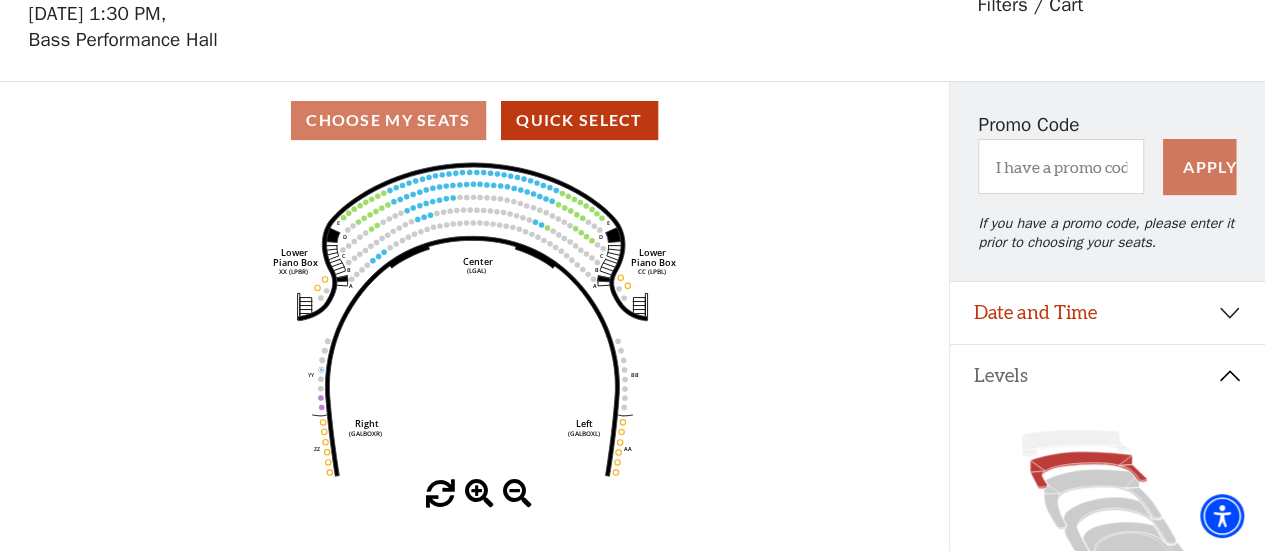 click at bounding box center [479, 494] 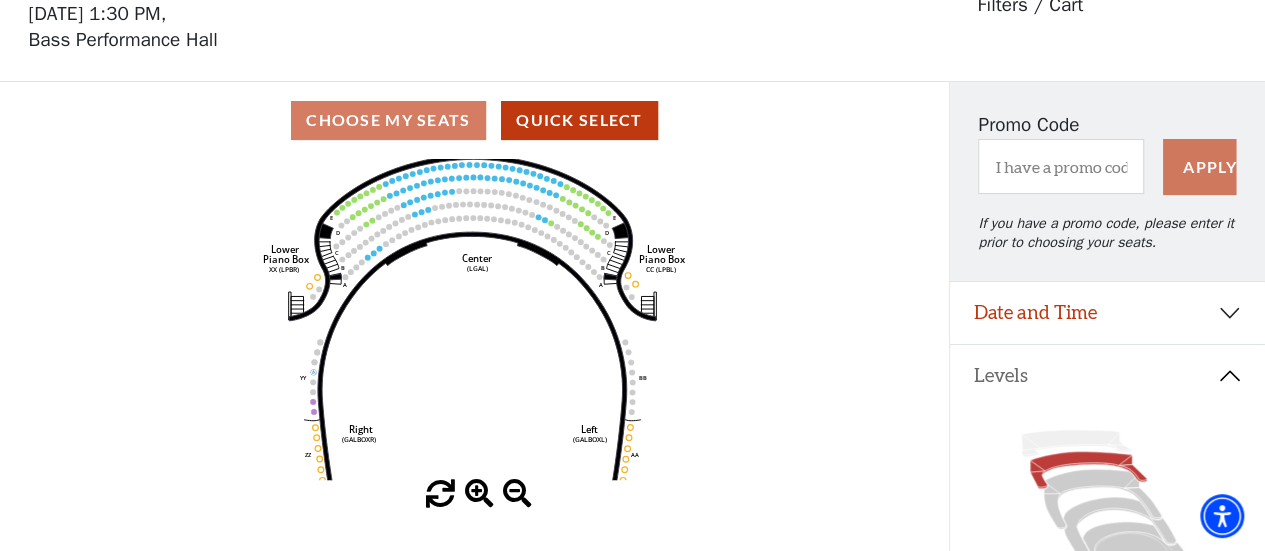 click at bounding box center [479, 494] 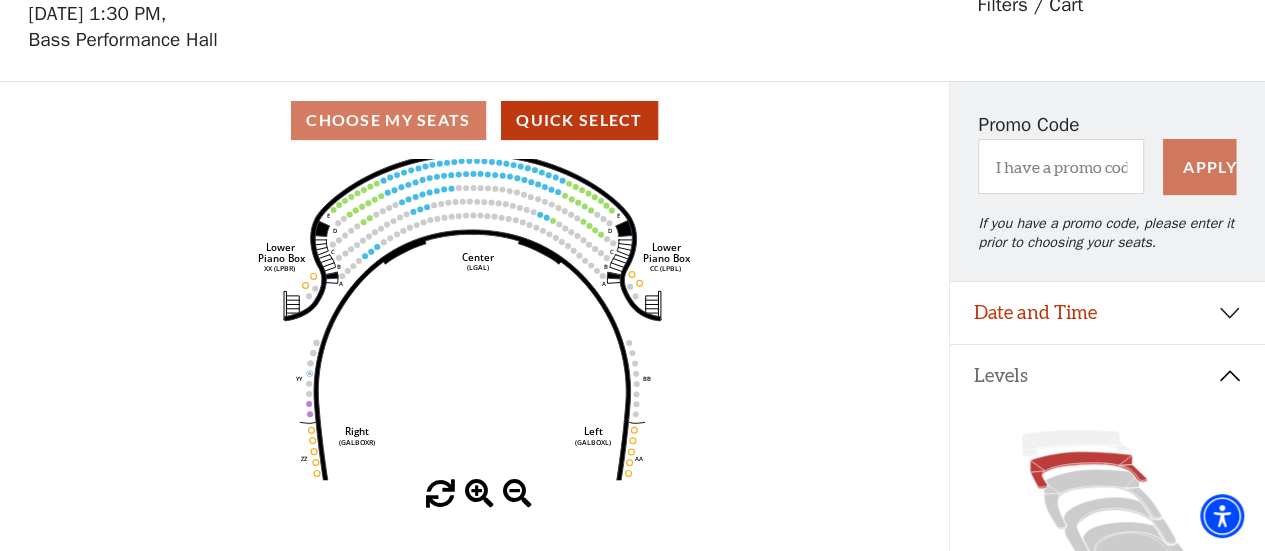 click at bounding box center (479, 494) 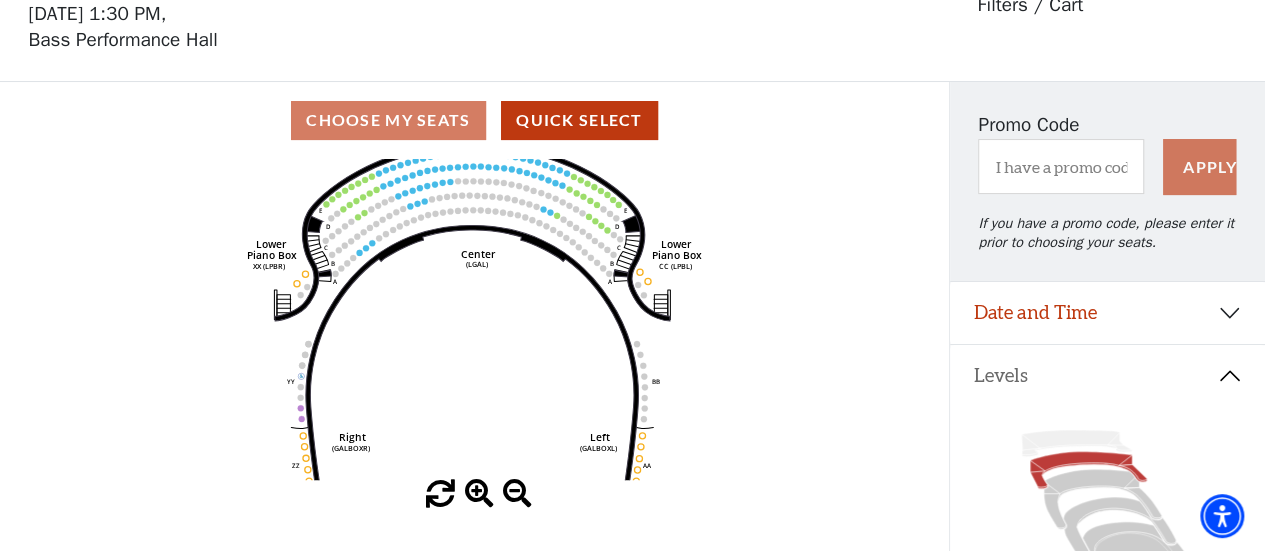 click at bounding box center [479, 494] 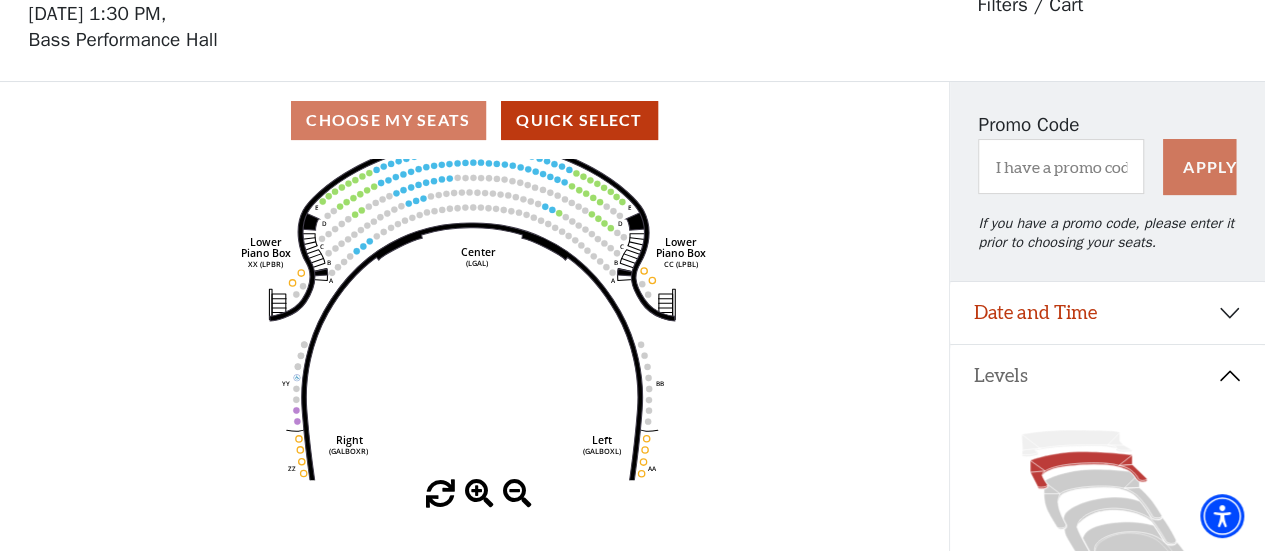 click at bounding box center [479, 494] 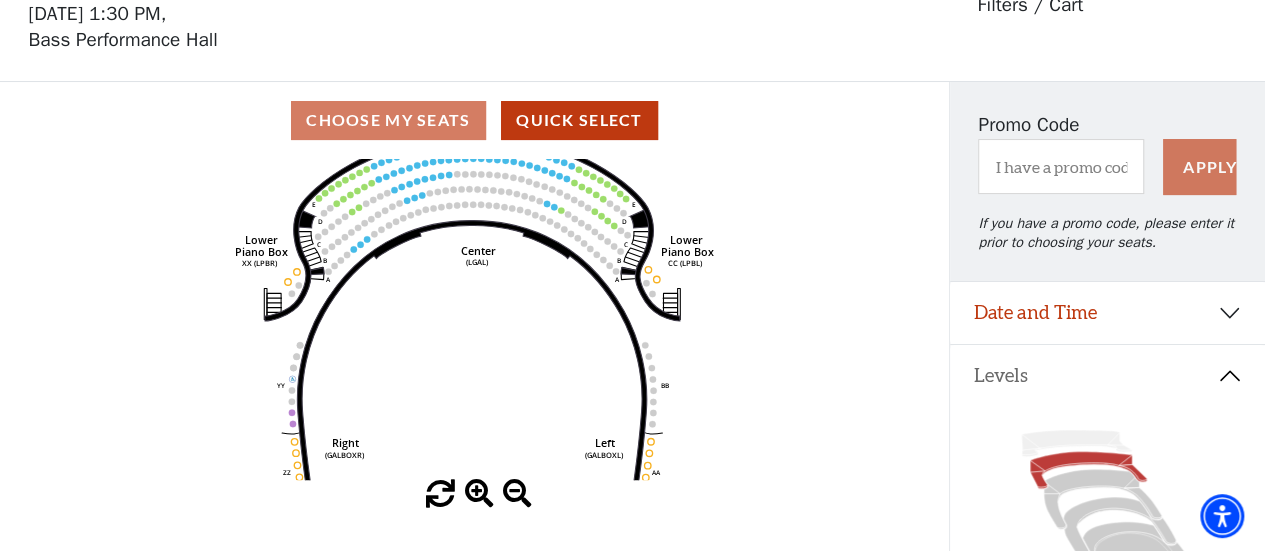 click at bounding box center (479, 494) 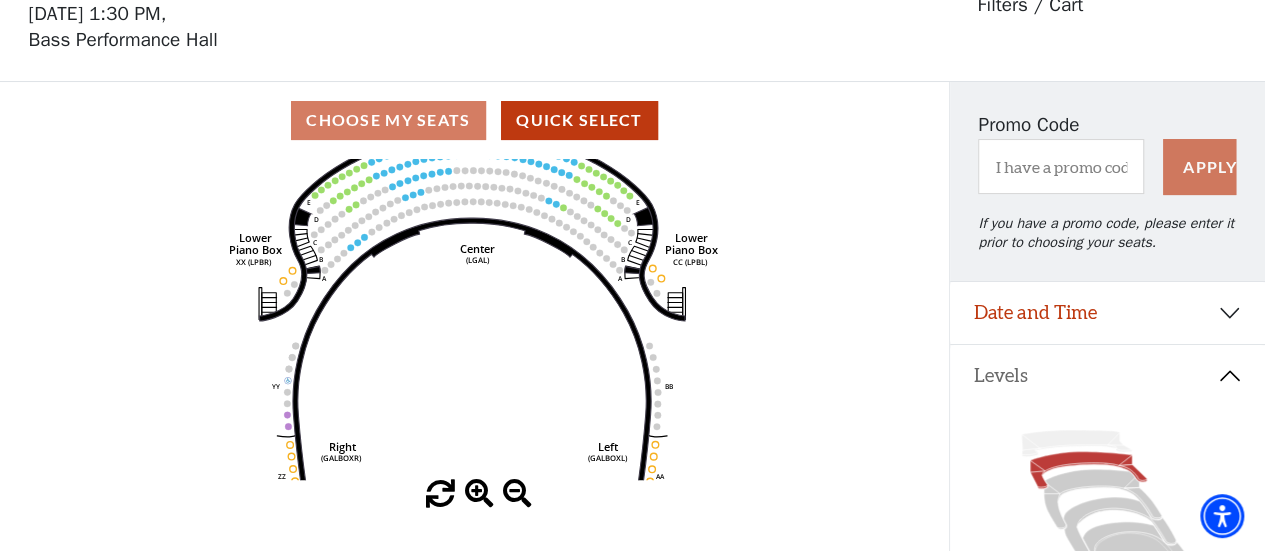 click at bounding box center [479, 494] 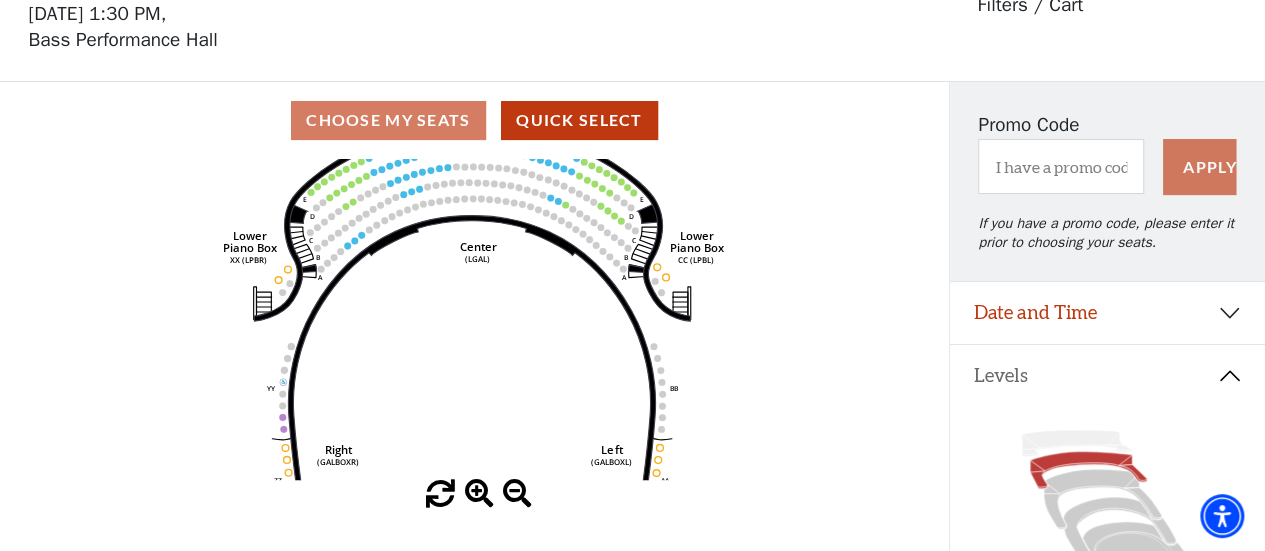 click at bounding box center [479, 494] 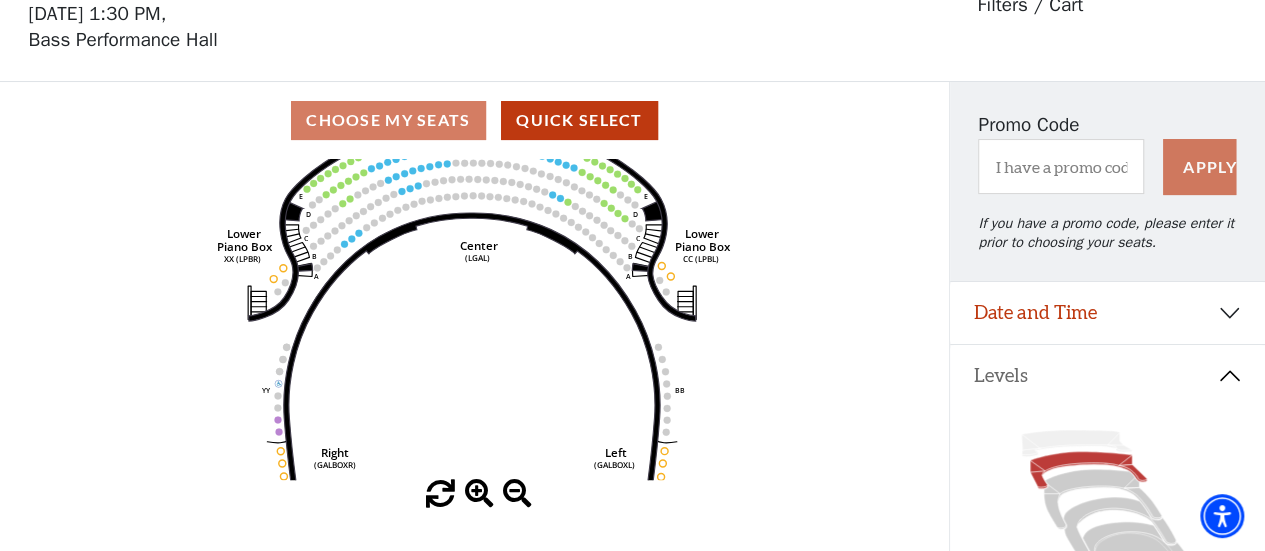 click at bounding box center (479, 494) 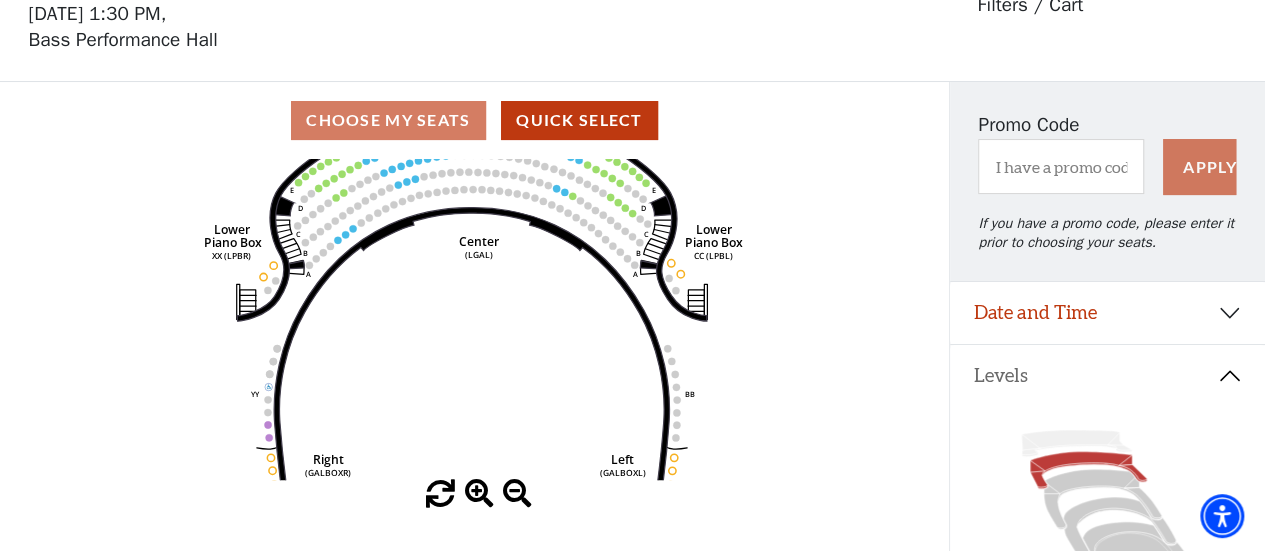 click at bounding box center [479, 494] 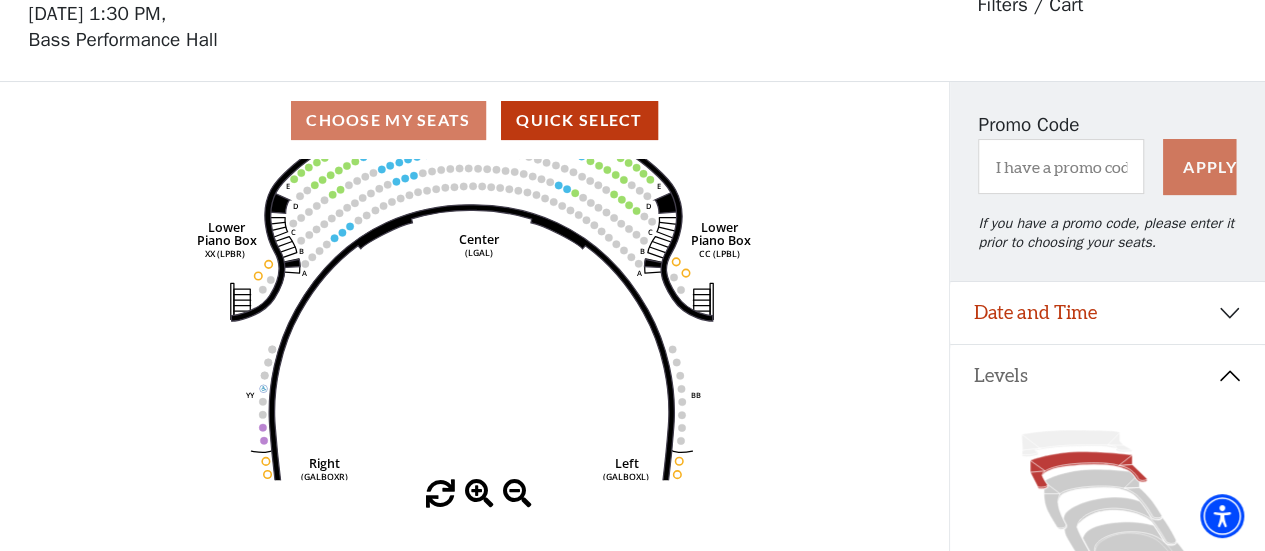click at bounding box center [479, 494] 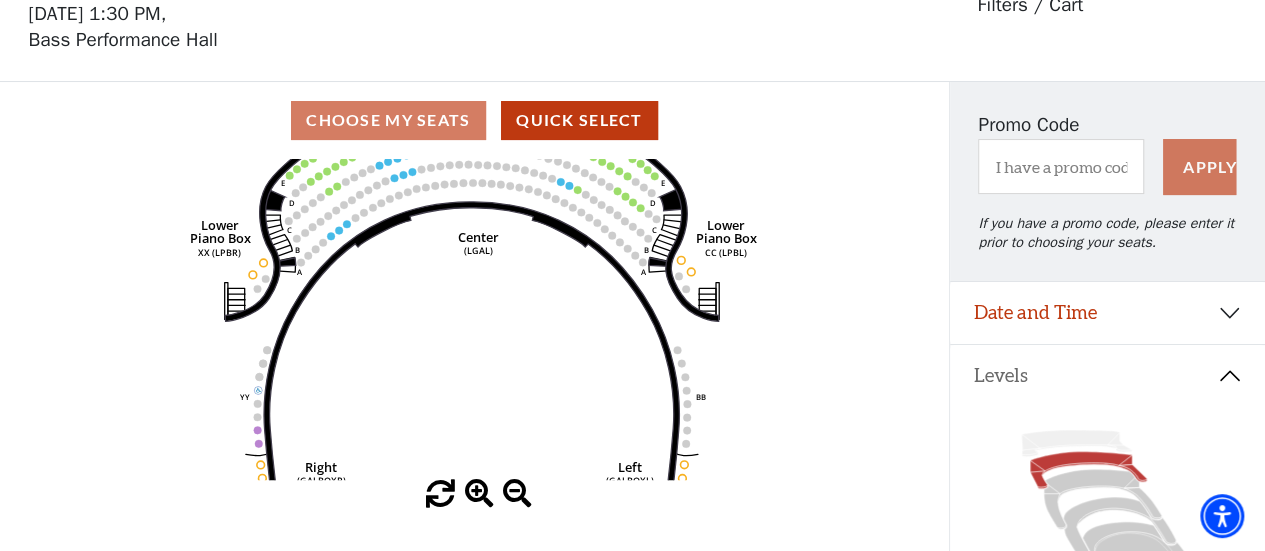 click at bounding box center (479, 494) 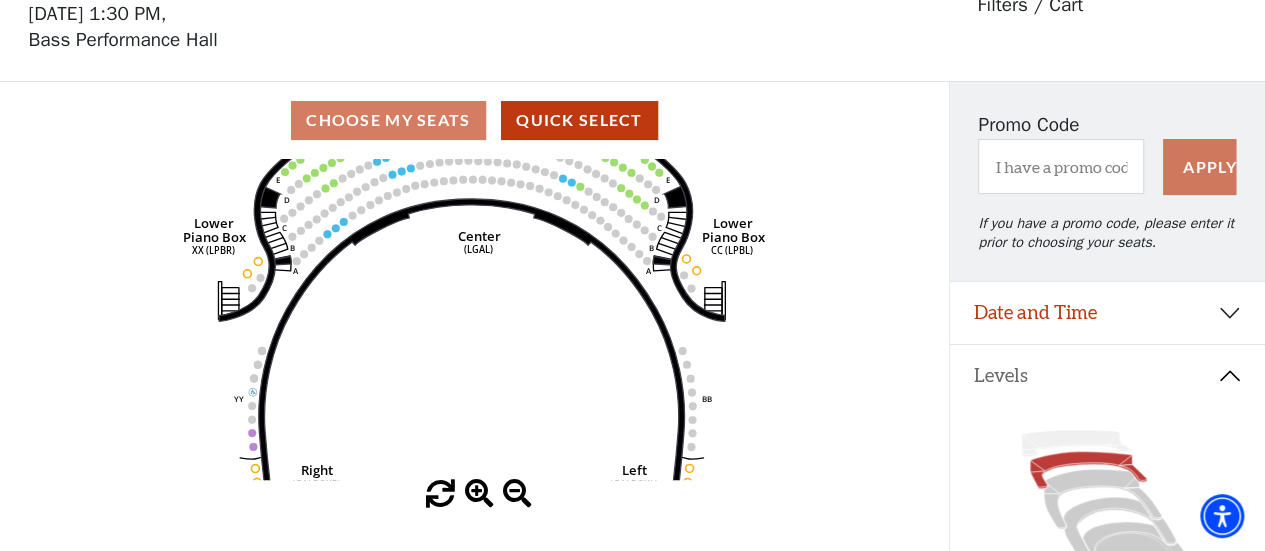 click at bounding box center [479, 494] 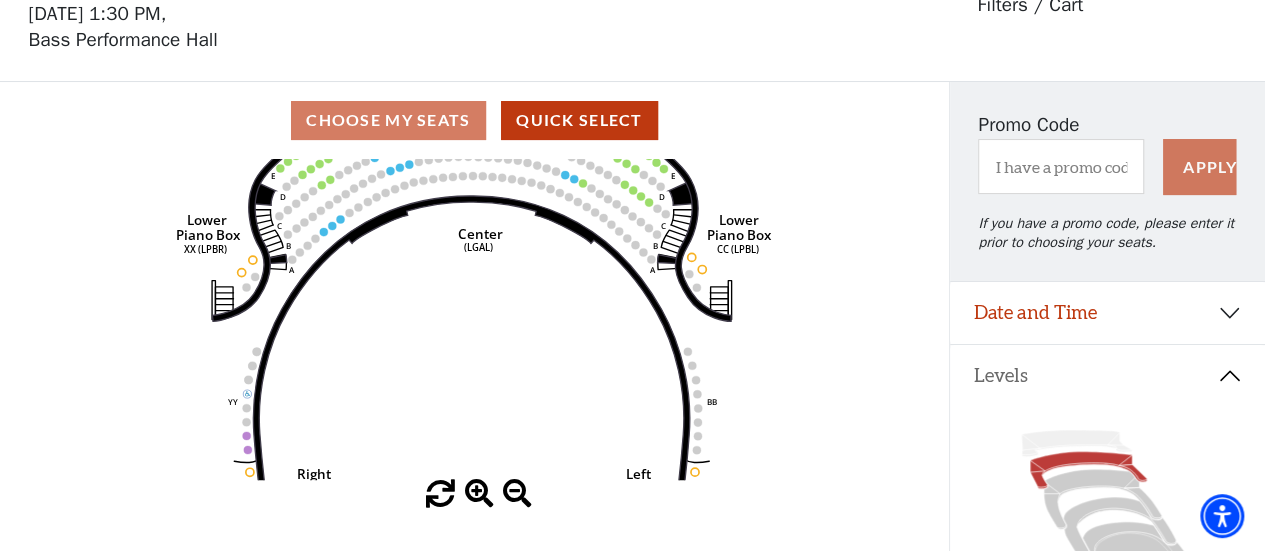 click at bounding box center (479, 494) 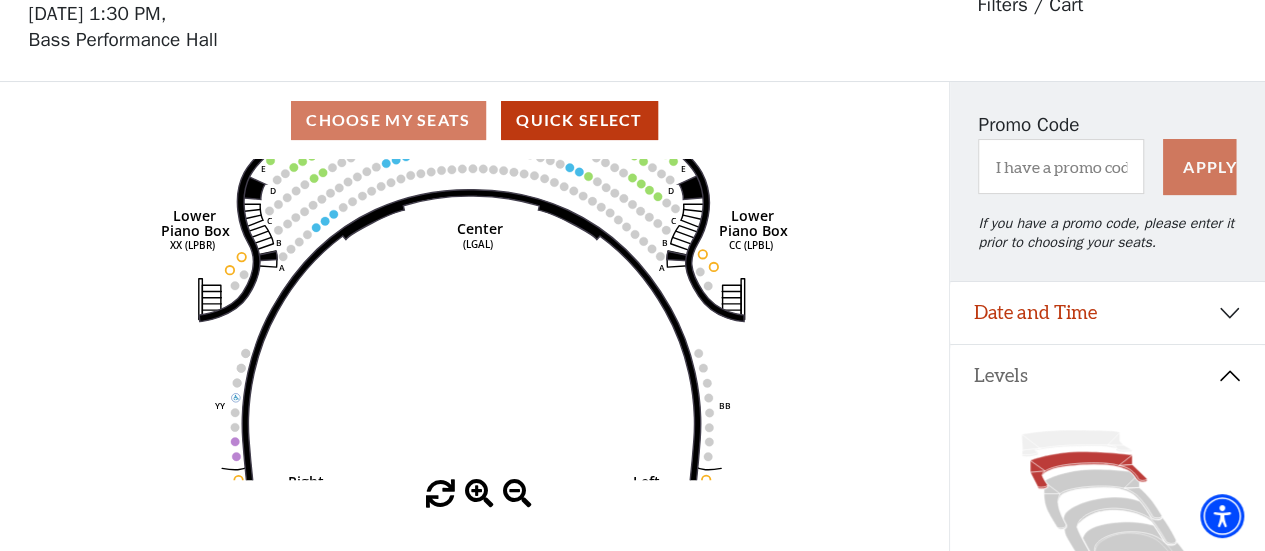 click at bounding box center [479, 494] 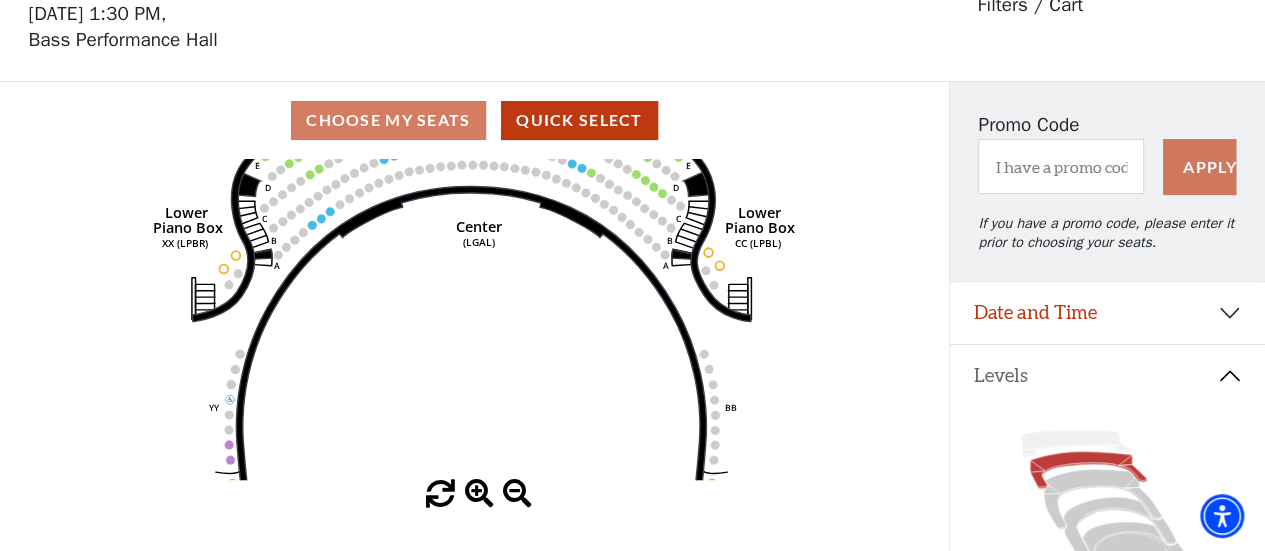 click at bounding box center (479, 494) 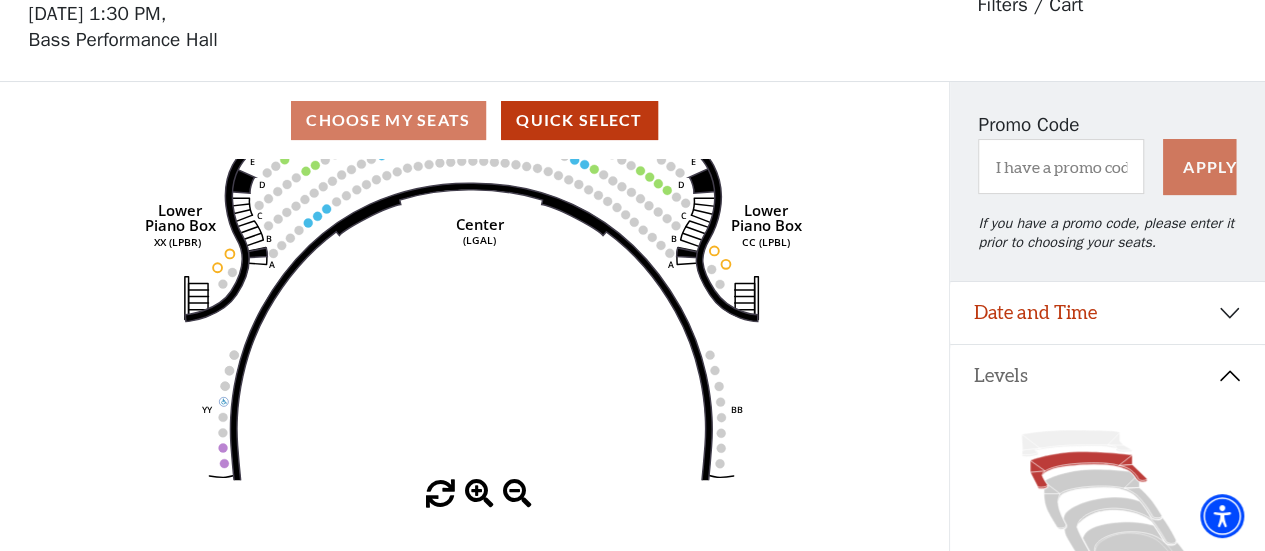 click at bounding box center [479, 494] 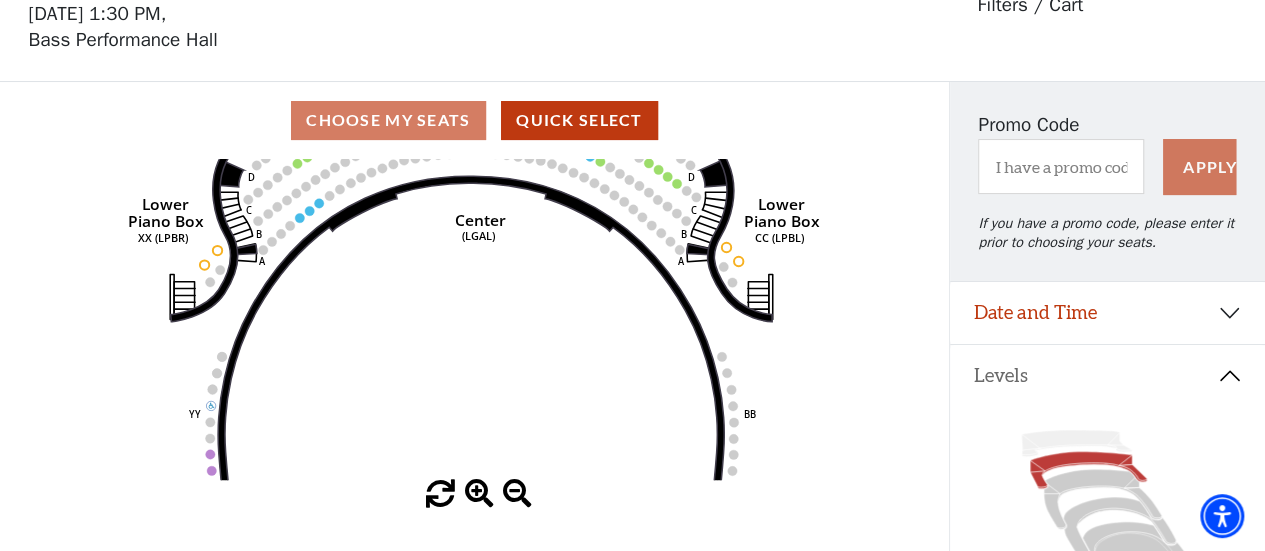 drag, startPoint x: 471, startPoint y: 487, endPoint x: 470, endPoint y: 461, distance: 26.019224 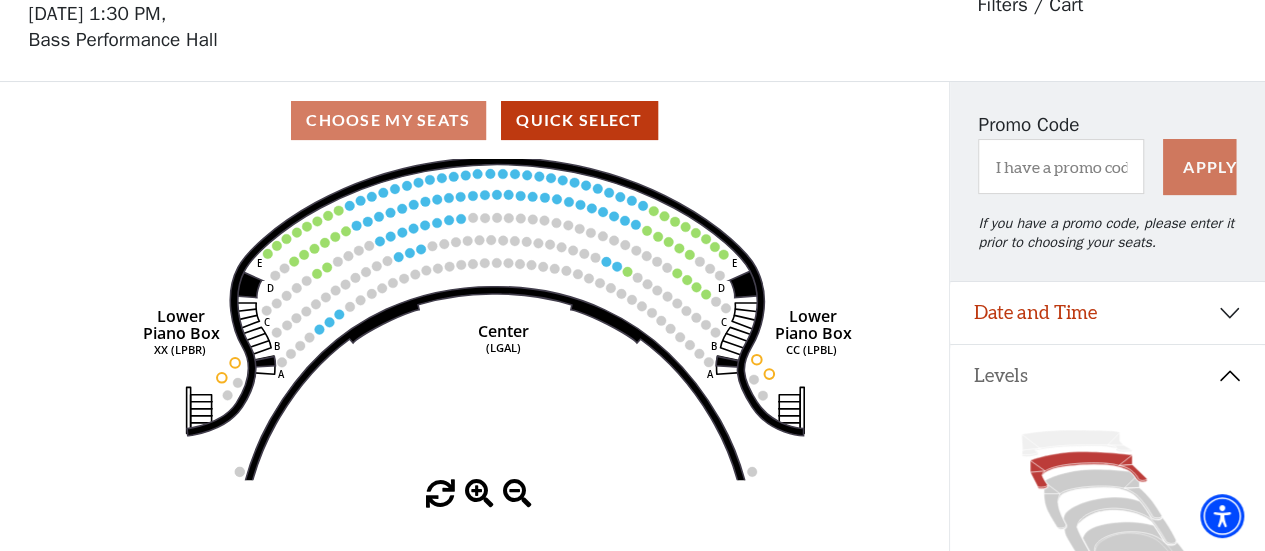 drag, startPoint x: 507, startPoint y: 201, endPoint x: 508, endPoint y: 312, distance: 111.0045 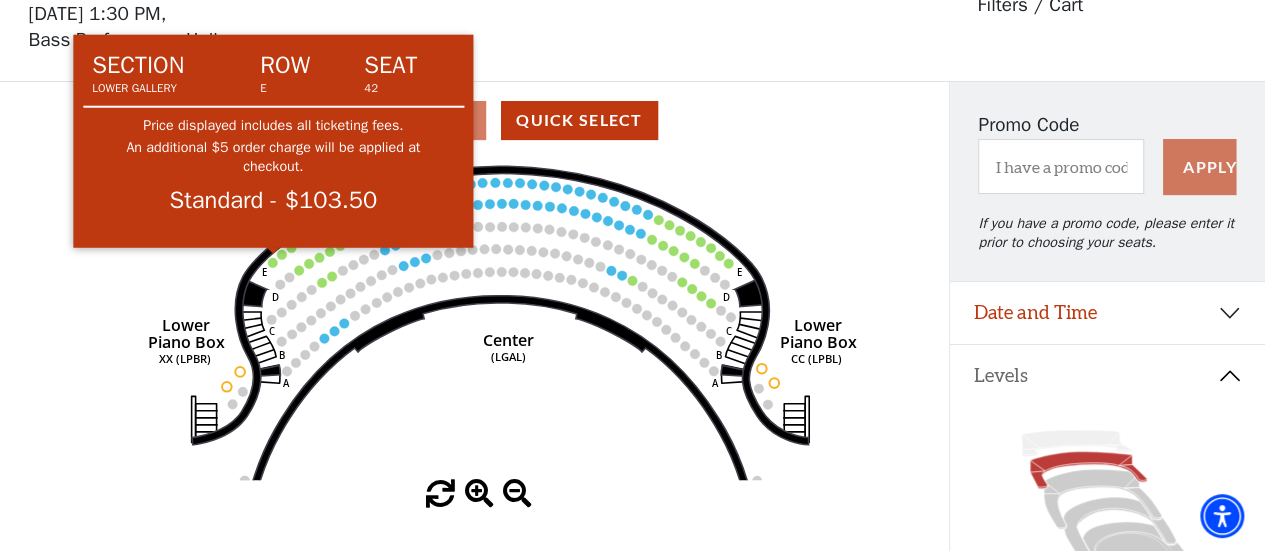 click 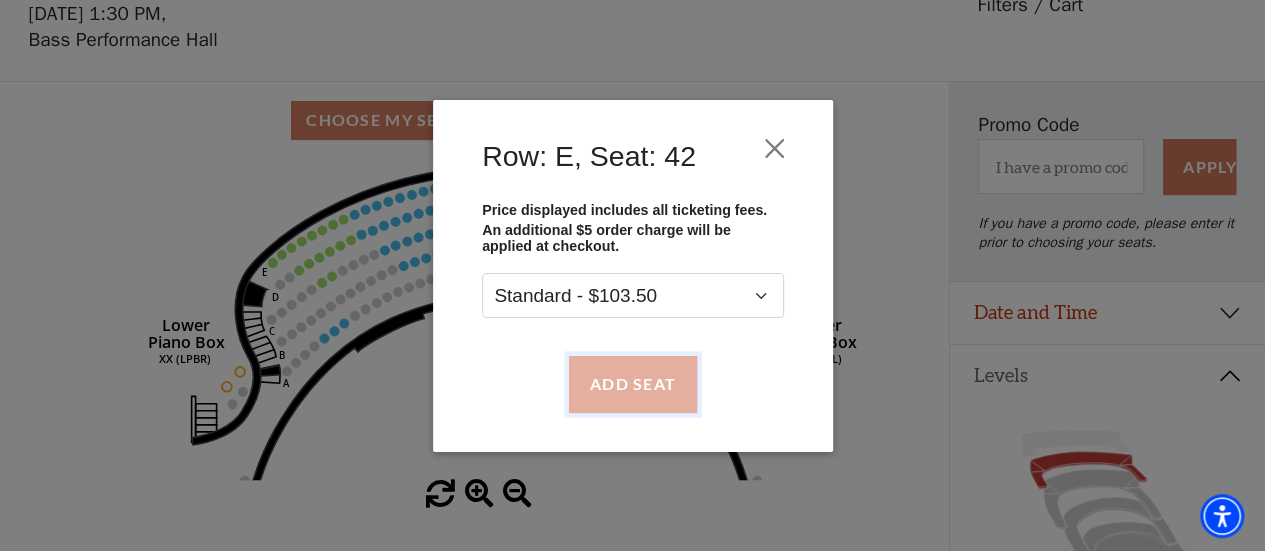 click on "Add Seat" at bounding box center [632, 384] 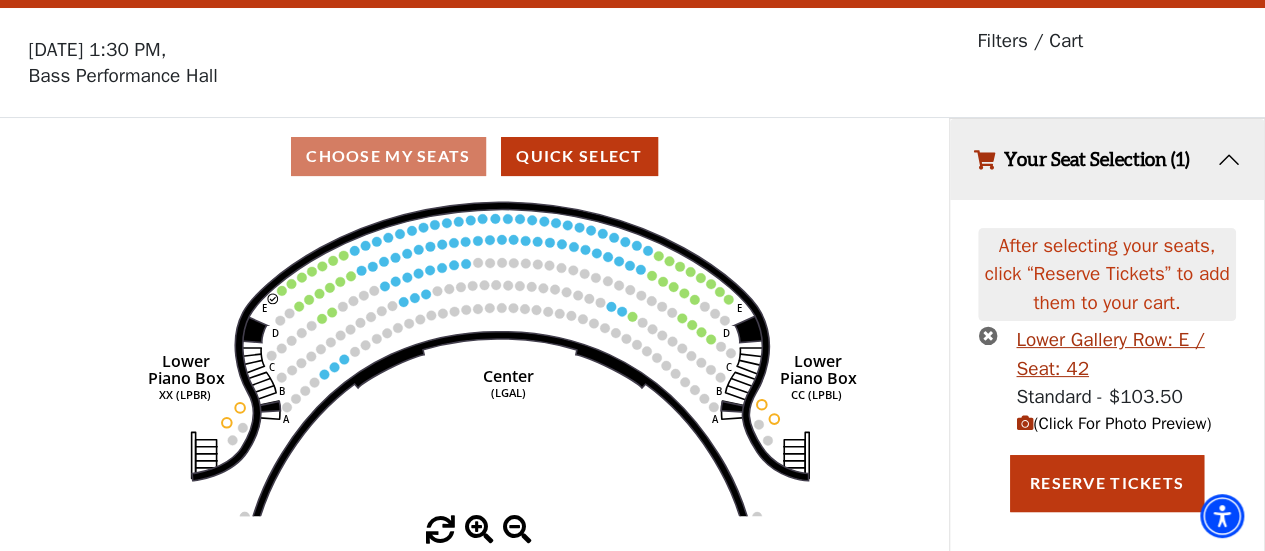 scroll, scrollTop: 13, scrollLeft: 0, axis: vertical 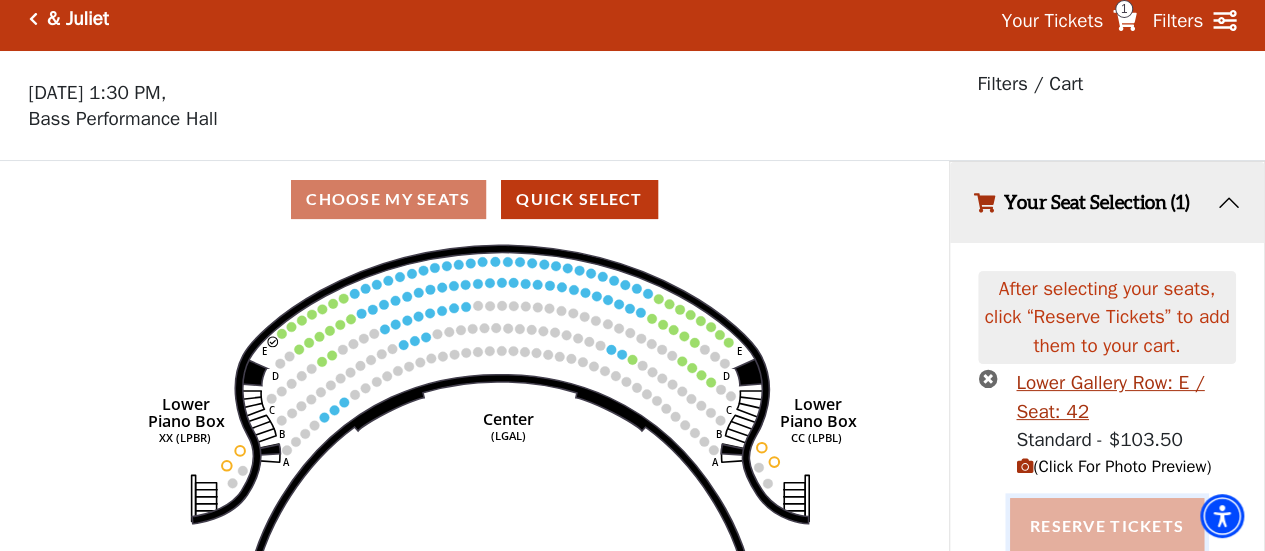 click on "Reserve Tickets" at bounding box center [1107, 526] 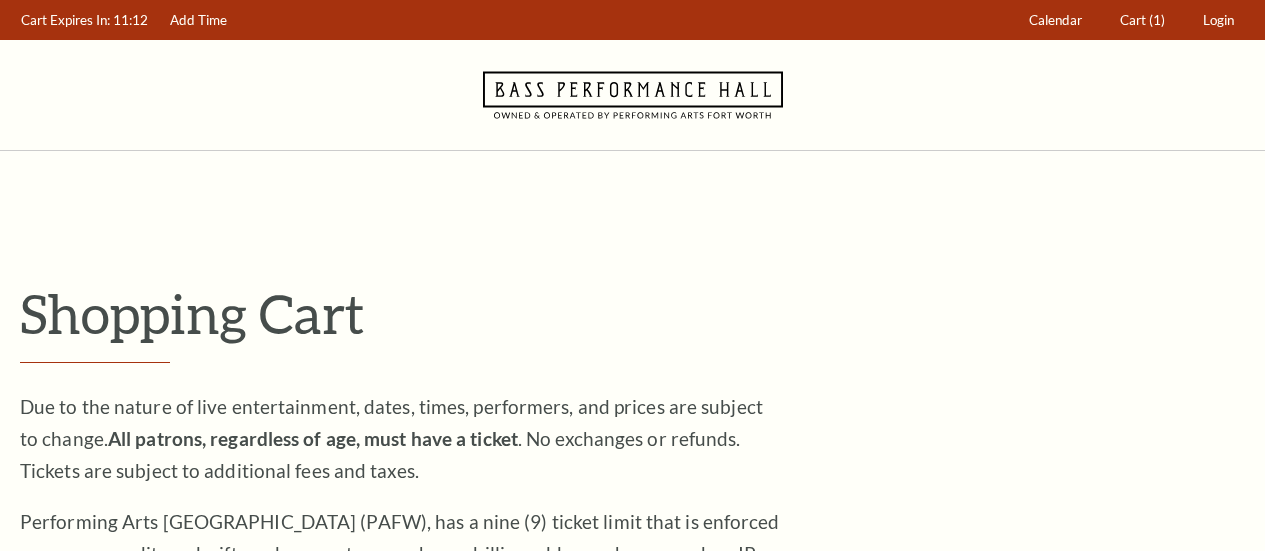 scroll, scrollTop: 0, scrollLeft: 0, axis: both 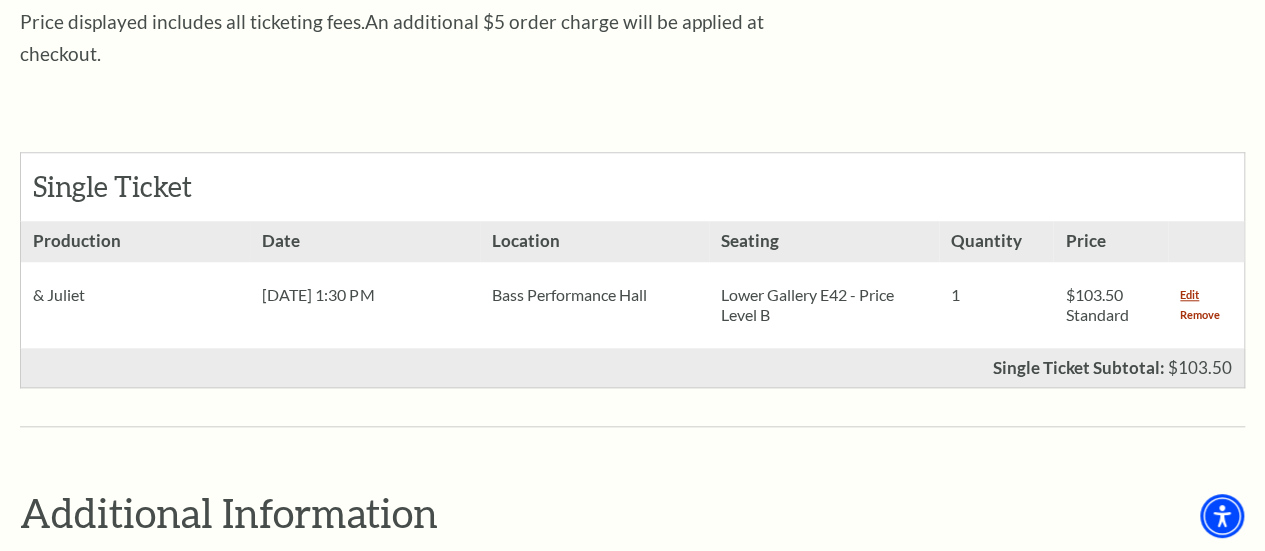 click on "Remove" at bounding box center [1200, 315] 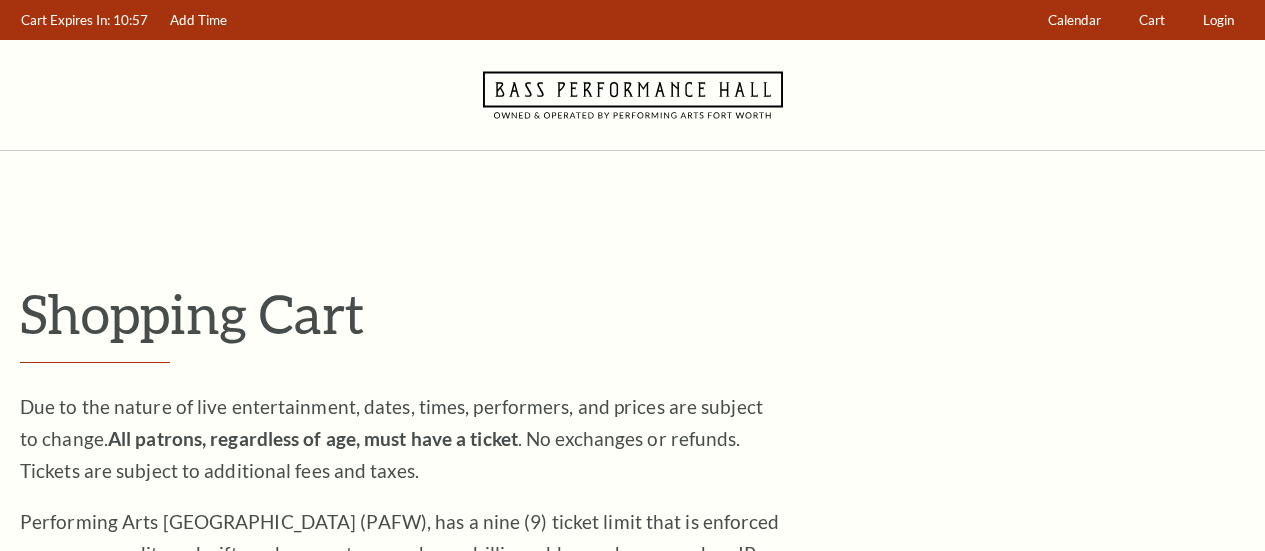scroll, scrollTop: 0, scrollLeft: 0, axis: both 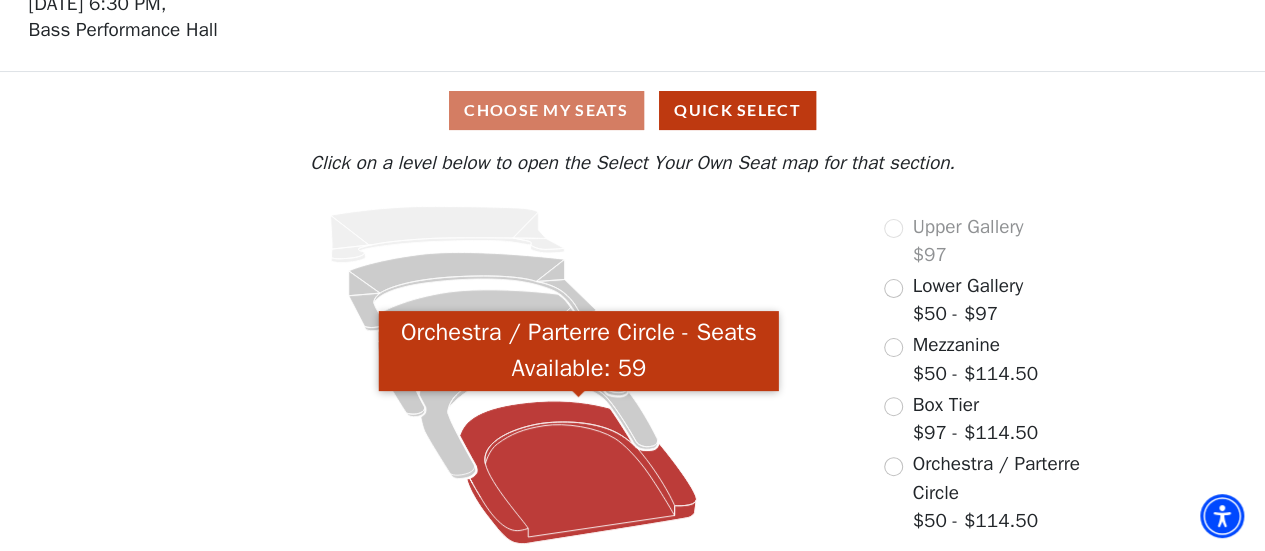 click 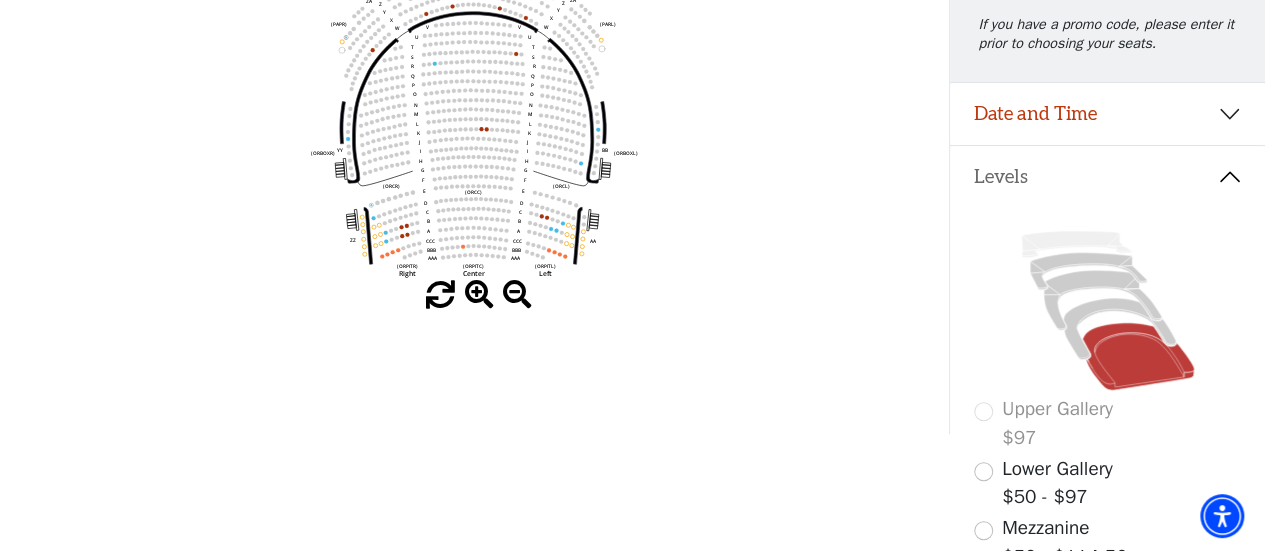 scroll, scrollTop: 292, scrollLeft: 0, axis: vertical 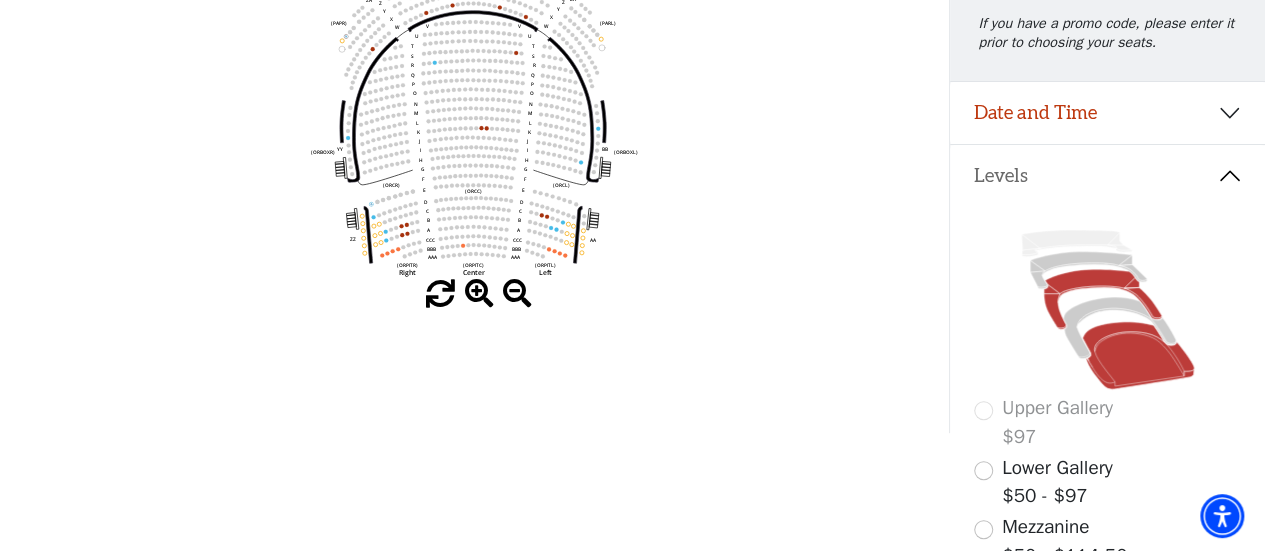 click 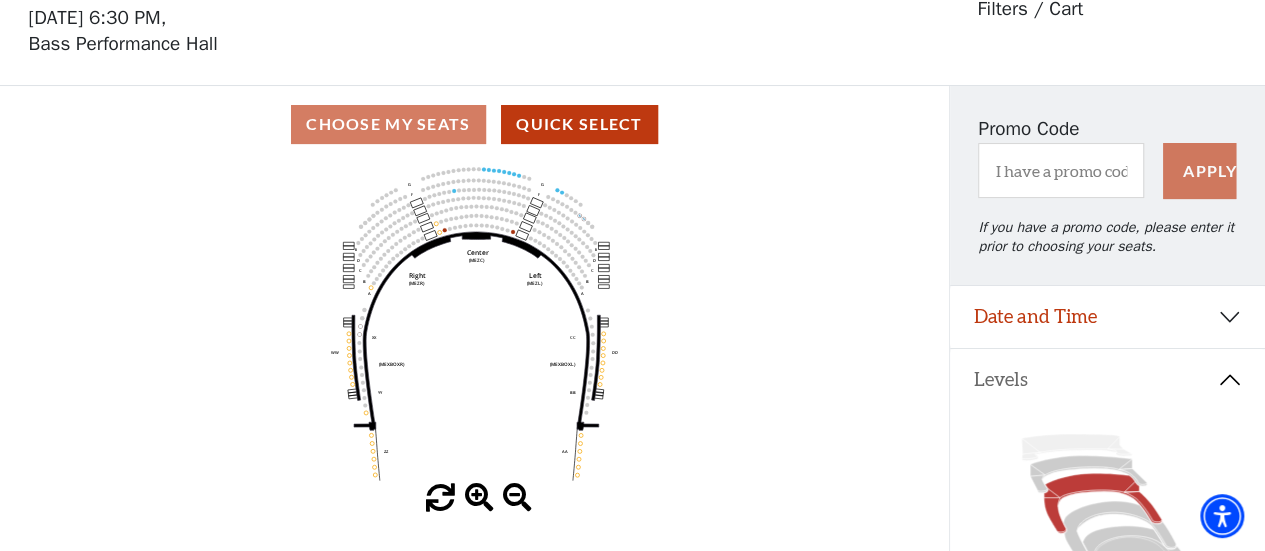 scroll, scrollTop: 92, scrollLeft: 0, axis: vertical 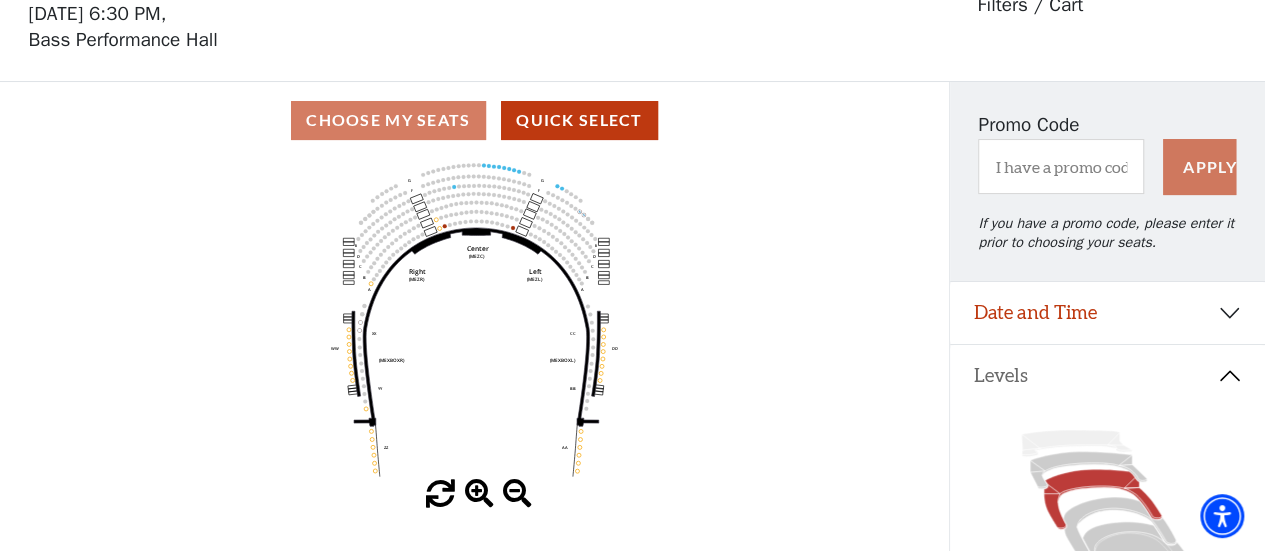 click at bounding box center (479, 494) 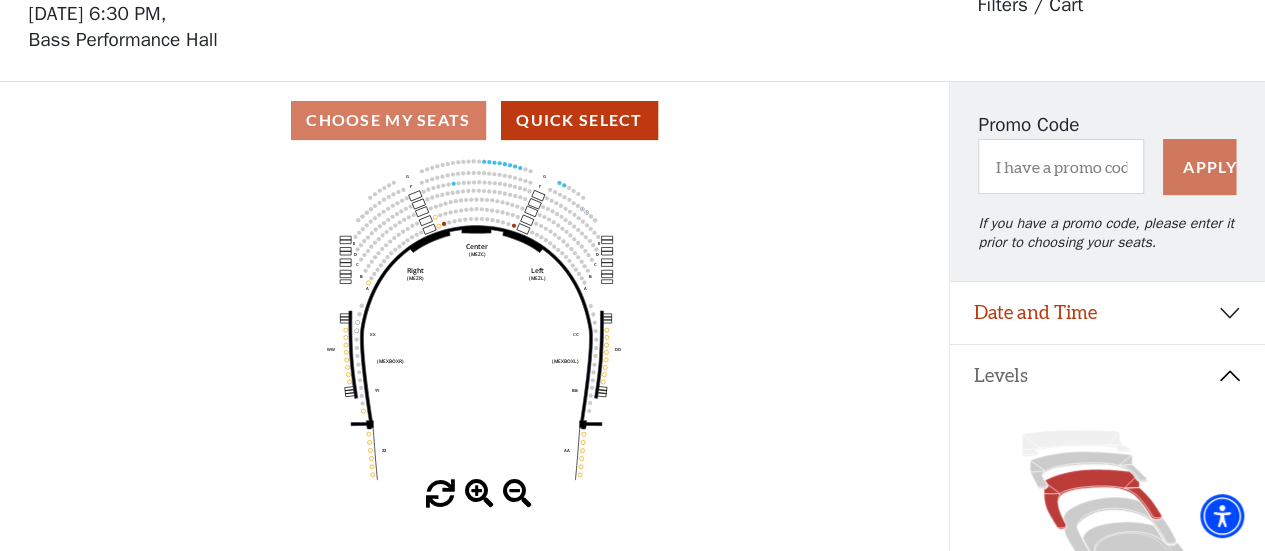 click at bounding box center [479, 494] 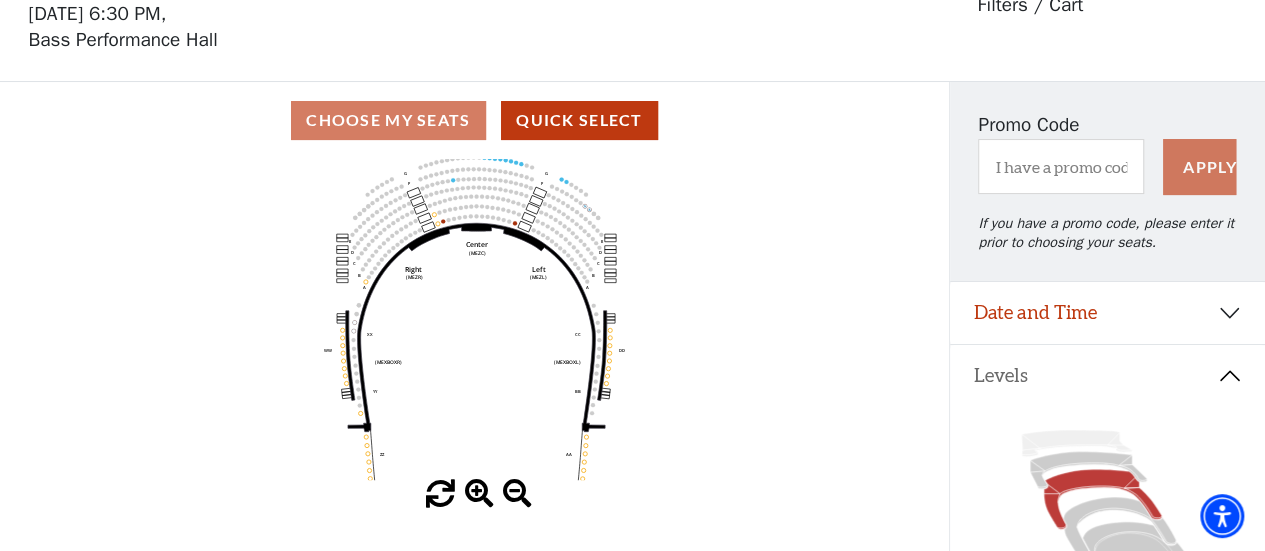 click at bounding box center [479, 494] 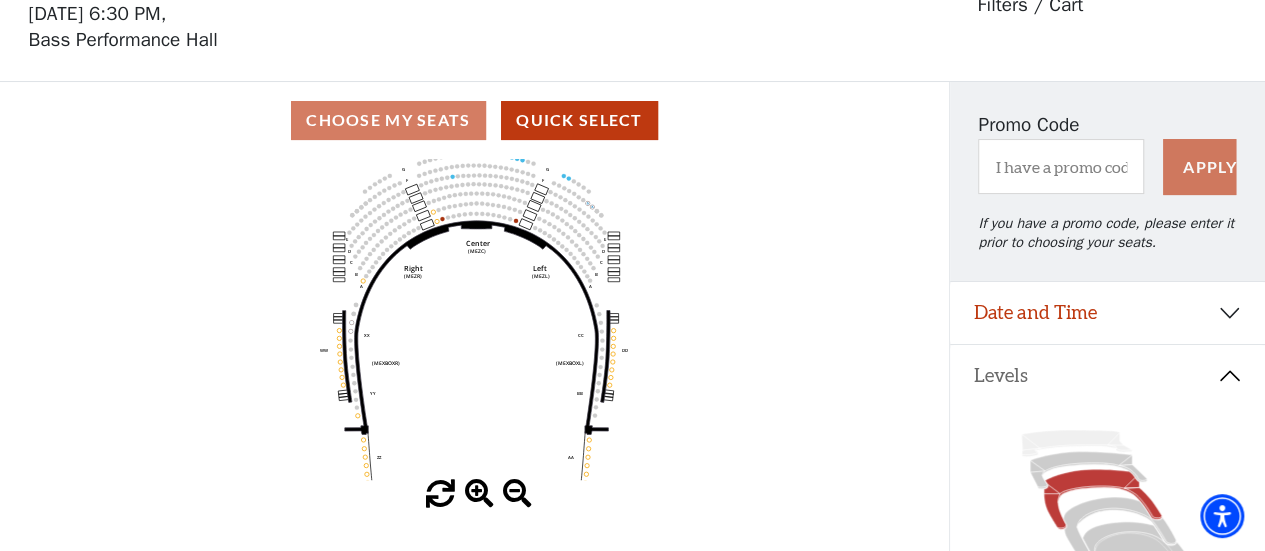 click at bounding box center (479, 494) 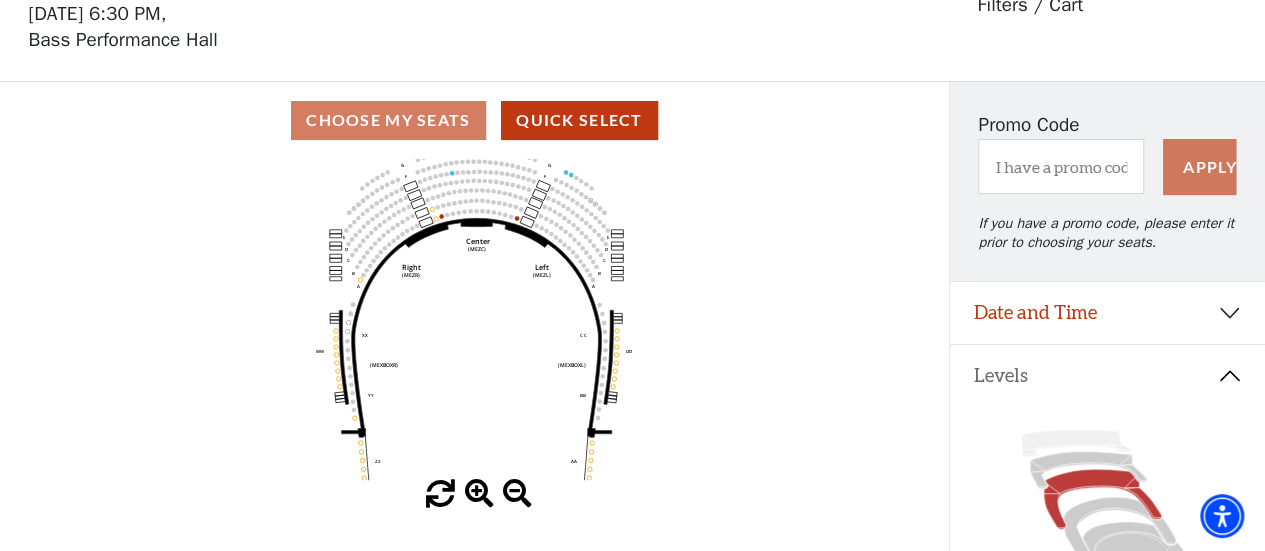 click at bounding box center [479, 494] 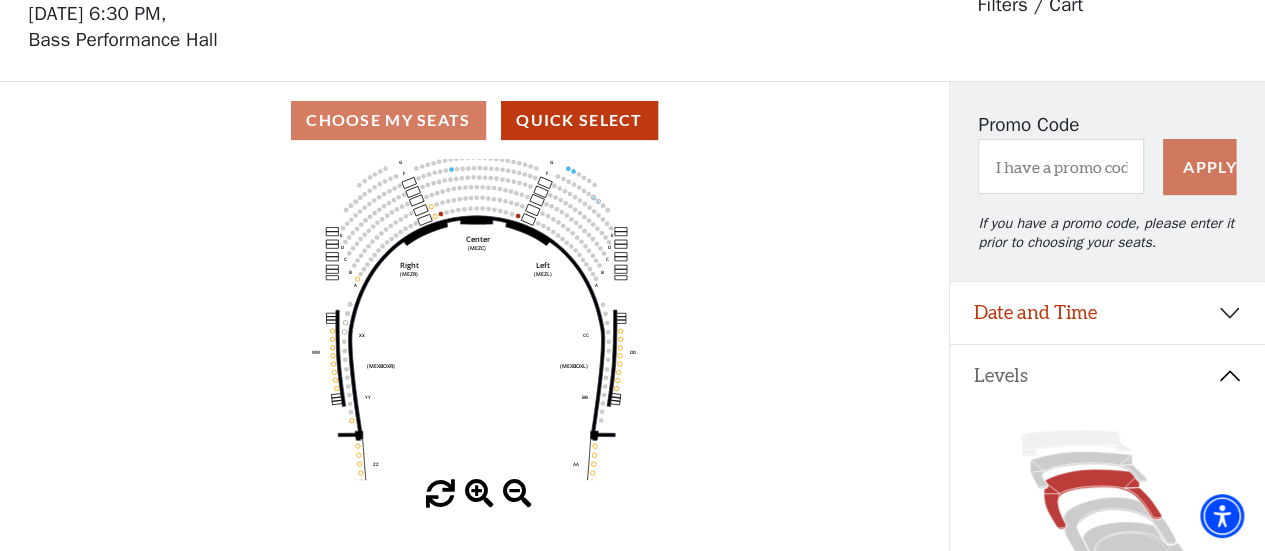 click at bounding box center (479, 494) 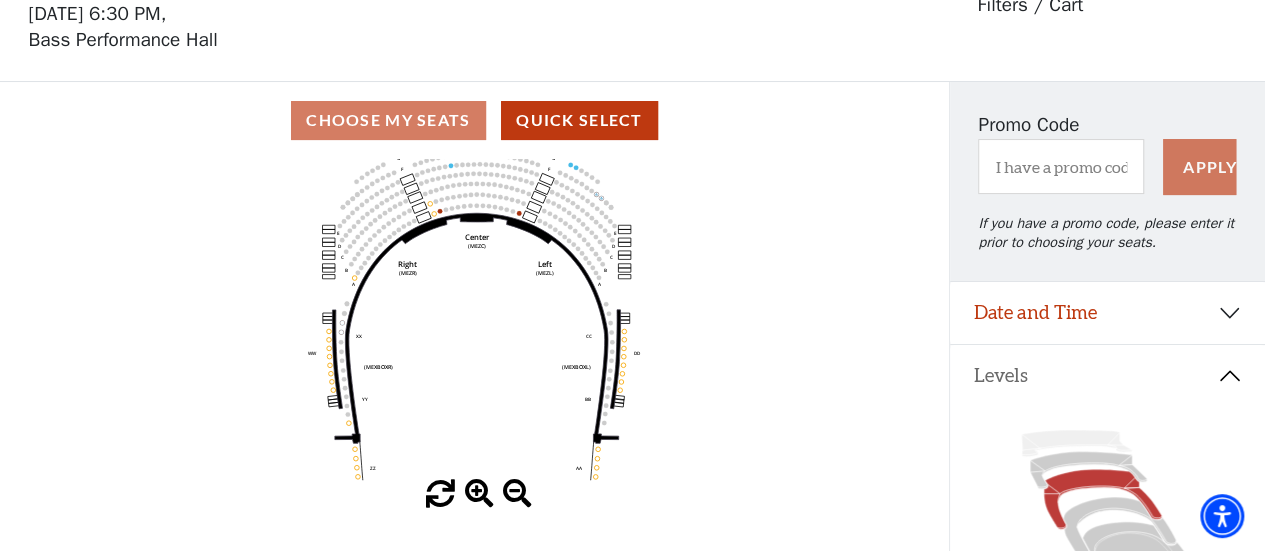 click at bounding box center [479, 494] 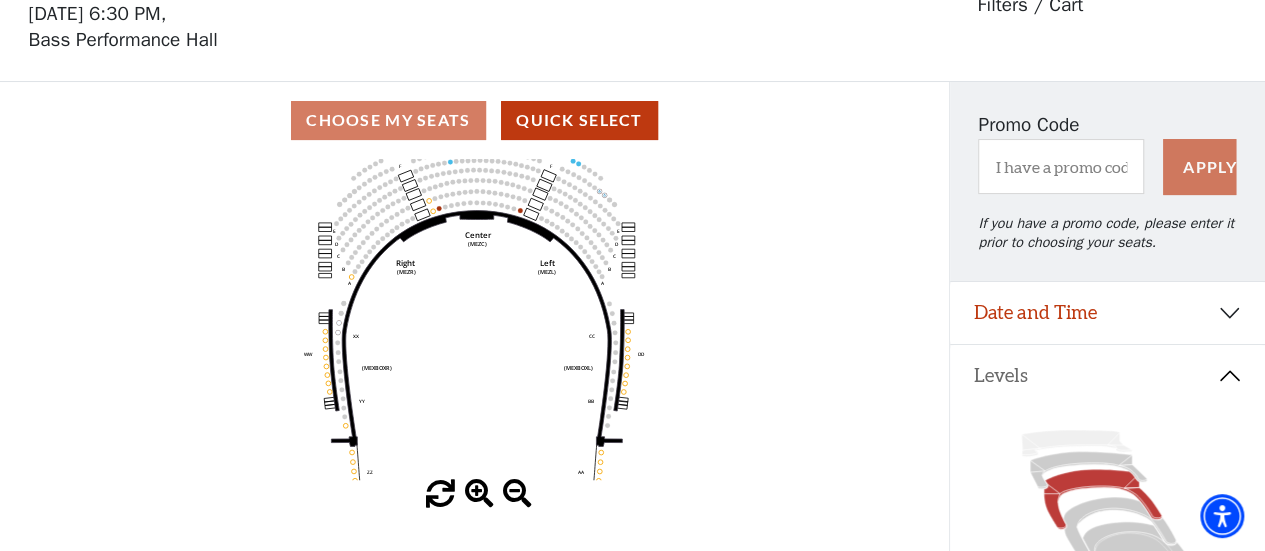 click at bounding box center (479, 494) 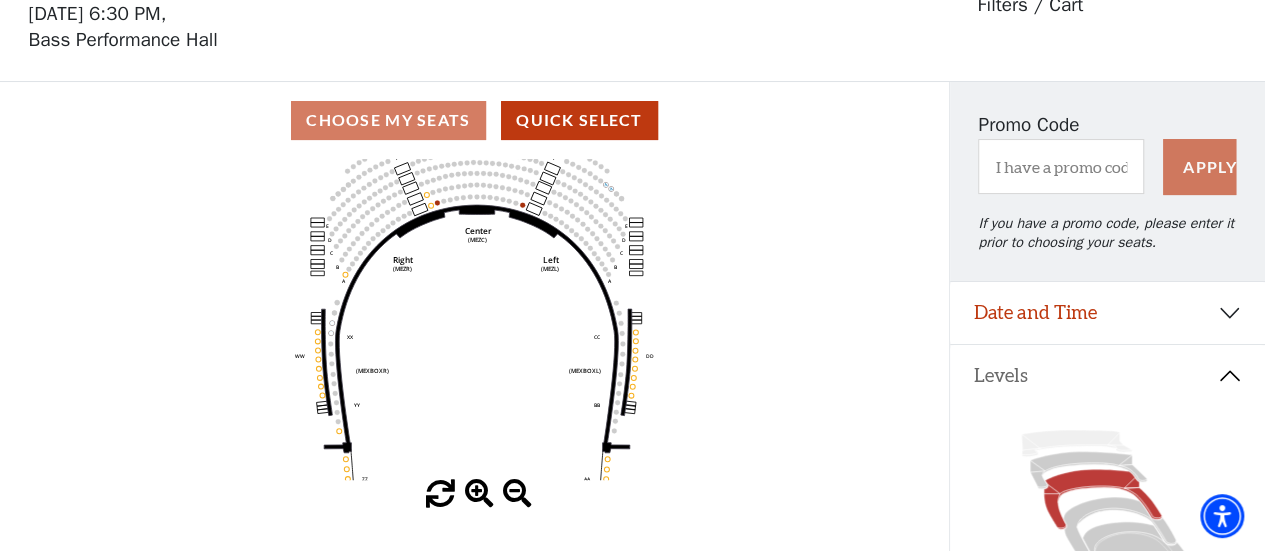 click at bounding box center (479, 494) 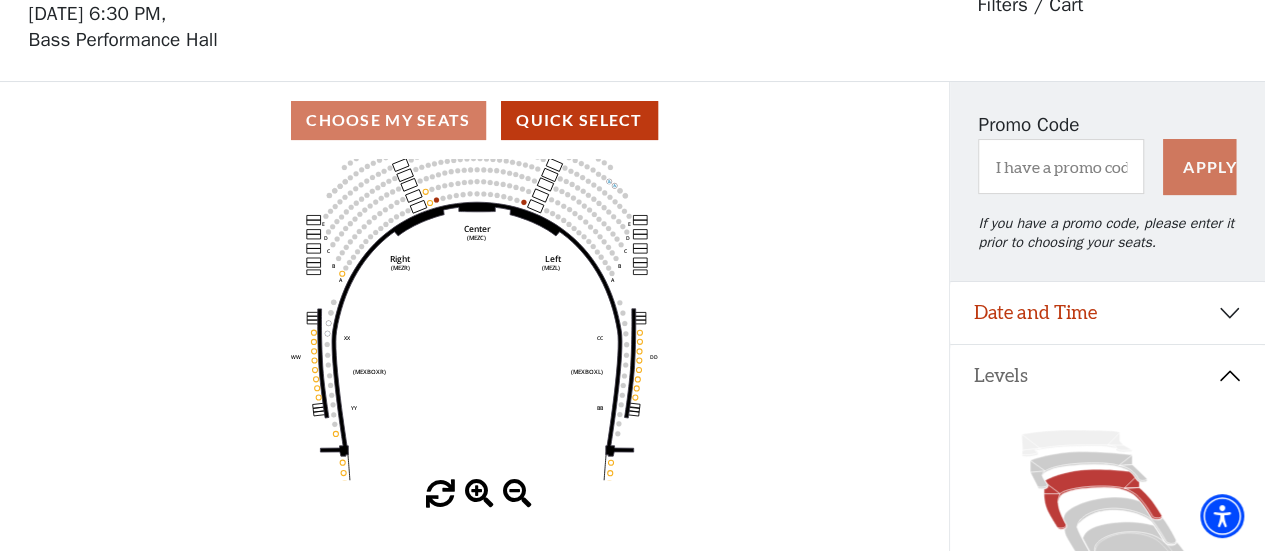 click at bounding box center (479, 494) 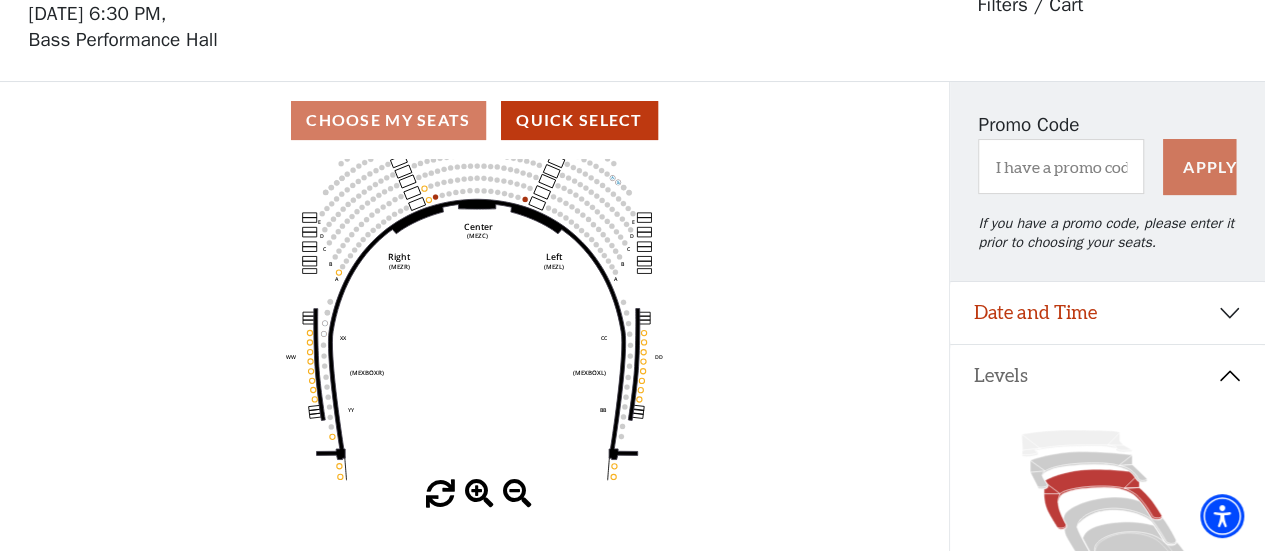 click at bounding box center [479, 494] 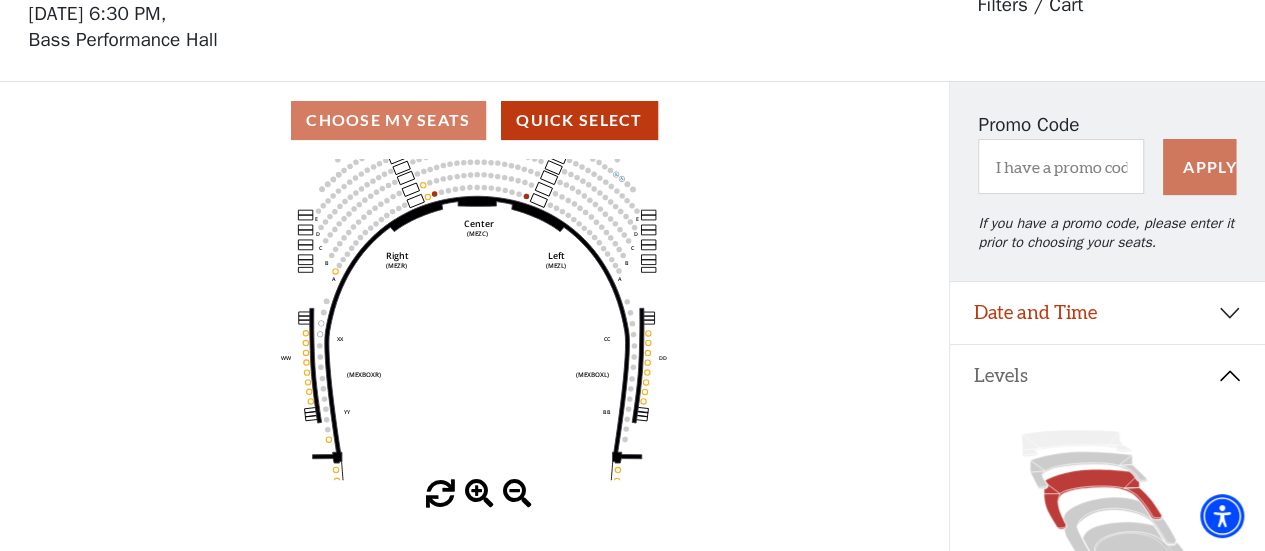 click at bounding box center (479, 494) 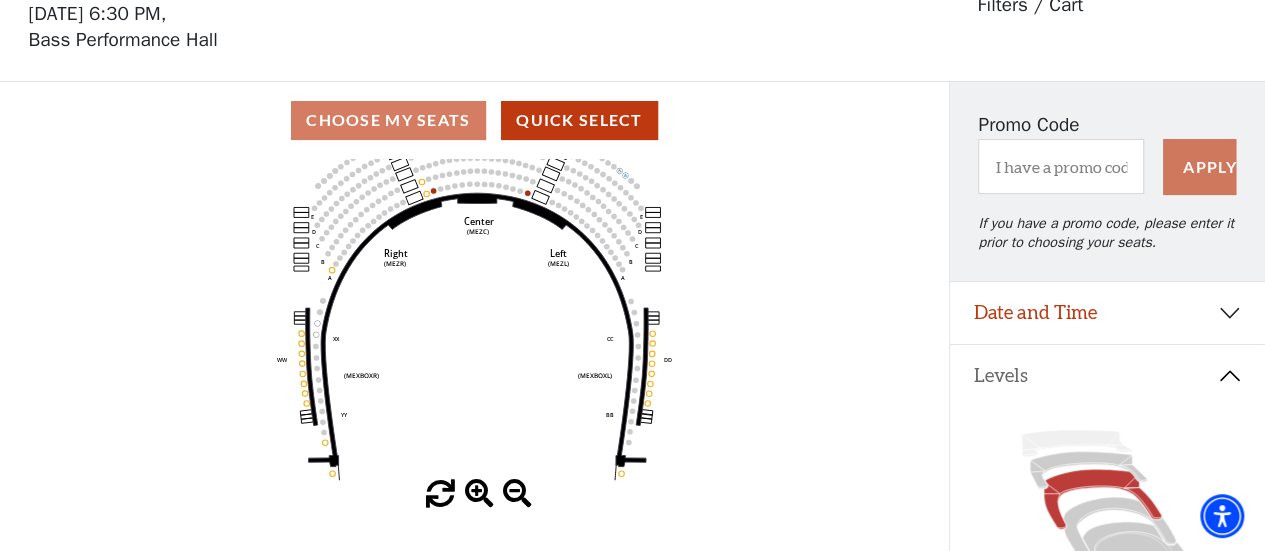click at bounding box center [479, 494] 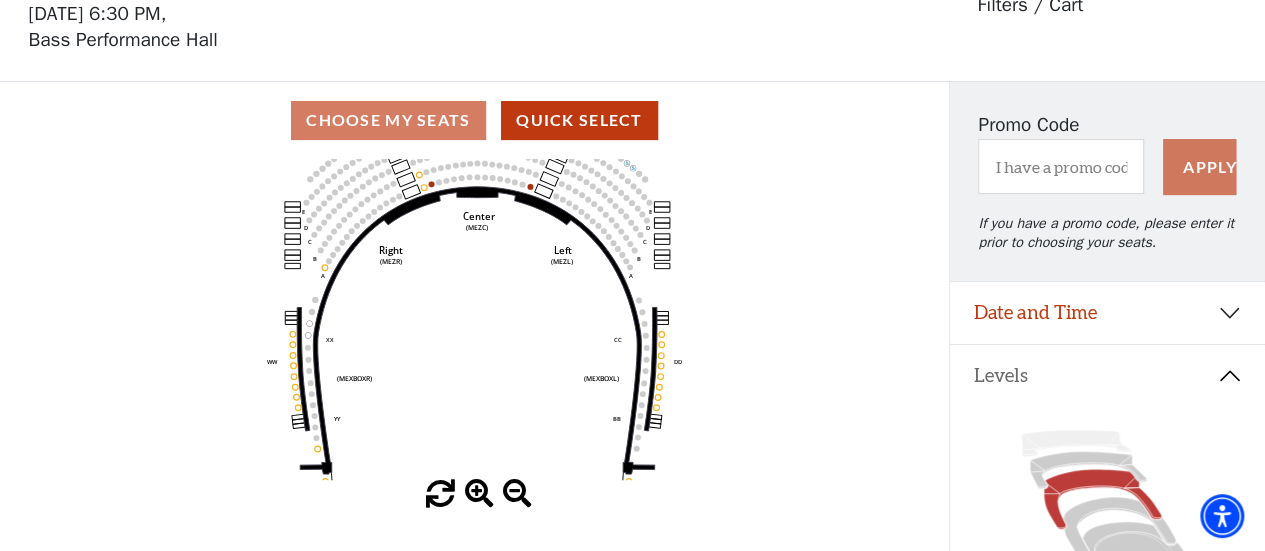 click at bounding box center (479, 494) 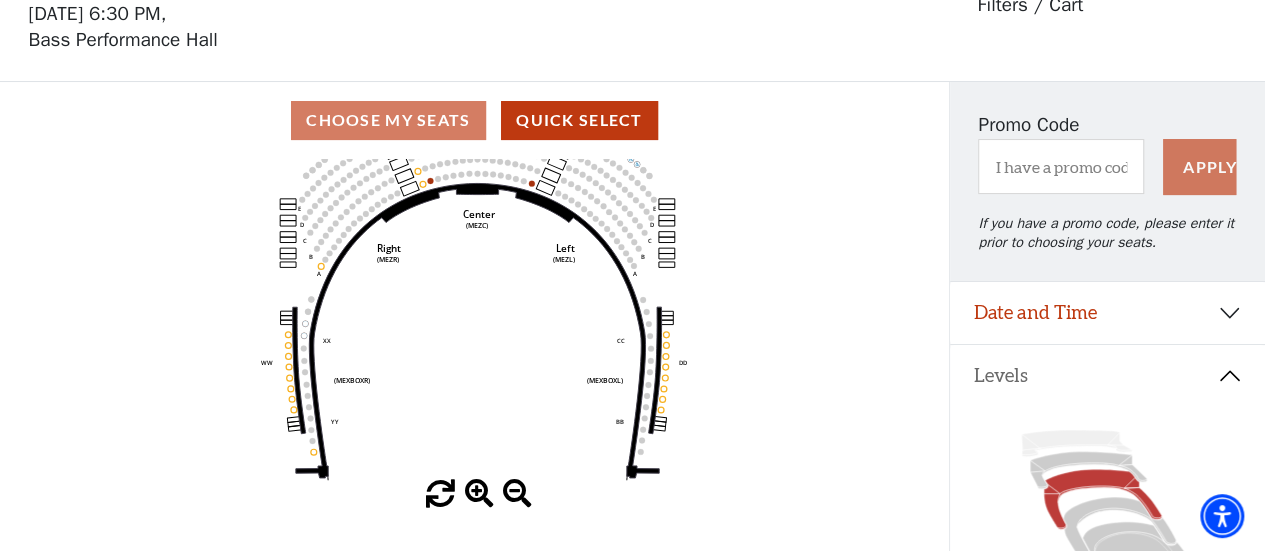 click at bounding box center [479, 494] 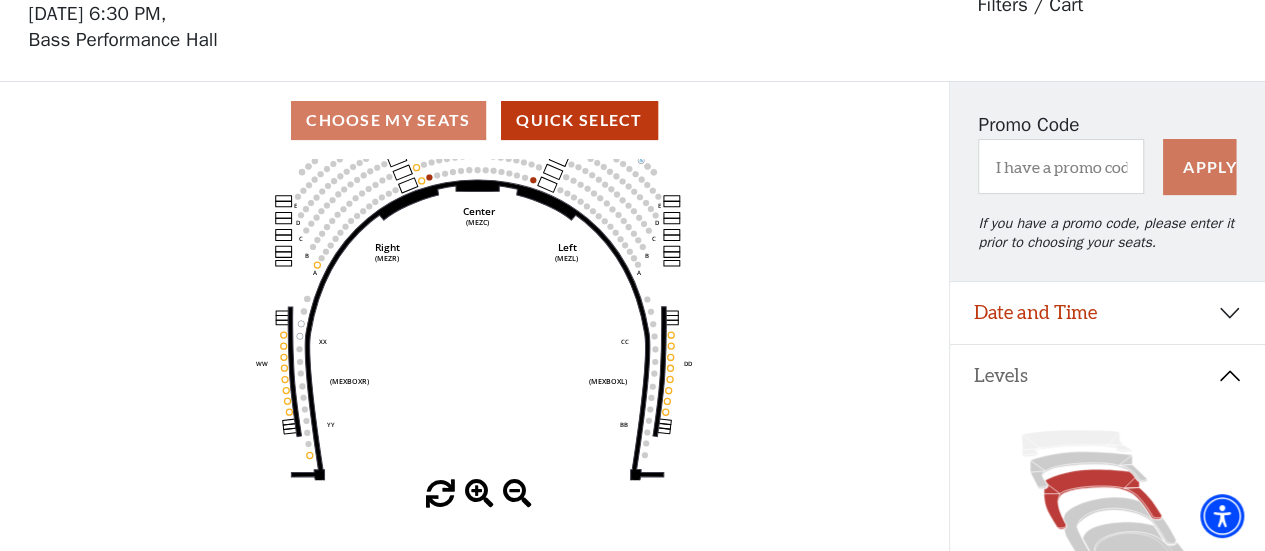 click at bounding box center (479, 494) 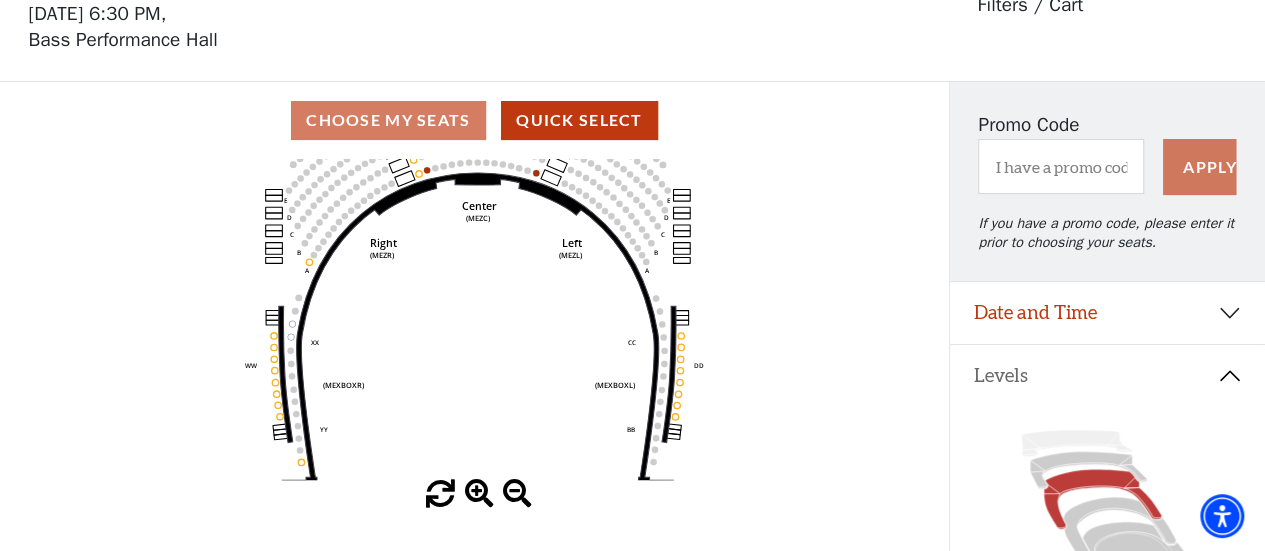 click at bounding box center (479, 494) 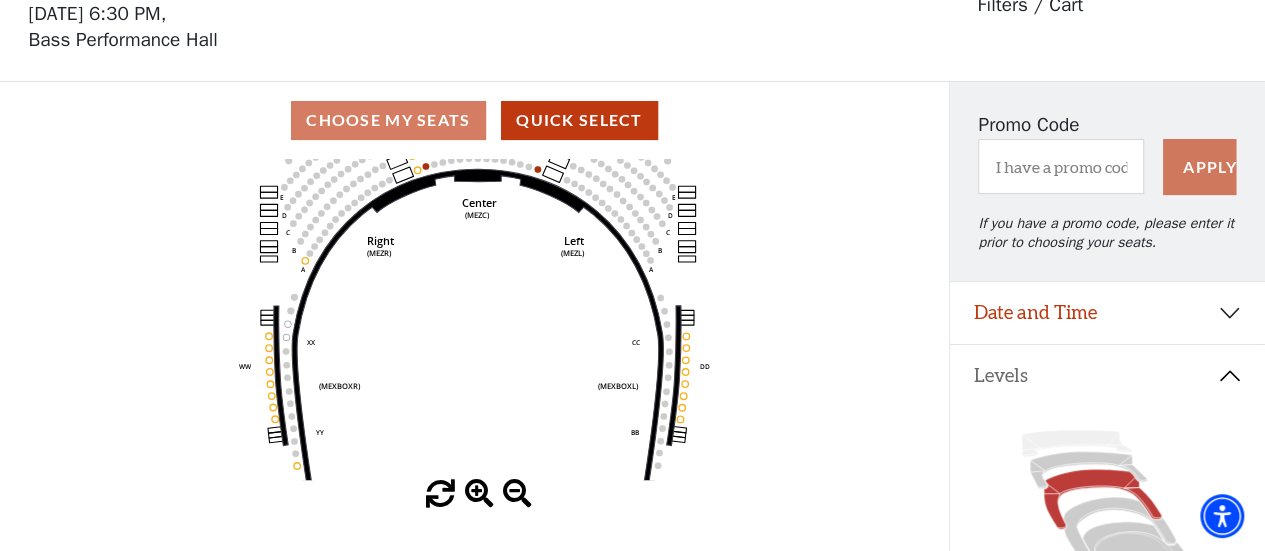 click at bounding box center [479, 494] 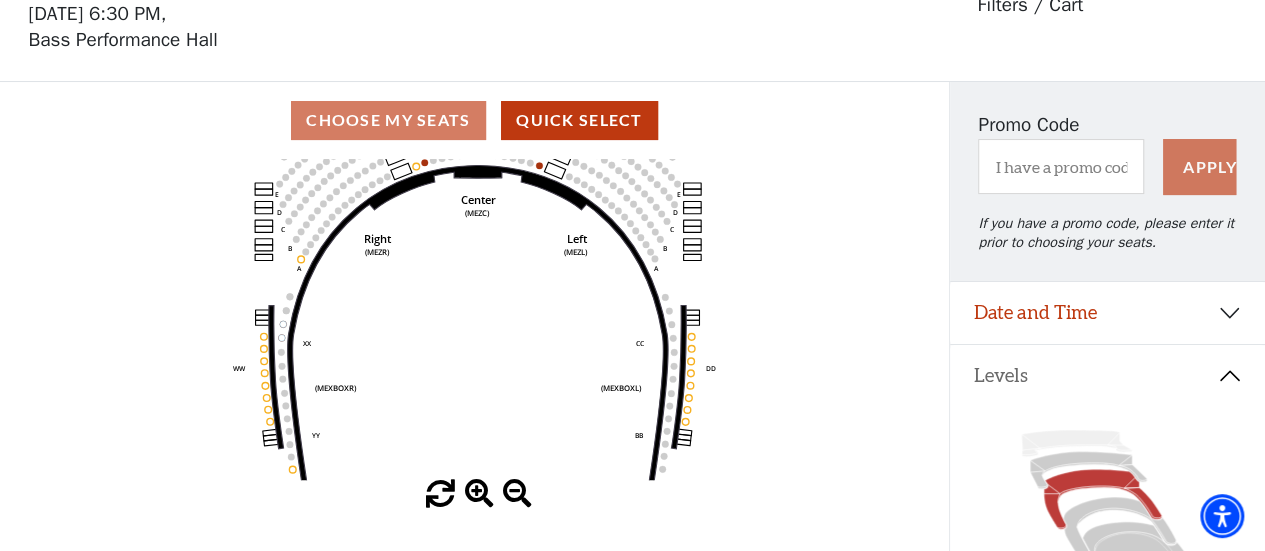 click at bounding box center (479, 494) 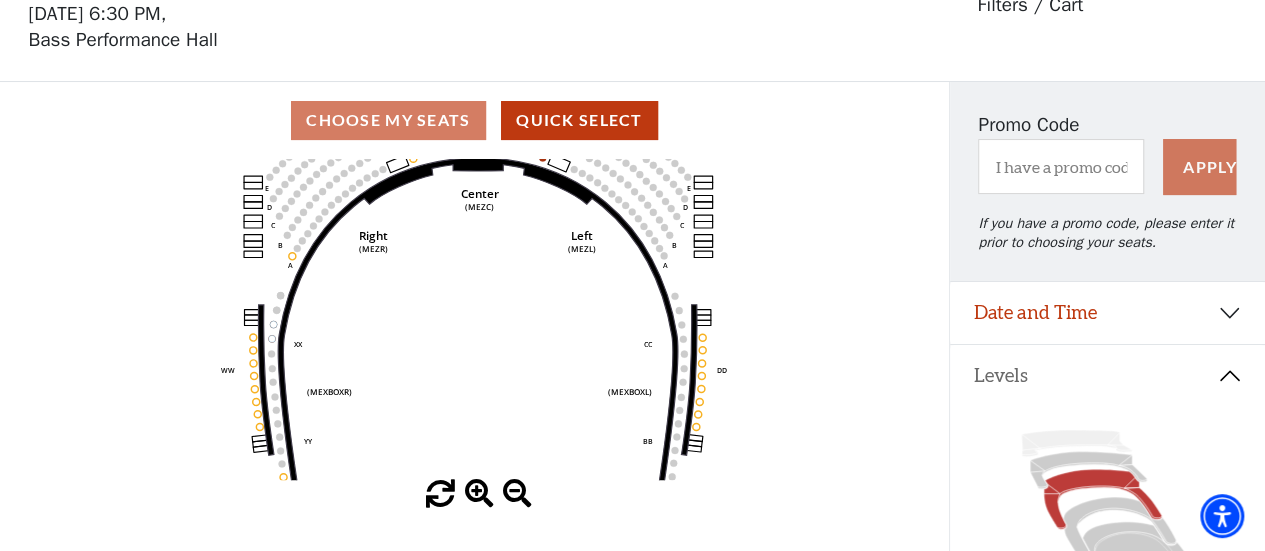 click at bounding box center [479, 494] 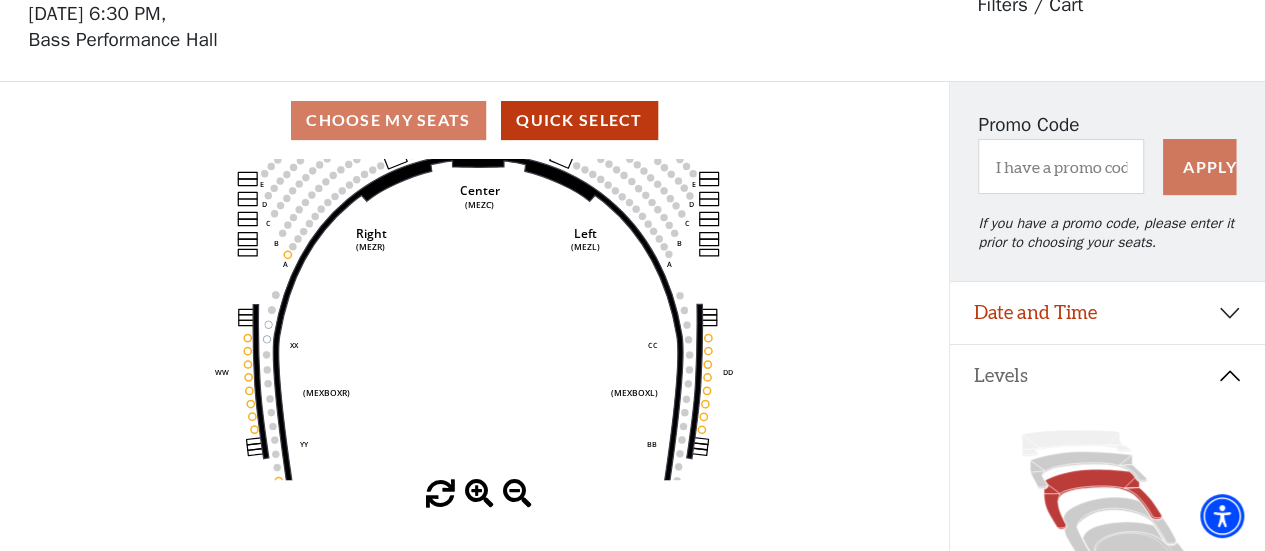 click at bounding box center (479, 494) 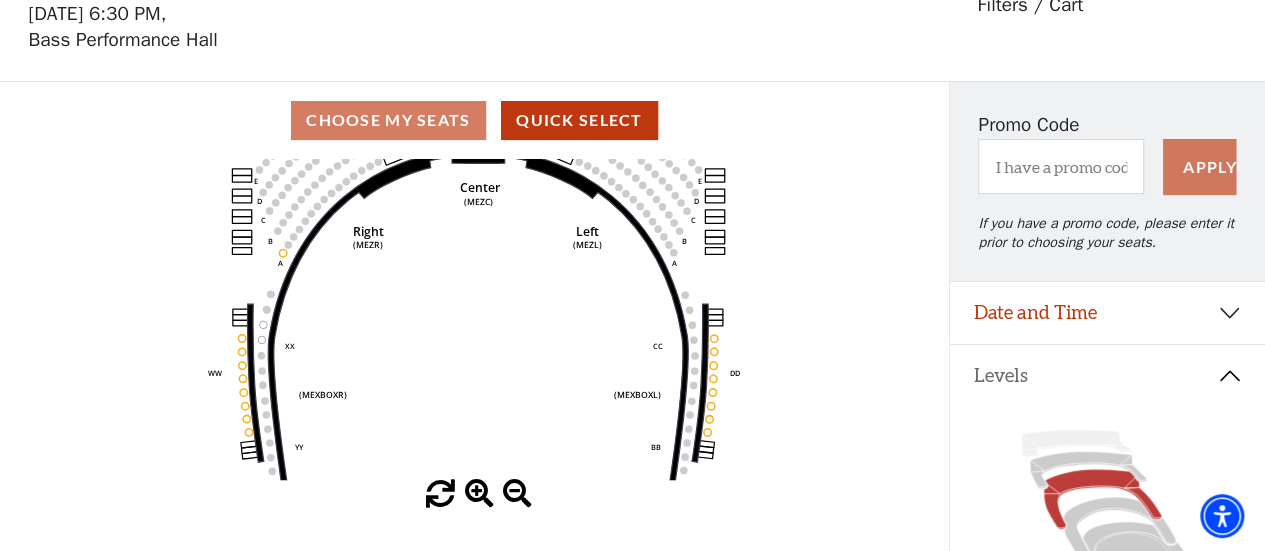 click at bounding box center [479, 494] 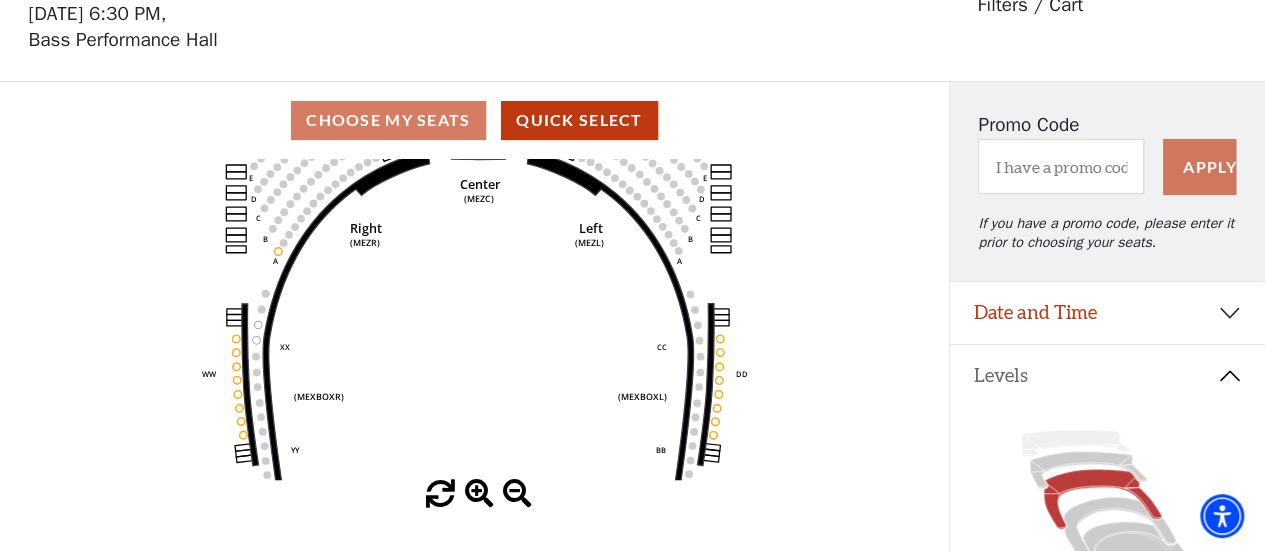 click at bounding box center [479, 494] 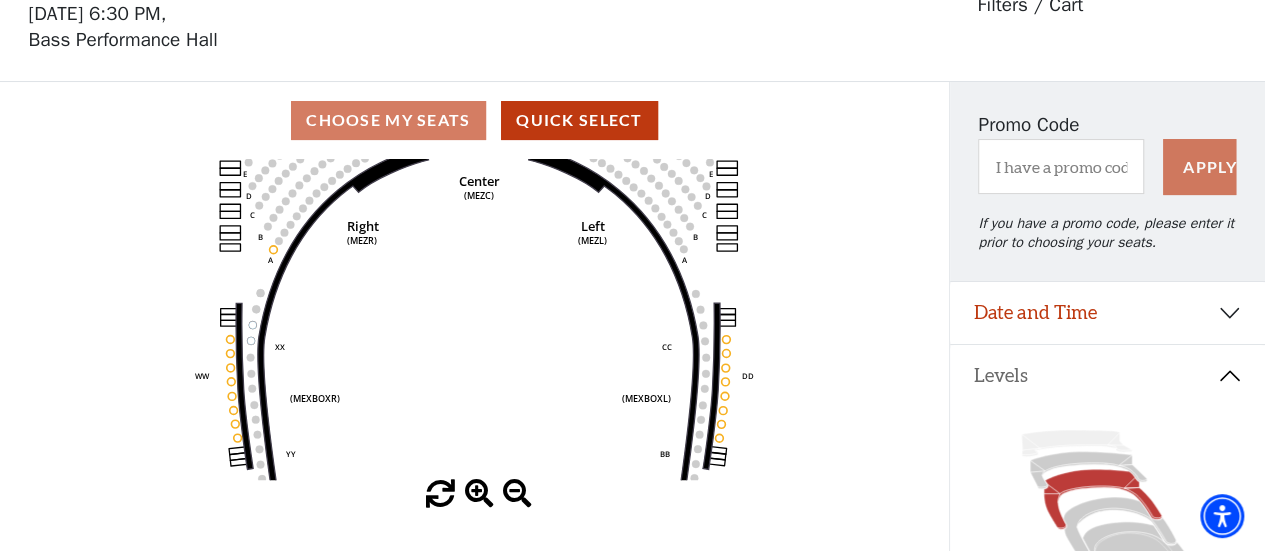 click at bounding box center [479, 494] 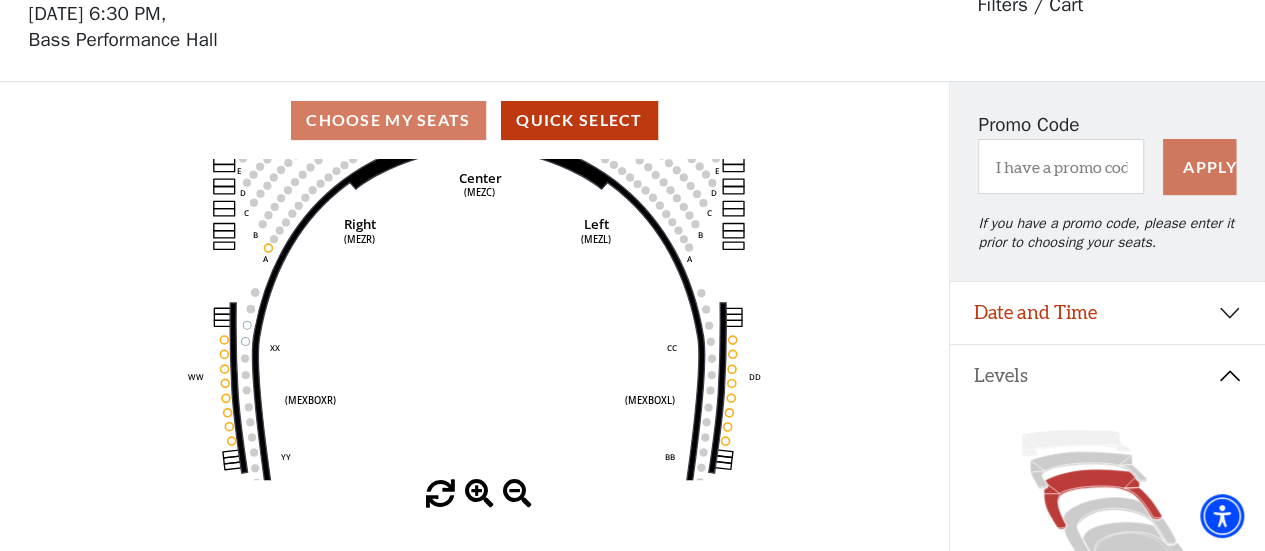 click at bounding box center [479, 494] 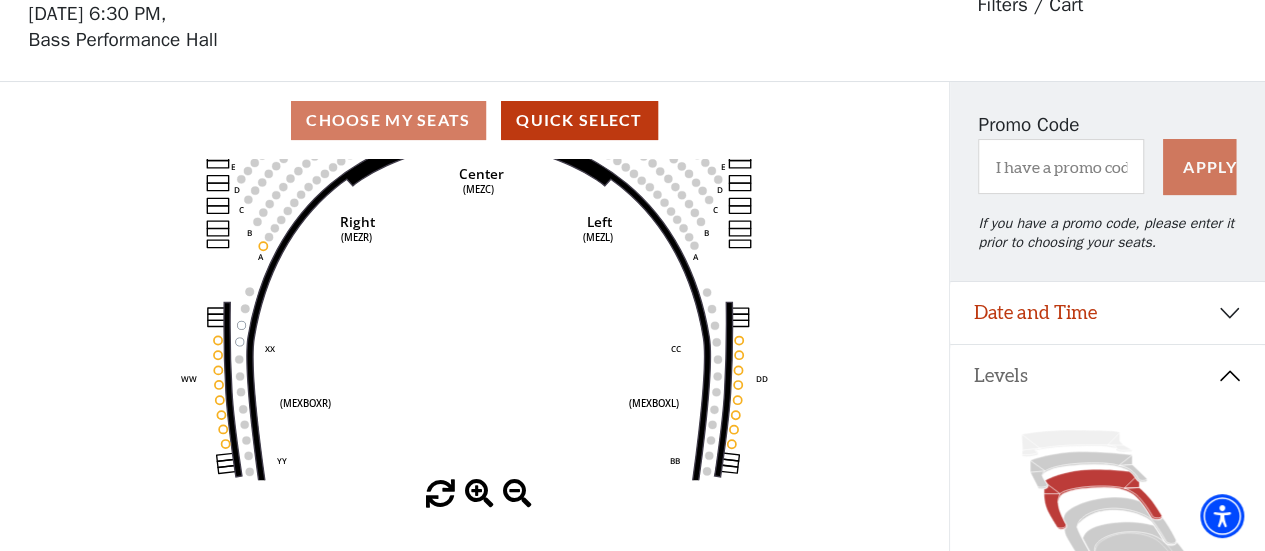 click at bounding box center [479, 494] 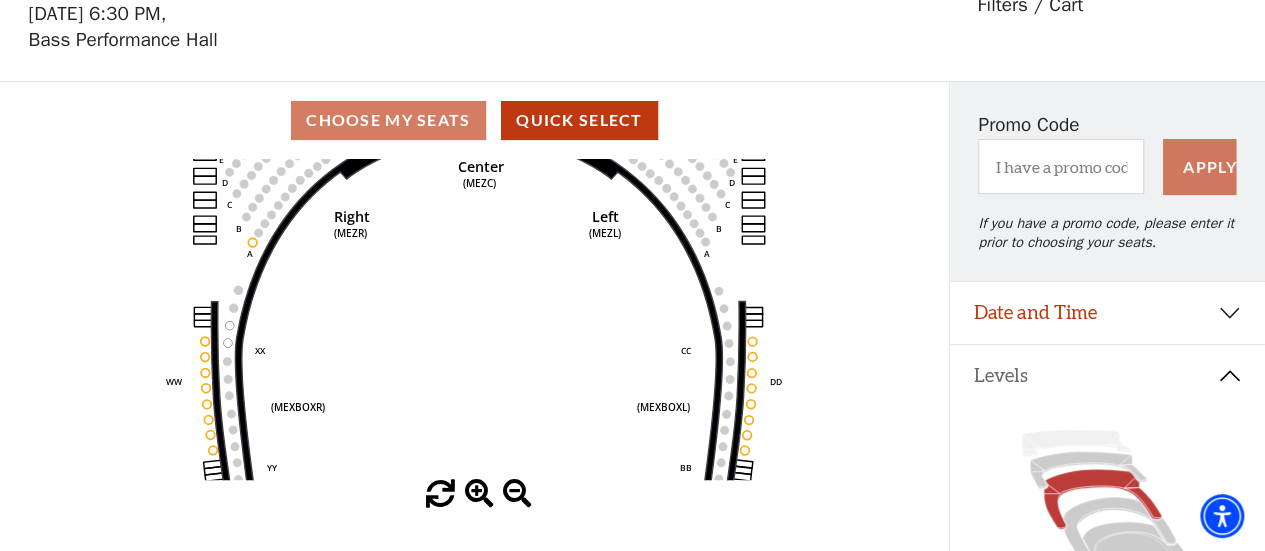 click at bounding box center [479, 494] 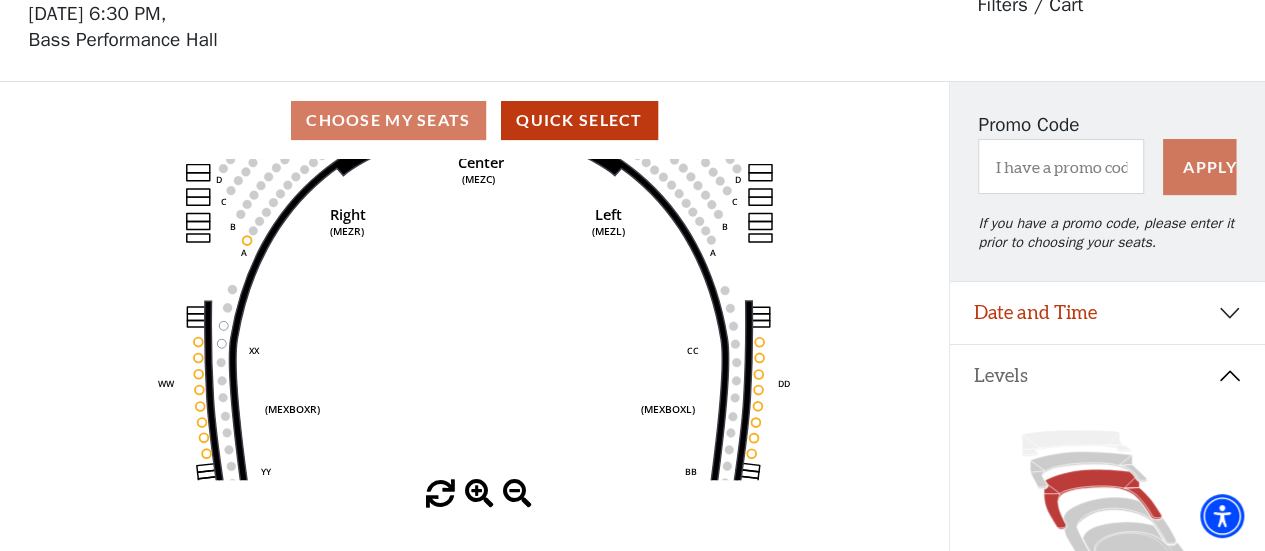 click at bounding box center (479, 494) 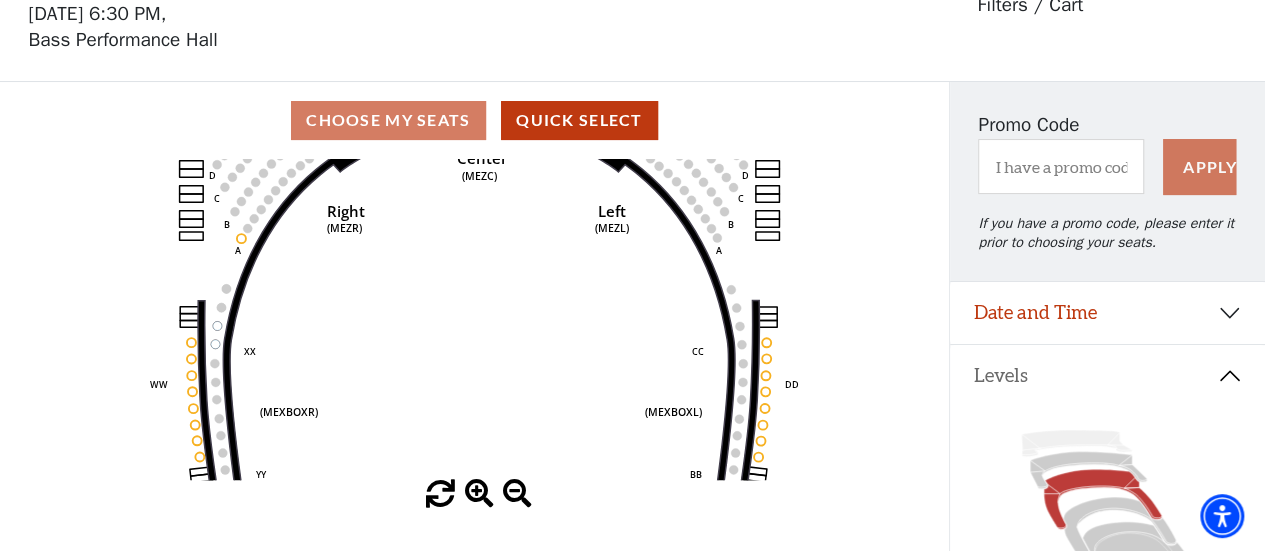 click at bounding box center (479, 494) 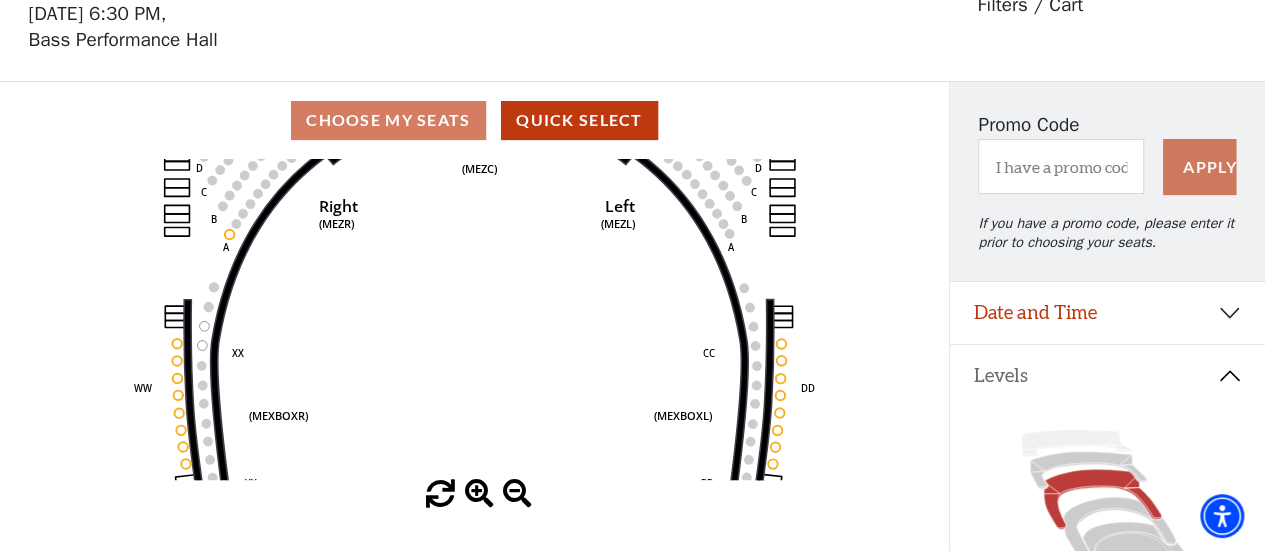 click at bounding box center (479, 494) 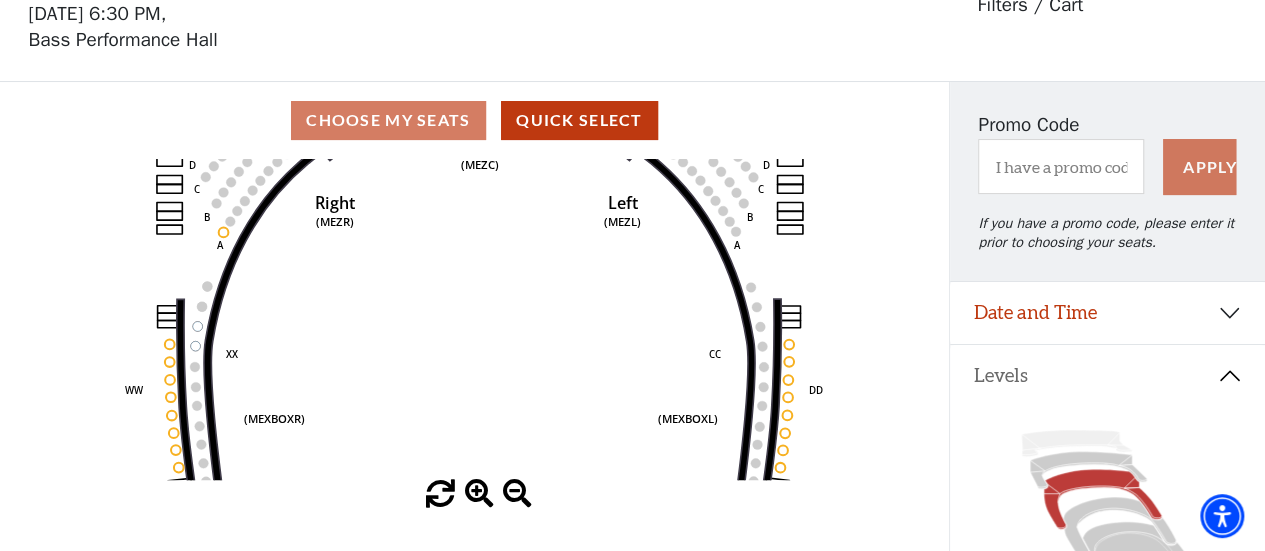 click at bounding box center (479, 494) 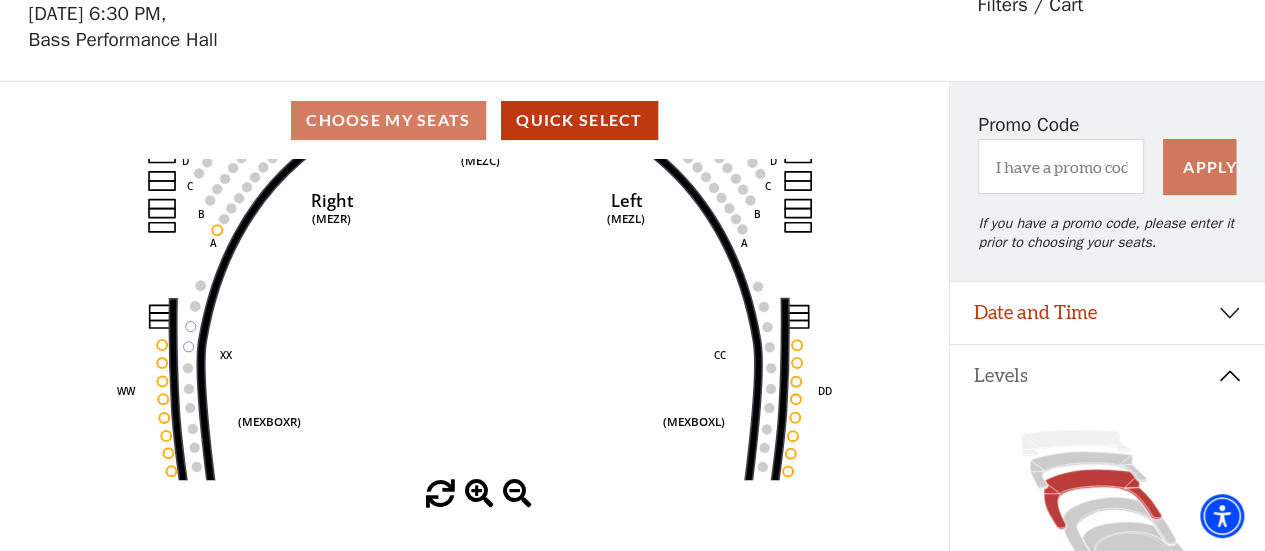 click at bounding box center (479, 494) 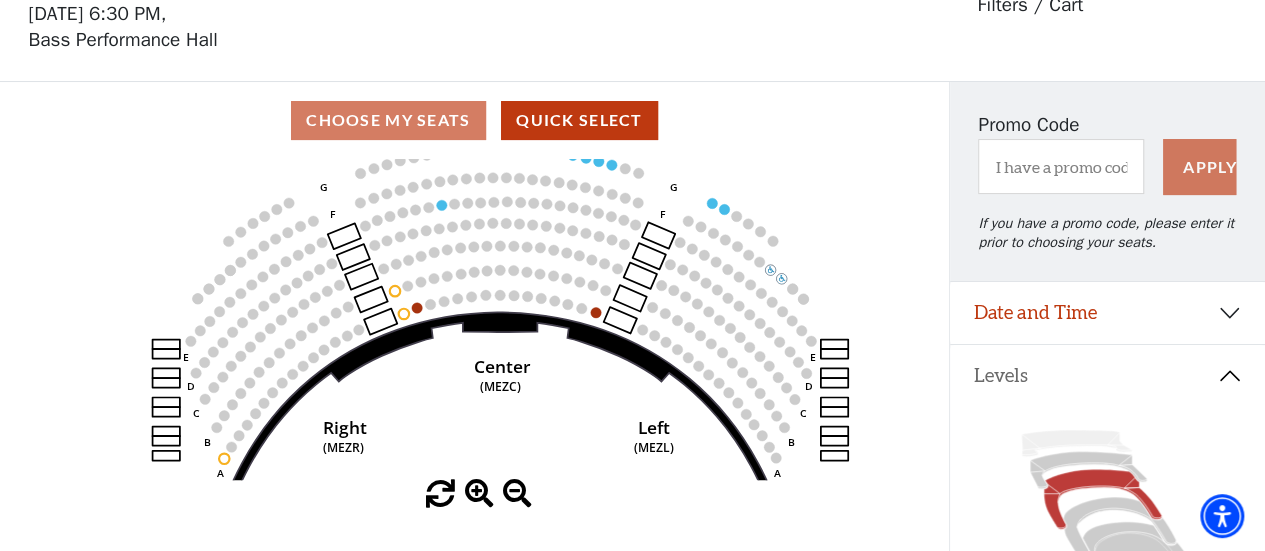 drag, startPoint x: 604, startPoint y: 219, endPoint x: 624, endPoint y: 434, distance: 215.92822 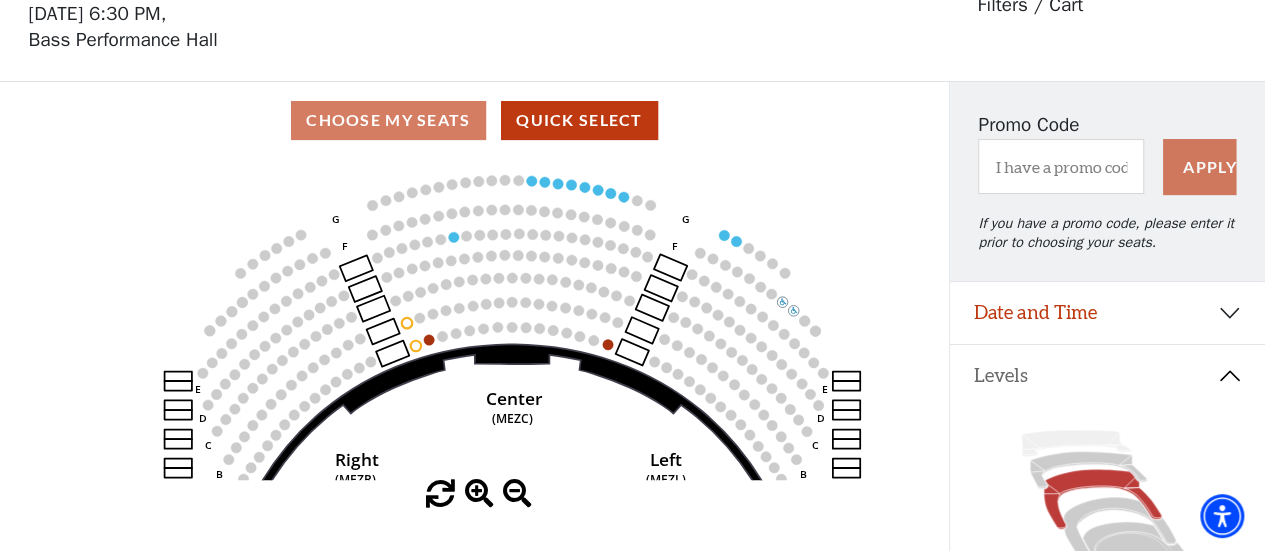 drag, startPoint x: 589, startPoint y: 360, endPoint x: 604, endPoint y: 395, distance: 38.078865 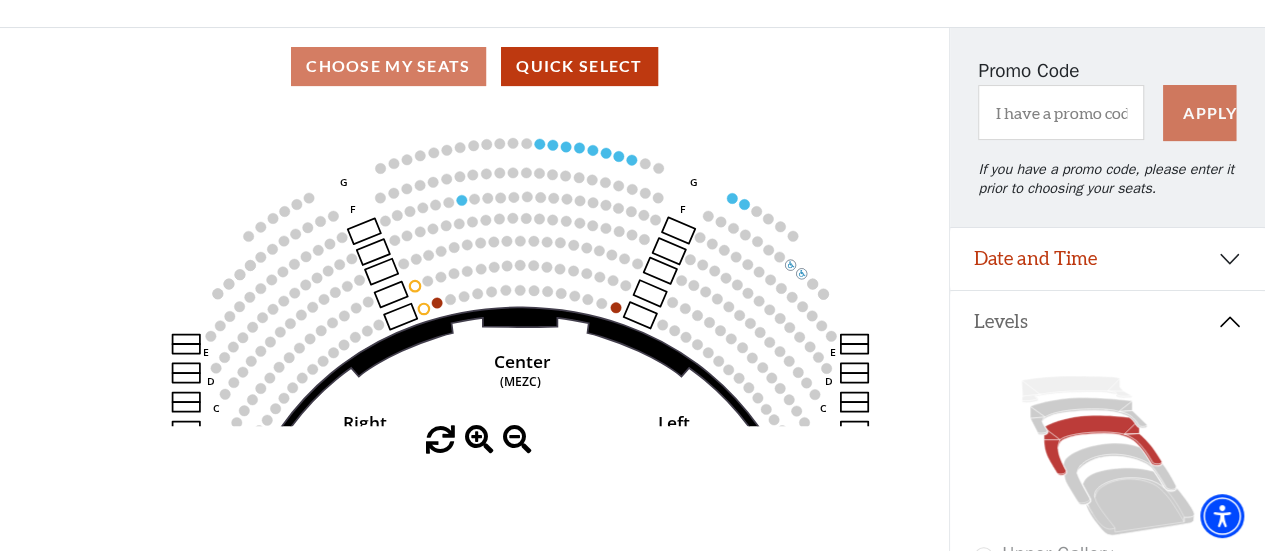 scroll, scrollTop: 192, scrollLeft: 0, axis: vertical 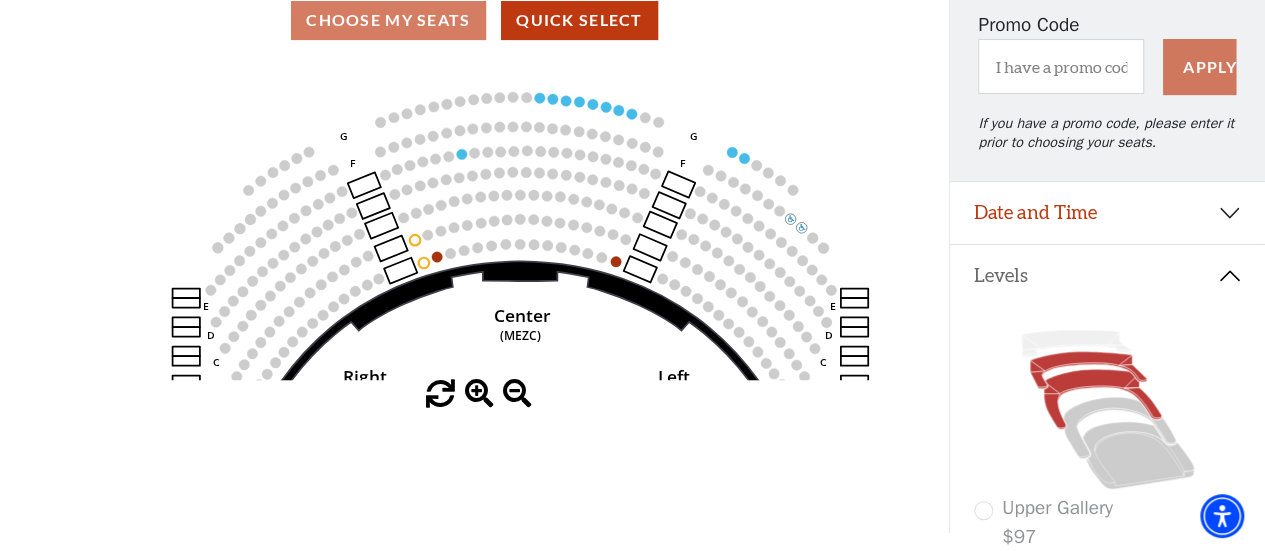 click 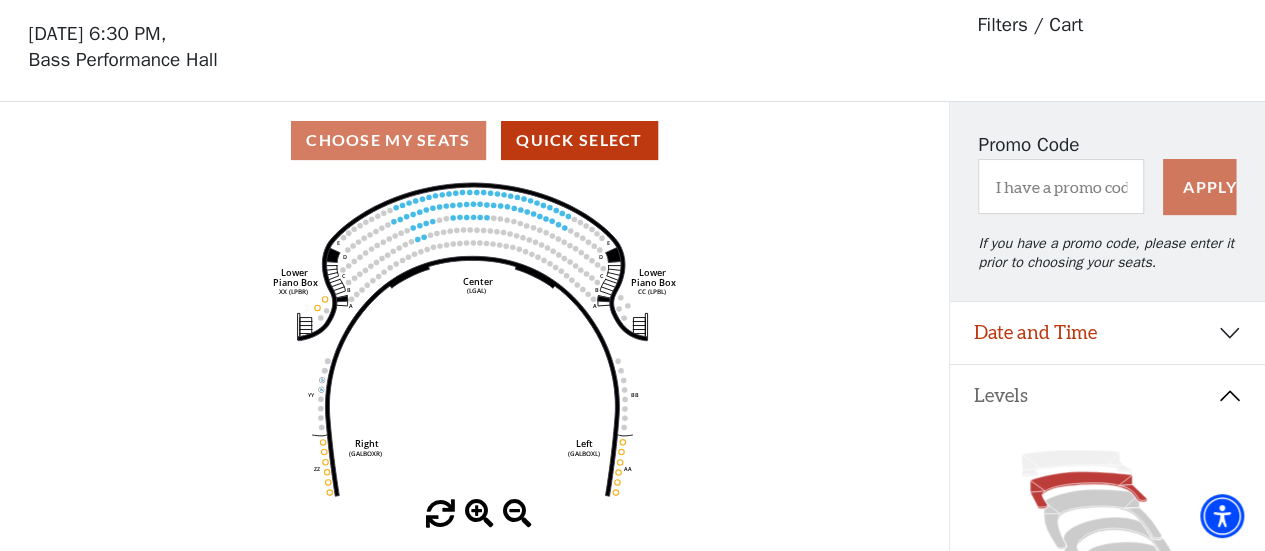 scroll, scrollTop: 92, scrollLeft: 0, axis: vertical 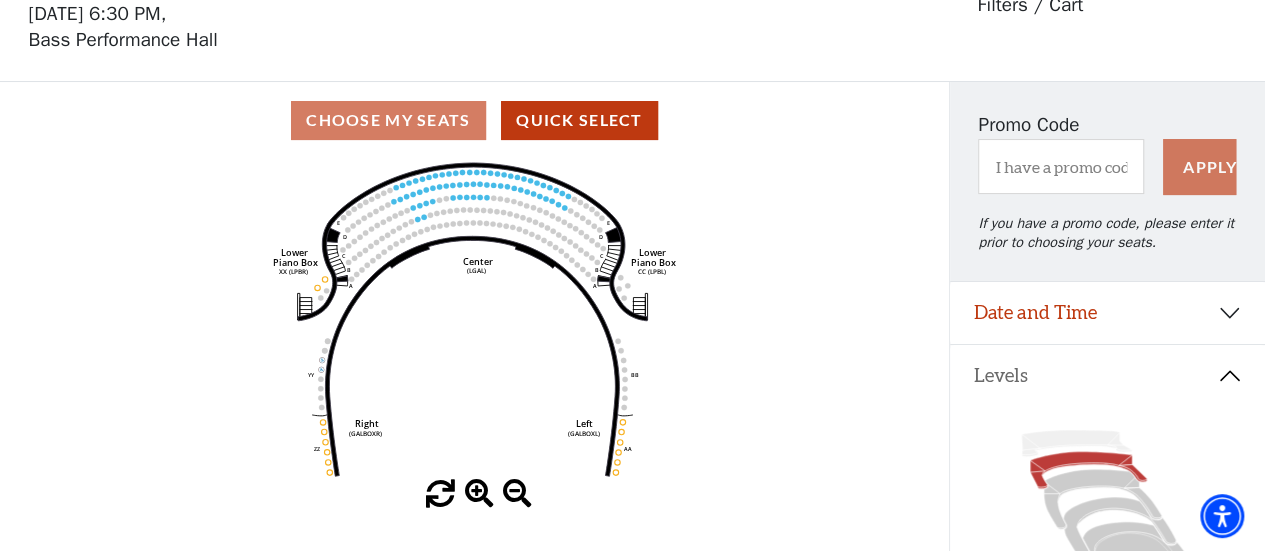 click at bounding box center (479, 494) 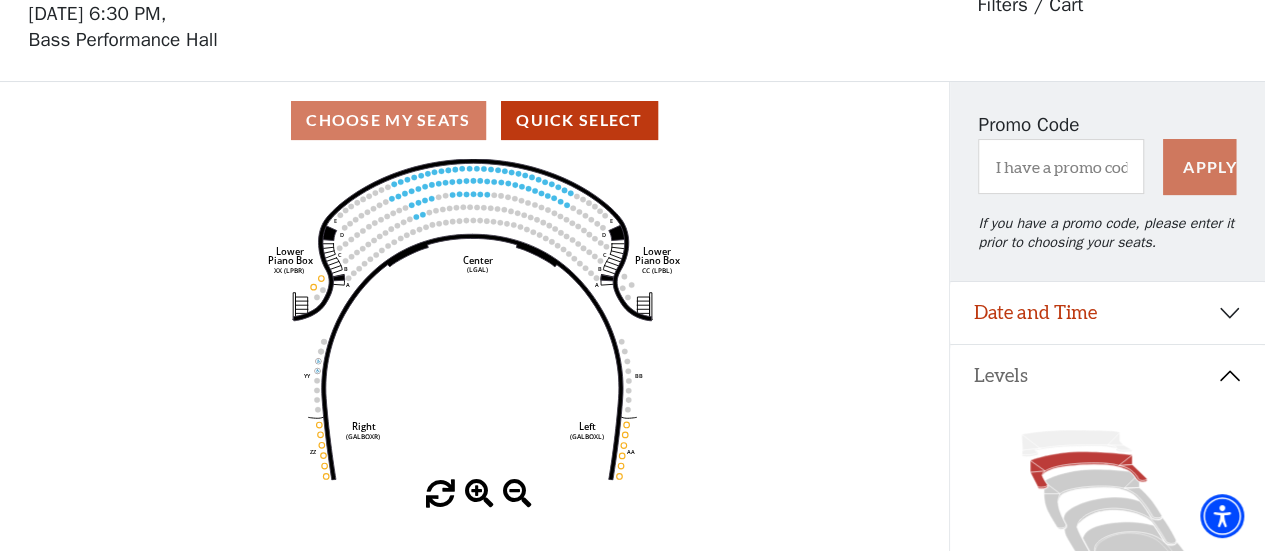 click at bounding box center [479, 494] 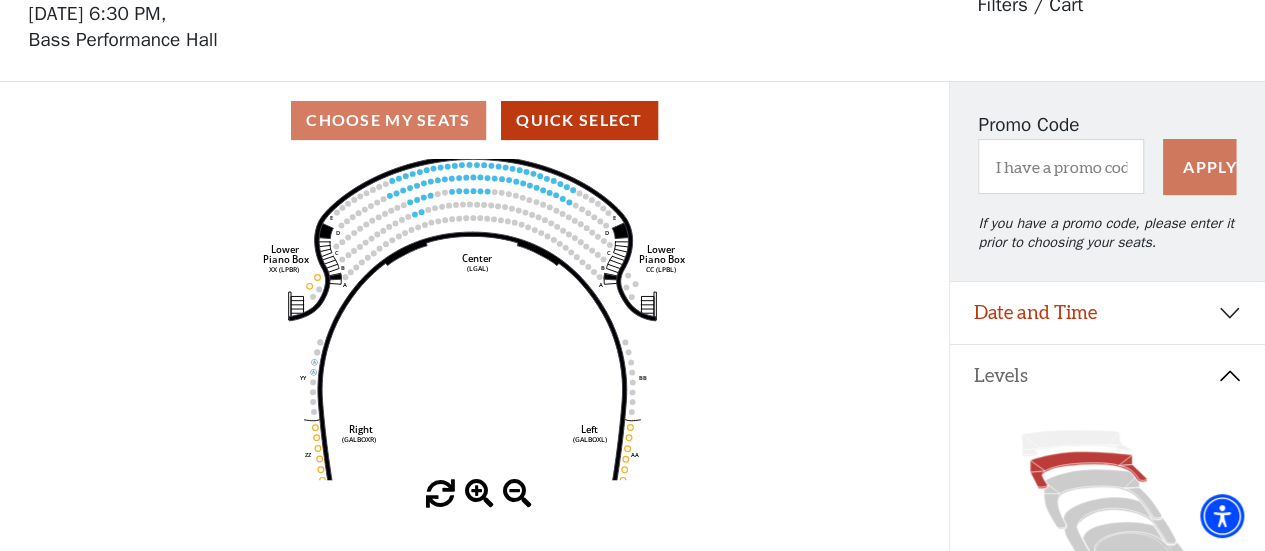 click at bounding box center [479, 494] 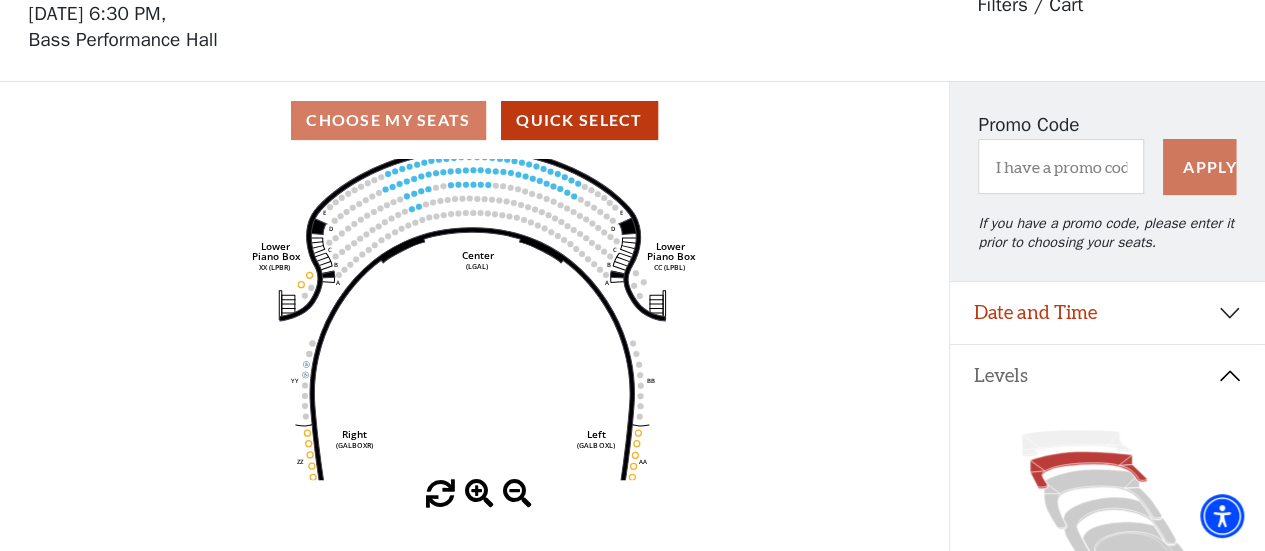 click at bounding box center (479, 494) 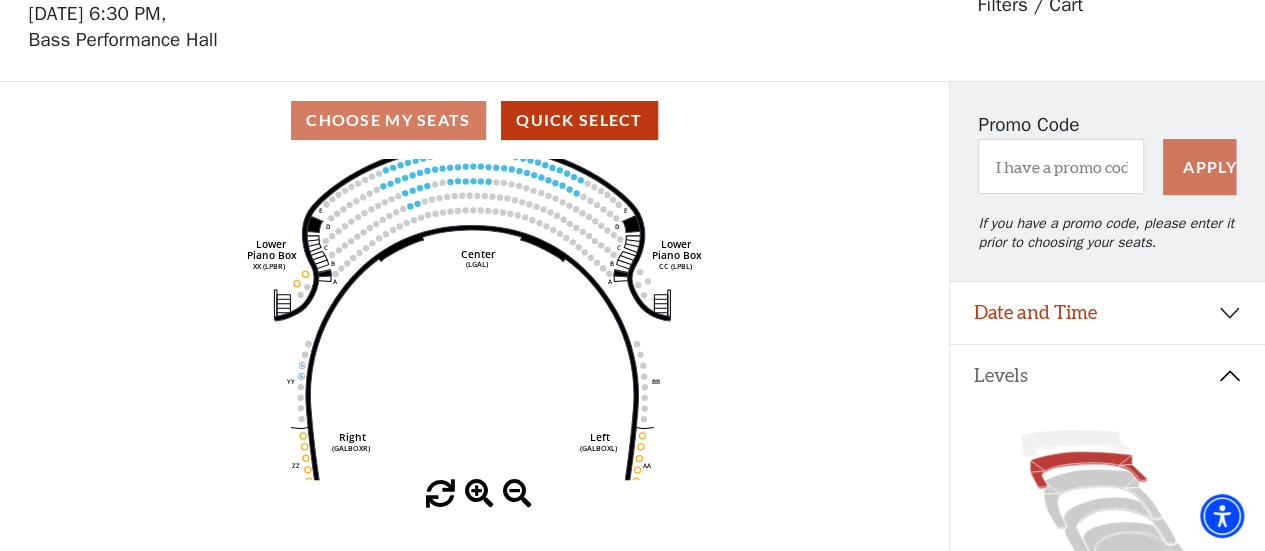 click at bounding box center (479, 494) 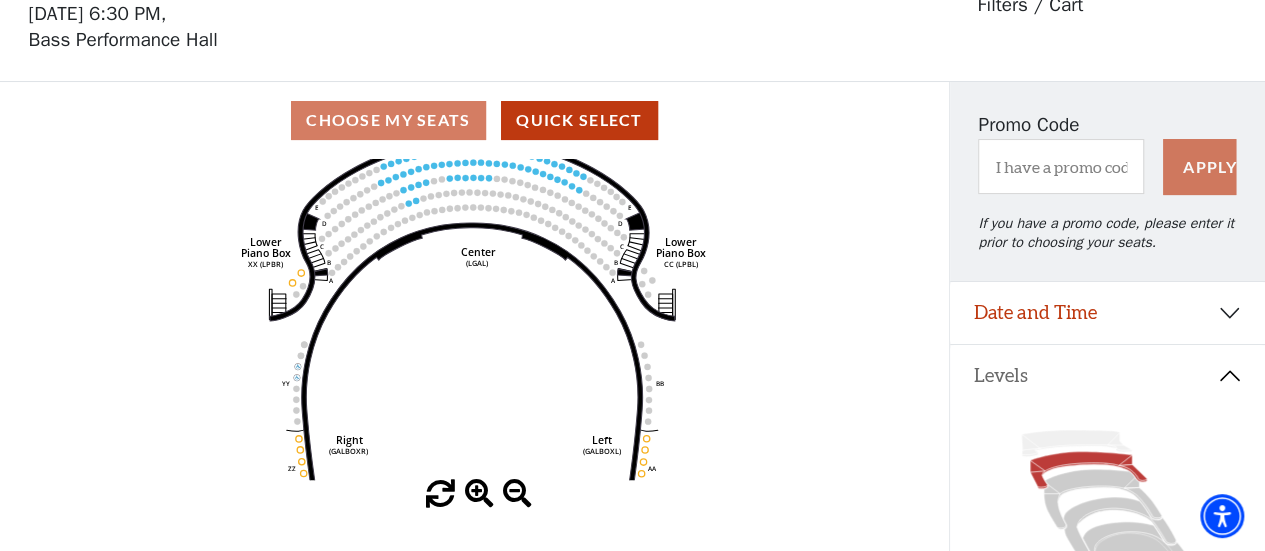 click at bounding box center (479, 494) 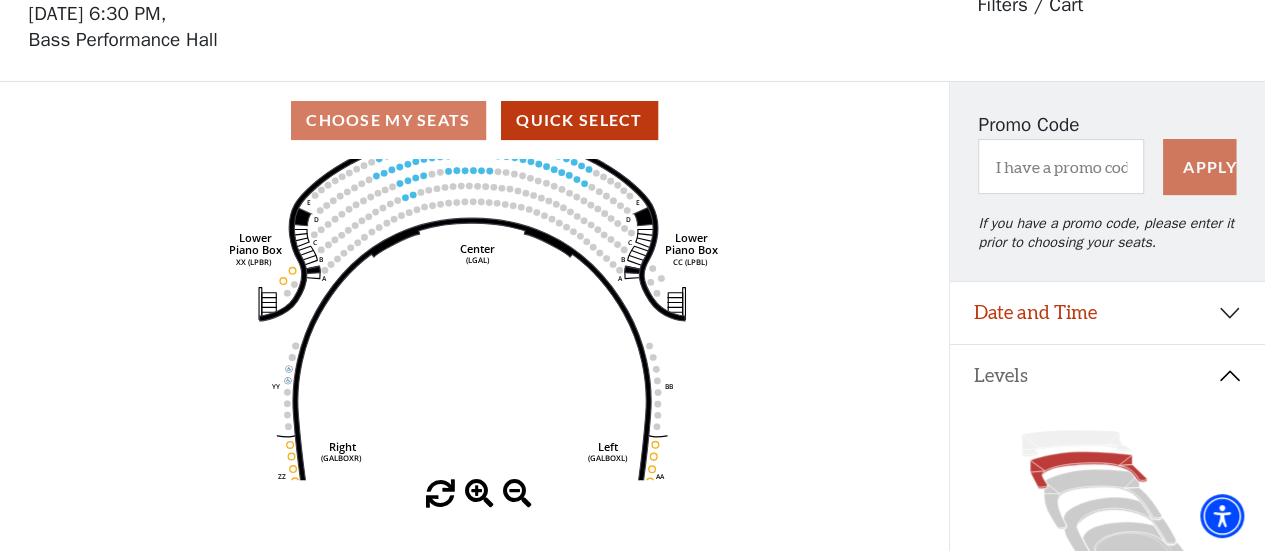 click at bounding box center (479, 494) 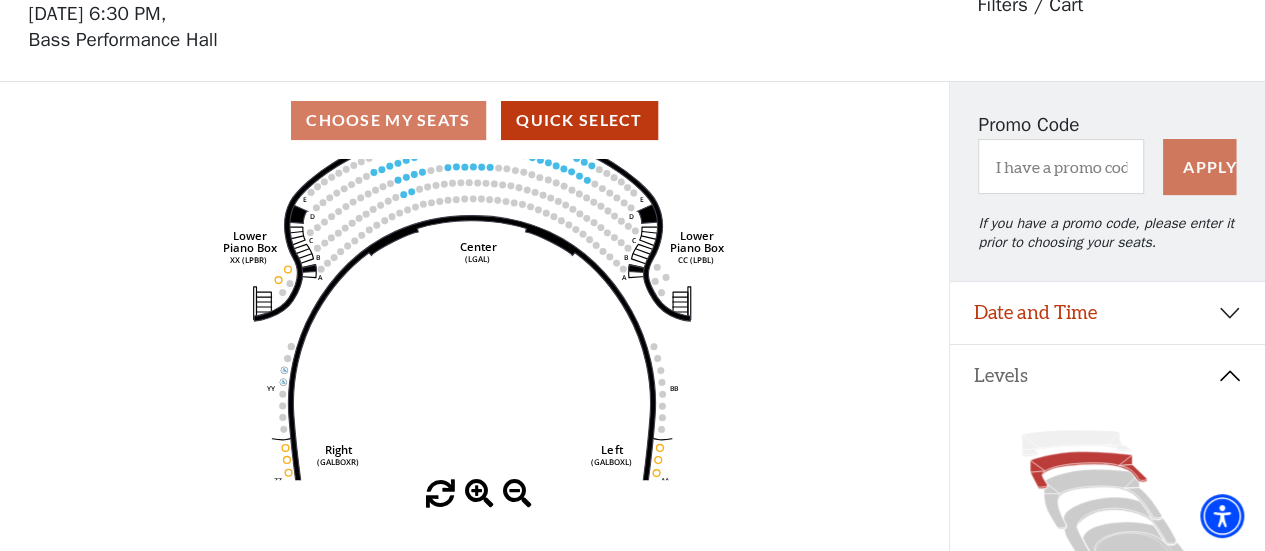 click at bounding box center [479, 494] 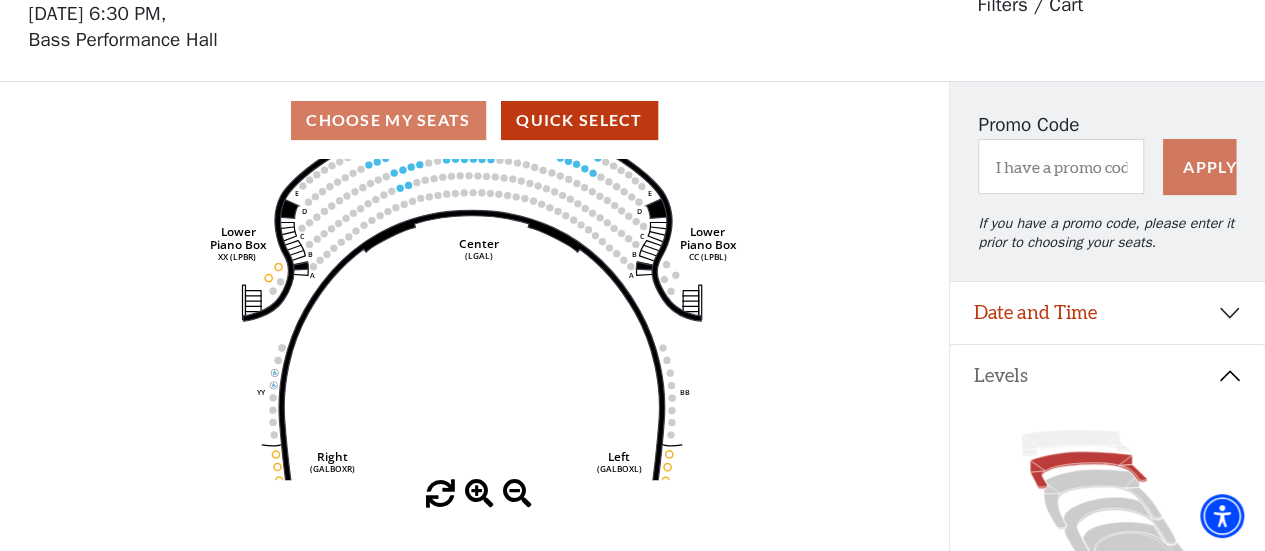 click at bounding box center [479, 494] 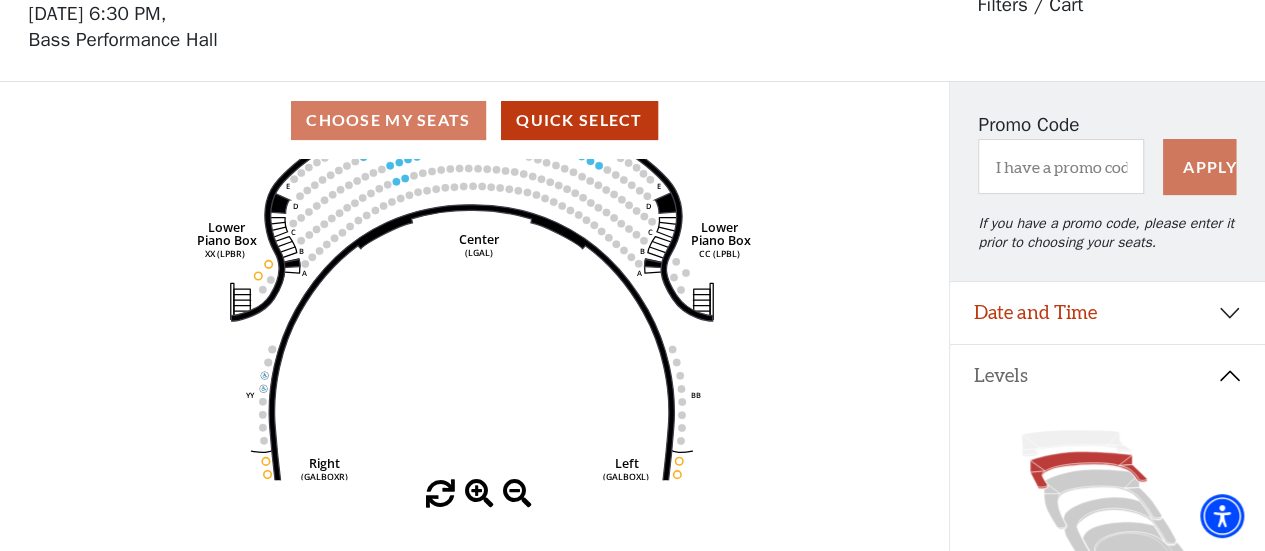 click at bounding box center (479, 494) 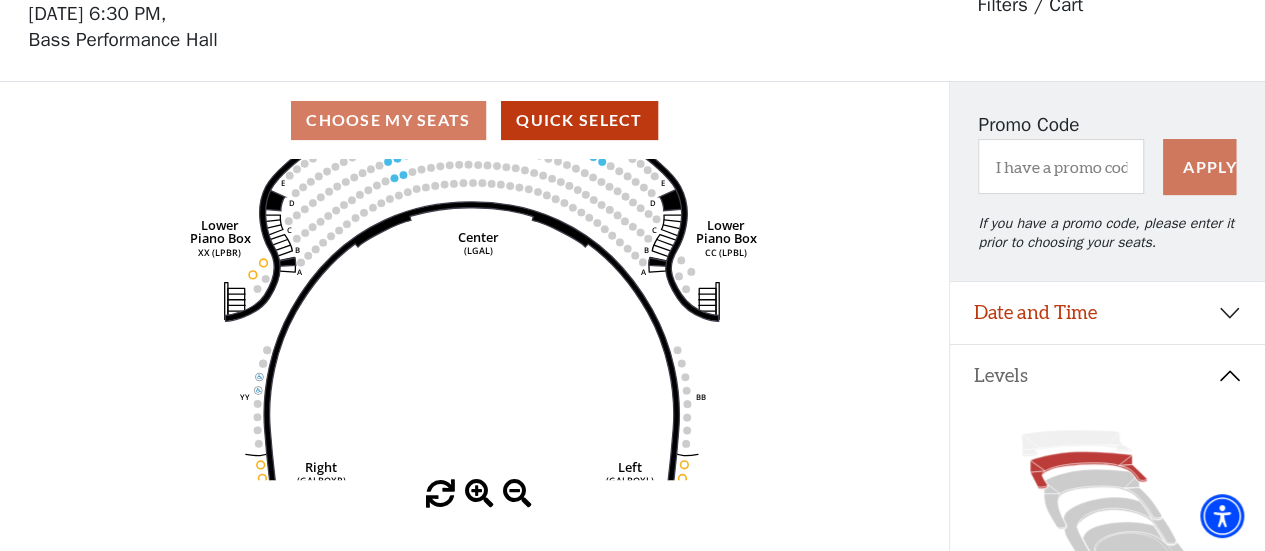 click at bounding box center [479, 494] 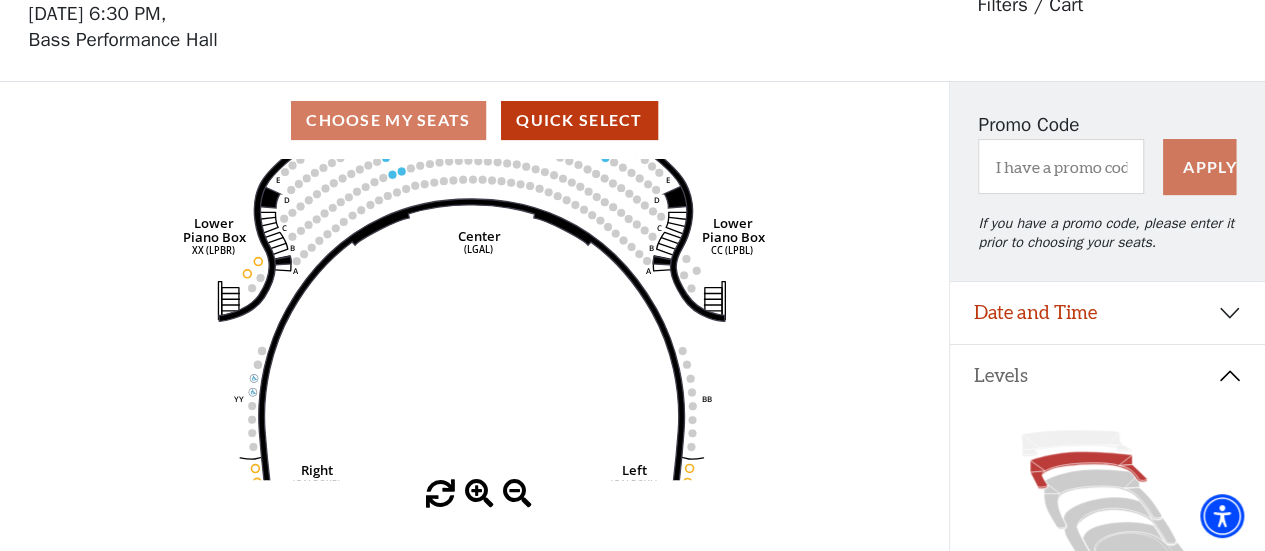 click at bounding box center [479, 494] 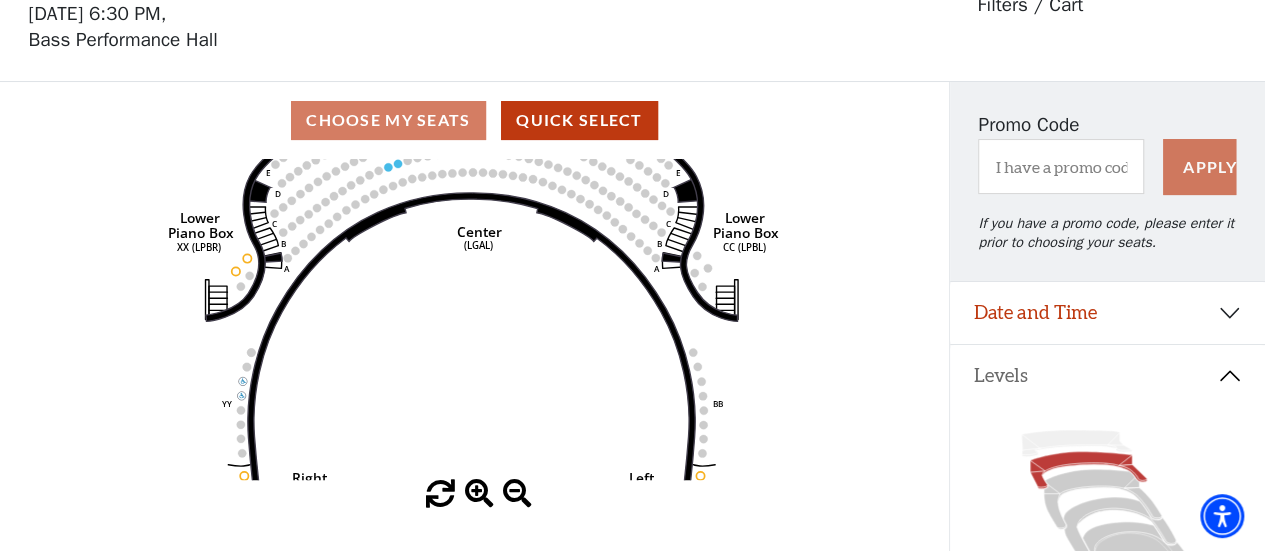 click at bounding box center (479, 494) 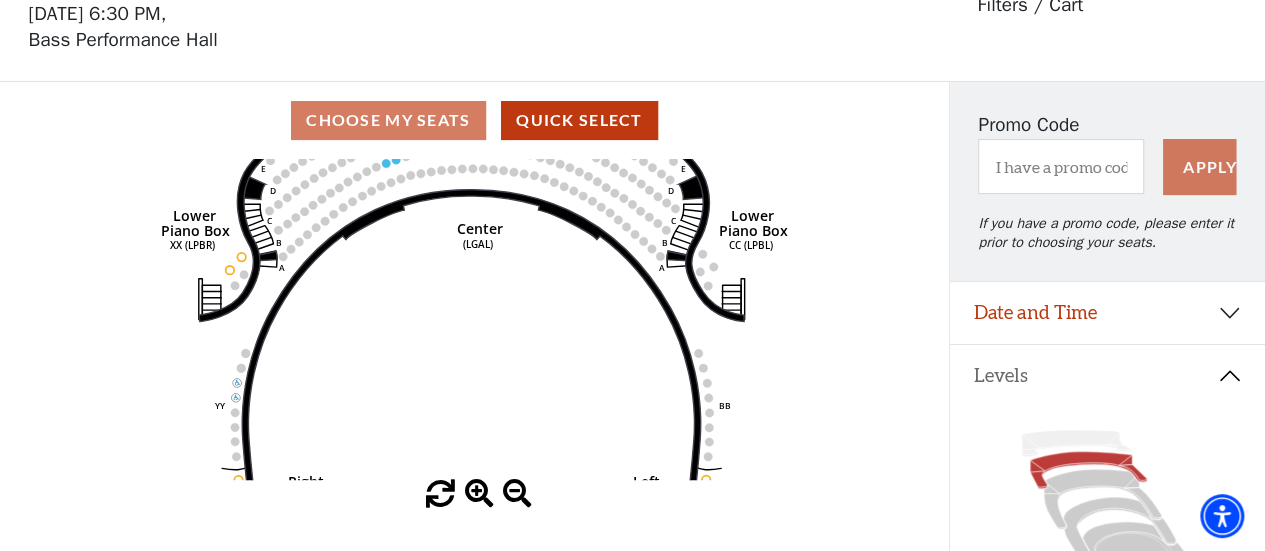 click at bounding box center [479, 494] 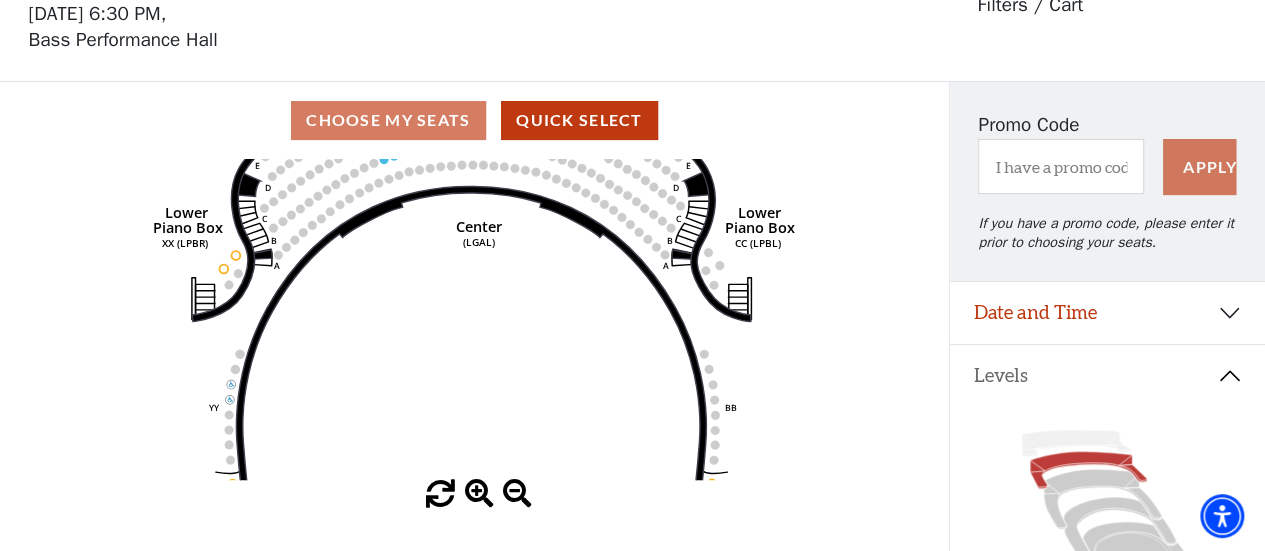 click at bounding box center (479, 494) 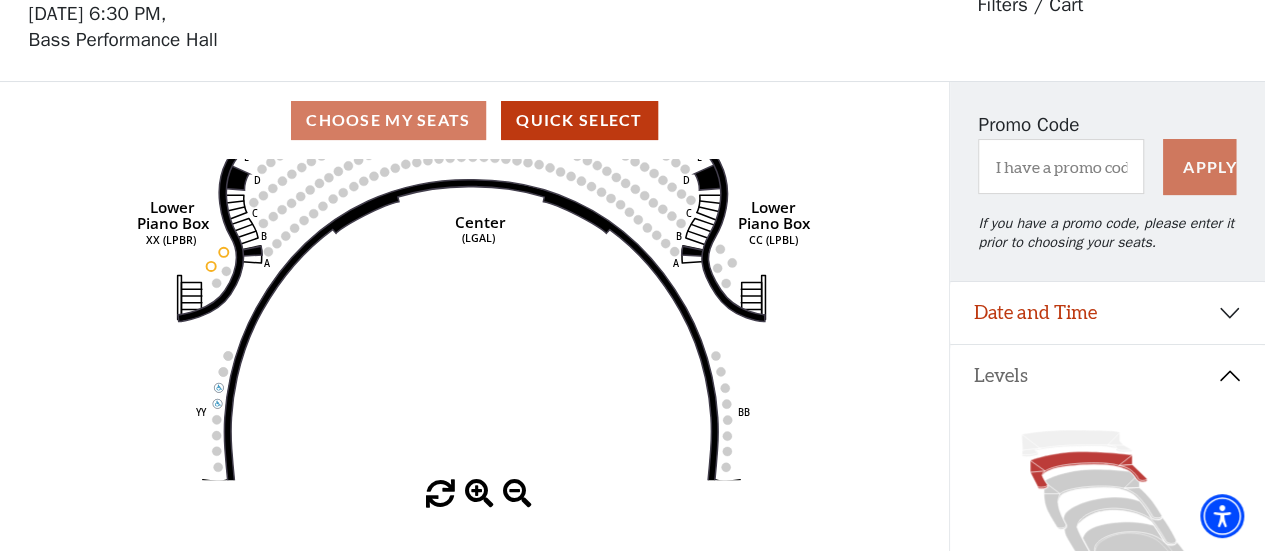 click at bounding box center [479, 494] 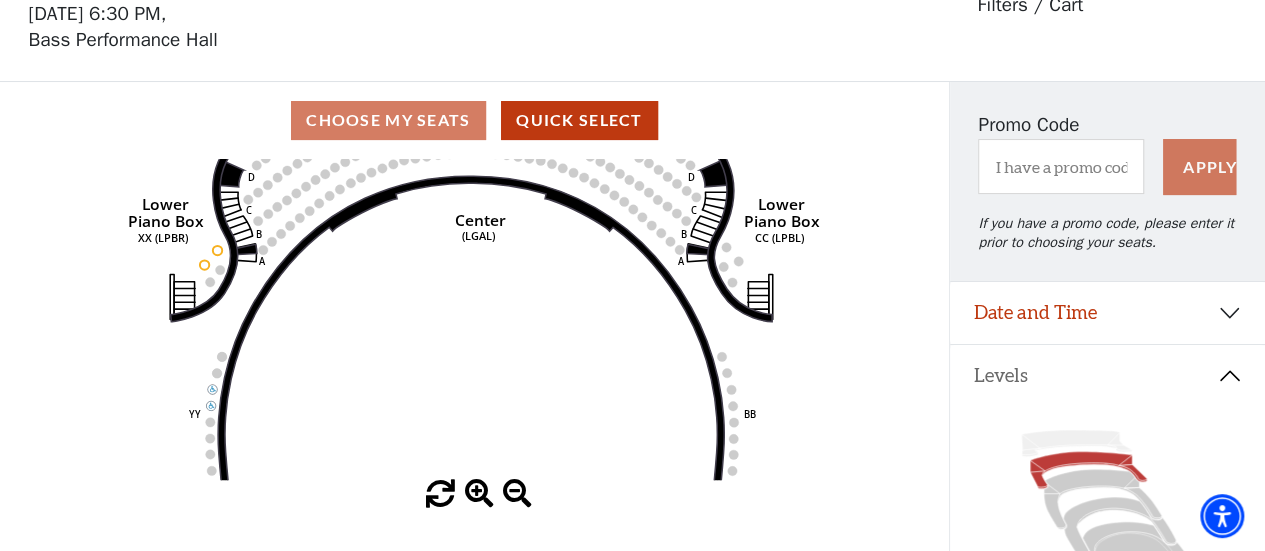 click at bounding box center (479, 494) 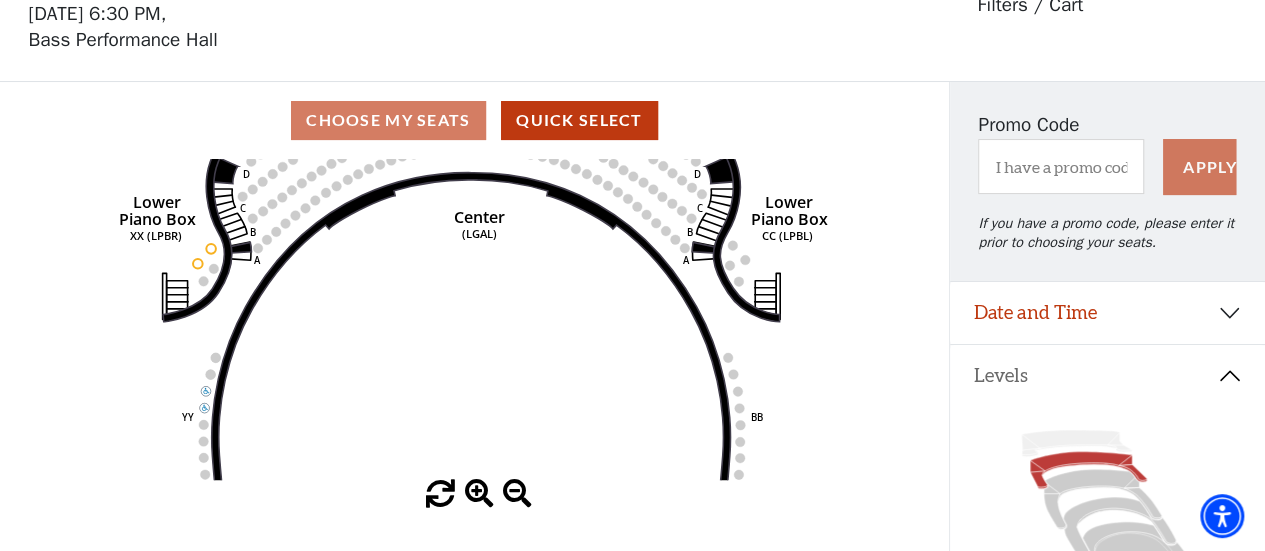 click at bounding box center [479, 494] 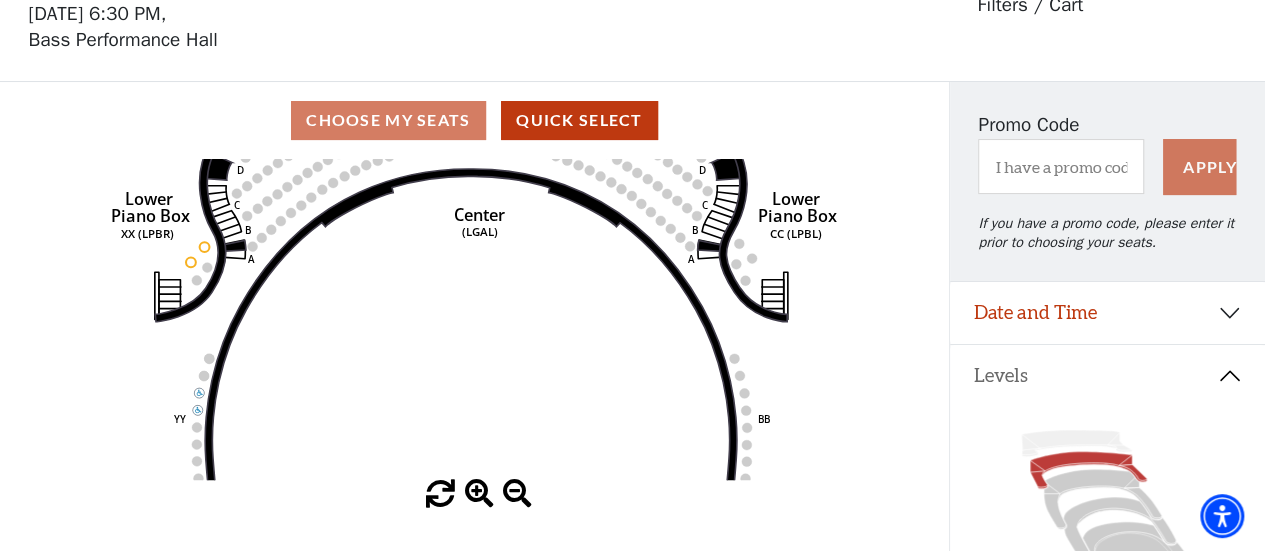 click at bounding box center (479, 494) 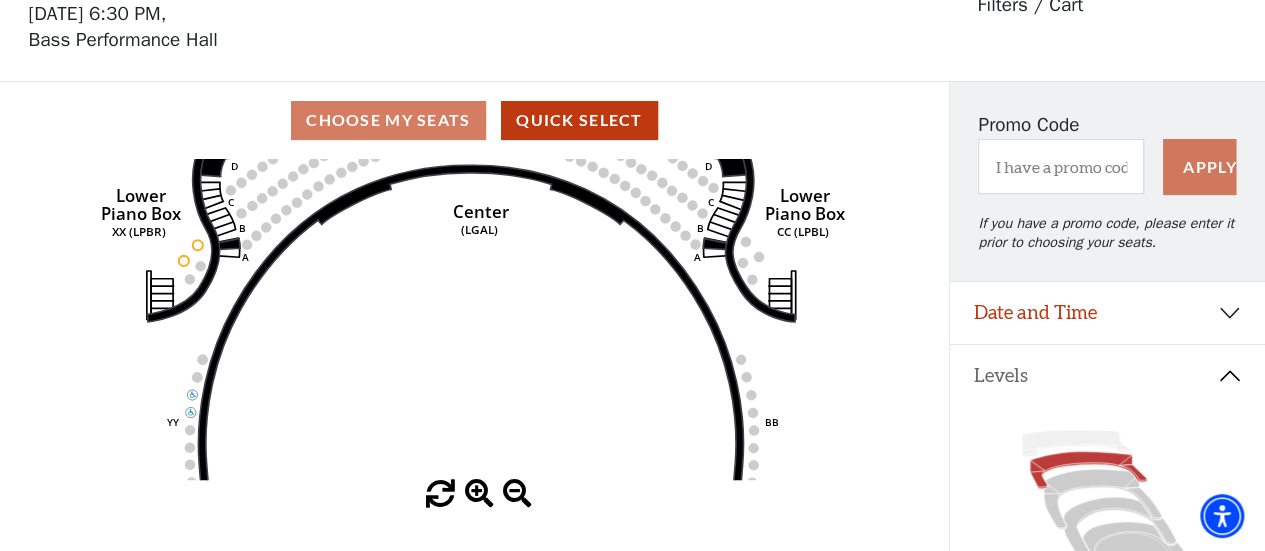 click at bounding box center (479, 494) 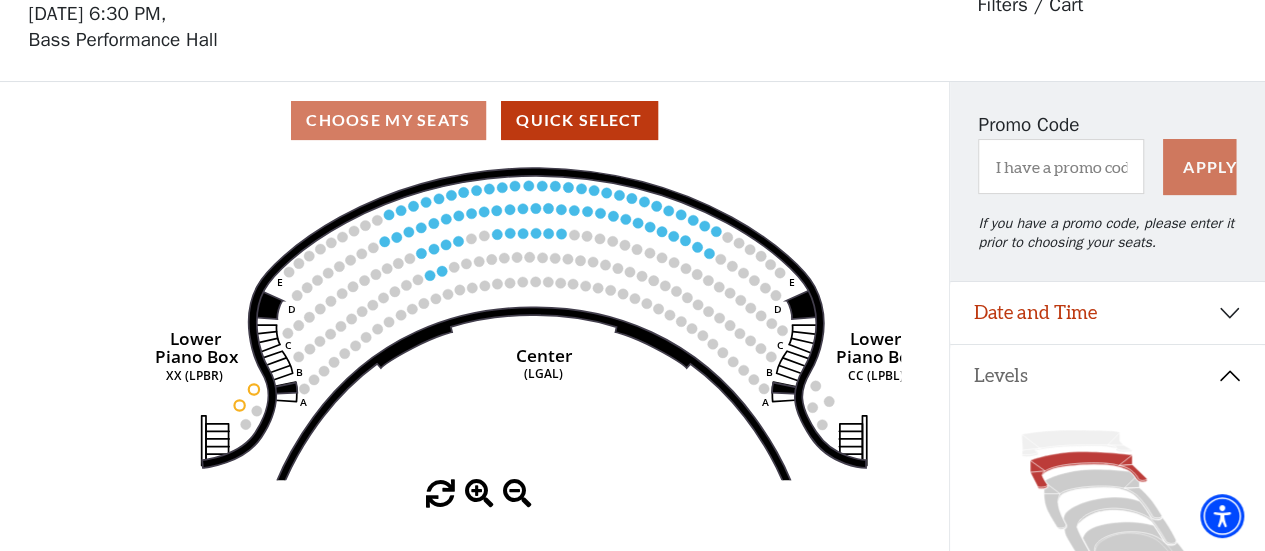 drag, startPoint x: 664, startPoint y: 208, endPoint x: 718, endPoint y: 314, distance: 118.96218 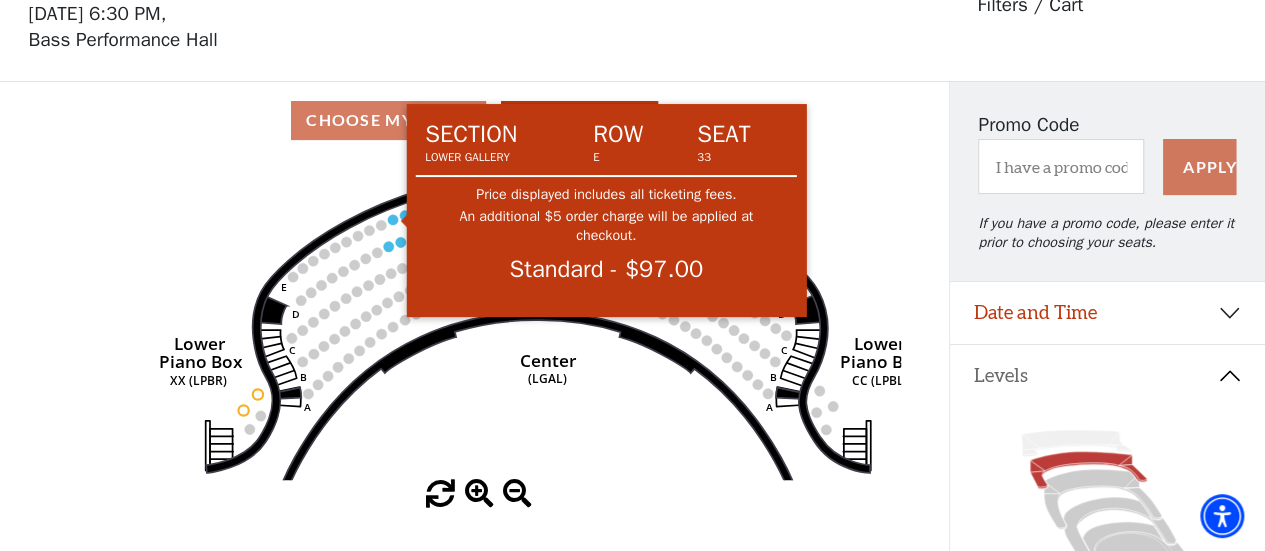 click 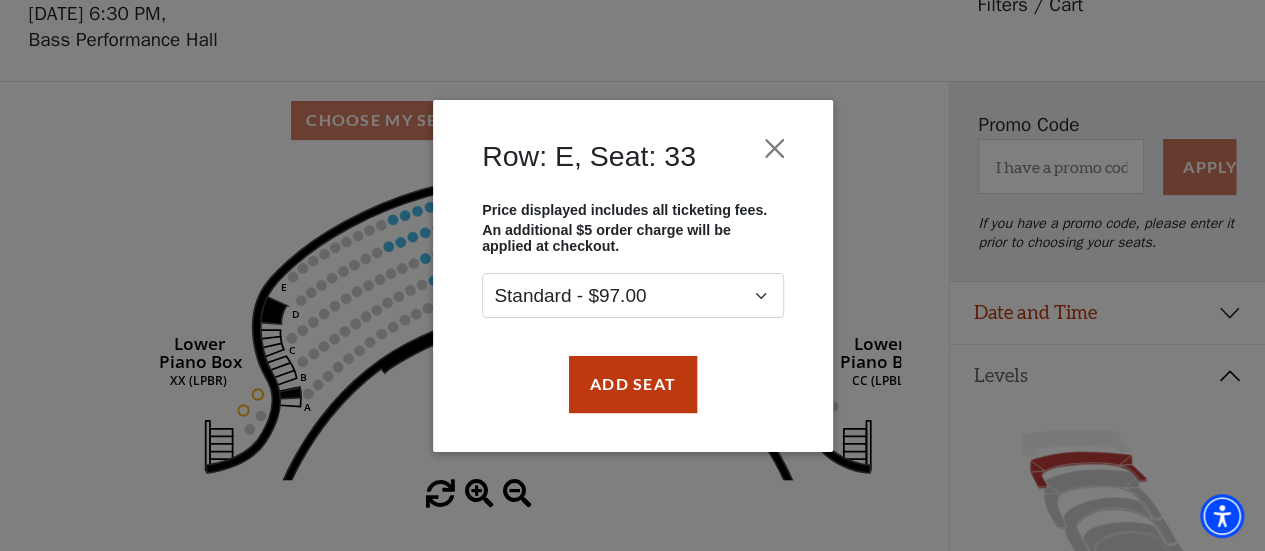 click on "Row: E, Seat: 33" at bounding box center (633, 161) 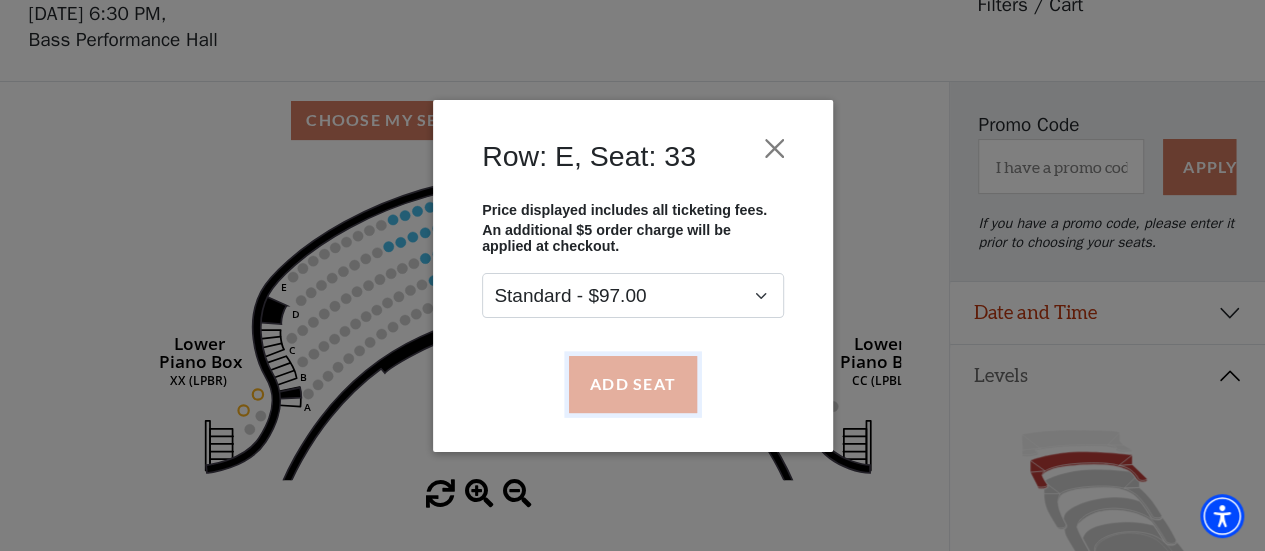 click on "Add Seat" at bounding box center [632, 384] 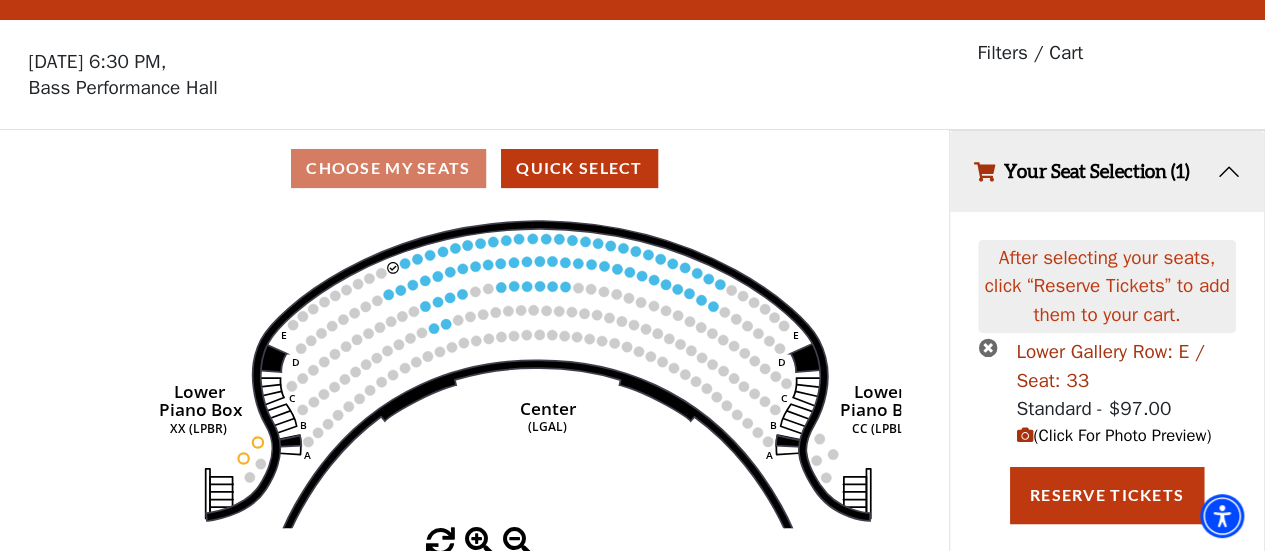 scroll, scrollTop: 61, scrollLeft: 0, axis: vertical 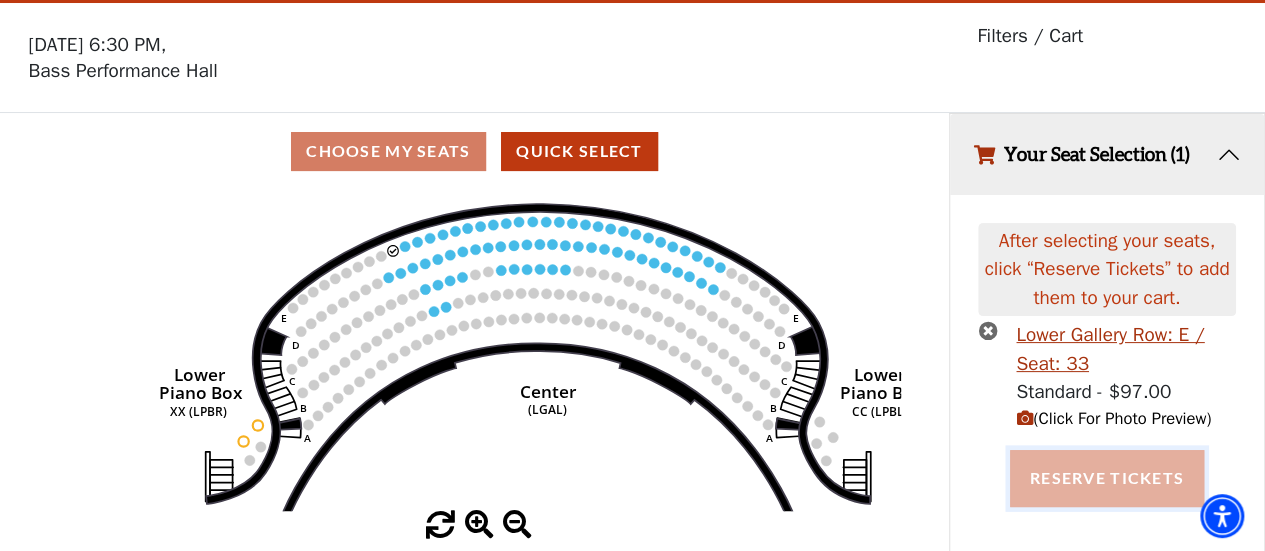click on "Reserve Tickets" at bounding box center [1107, 478] 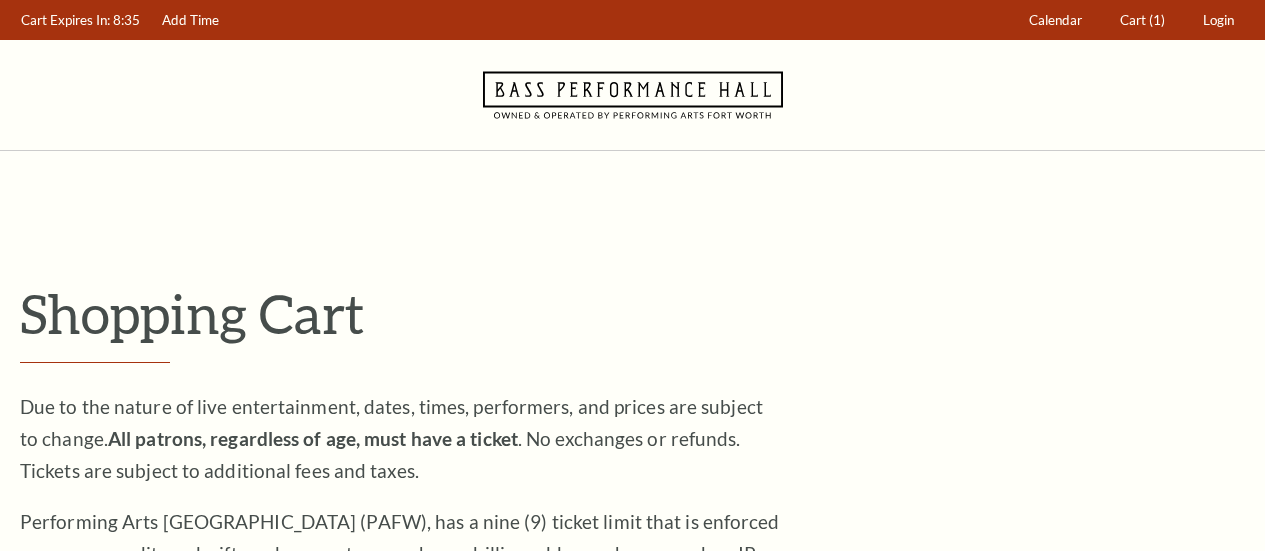 scroll, scrollTop: 0, scrollLeft: 0, axis: both 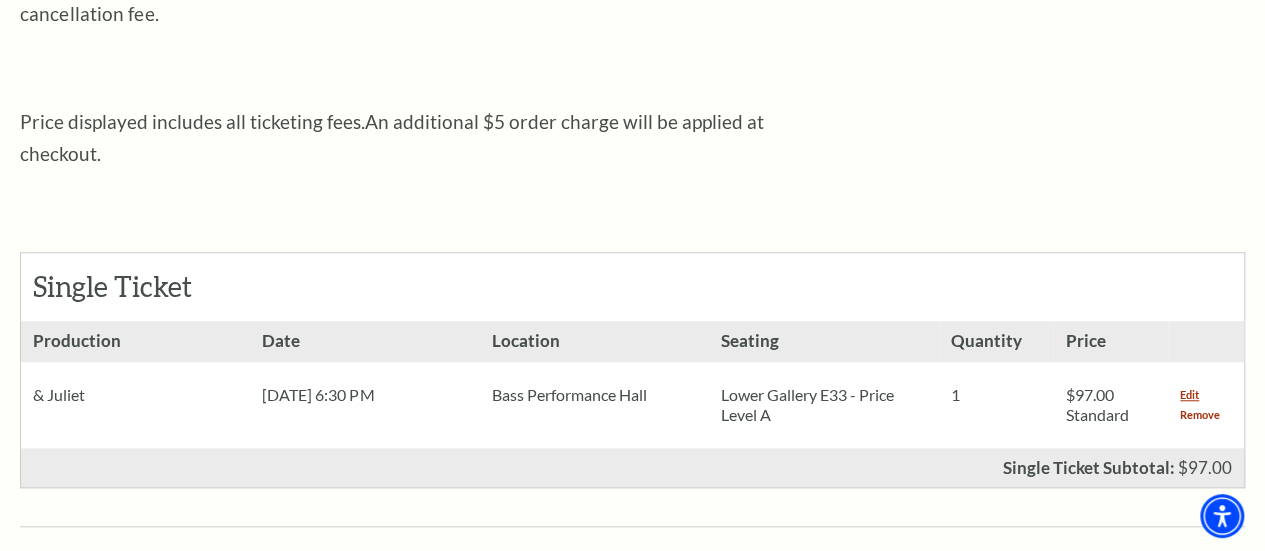 click on "Remove" at bounding box center (1200, 415) 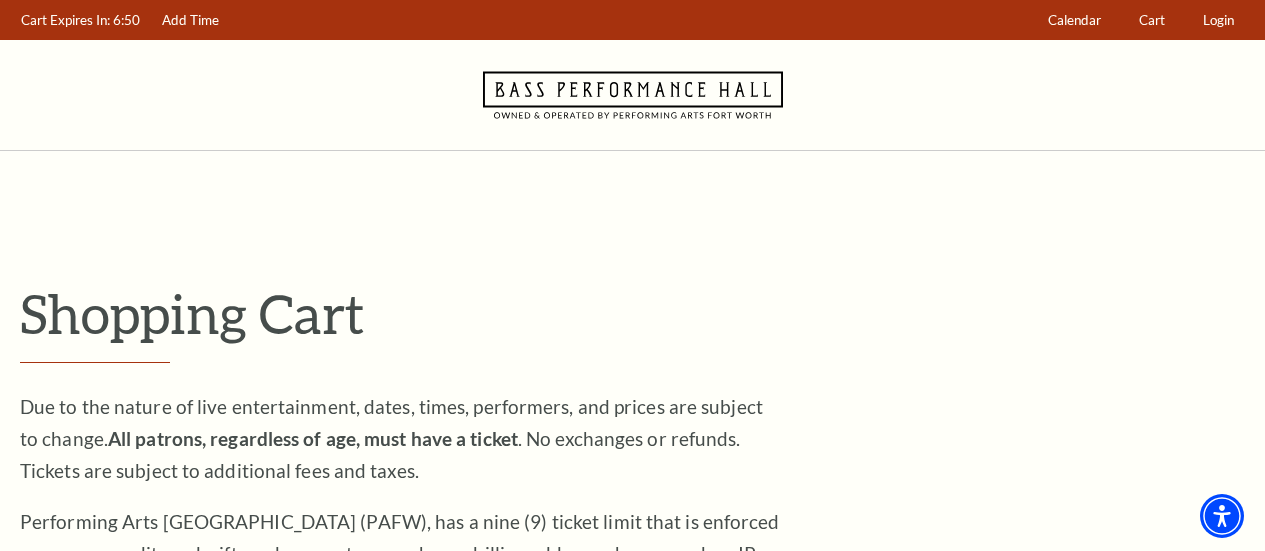 scroll, scrollTop: 0, scrollLeft: 0, axis: both 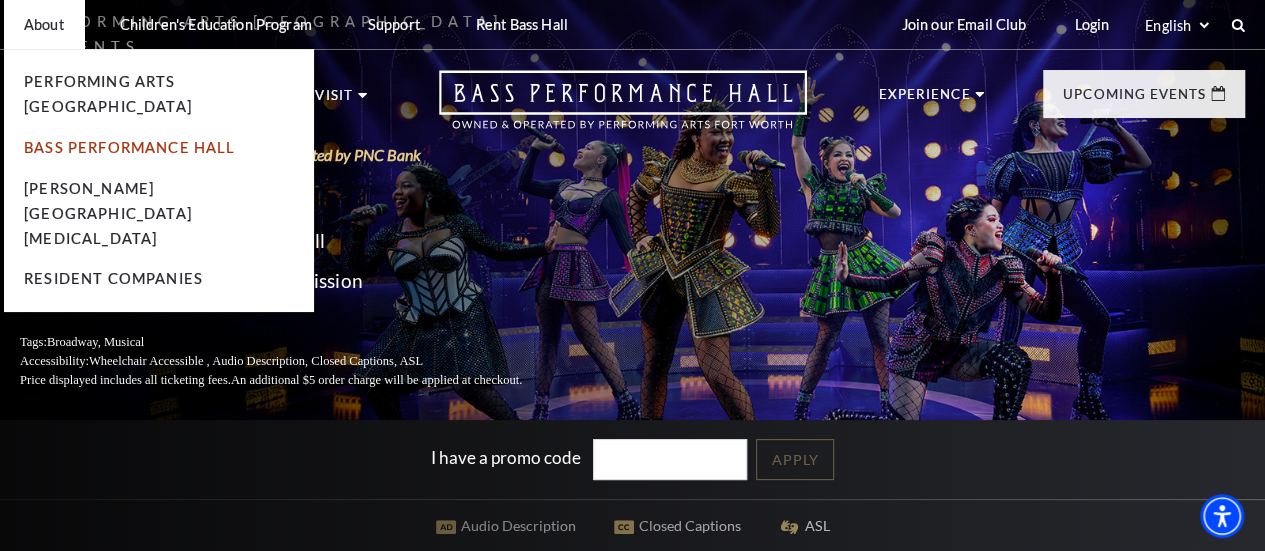 click on "Bass Performance Hall" at bounding box center [130, 147] 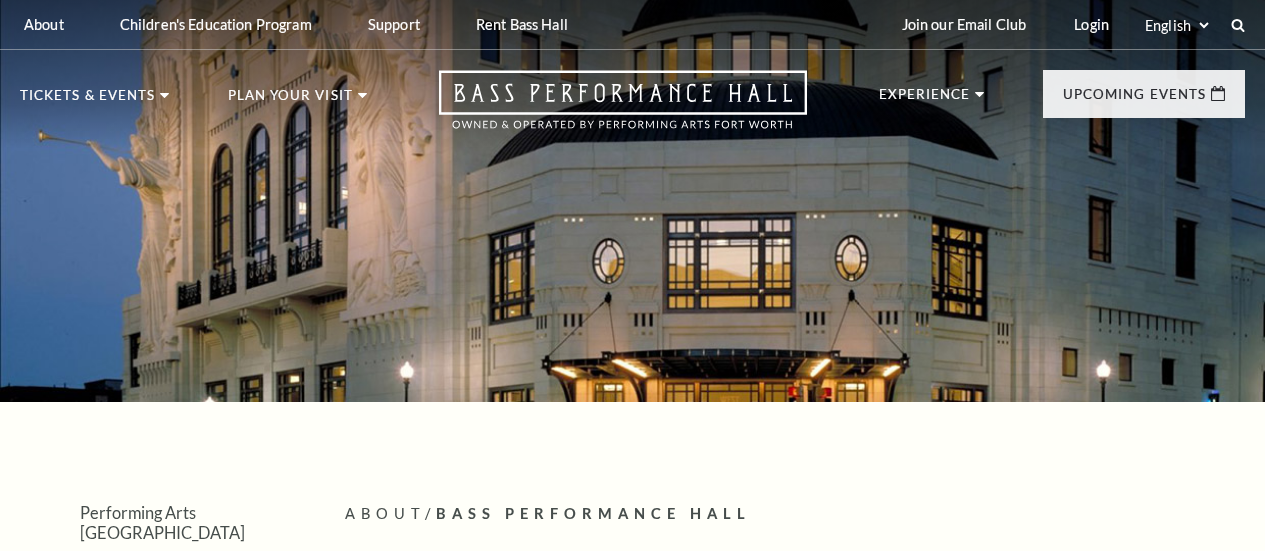 scroll, scrollTop: 0, scrollLeft: 0, axis: both 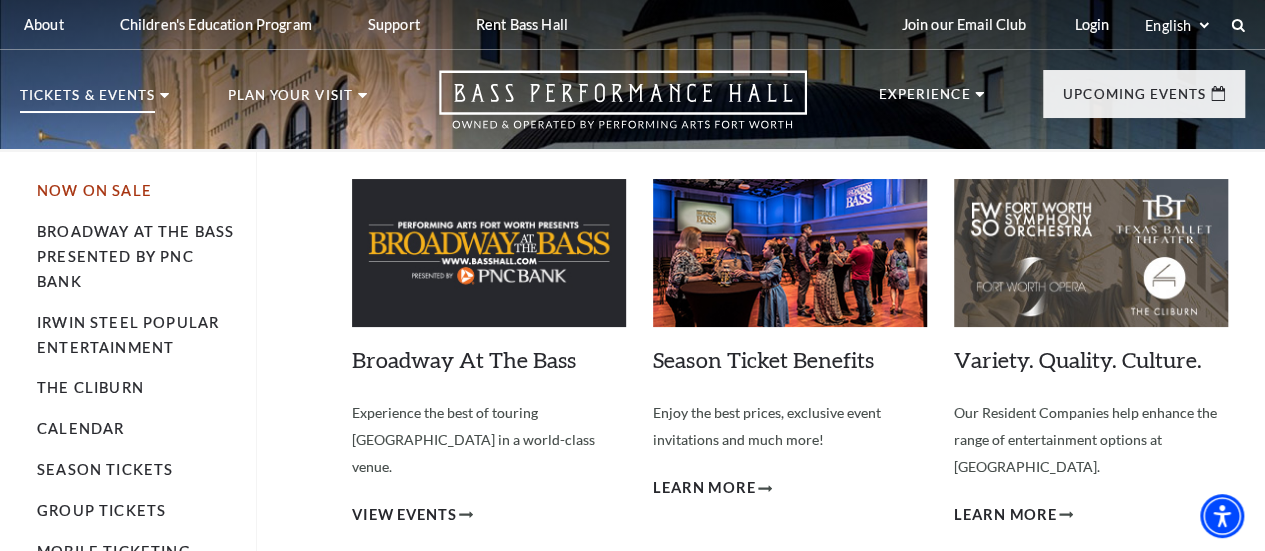 click on "Now On Sale" at bounding box center [94, 190] 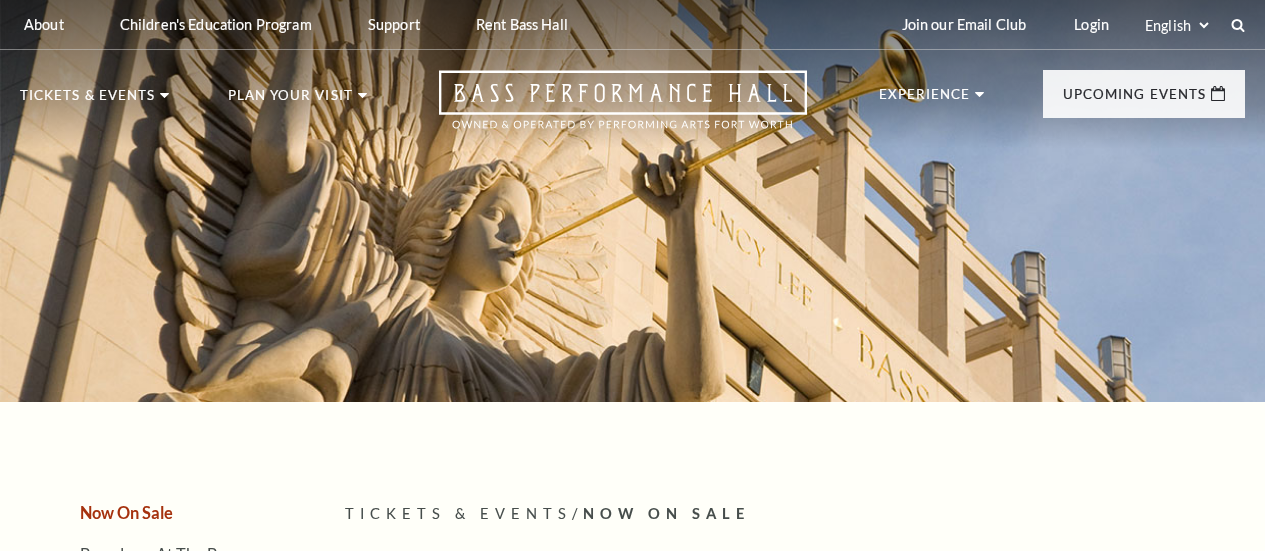 scroll, scrollTop: 0, scrollLeft: 0, axis: both 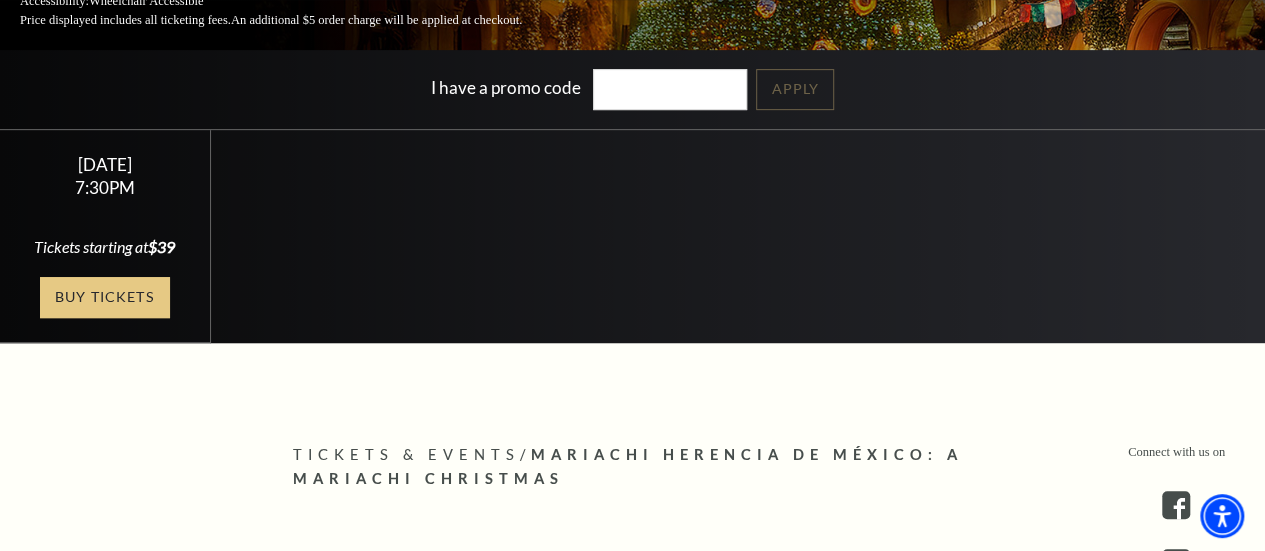 click on "Buy Tickets" at bounding box center [105, 297] 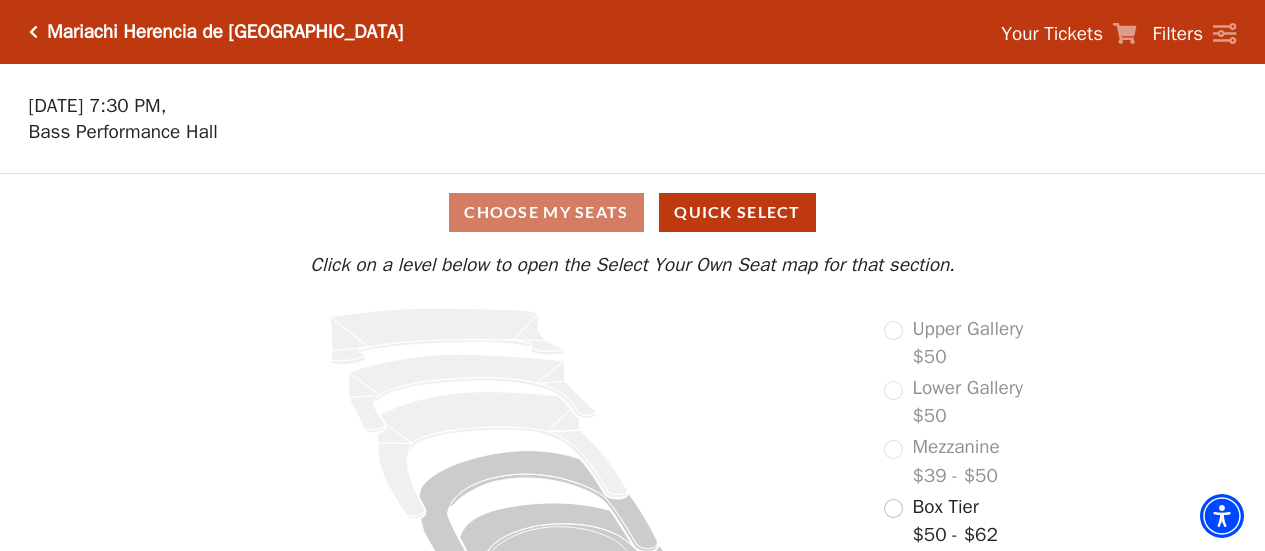 scroll, scrollTop: 0, scrollLeft: 0, axis: both 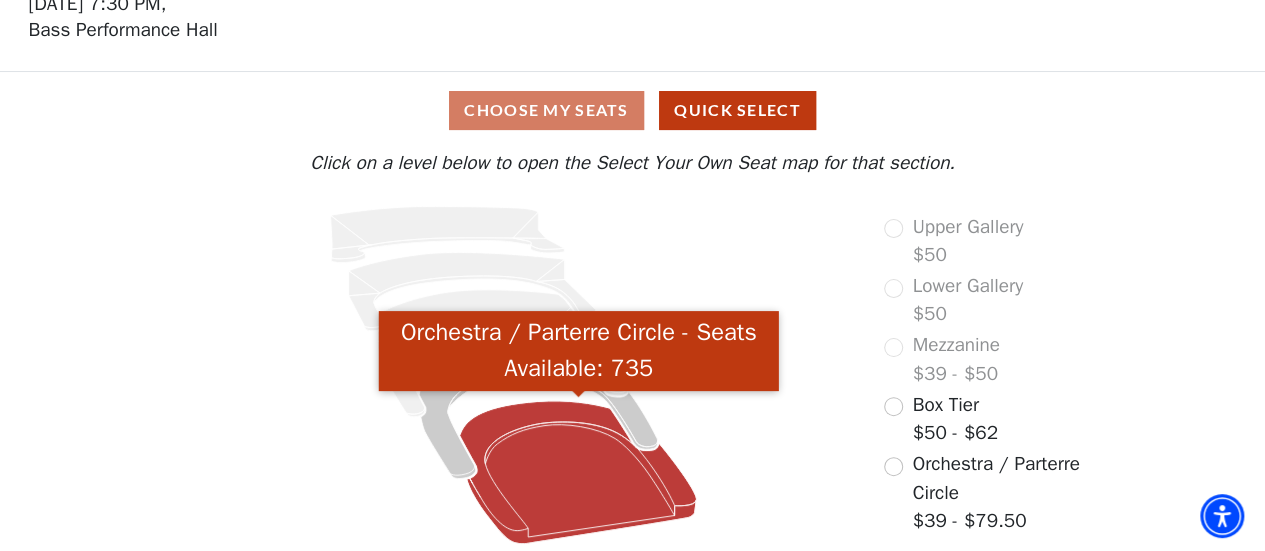 click 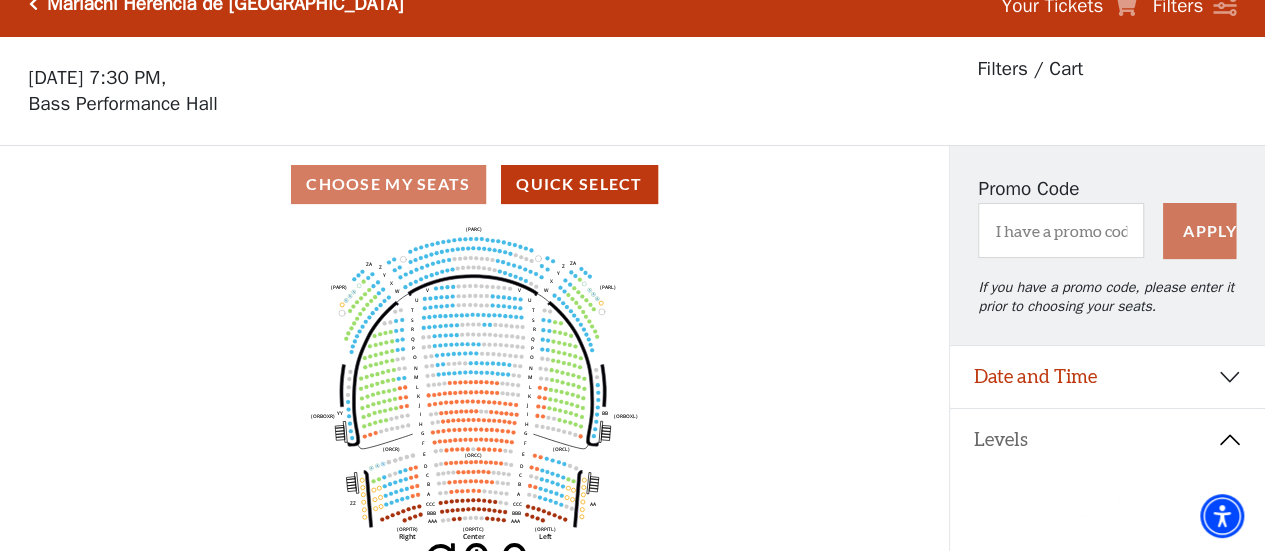 scroll, scrollTop: 0, scrollLeft: 0, axis: both 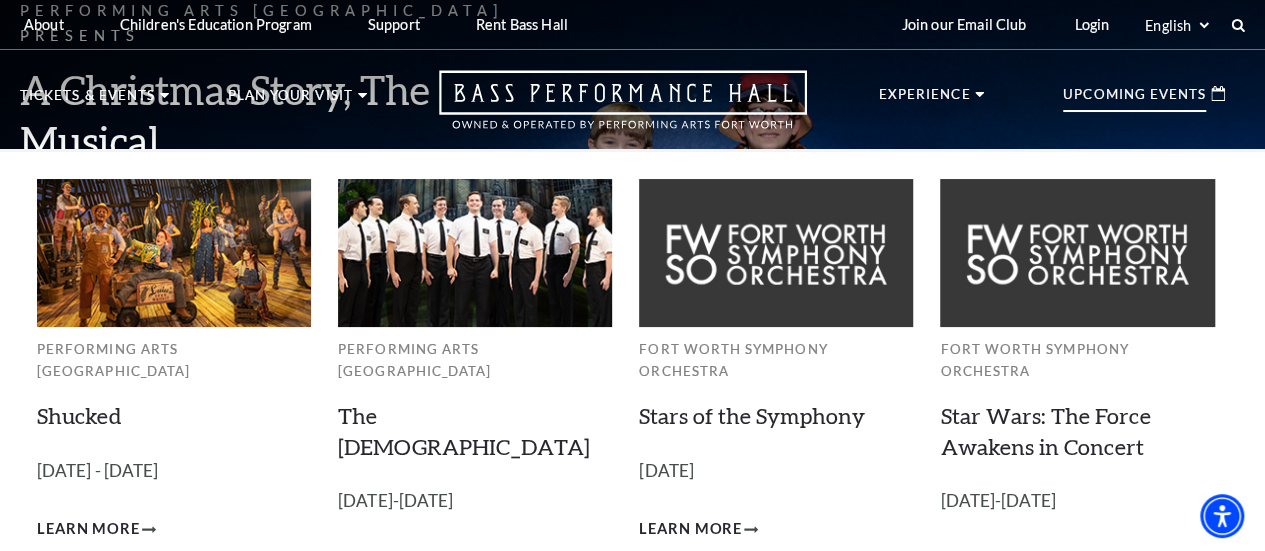 click on "Upcoming Events" at bounding box center (1134, 100) 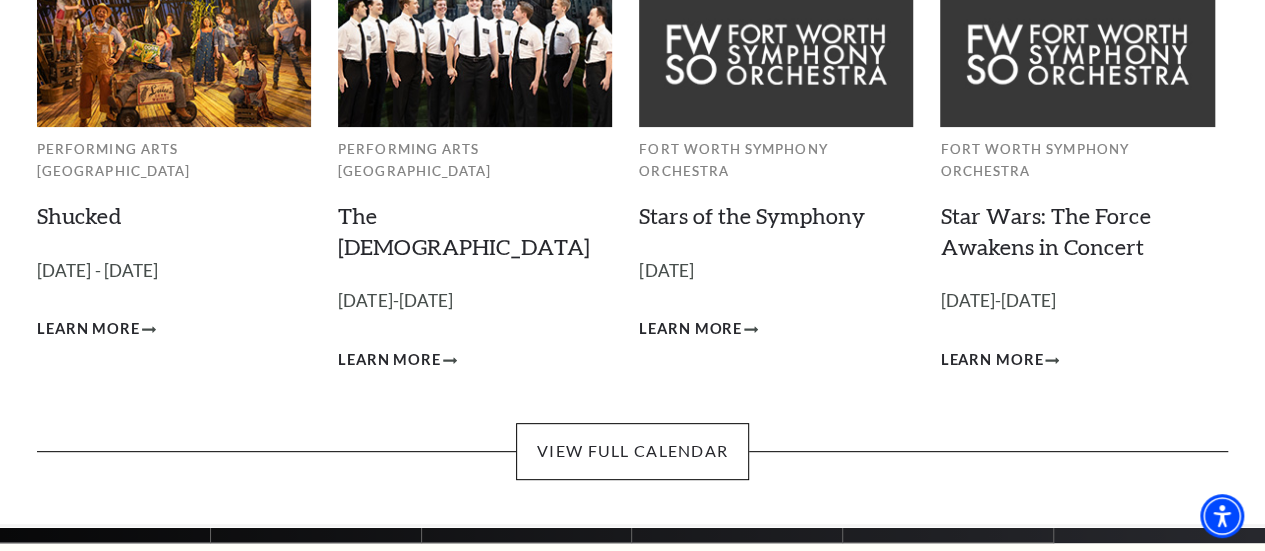 scroll, scrollTop: 400, scrollLeft: 0, axis: vertical 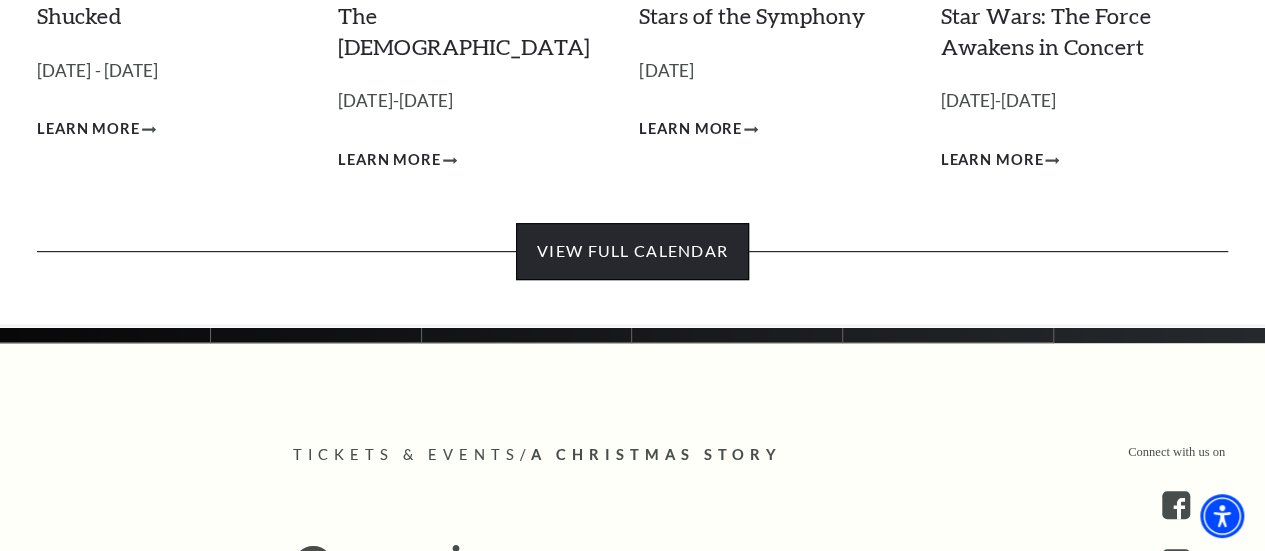 click on "View Full Calendar" at bounding box center (632, 251) 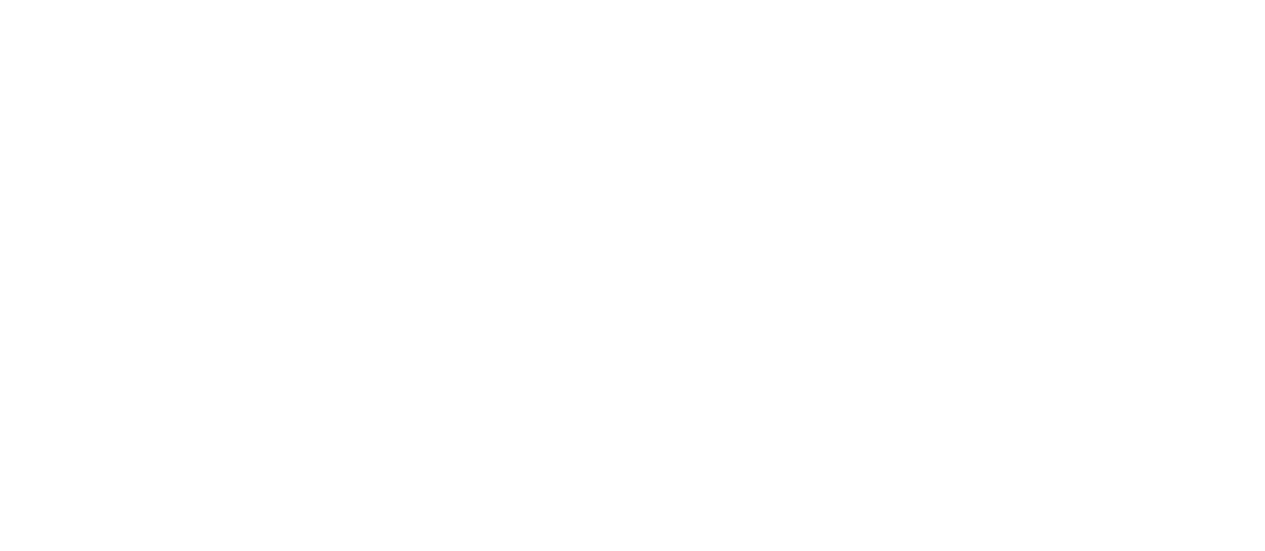 scroll, scrollTop: 0, scrollLeft: 0, axis: both 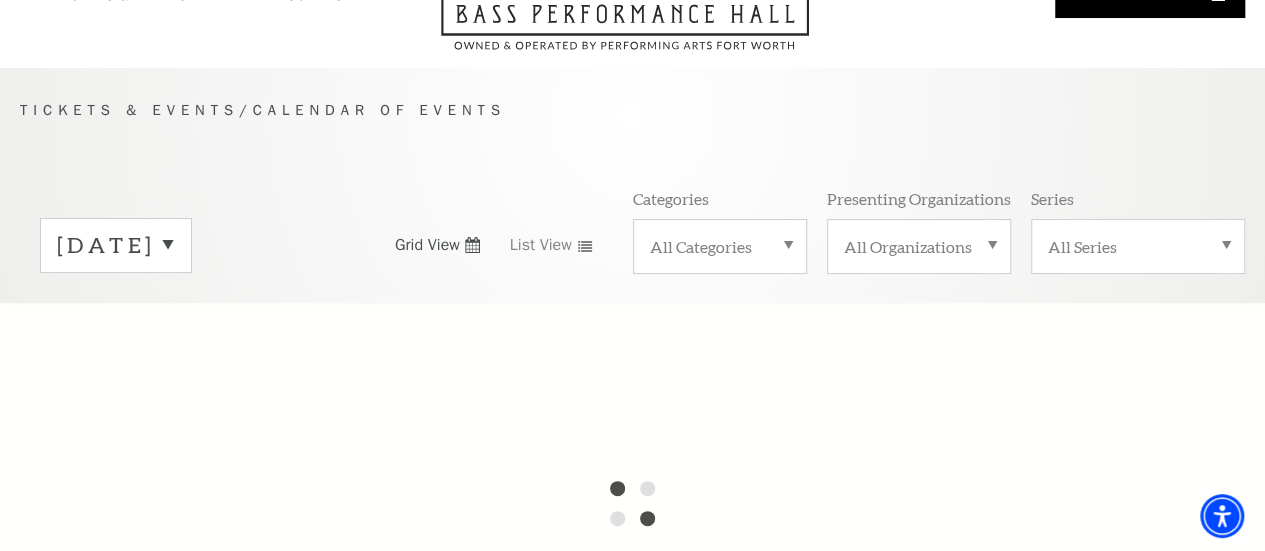 click on "[DATE]" at bounding box center [116, 245] 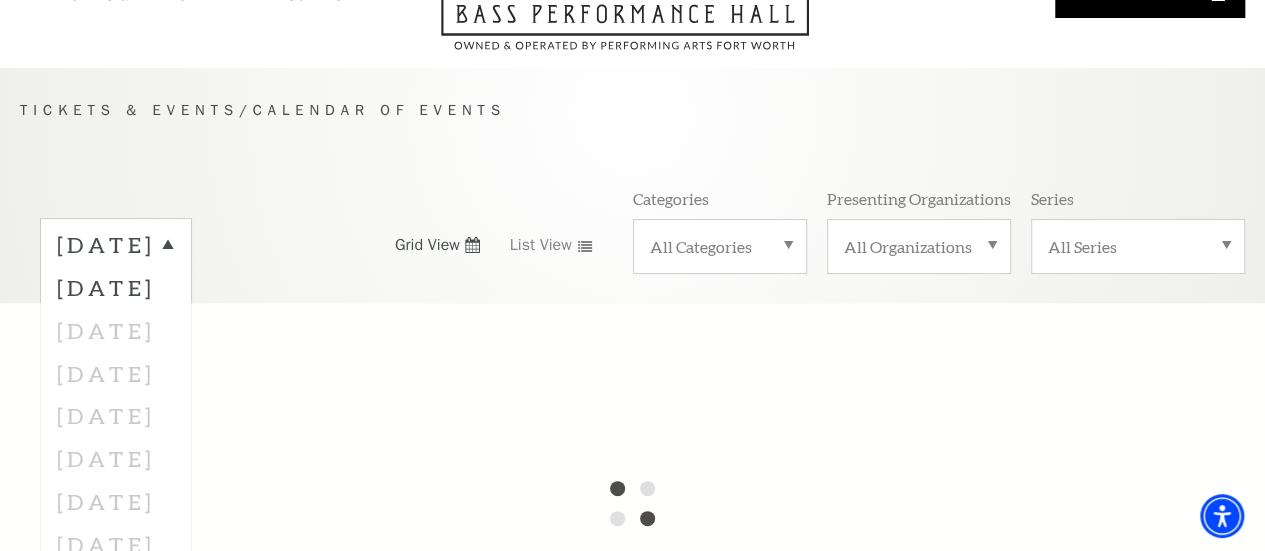 scroll, scrollTop: 300, scrollLeft: 0, axis: vertical 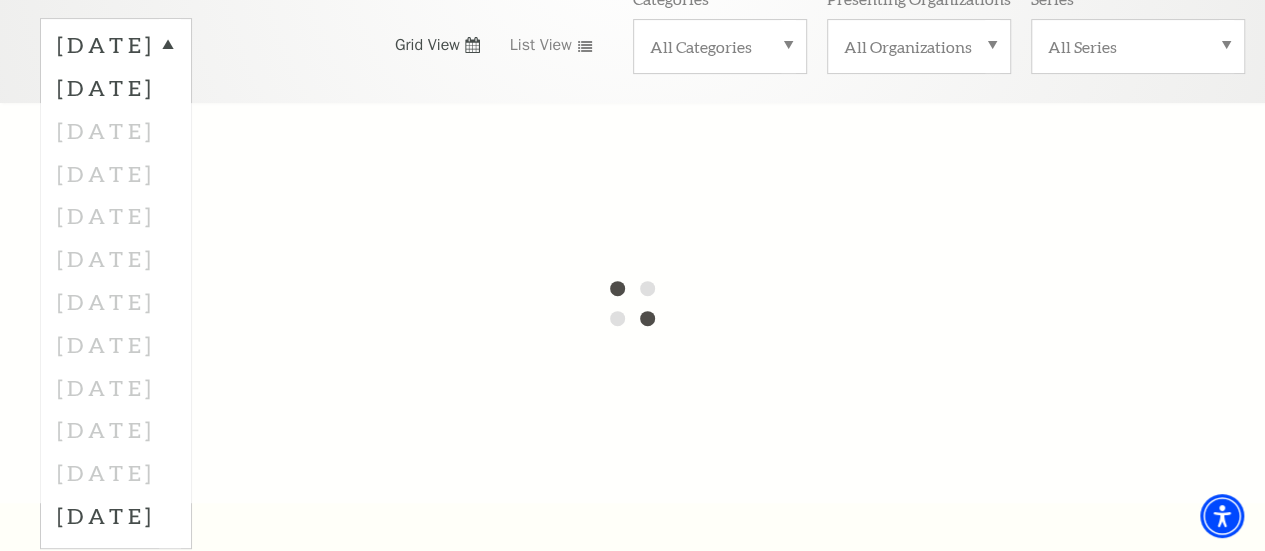 click at bounding box center [632, 303] 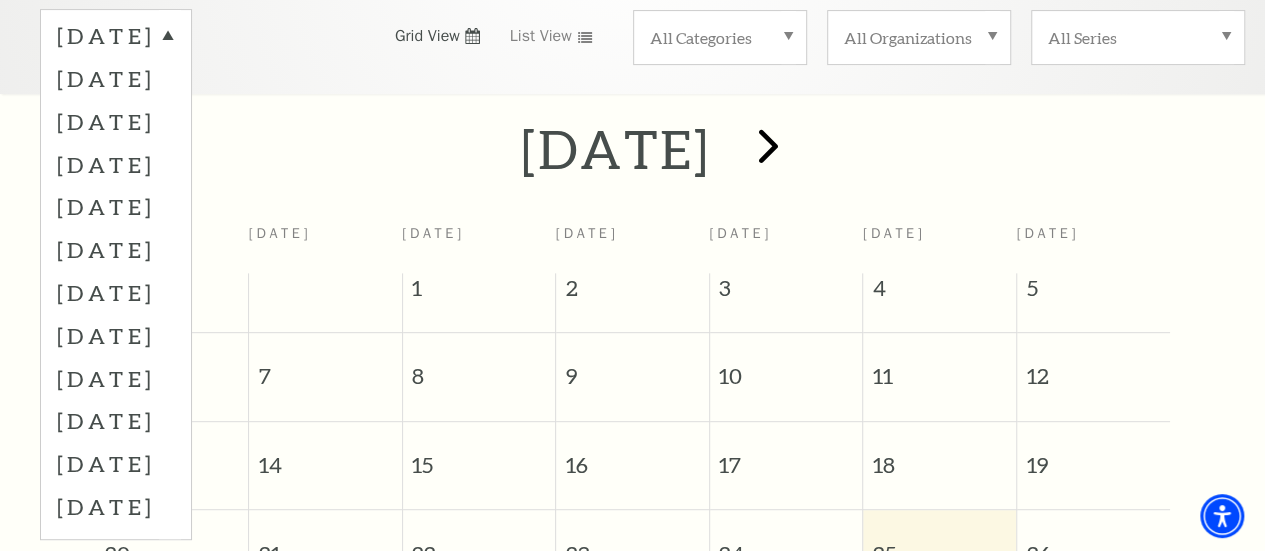 scroll, scrollTop: 276, scrollLeft: 0, axis: vertical 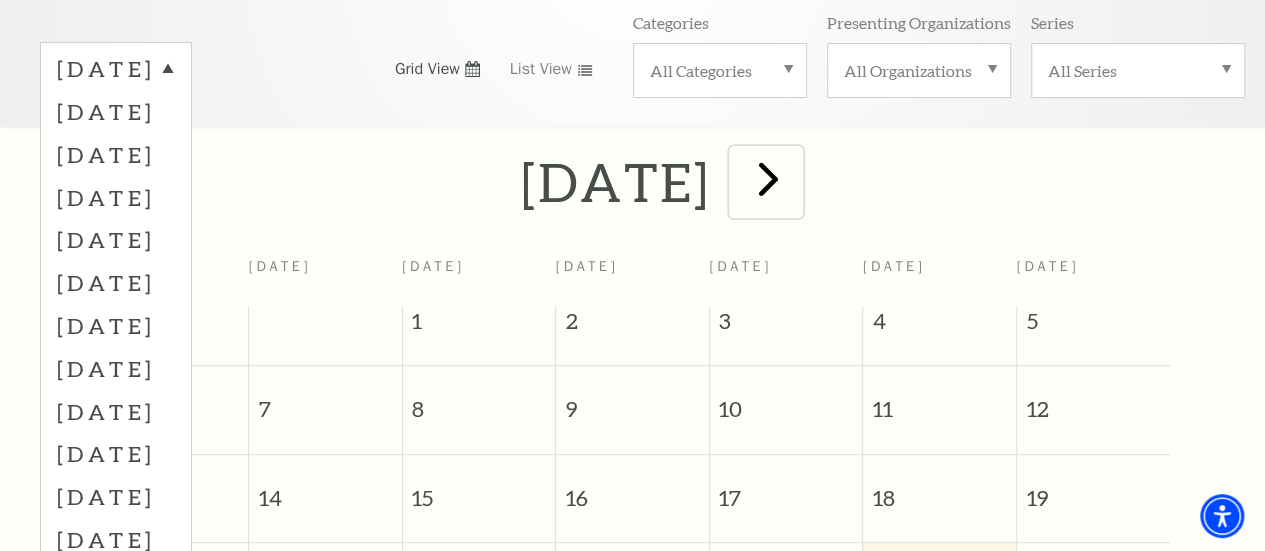 click at bounding box center [768, 178] 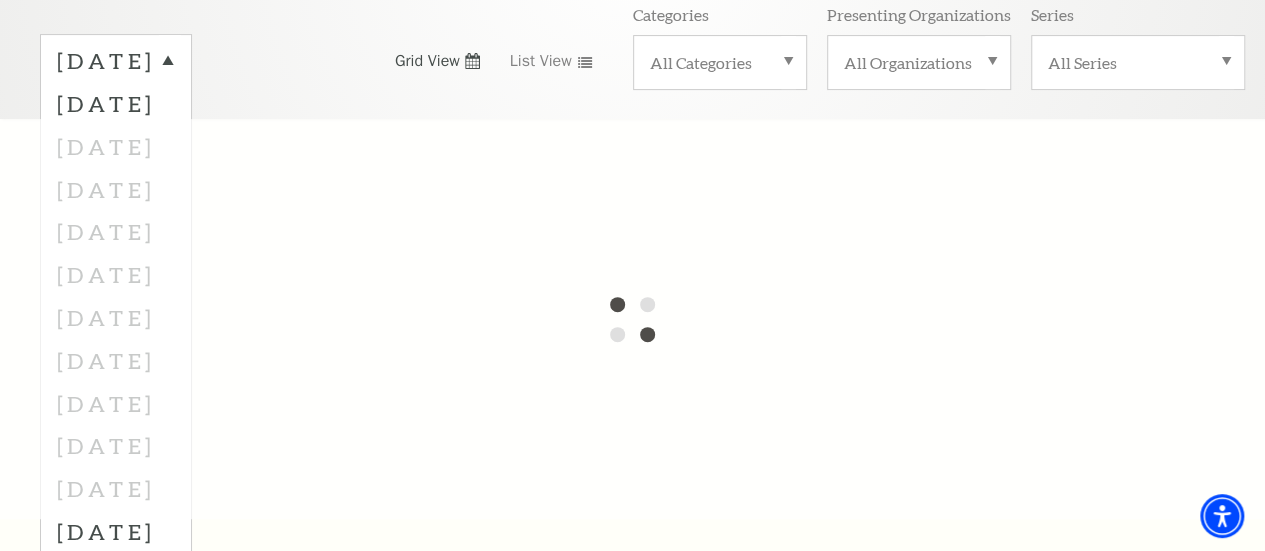 scroll, scrollTop: 176, scrollLeft: 0, axis: vertical 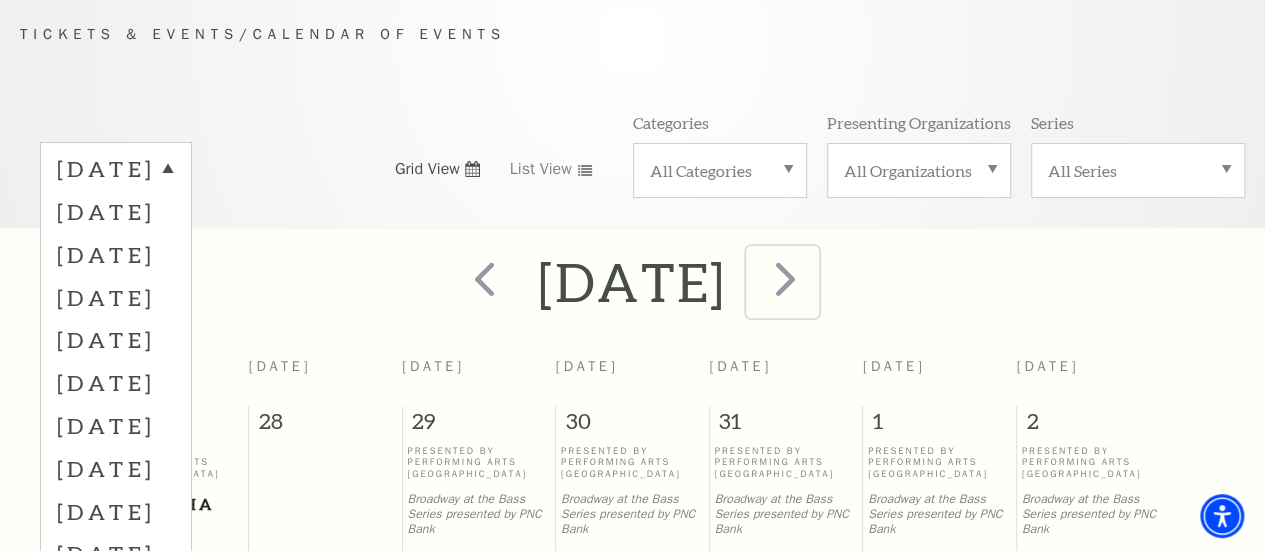 click at bounding box center (785, 278) 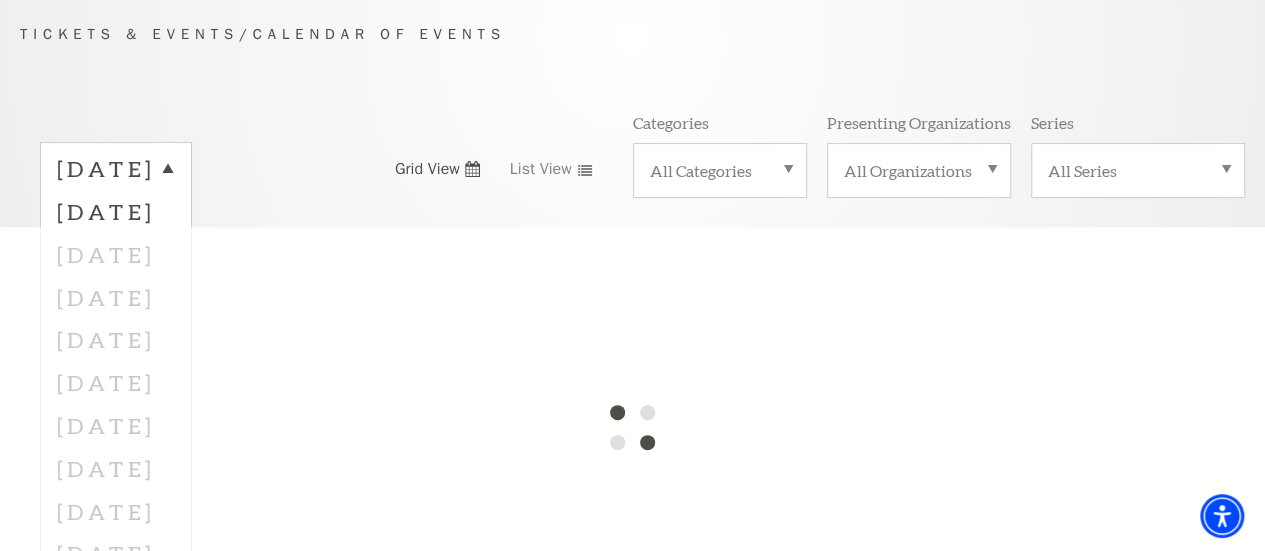 click at bounding box center (632, 427) 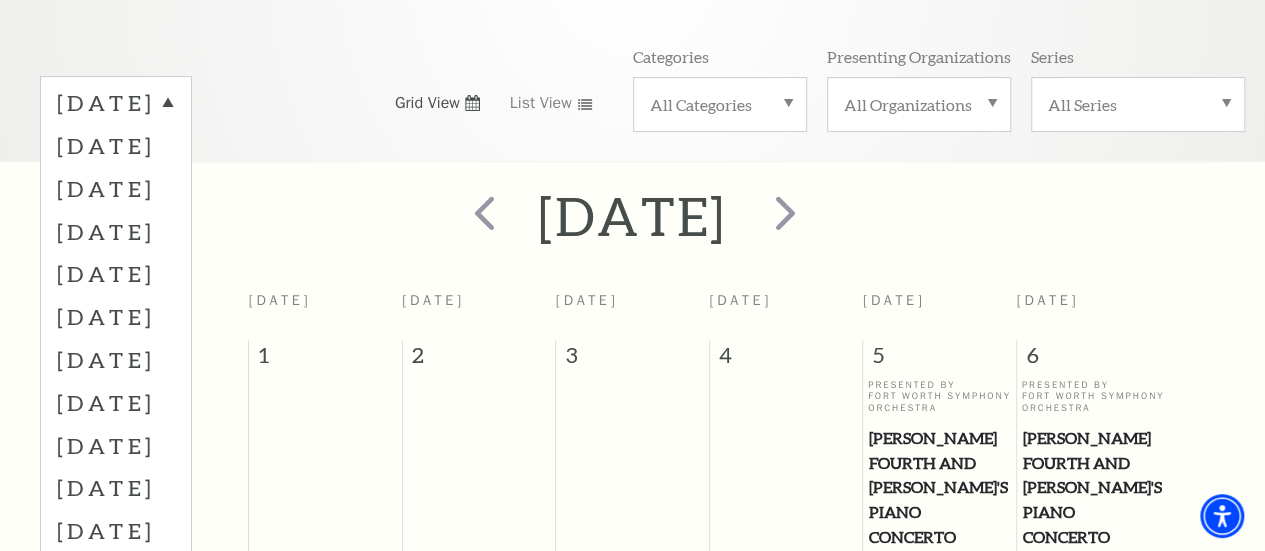 scroll, scrollTop: 176, scrollLeft: 0, axis: vertical 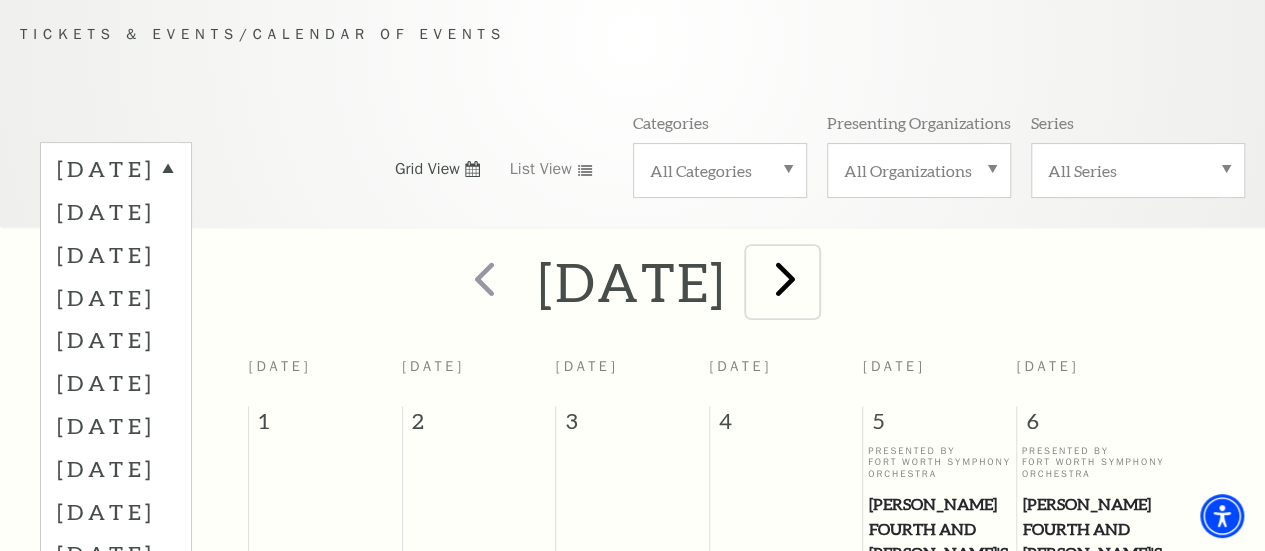 click at bounding box center (785, 278) 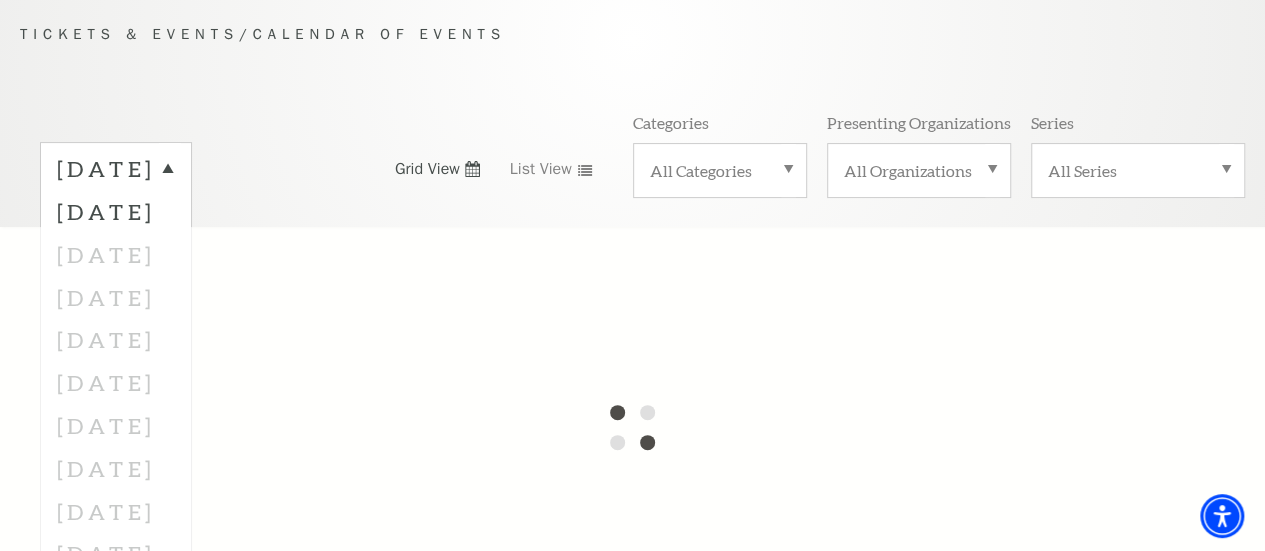 click at bounding box center (632, 427) 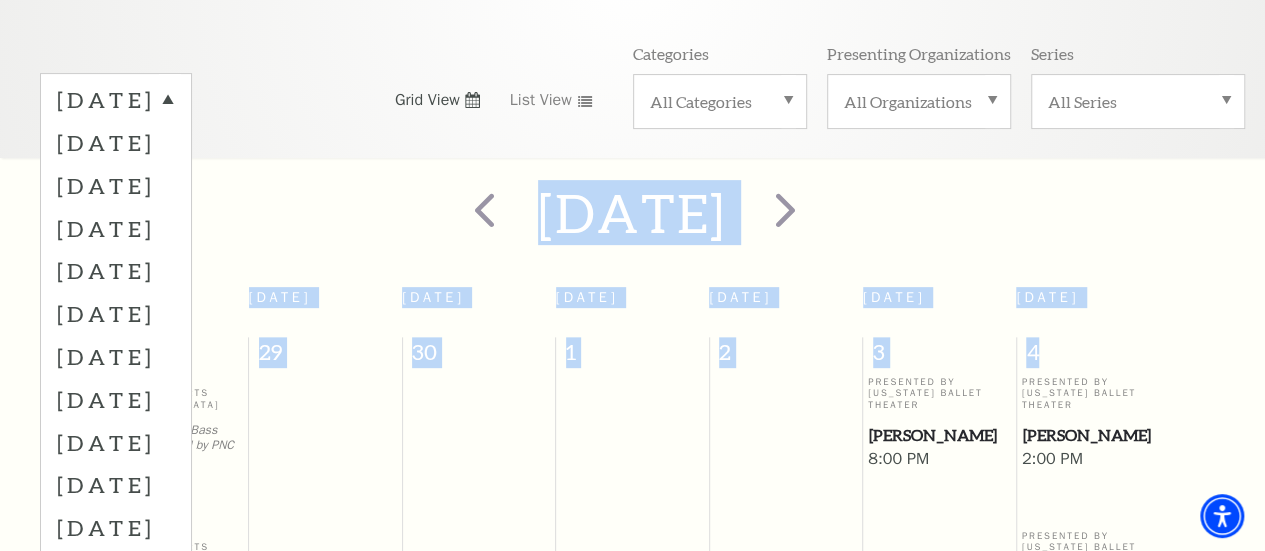 scroll, scrollTop: 276, scrollLeft: 0, axis: vertical 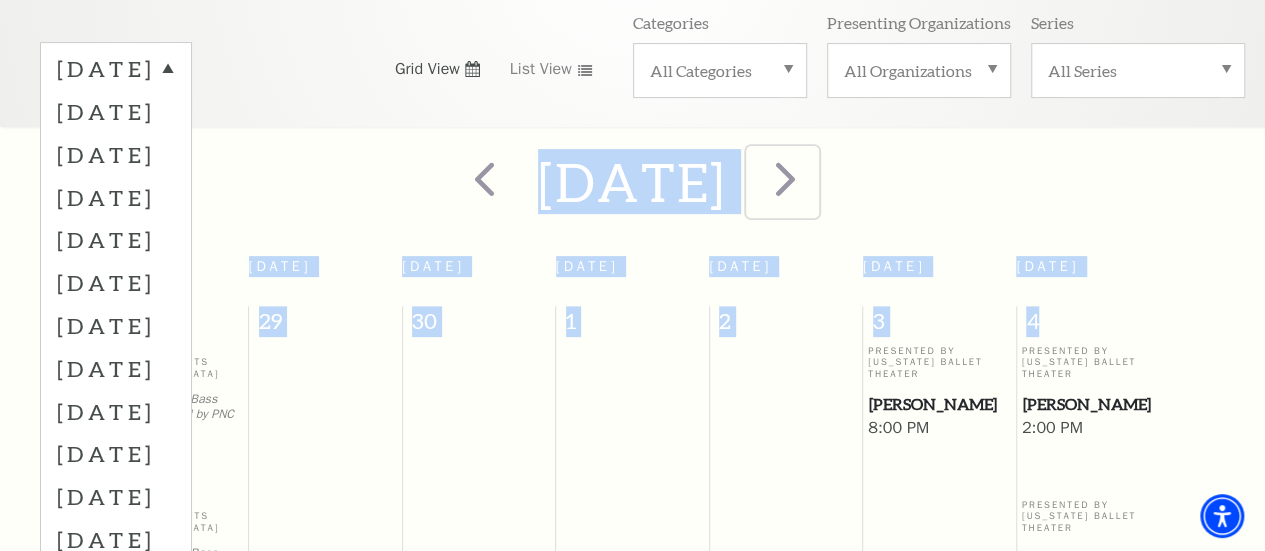 click at bounding box center (785, 178) 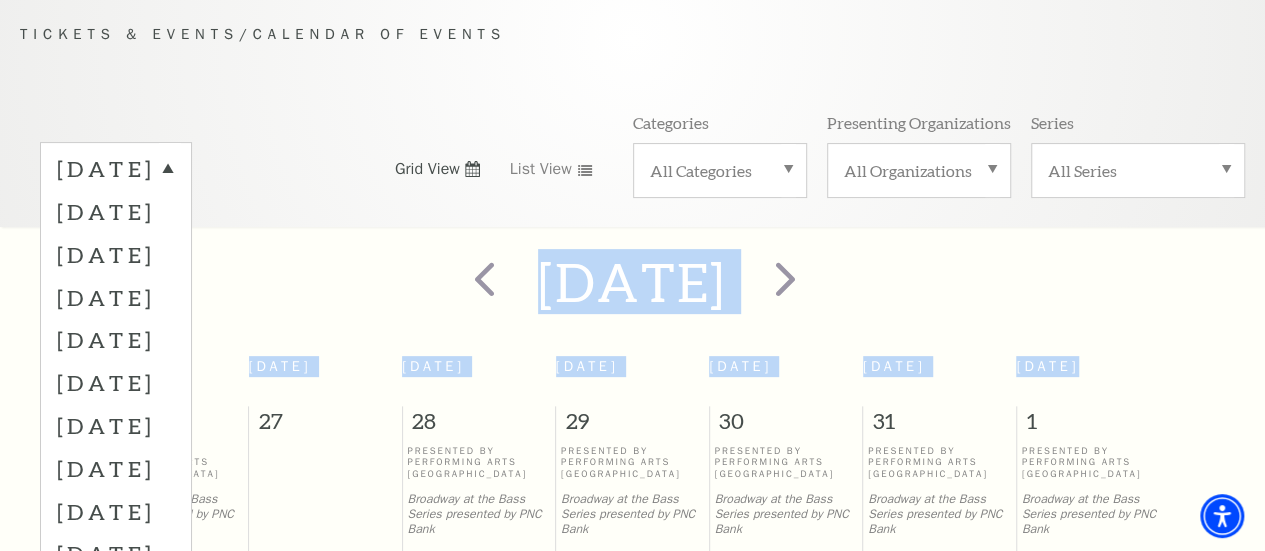 scroll, scrollTop: 376, scrollLeft: 0, axis: vertical 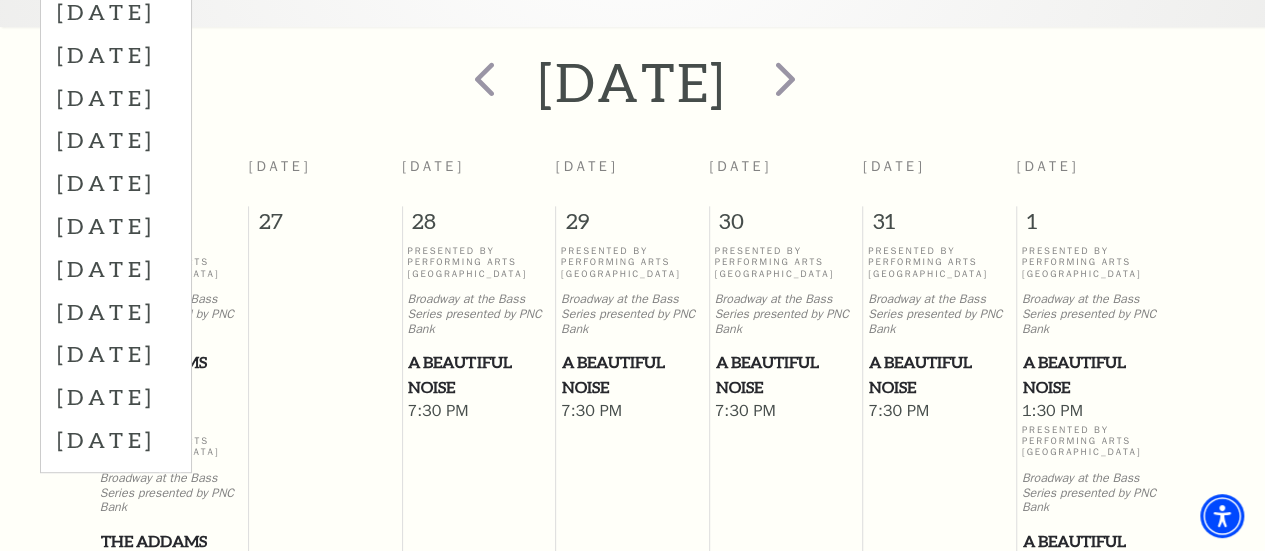 click on "November 2025 Sunday Monday Tuesday Wednesday Thursday Friday Saturday 26 27 28 29 30 31 1
Presented By Performing Arts Fort Worth
Broadway at the Bass Series presented by PNC Bank
The Addams Family
1:30 PM
Presented By Performing Arts Fort Worth A Beautiful Noise 7:30 PM 2 3" at bounding box center (632, 1339) 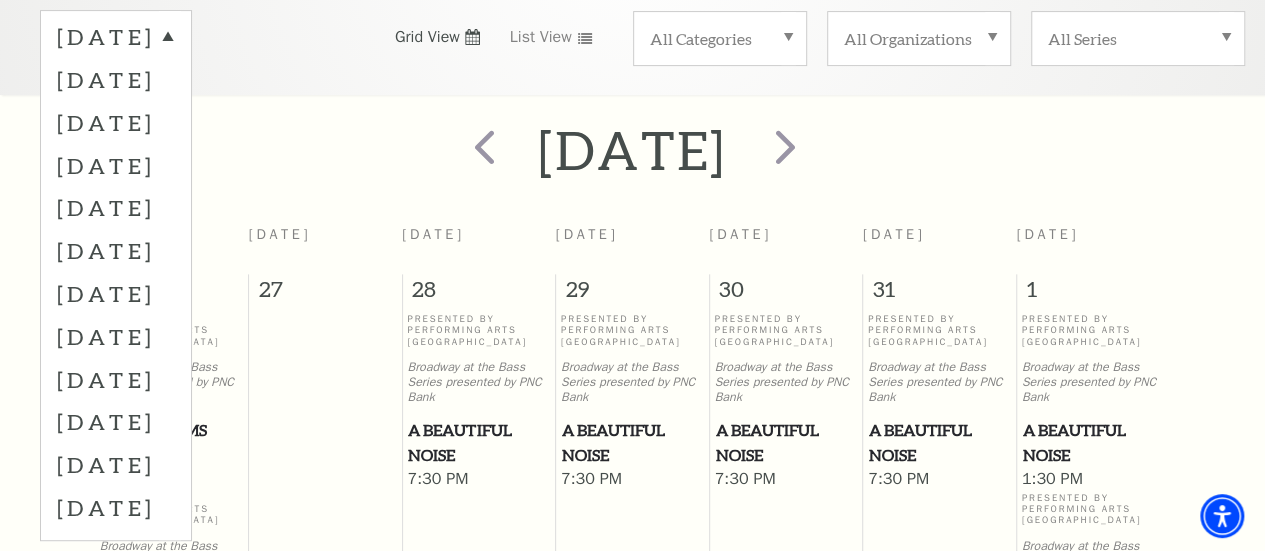scroll, scrollTop: 276, scrollLeft: 0, axis: vertical 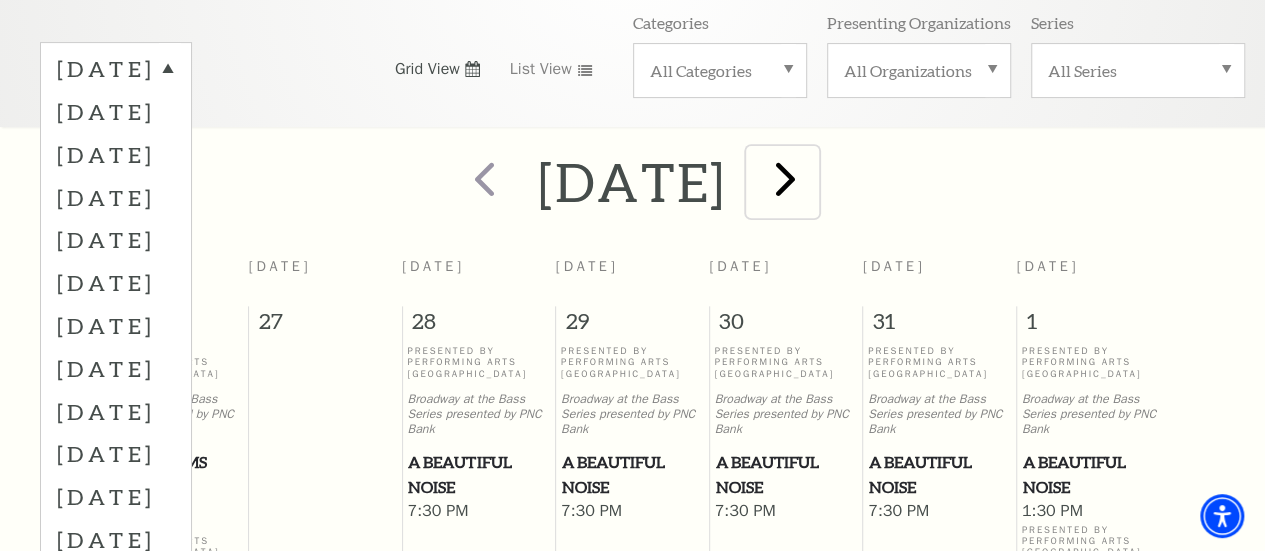 click at bounding box center [785, 178] 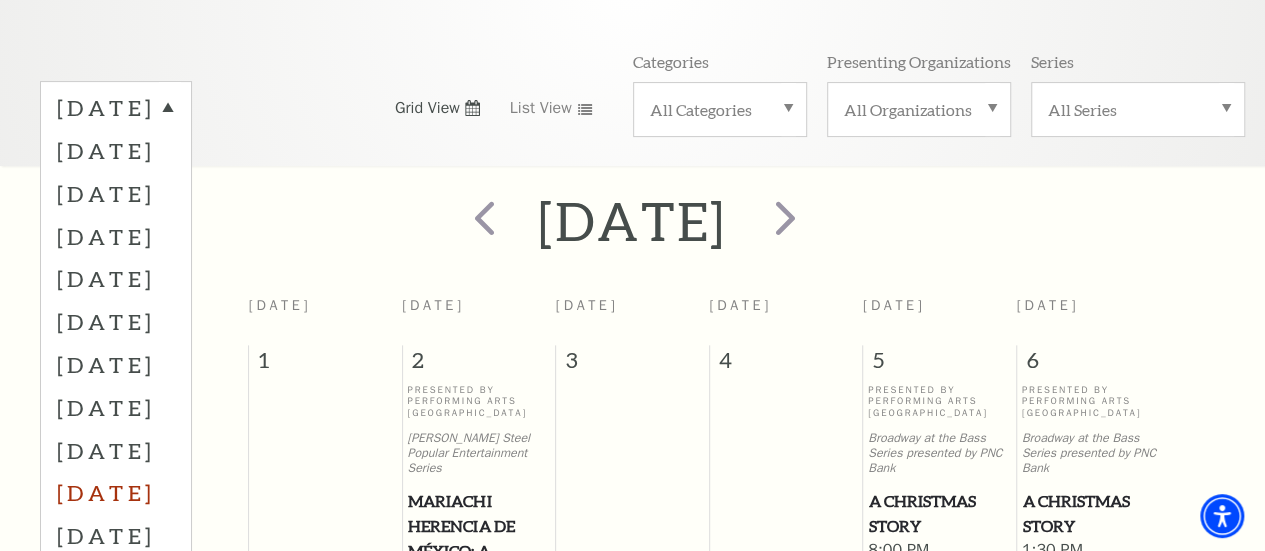scroll, scrollTop: 376, scrollLeft: 0, axis: vertical 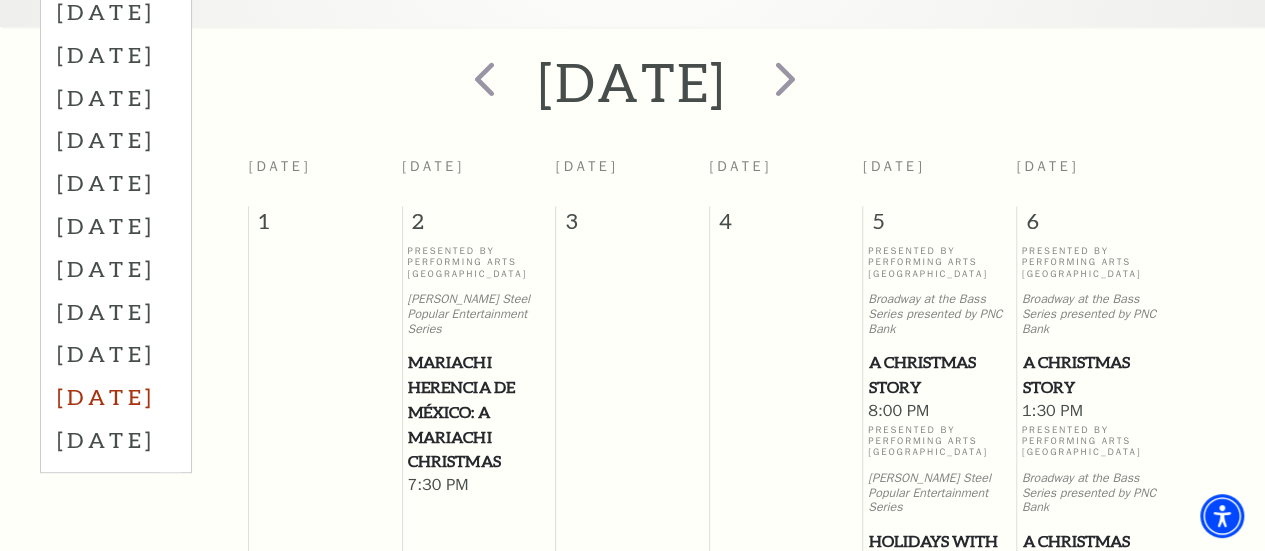 click on "[DATE]" at bounding box center (116, 396) 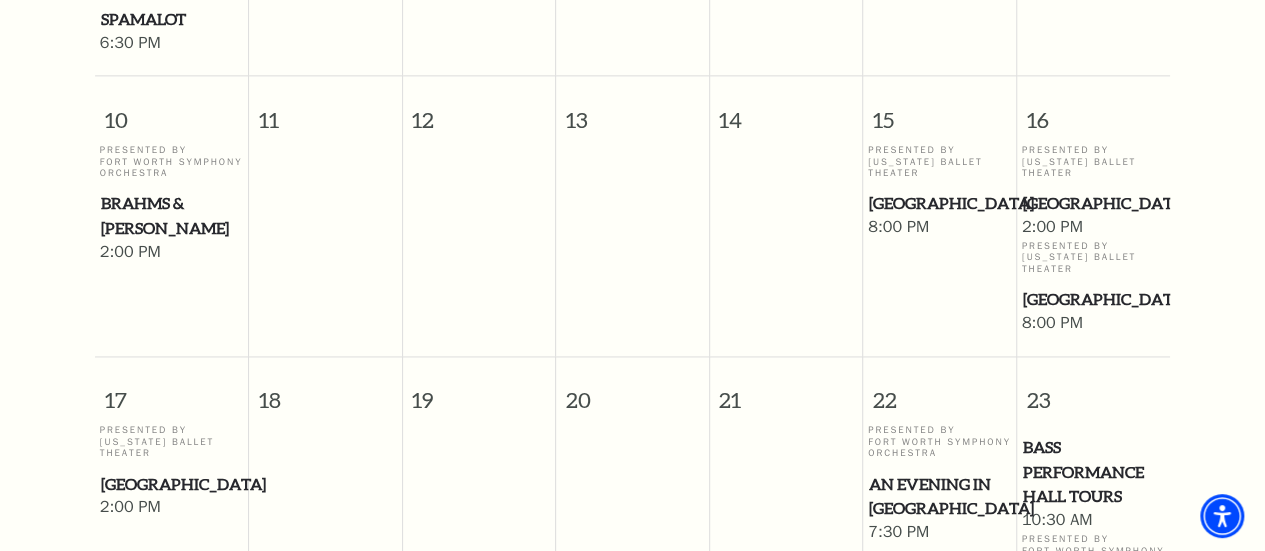 scroll, scrollTop: 1376, scrollLeft: 0, axis: vertical 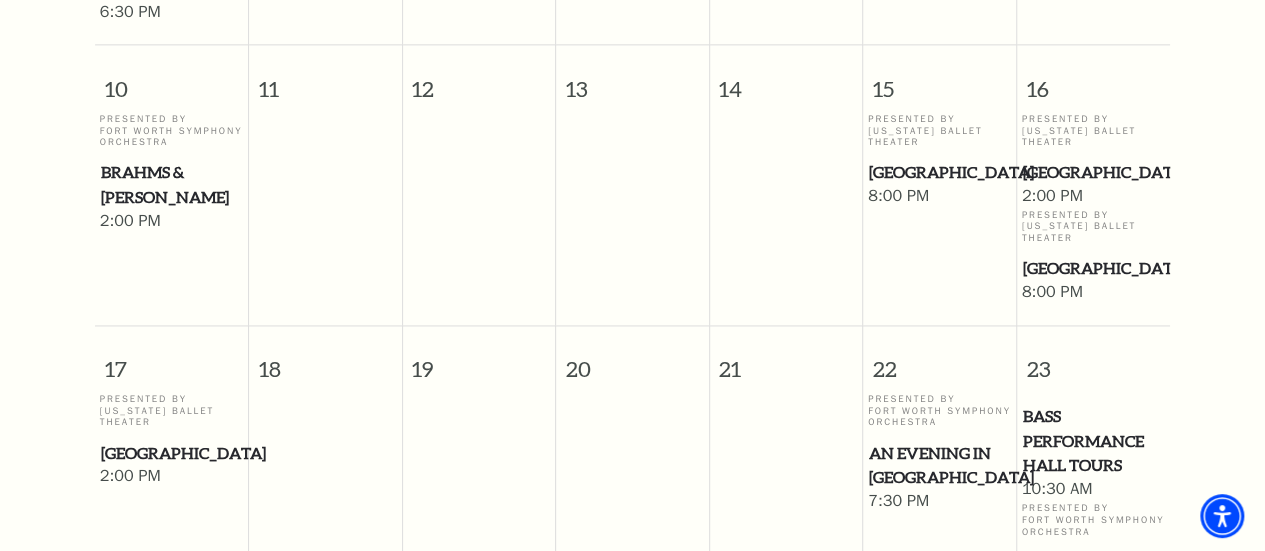 drag, startPoint x: 921, startPoint y: 155, endPoint x: 892, endPoint y: 149, distance: 29.614185 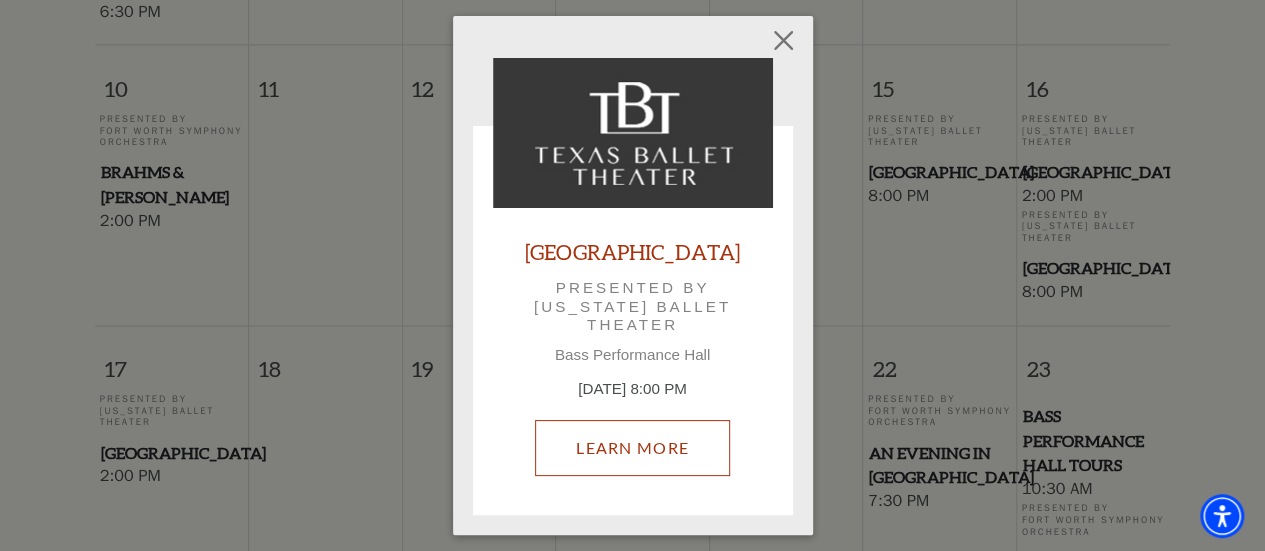 click on "Learn More" at bounding box center (632, 448) 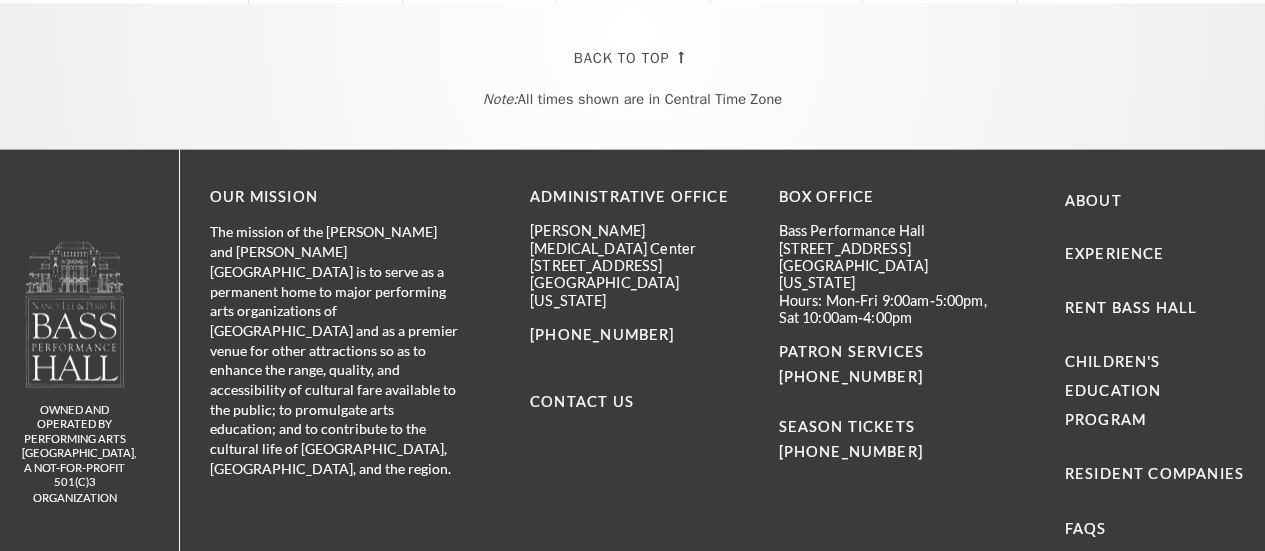scroll, scrollTop: 1136, scrollLeft: 0, axis: vertical 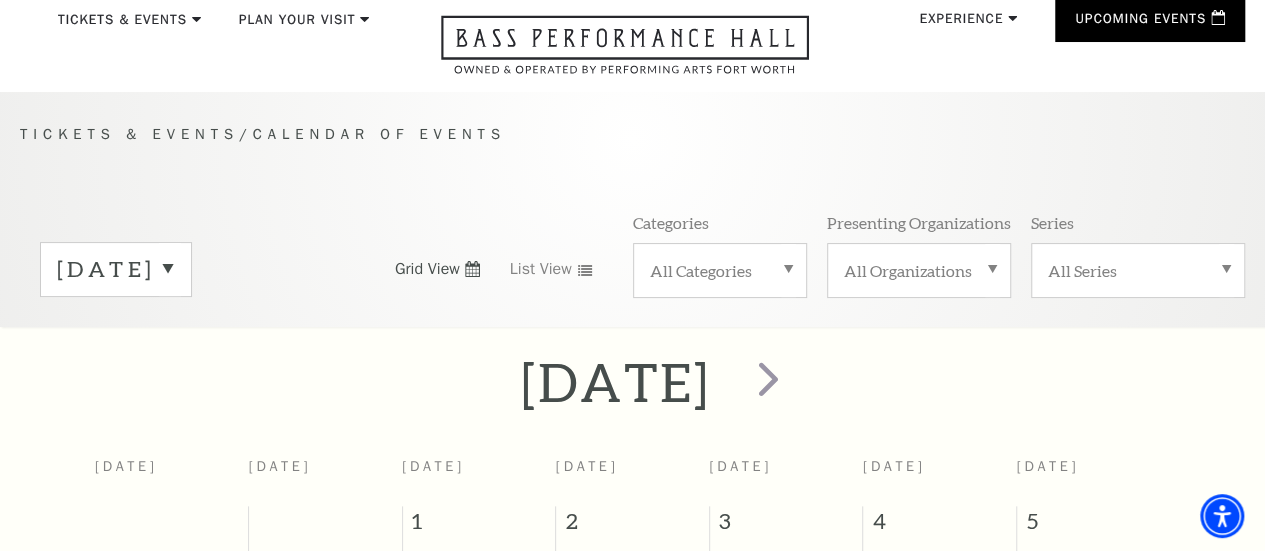 click on "[DATE]" at bounding box center (116, 269) 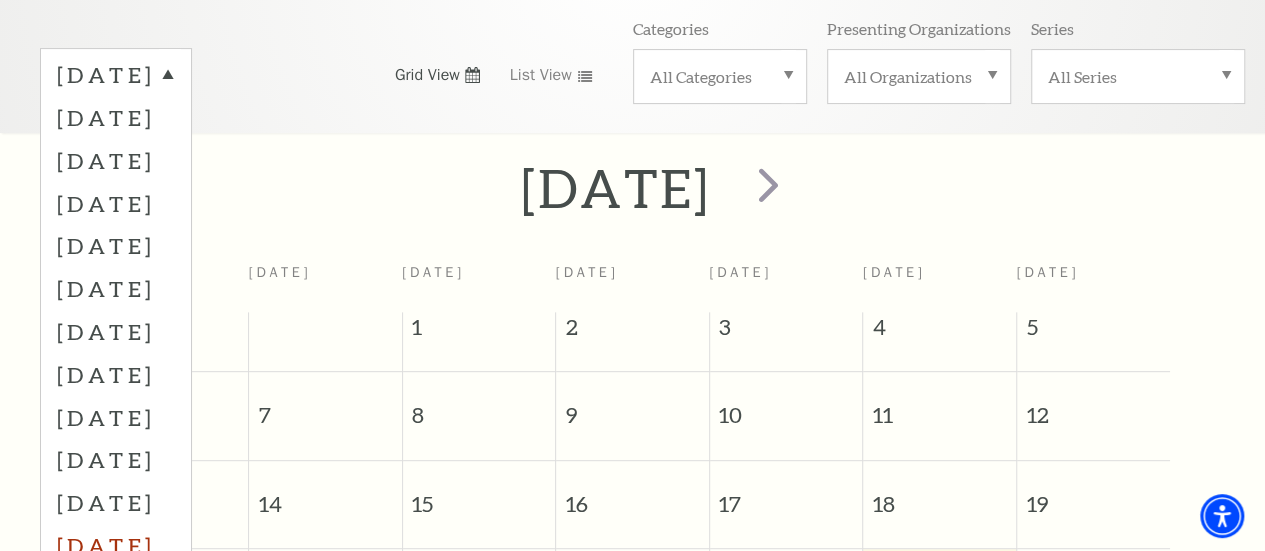 scroll, scrollTop: 376, scrollLeft: 0, axis: vertical 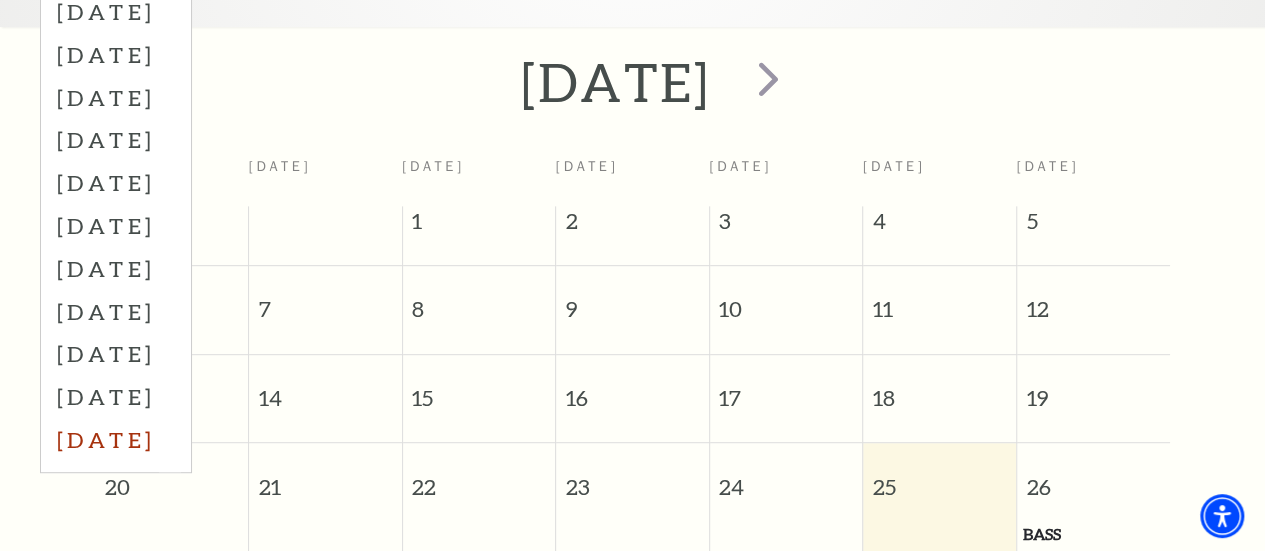 click on "[DATE]" at bounding box center (116, 439) 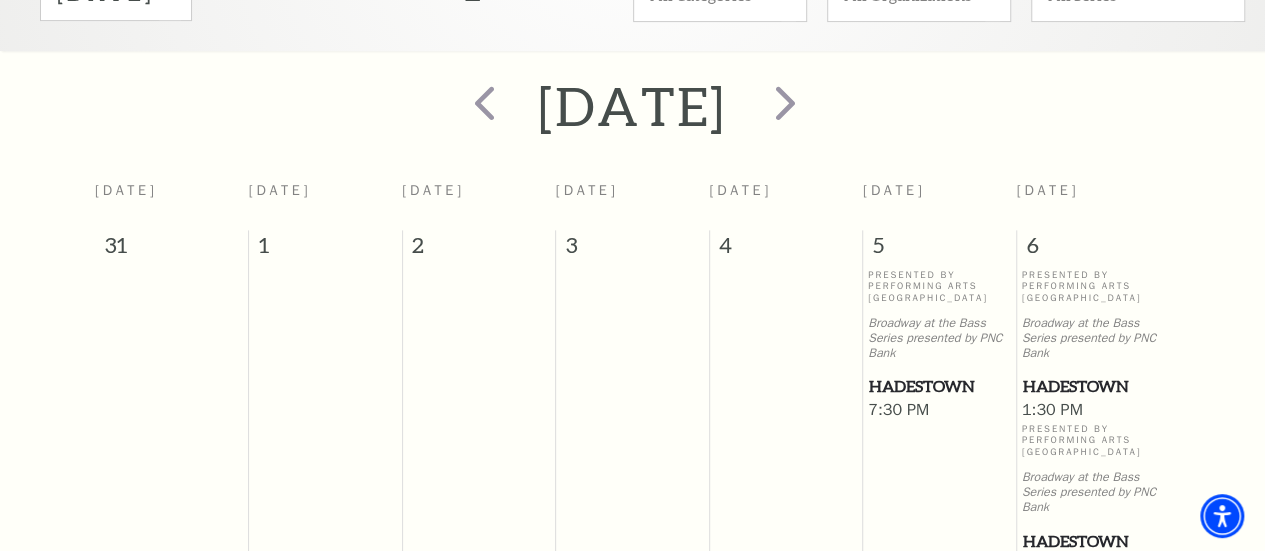 scroll, scrollTop: 476, scrollLeft: 0, axis: vertical 